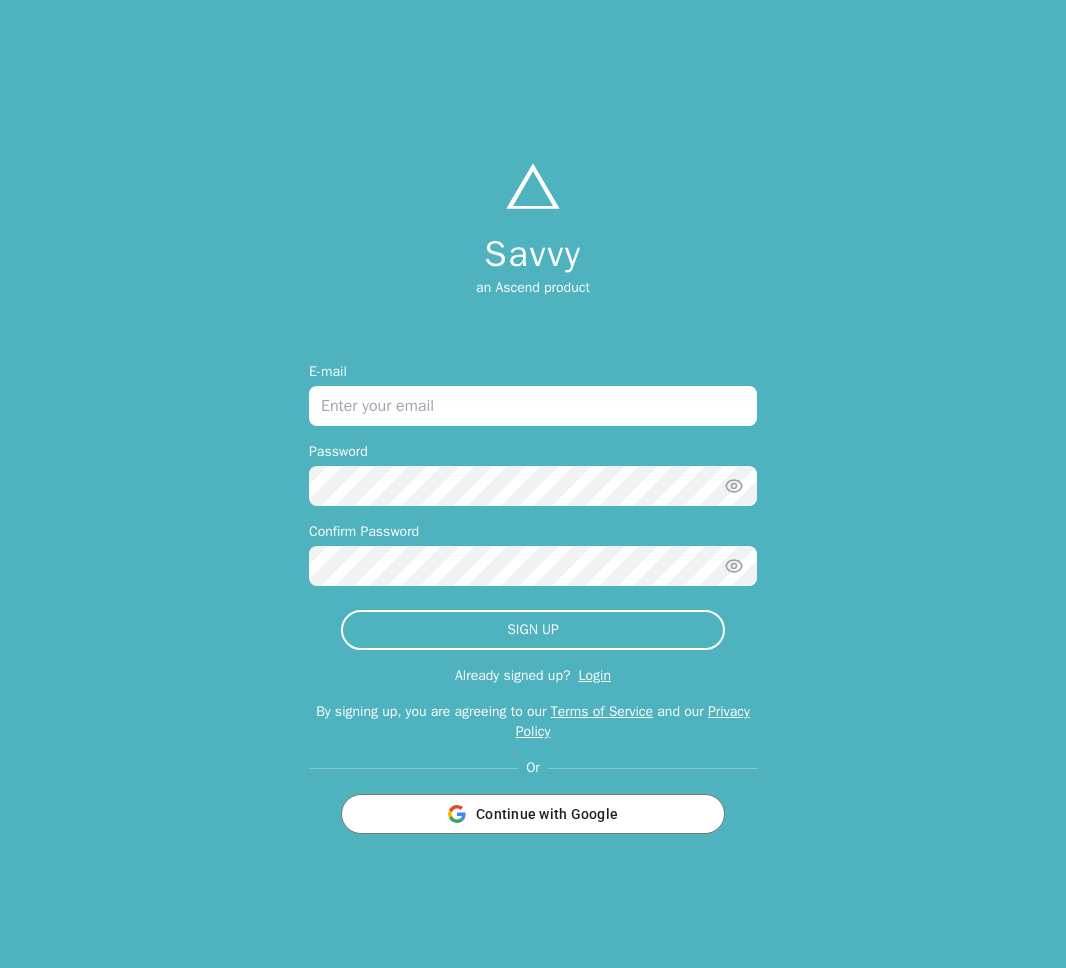 scroll, scrollTop: 0, scrollLeft: 0, axis: both 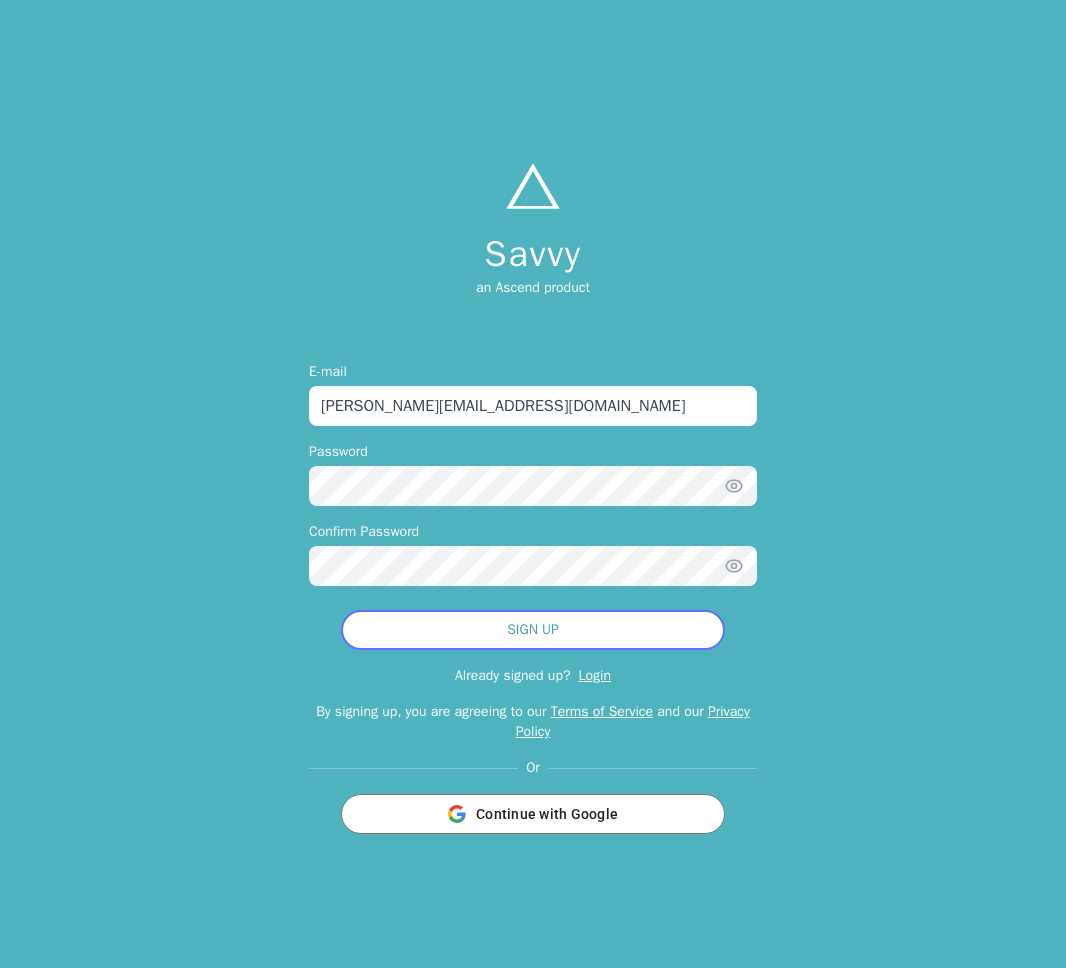 click on "SIGN UP" at bounding box center [533, 630] 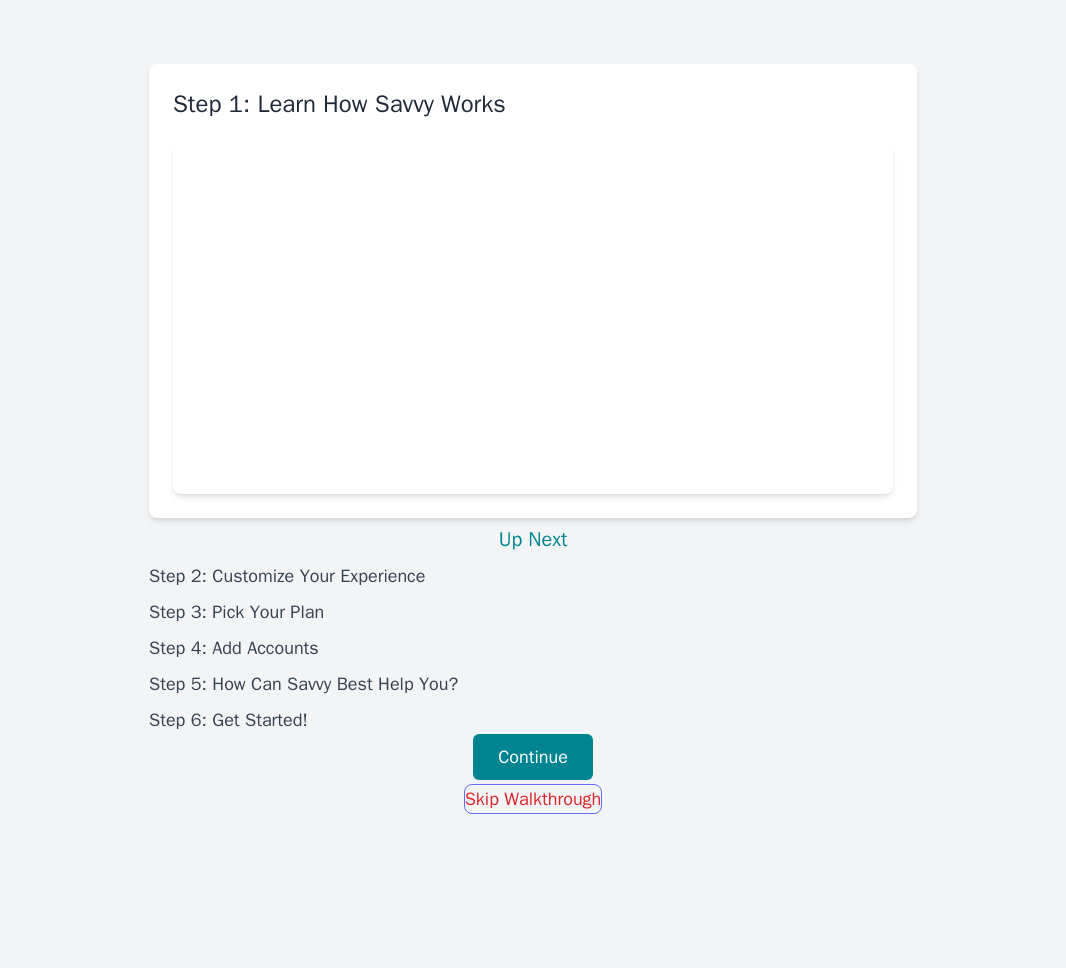 click on "Skip Walkthrough" at bounding box center [533, 799] 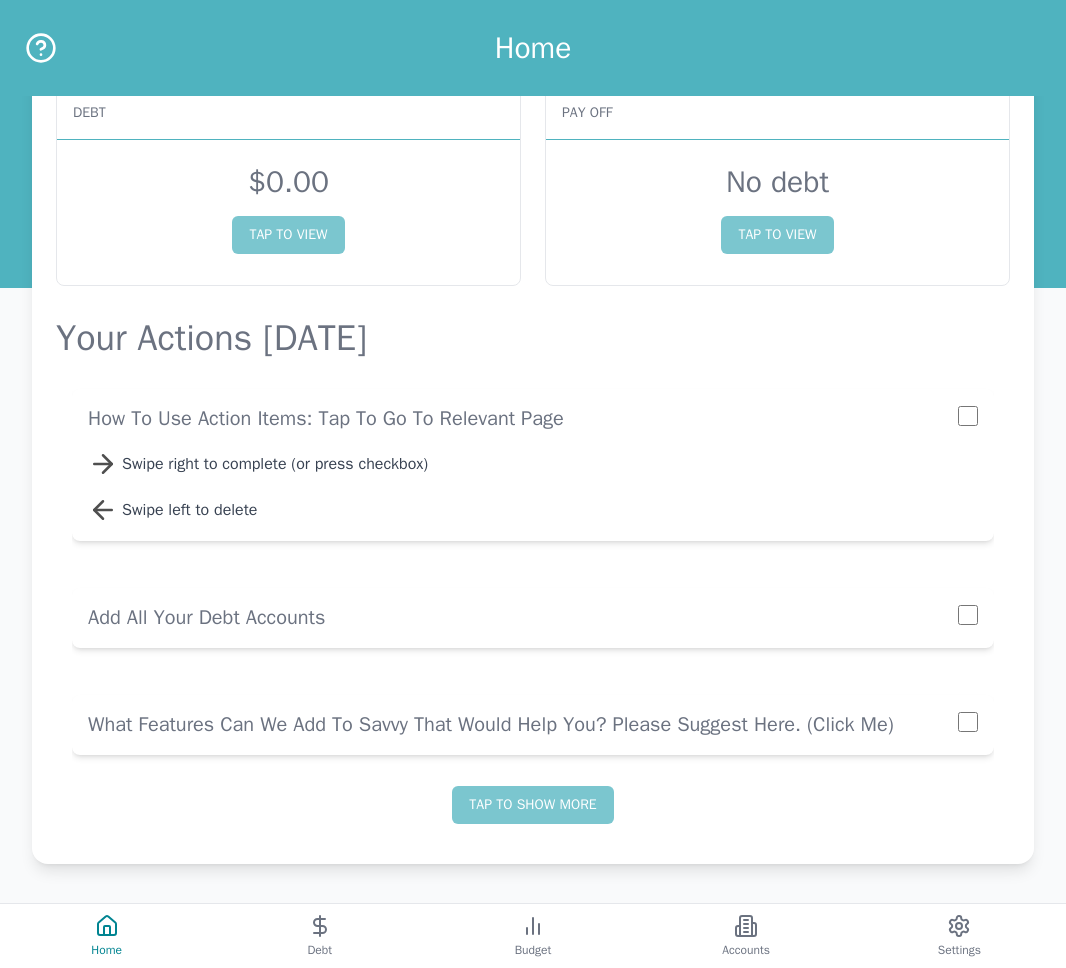 scroll, scrollTop: 90, scrollLeft: 0, axis: vertical 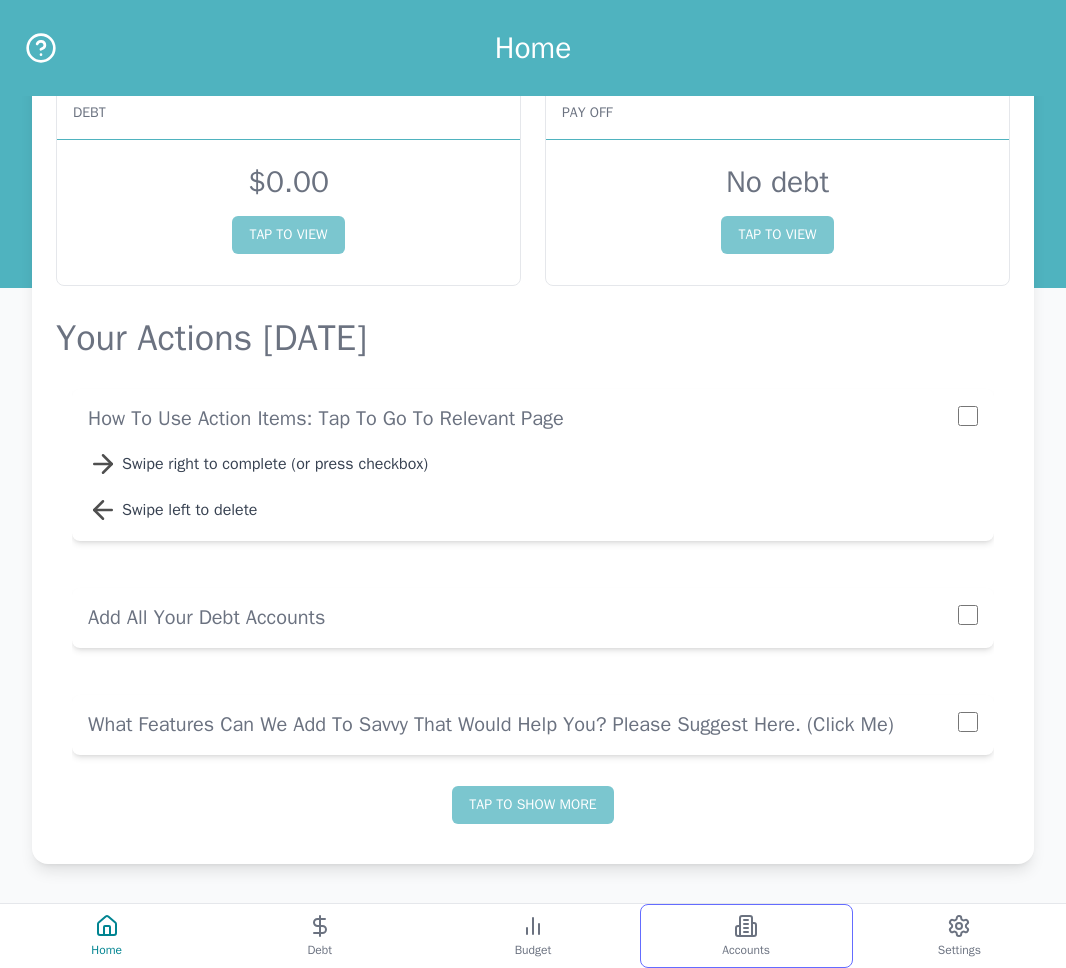 click on "Accounts" at bounding box center [746, 936] 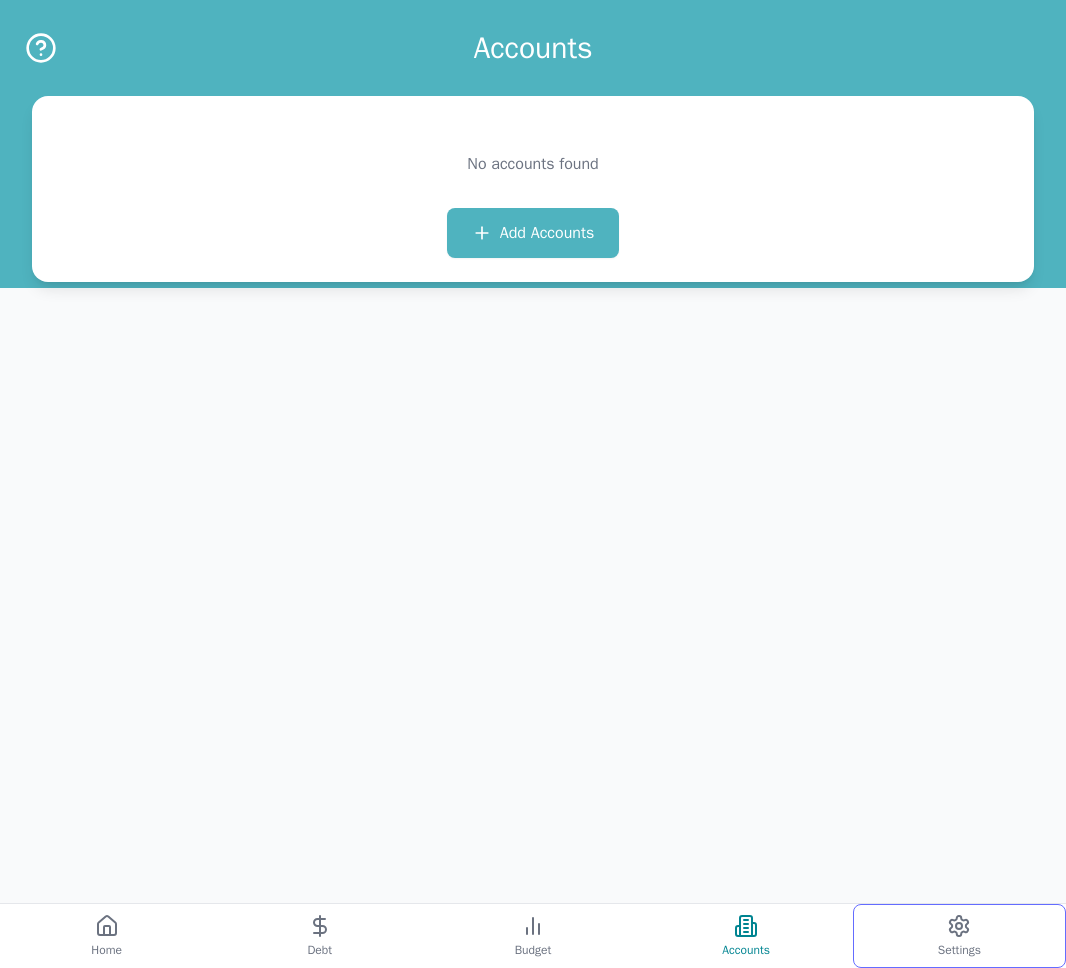 click 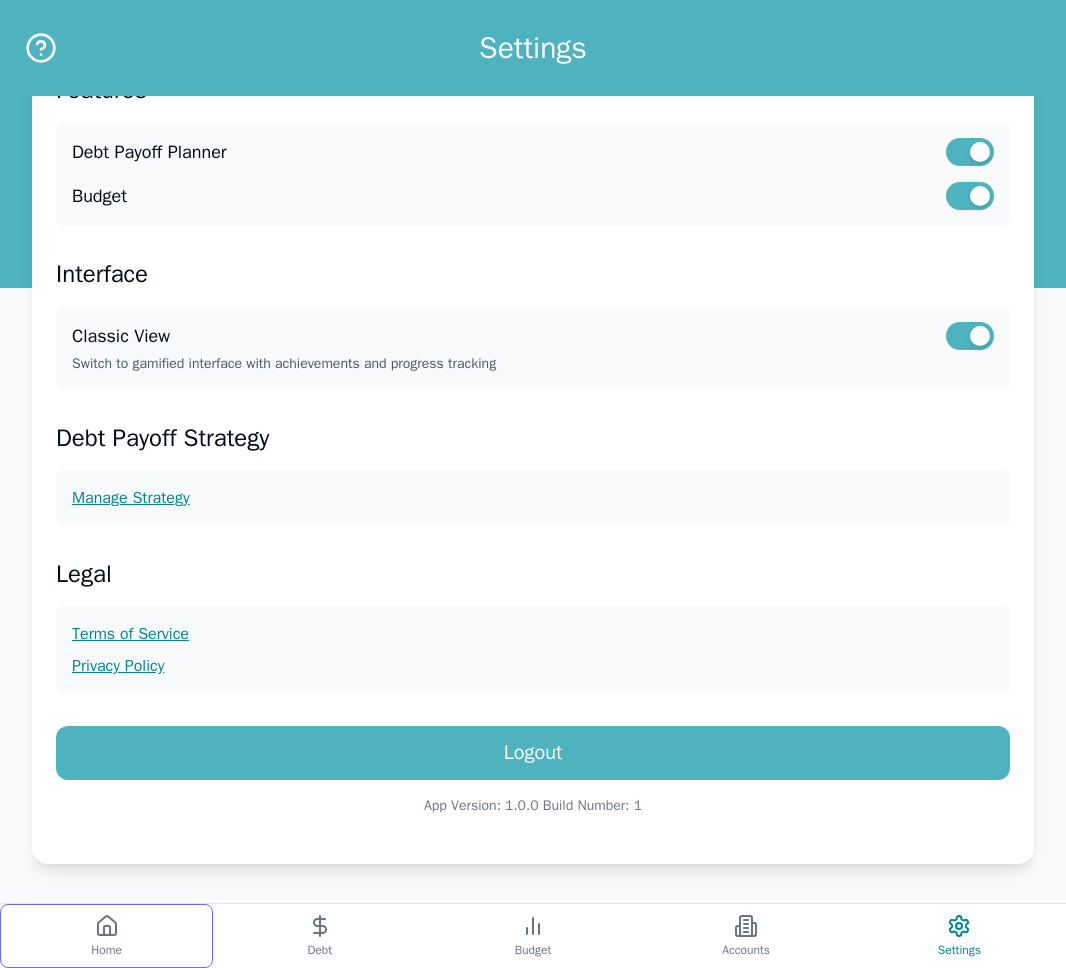 scroll, scrollTop: 406, scrollLeft: 0, axis: vertical 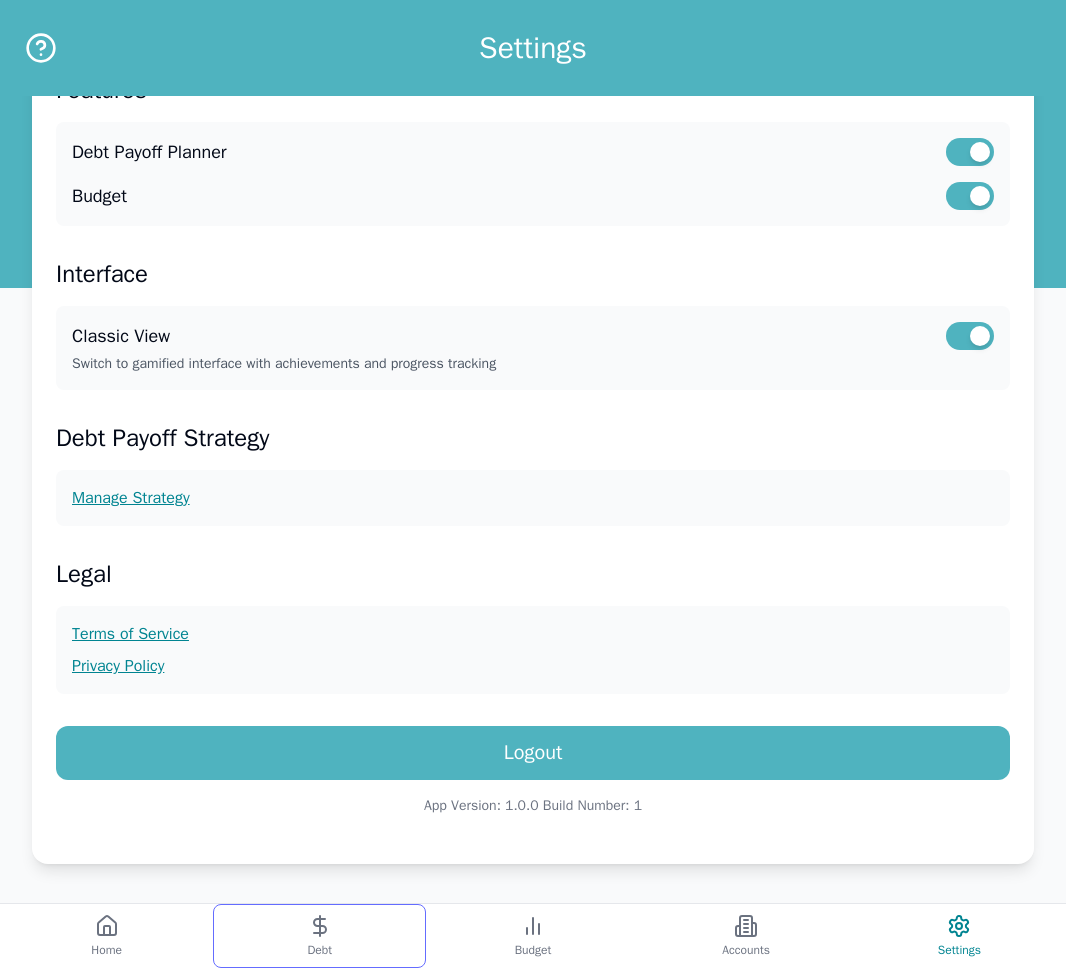 click 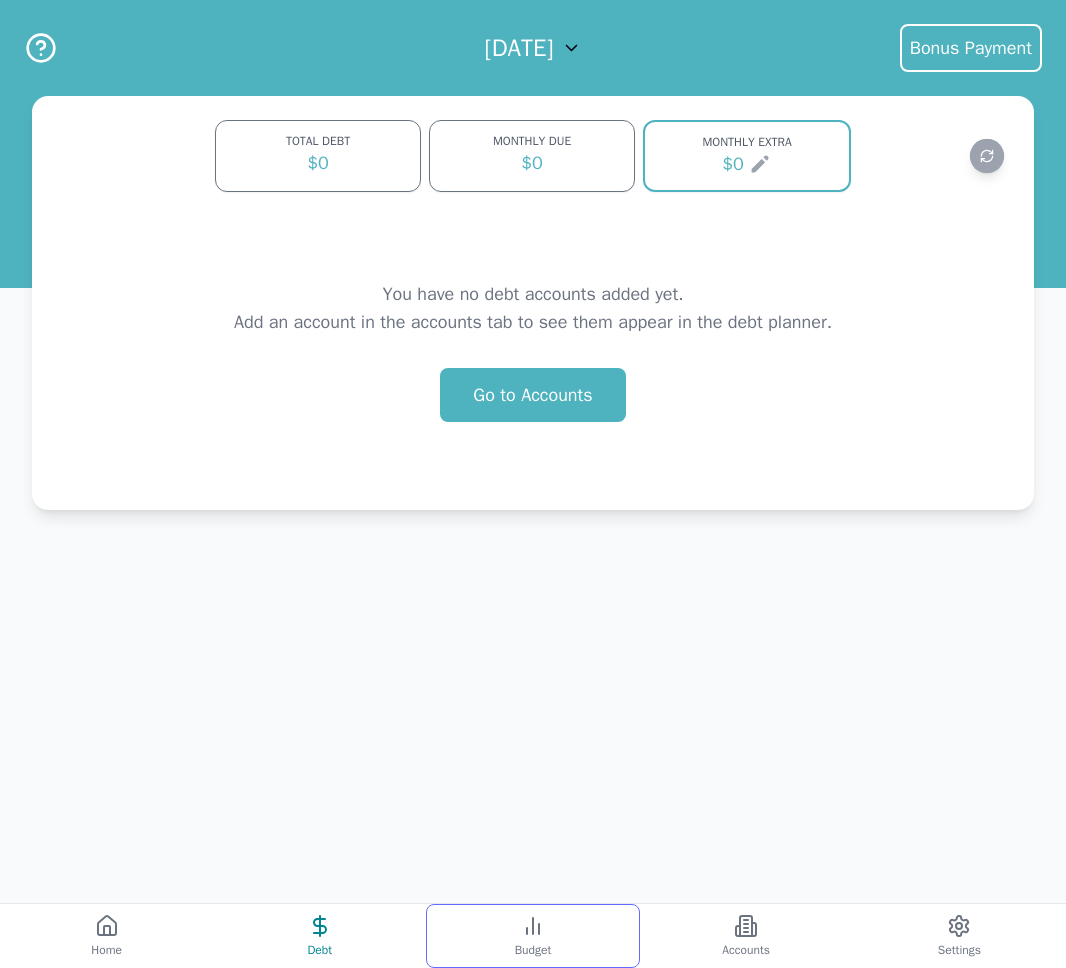 click on "Budget" at bounding box center (532, 936) 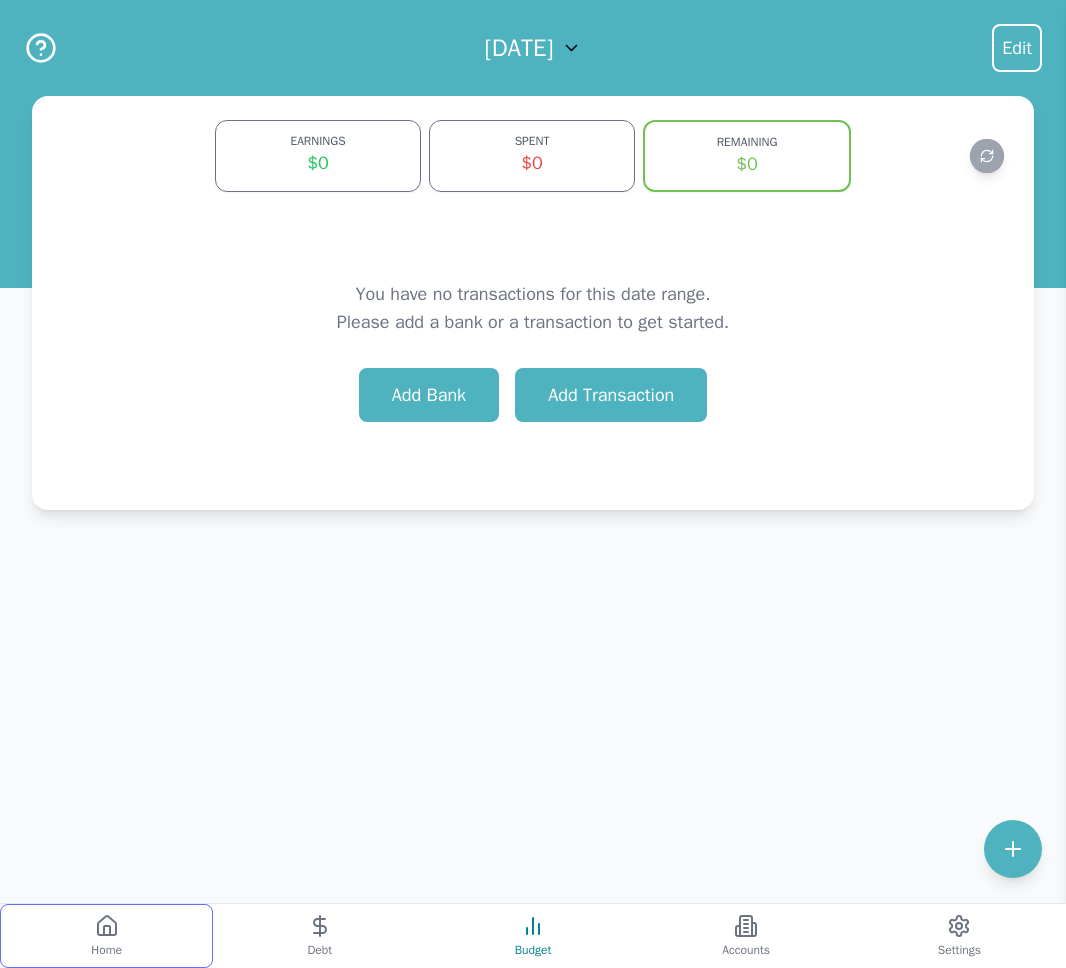 click on "Home" at bounding box center [106, 936] 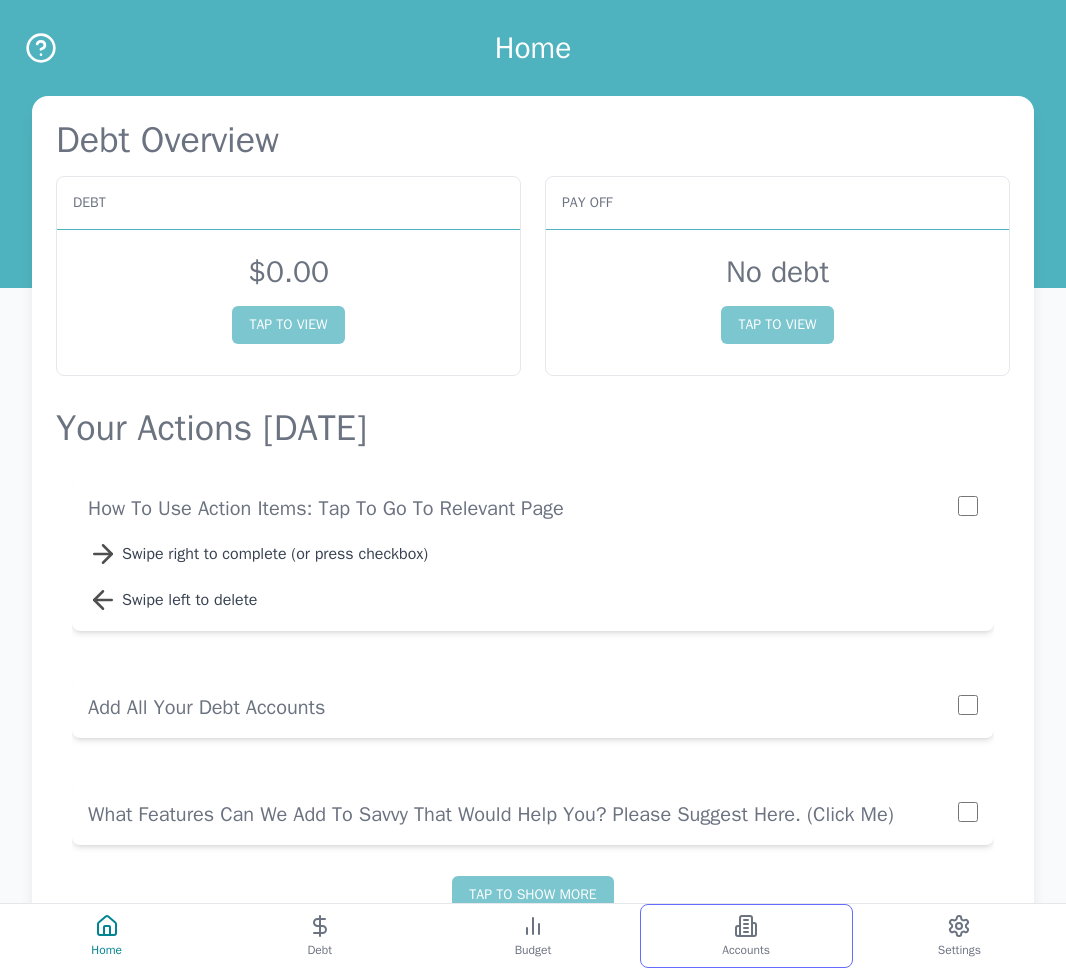 click 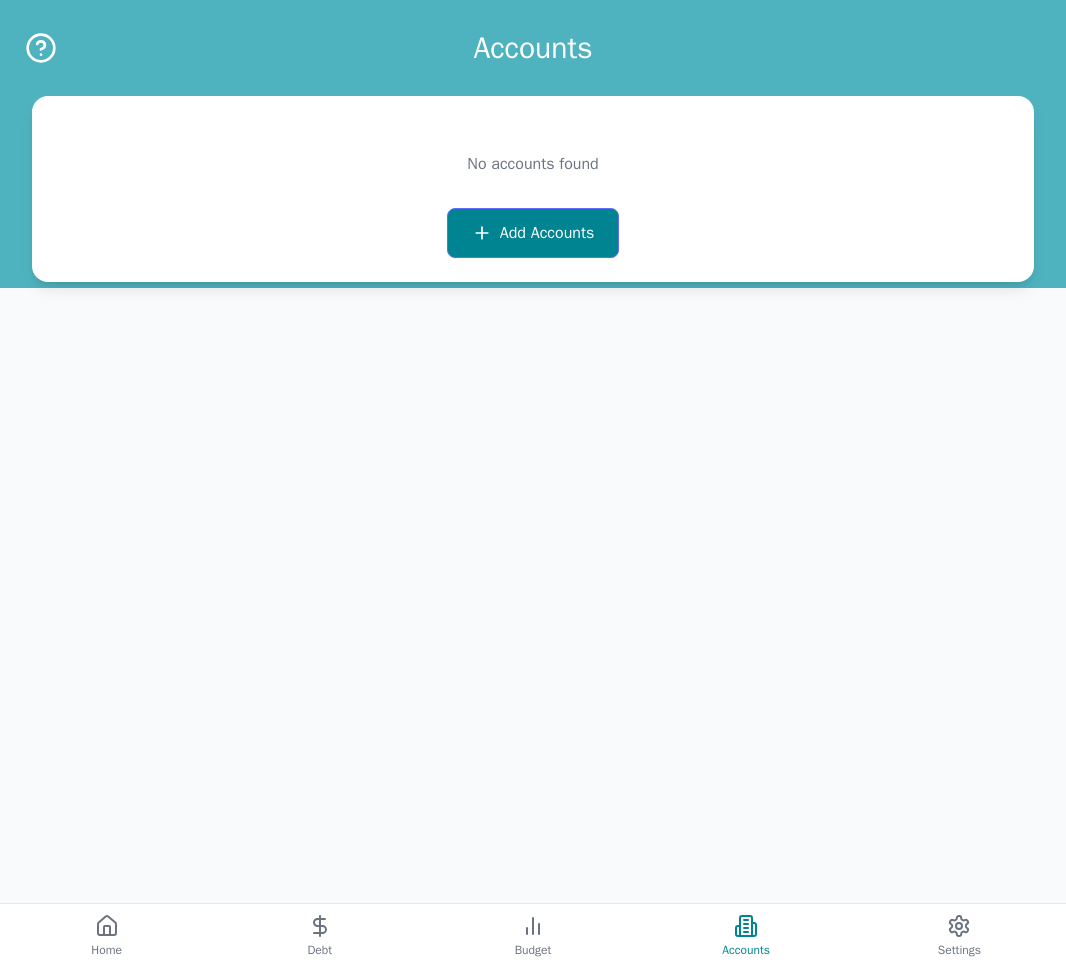 click on "Add Accounts" at bounding box center [547, 233] 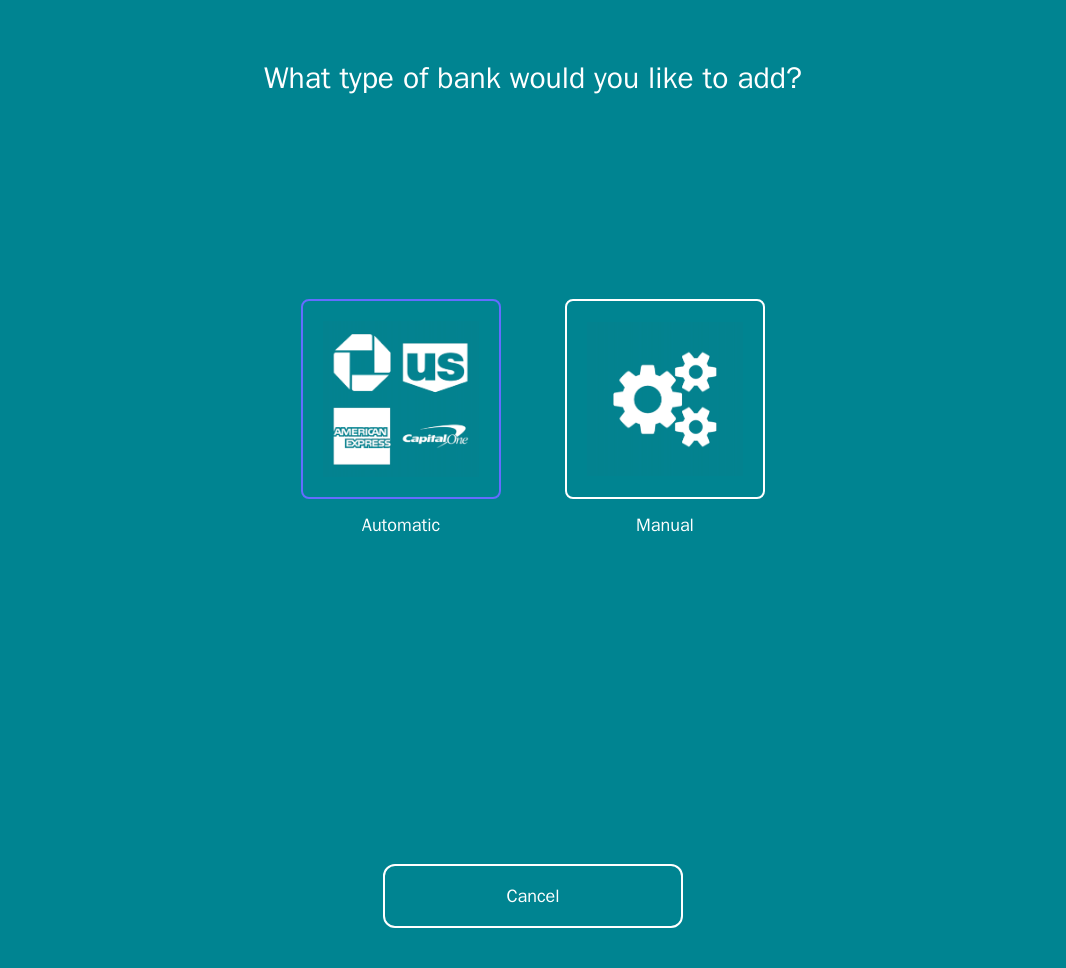 click at bounding box center (401, 399) 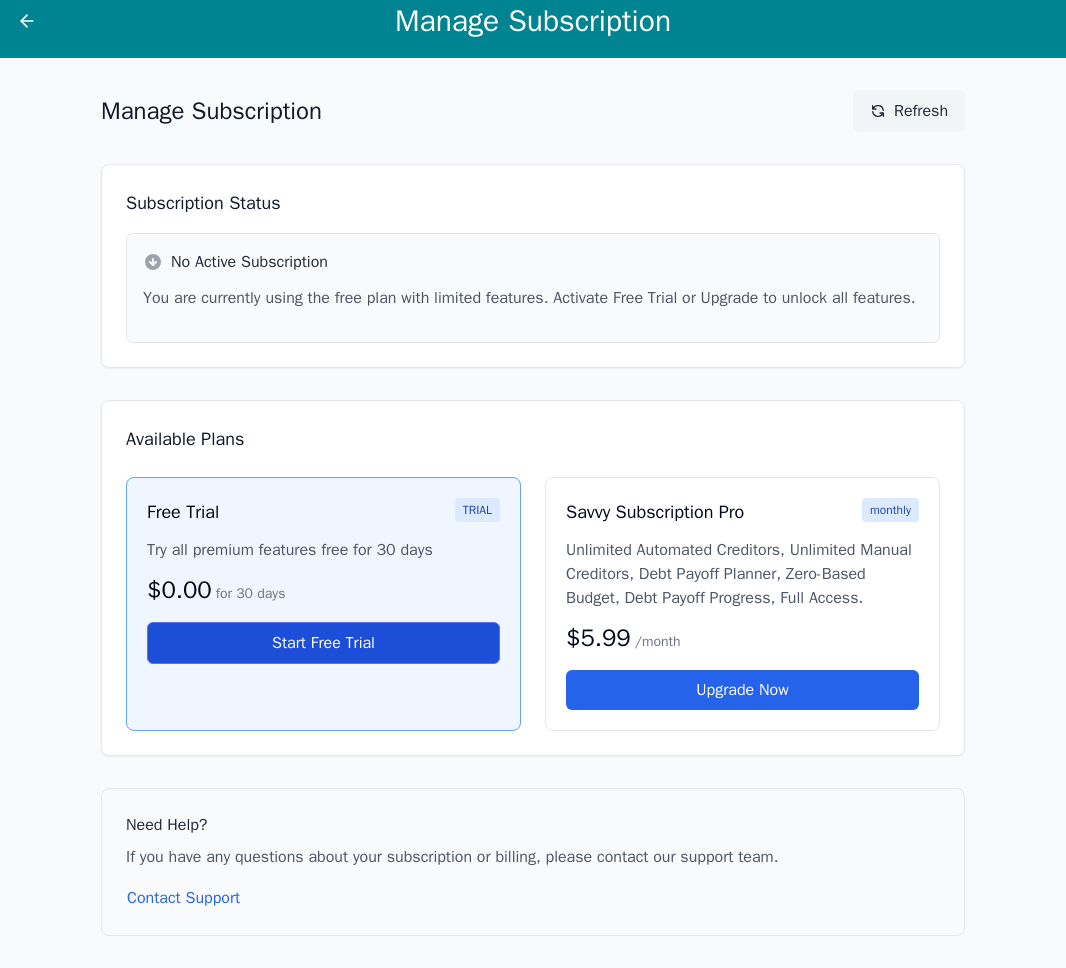 scroll, scrollTop: 65, scrollLeft: 0, axis: vertical 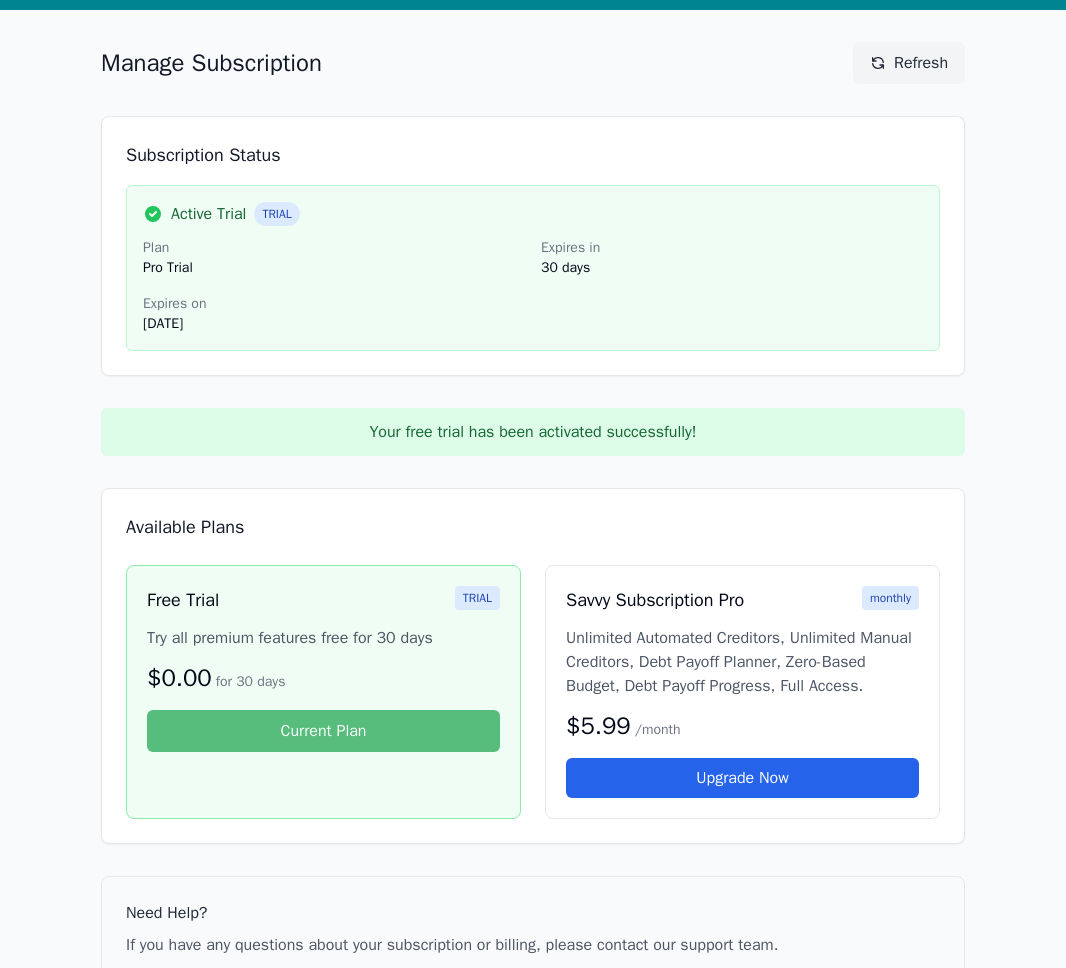 click 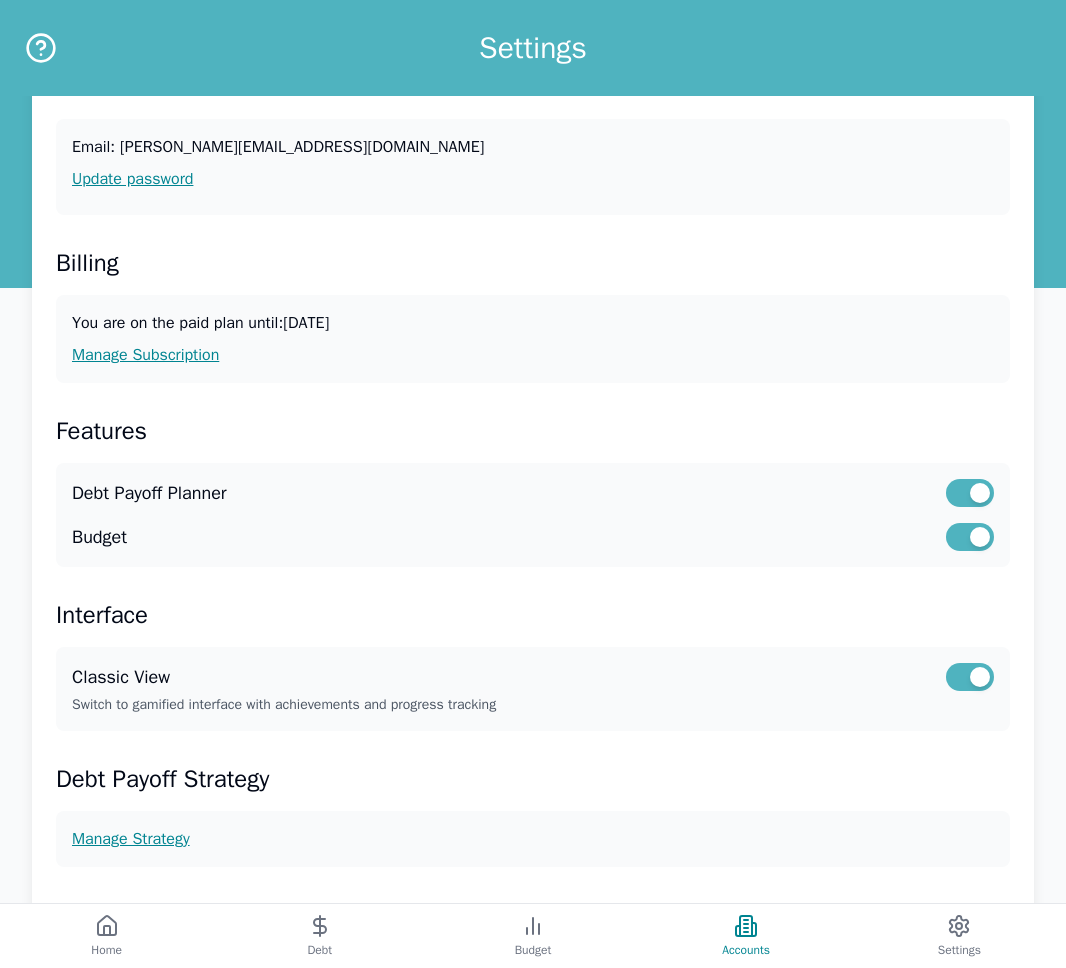 scroll, scrollTop: 0, scrollLeft: 0, axis: both 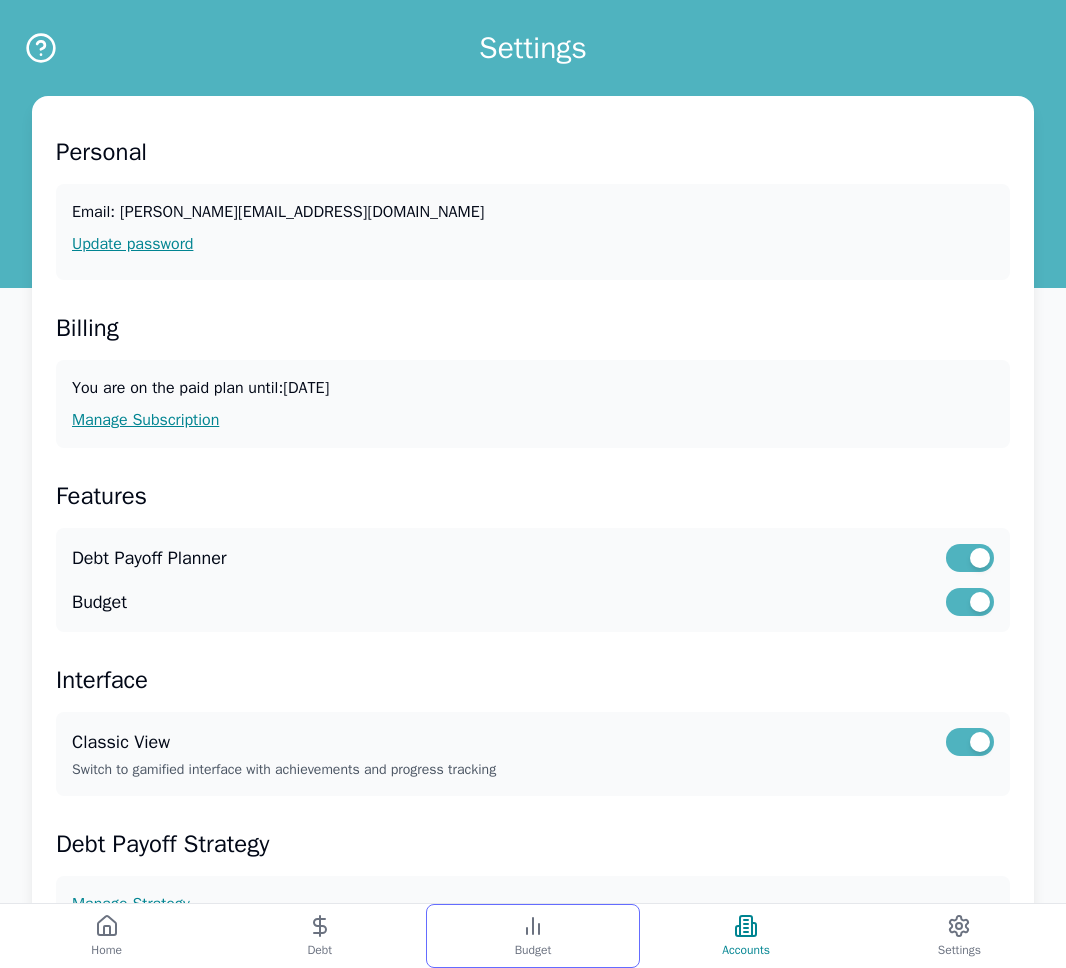 click 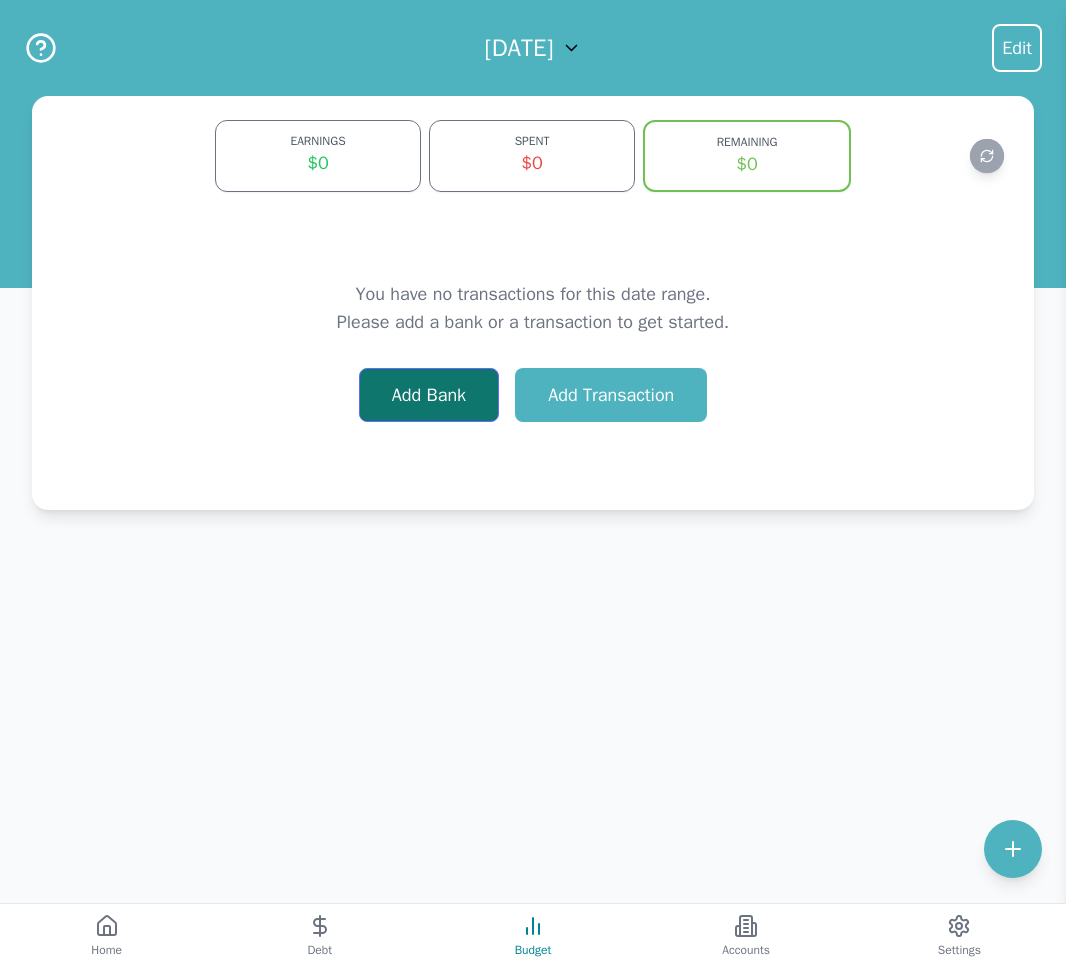 click on "Add Bank" at bounding box center [429, 395] 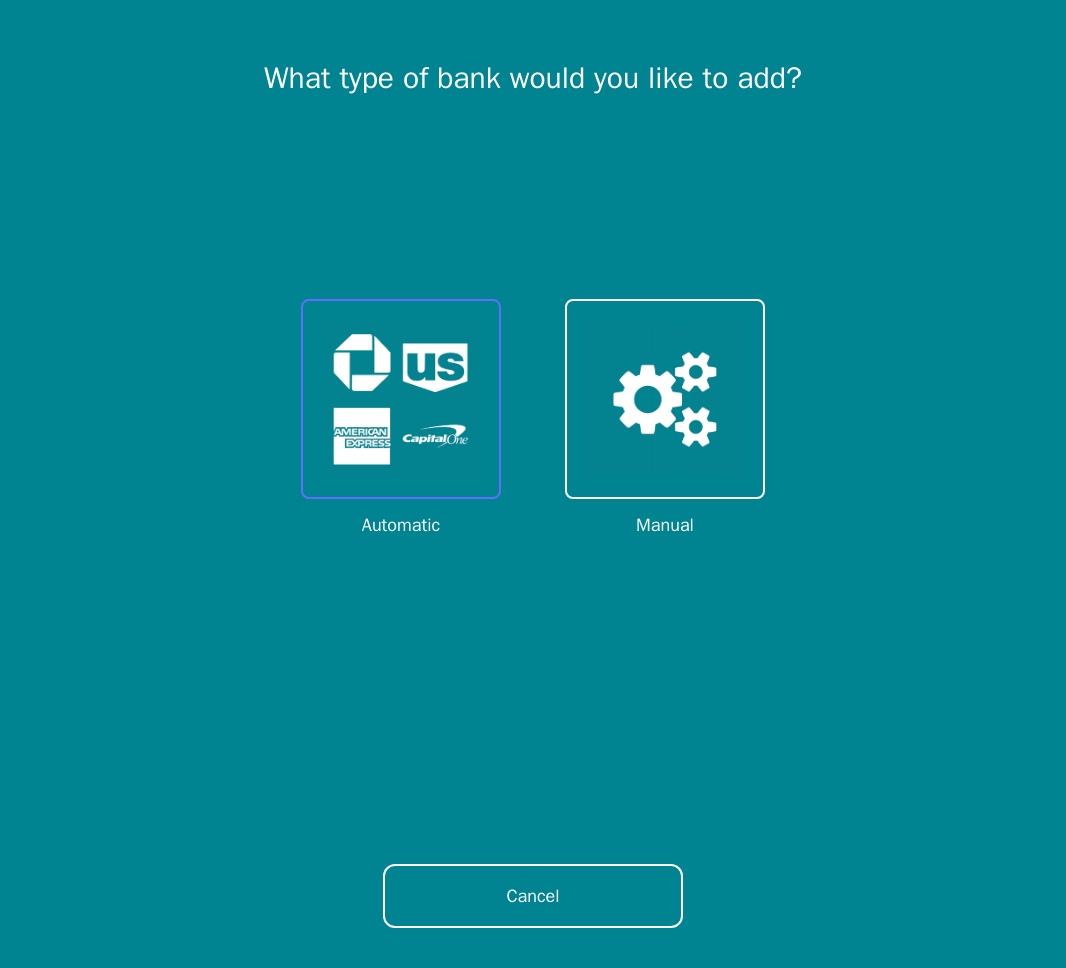 click at bounding box center (401, 399) 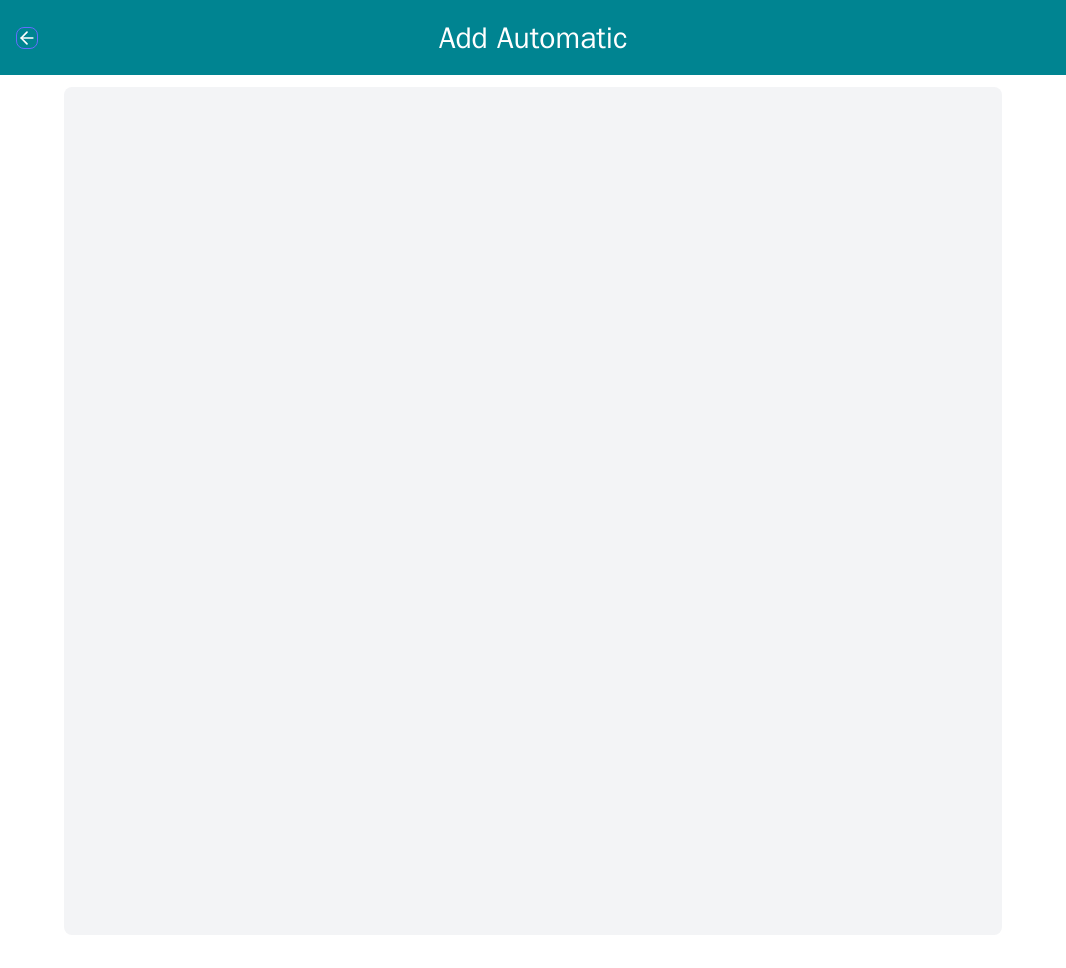 click 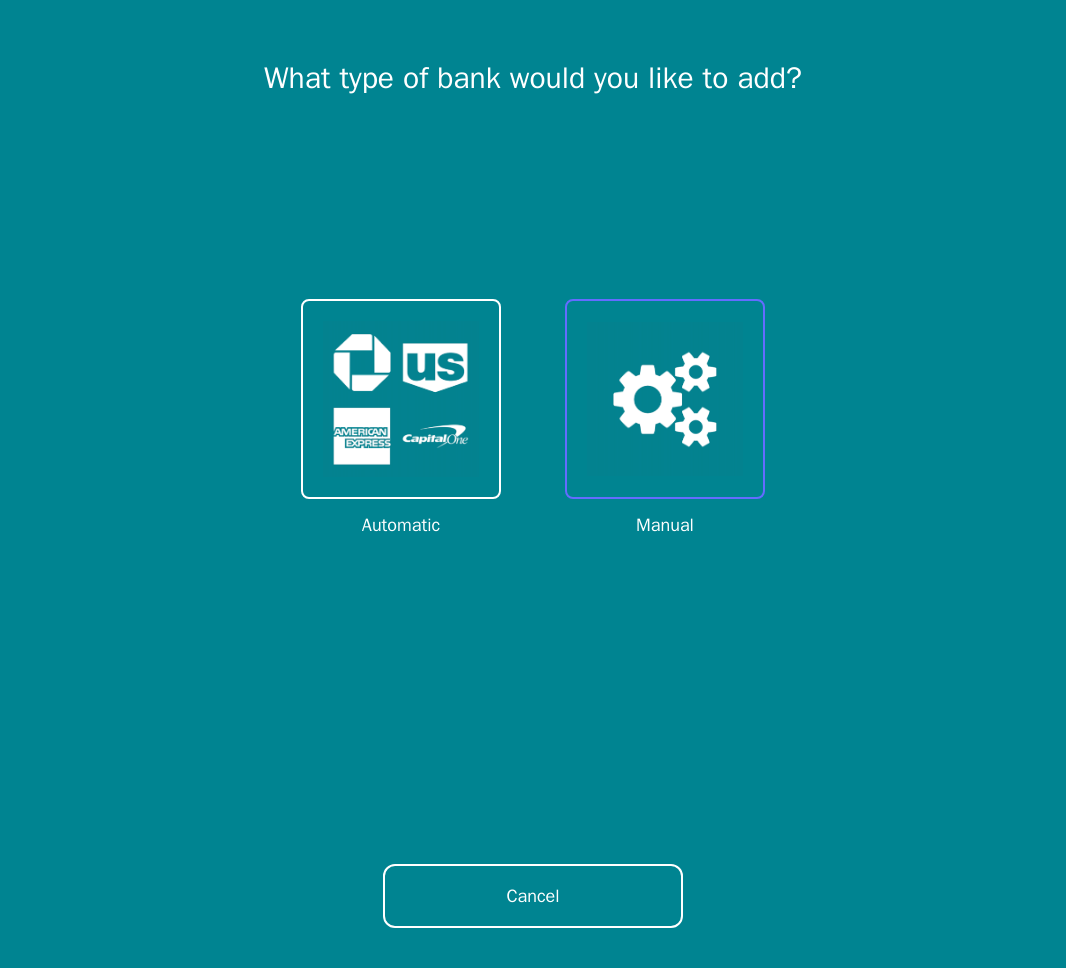 click at bounding box center [665, 399] 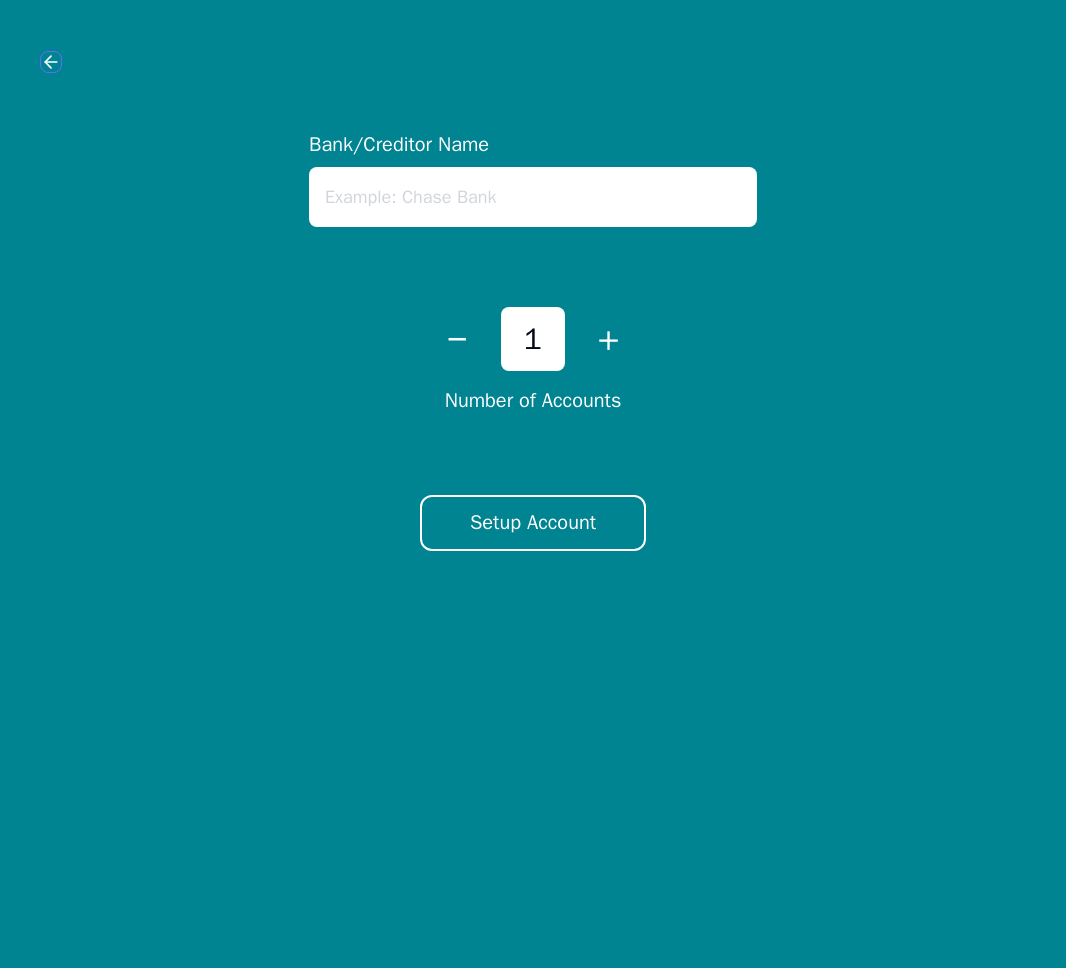 click 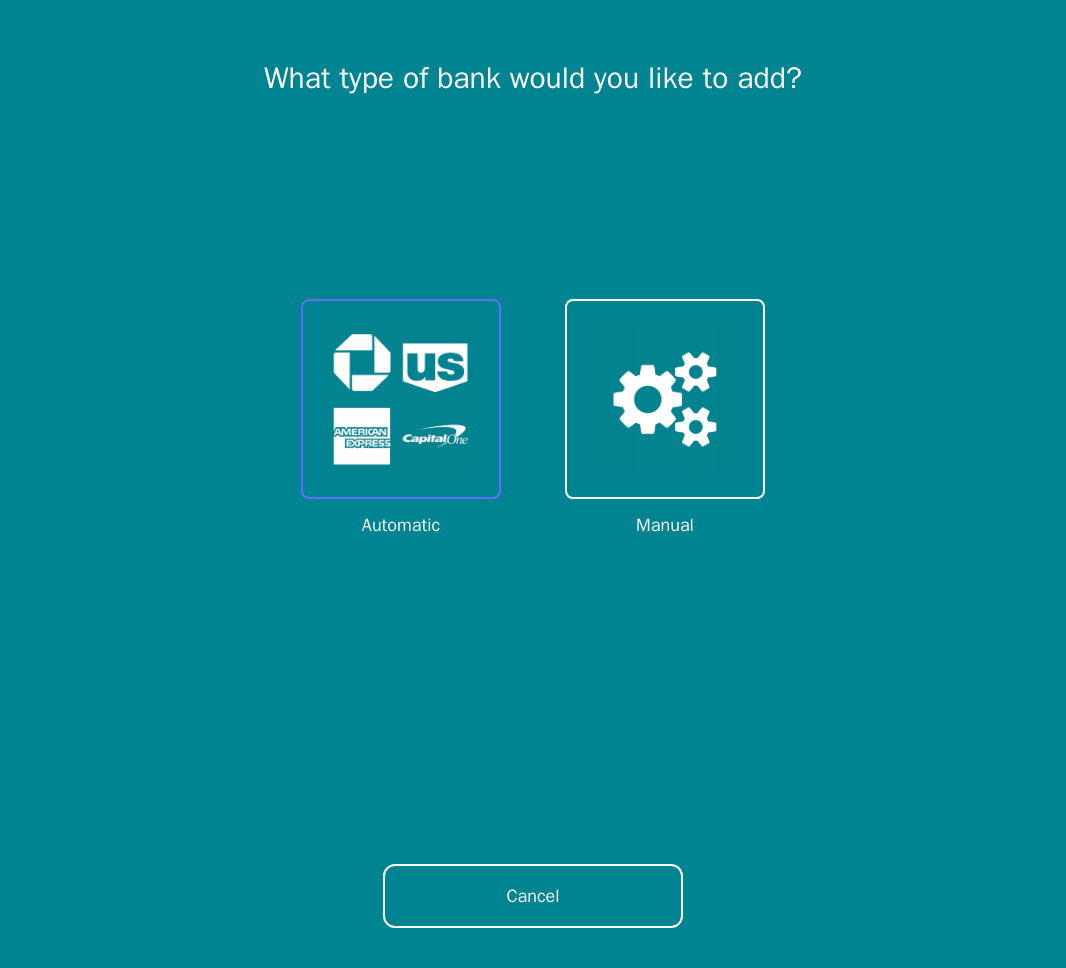 click at bounding box center [401, 399] 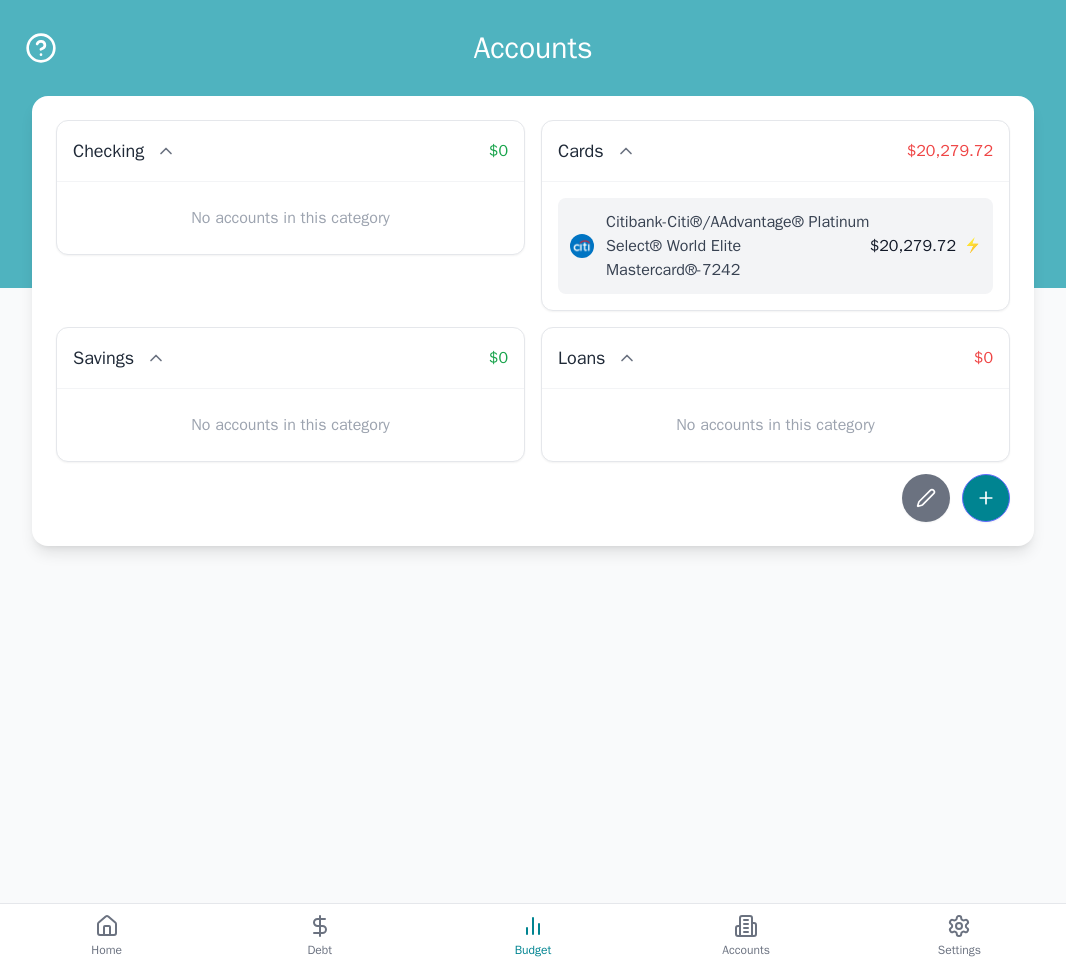 click at bounding box center (986, 498) 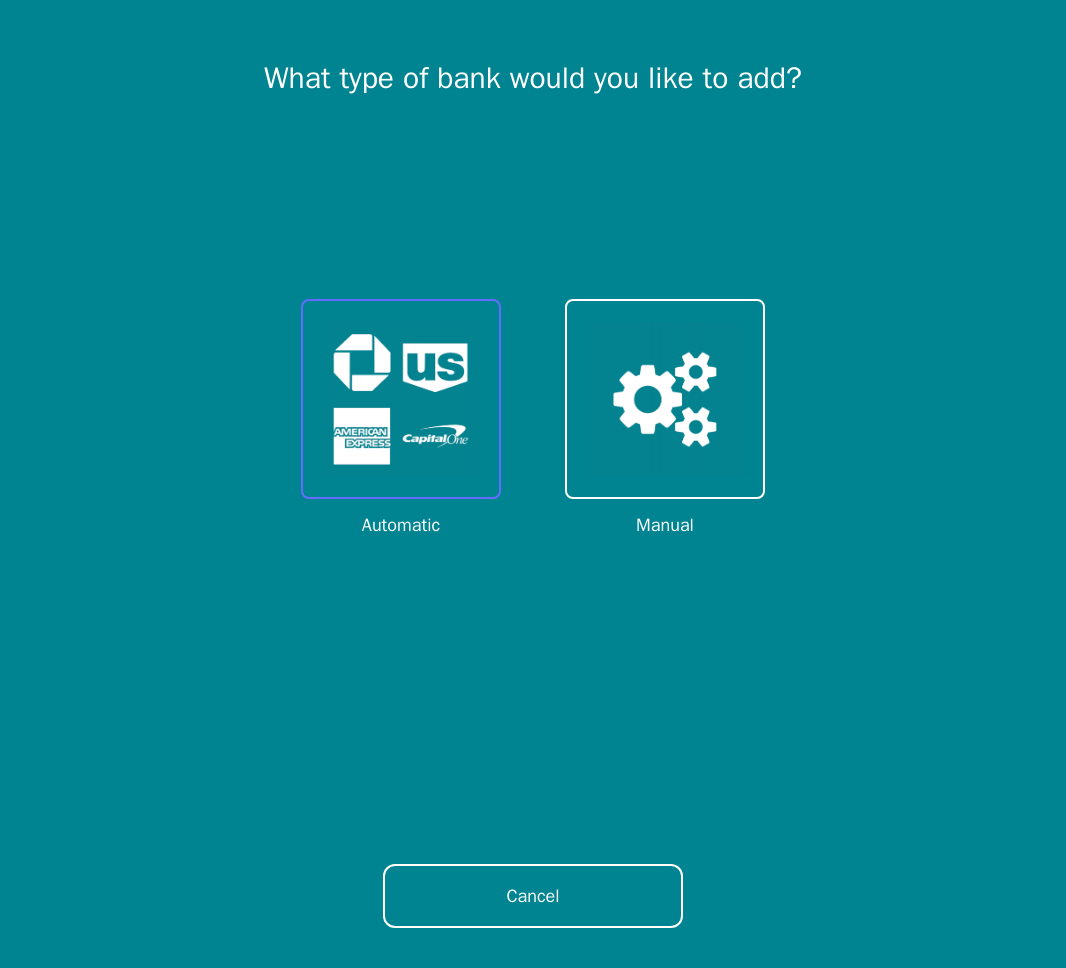 click at bounding box center [401, 399] 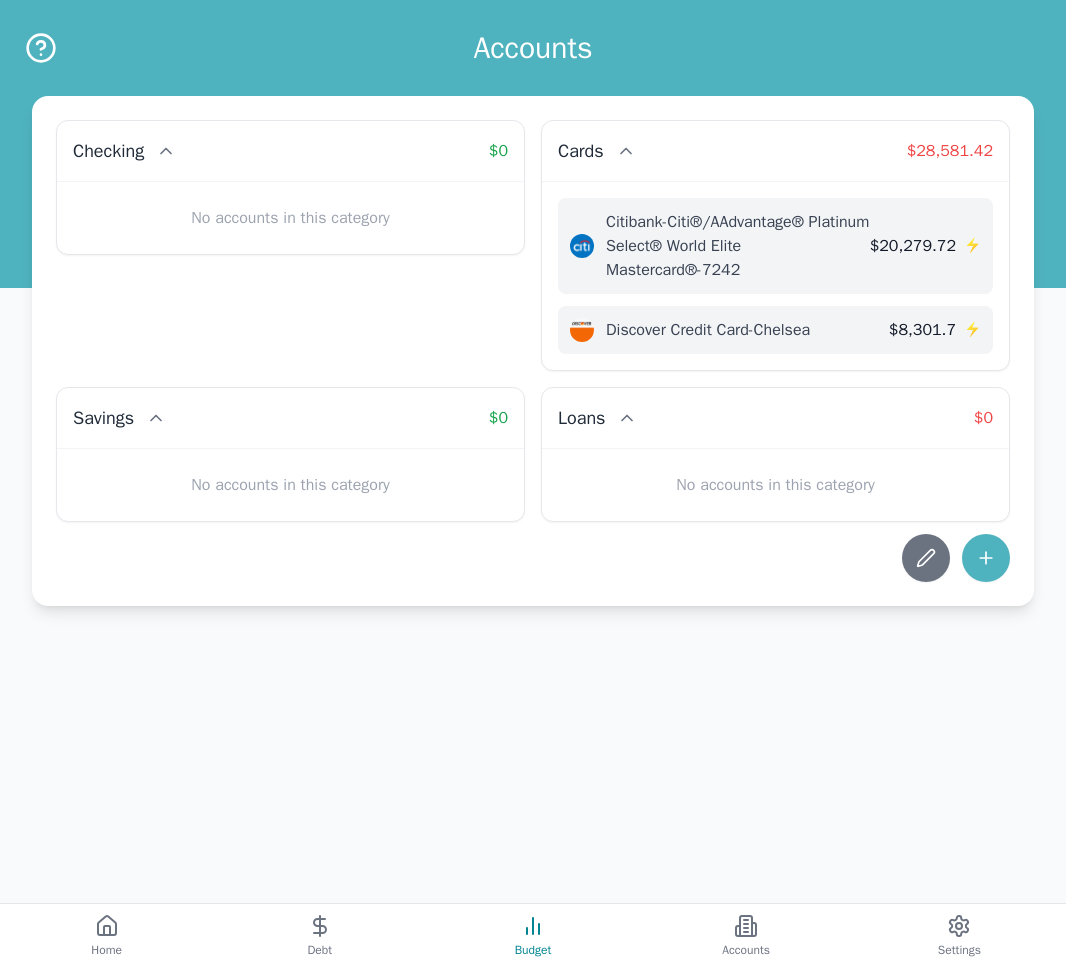 scroll, scrollTop: 0, scrollLeft: 0, axis: both 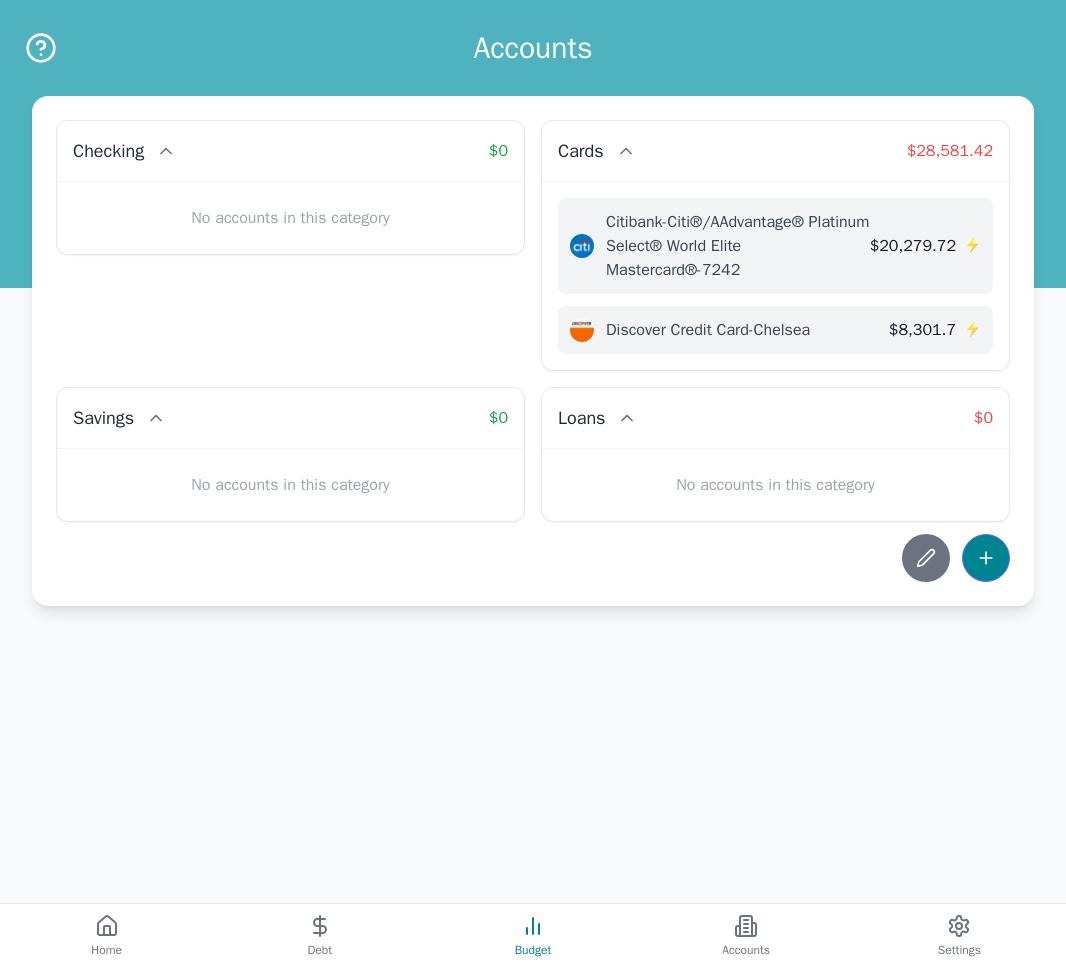click 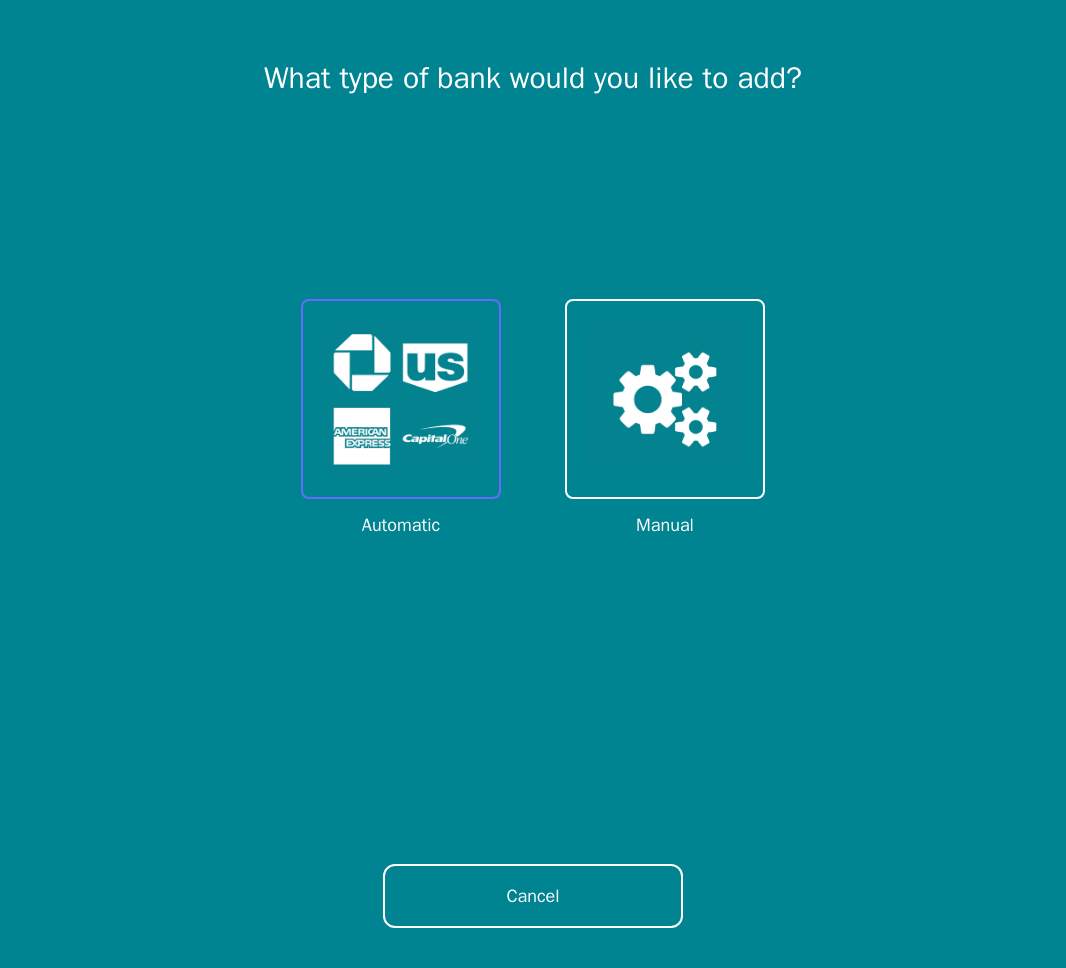 click at bounding box center [401, 399] 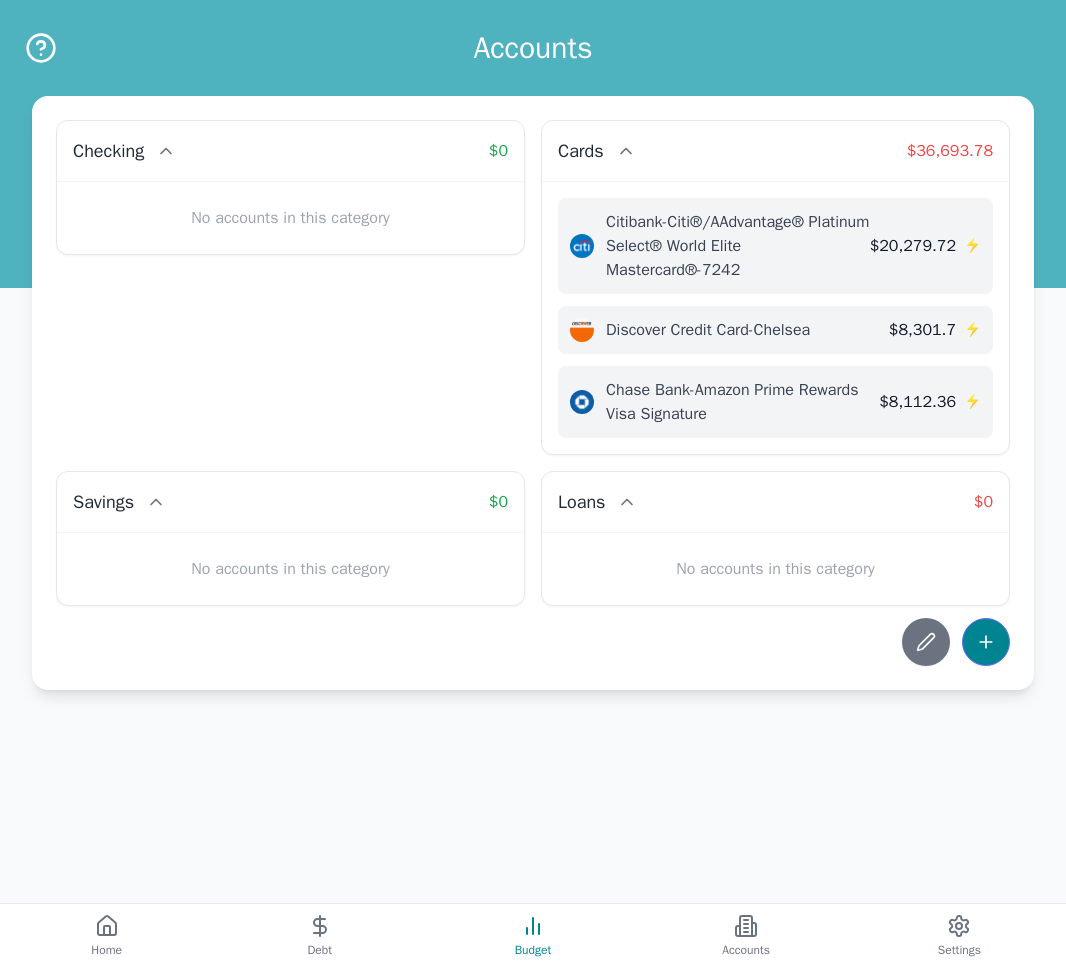 click 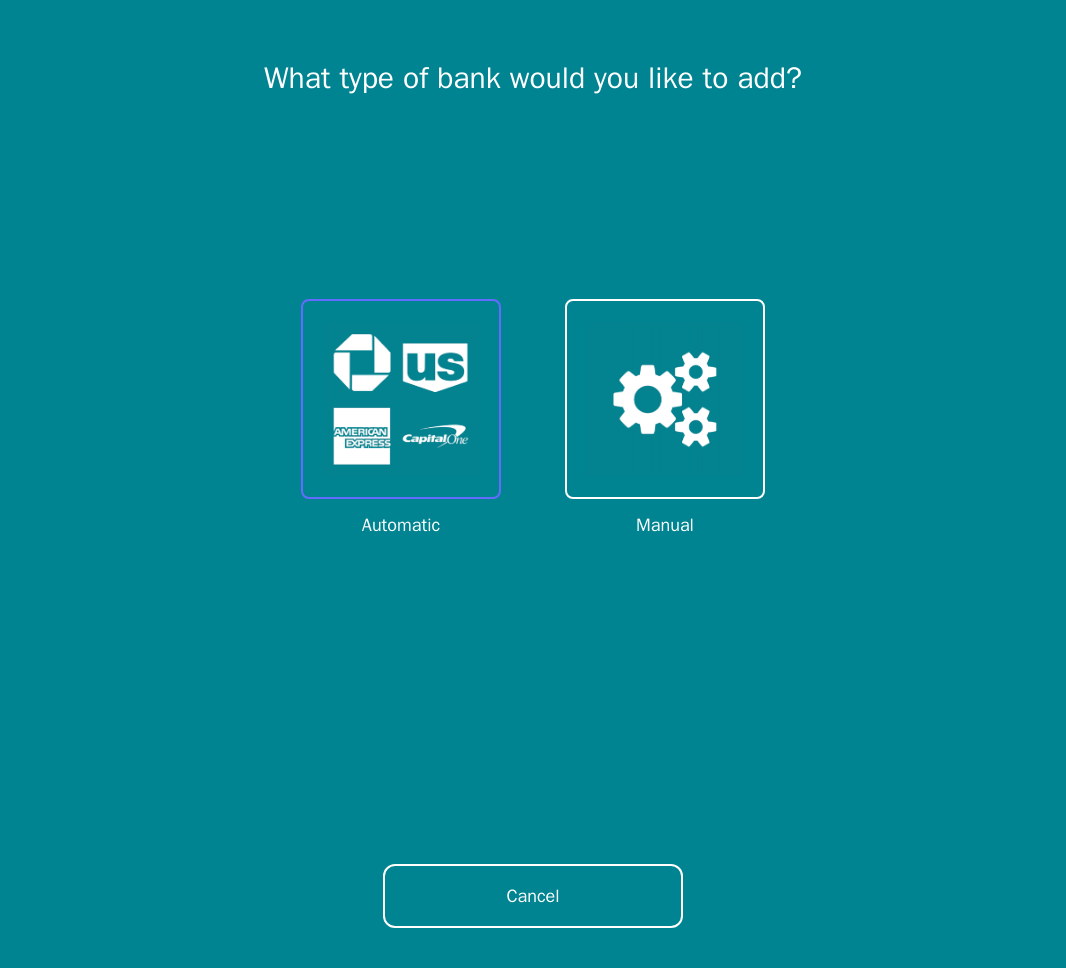click at bounding box center (401, 399) 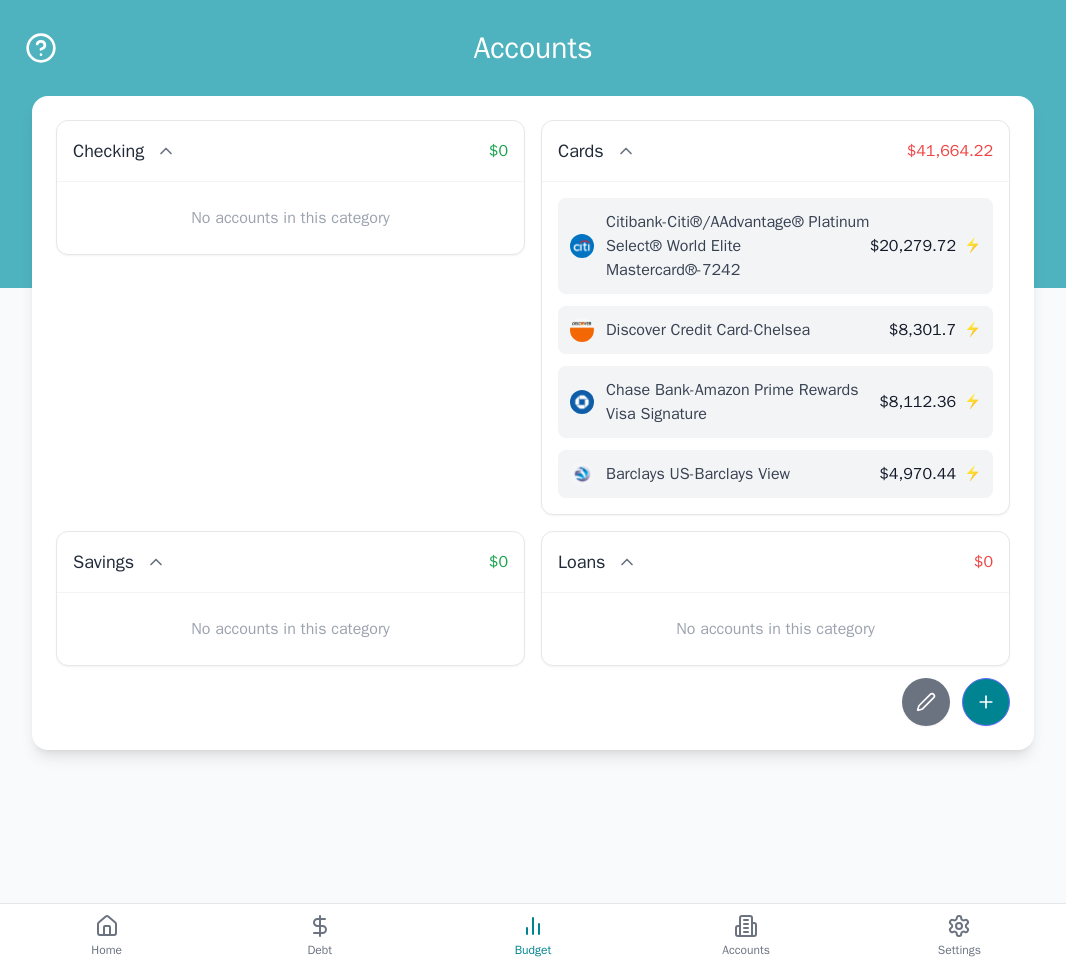 click 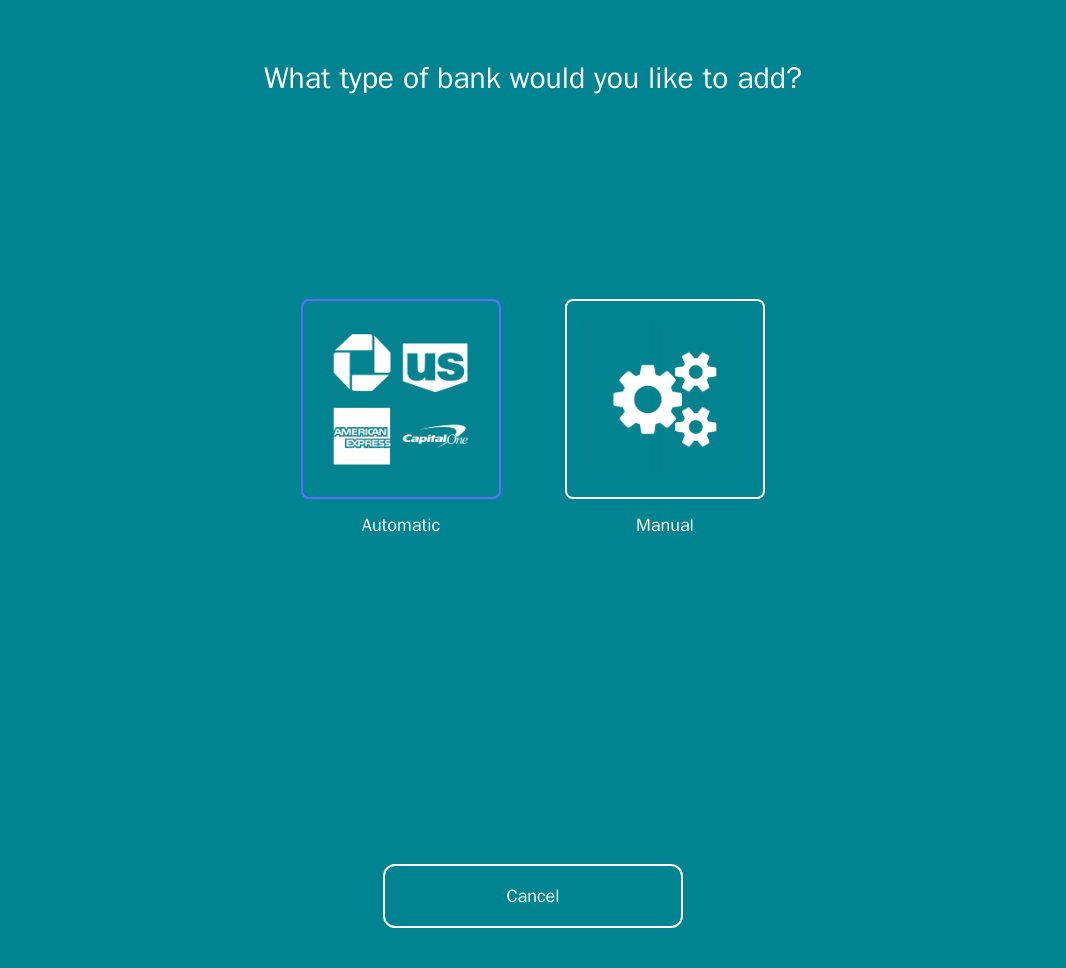 click at bounding box center [401, 399] 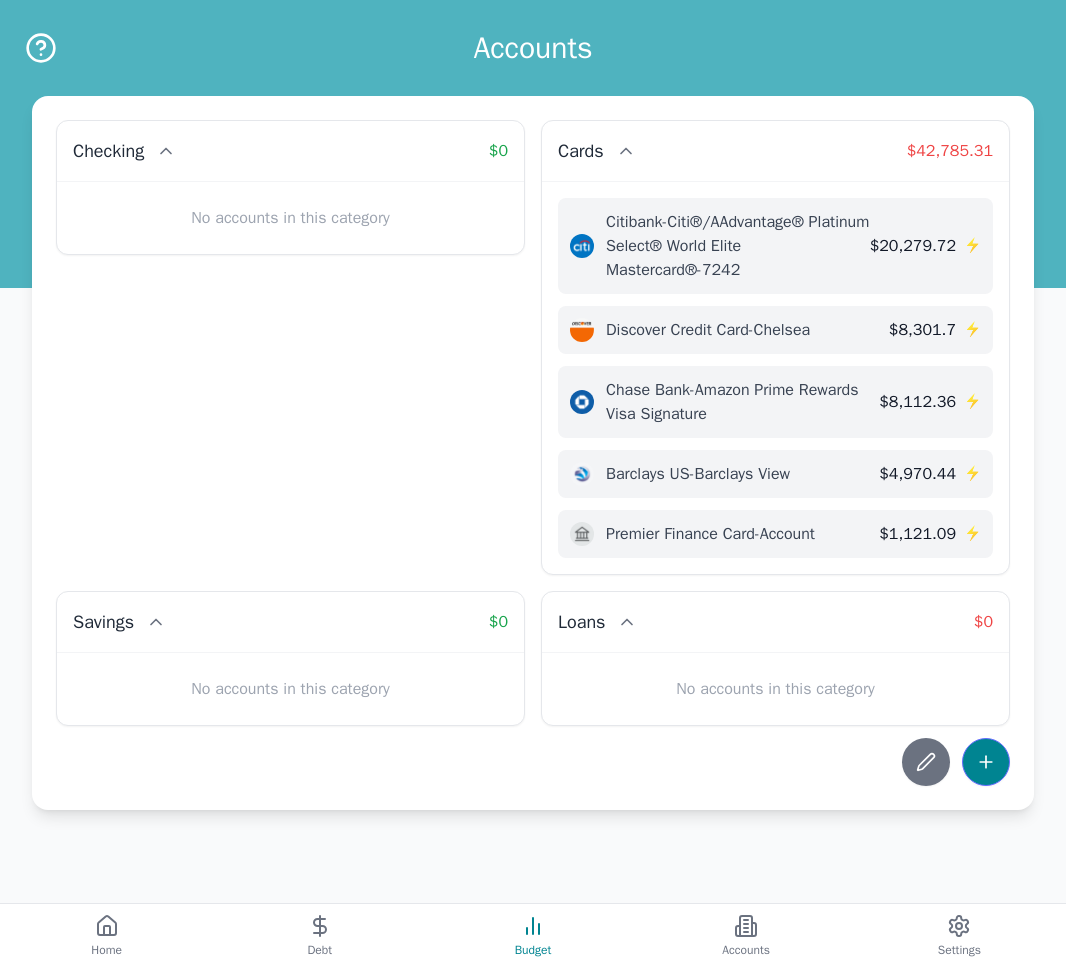 click 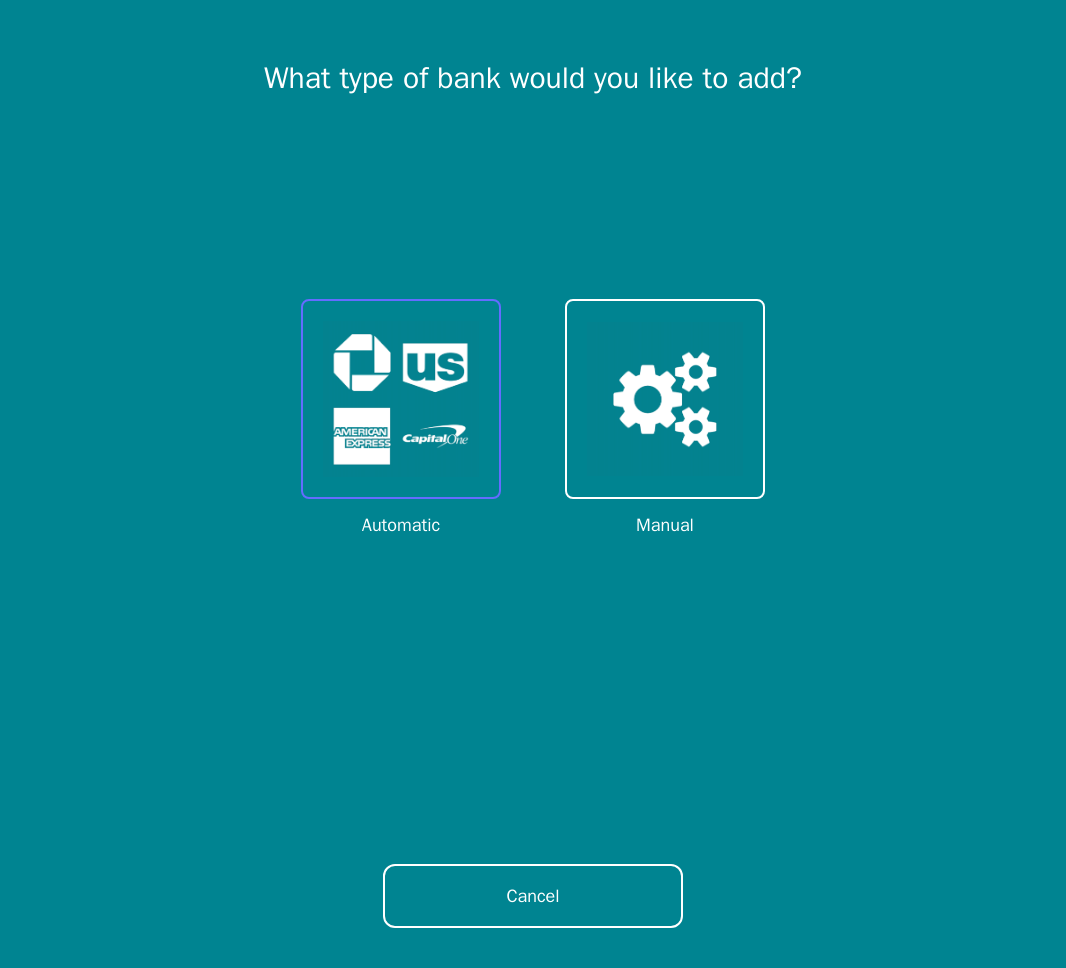 click at bounding box center (401, 399) 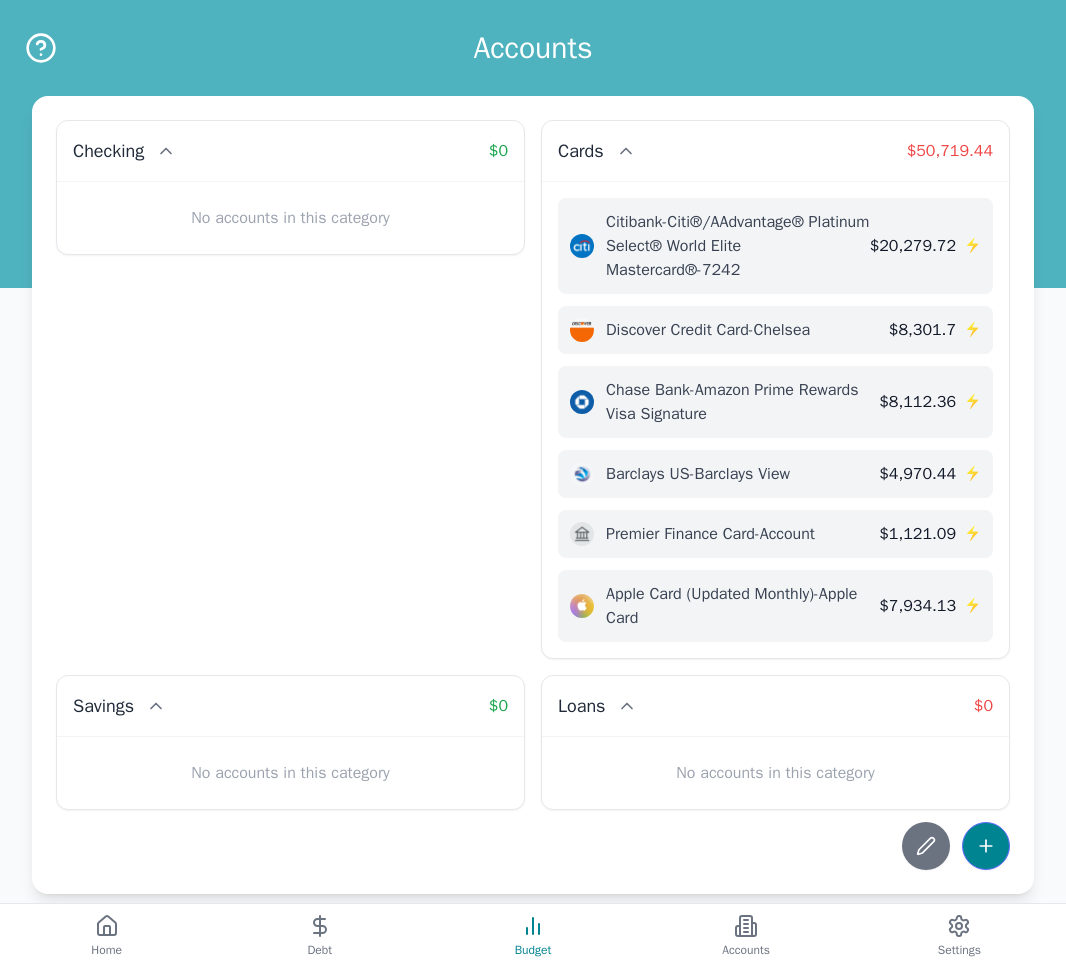 click at bounding box center [986, 846] 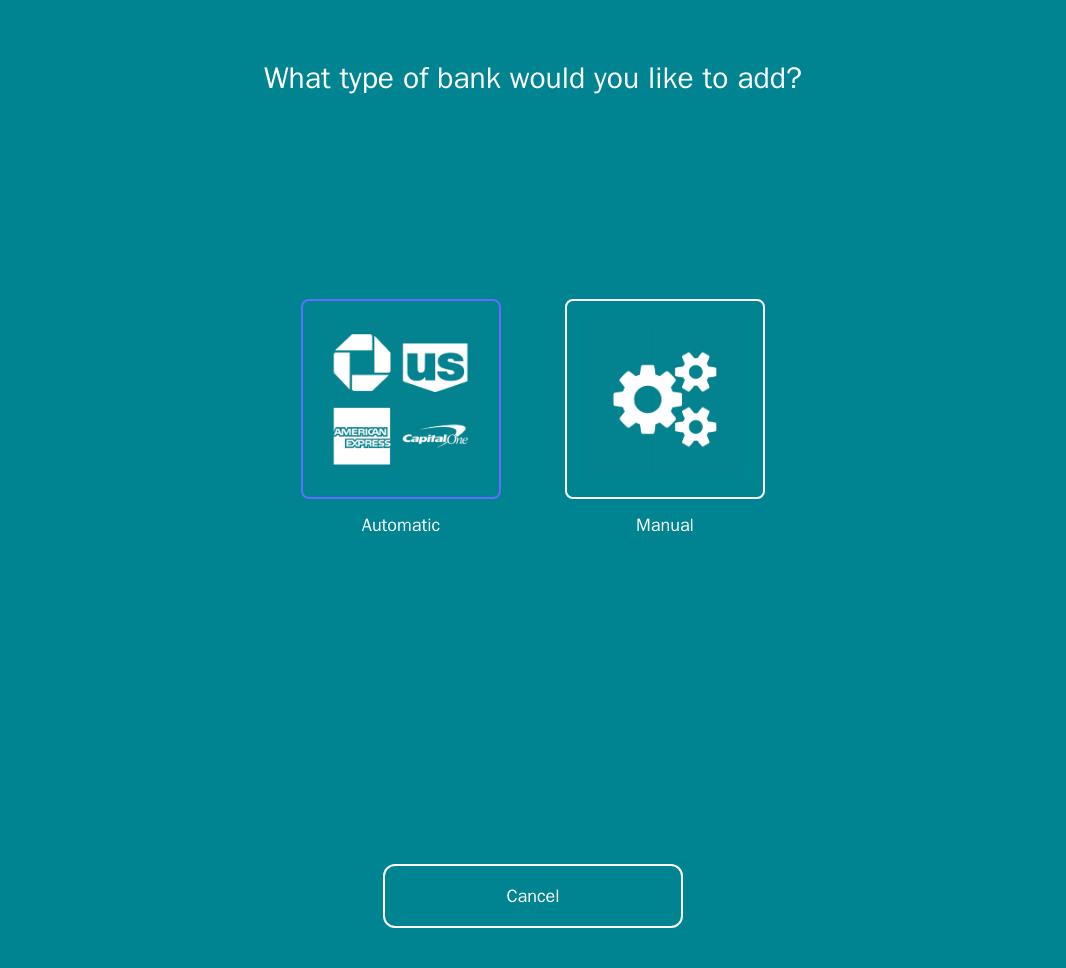 click at bounding box center (401, 399) 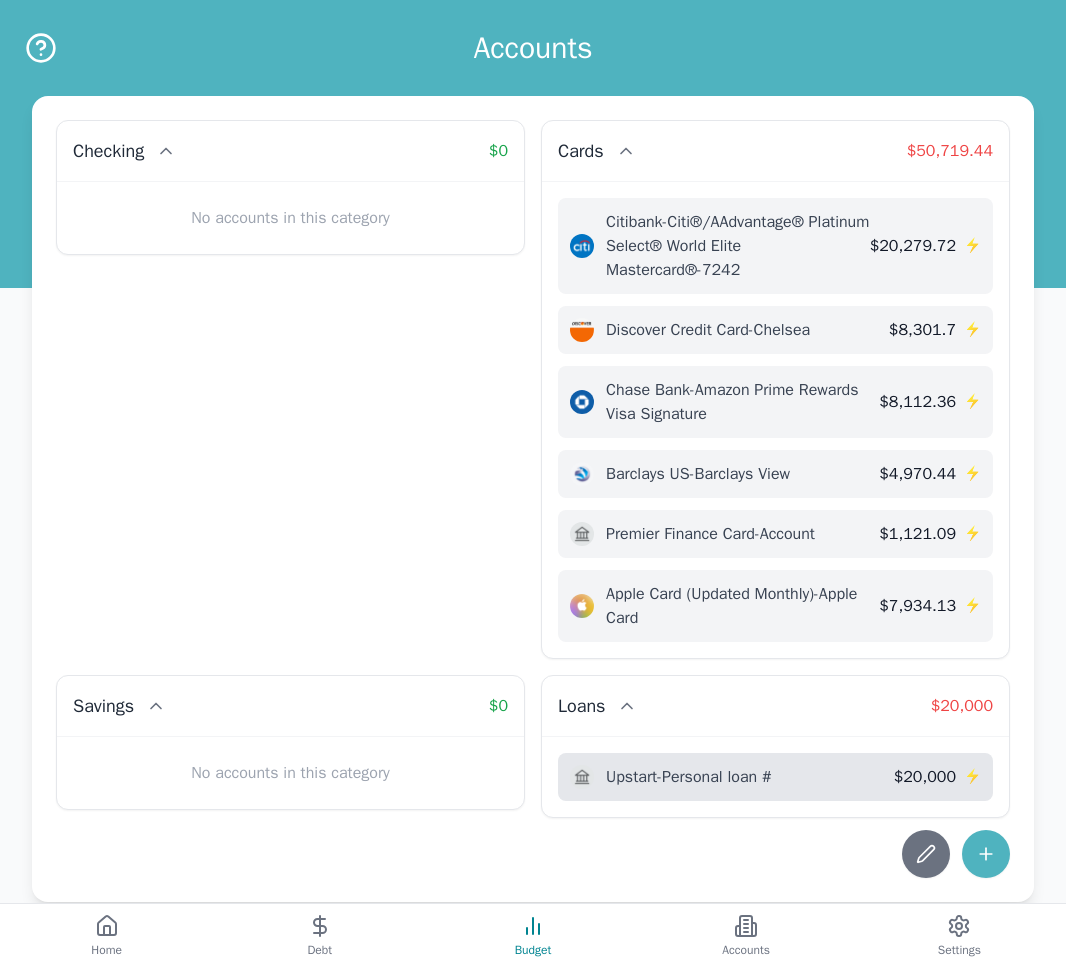 click on "Upstart  -  Personal loan #" at bounding box center [689, 777] 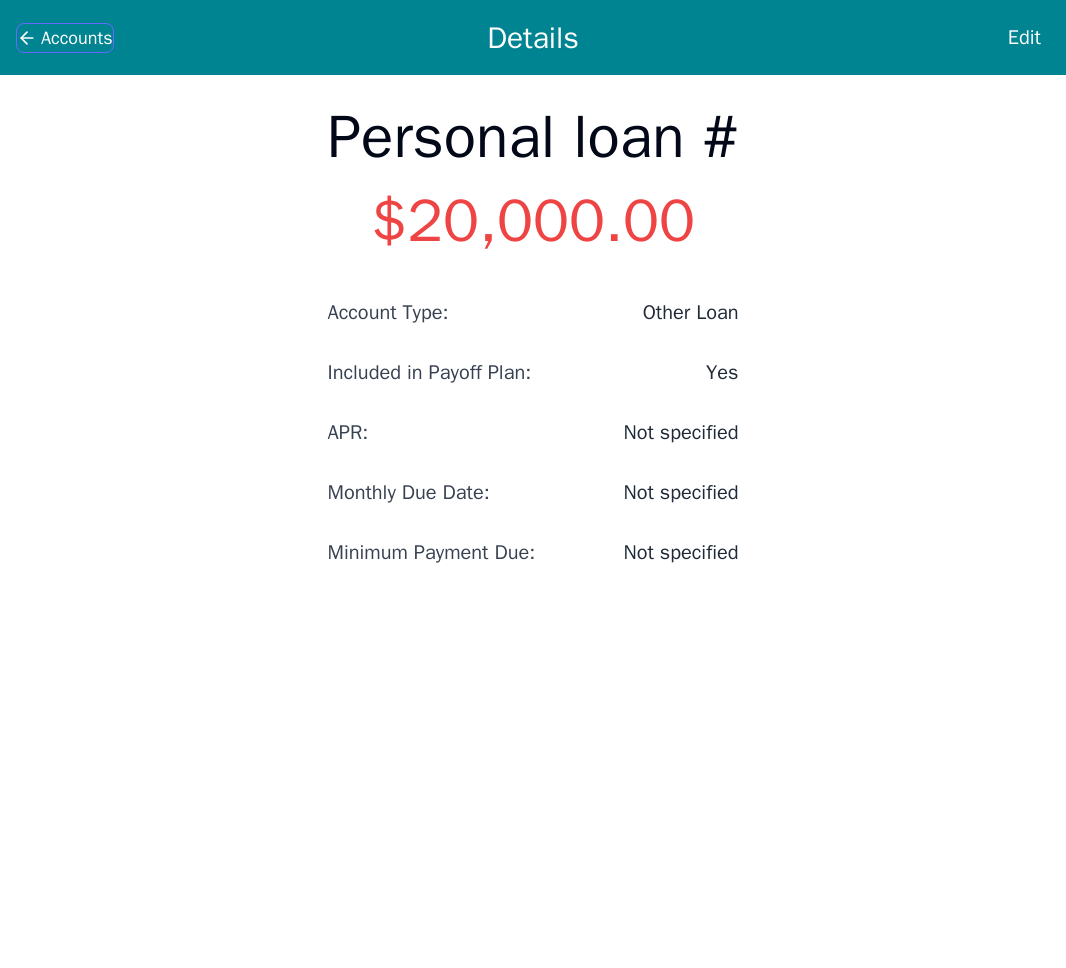 click on "Accounts" at bounding box center (77, 38) 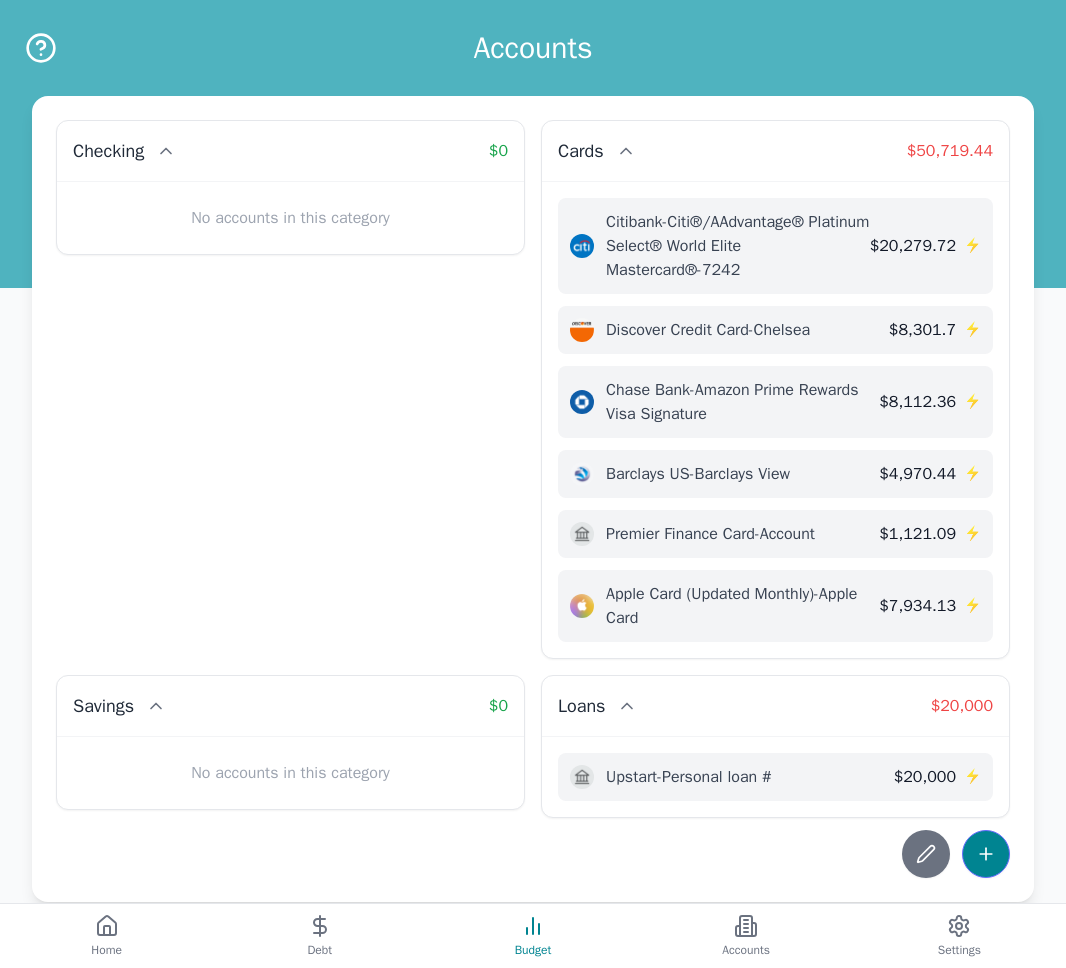 click 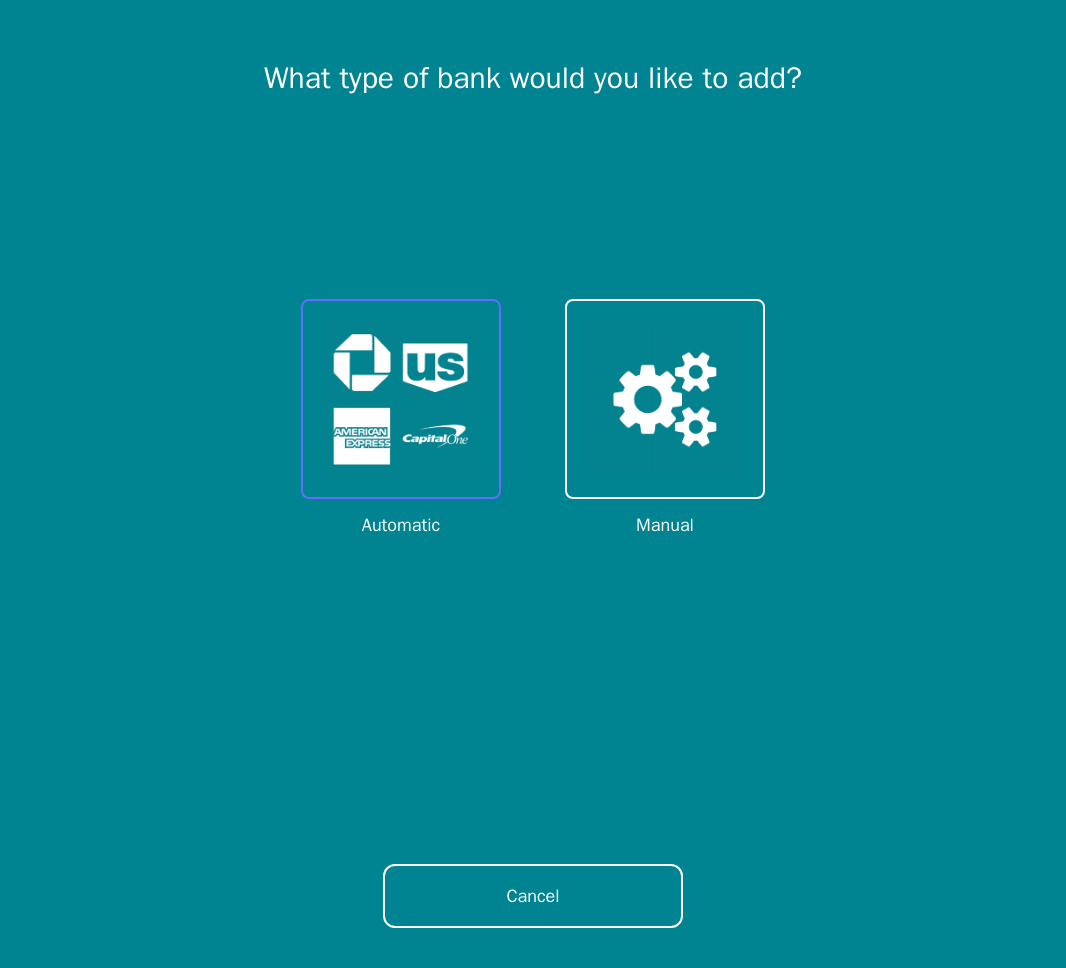 click at bounding box center [401, 399] 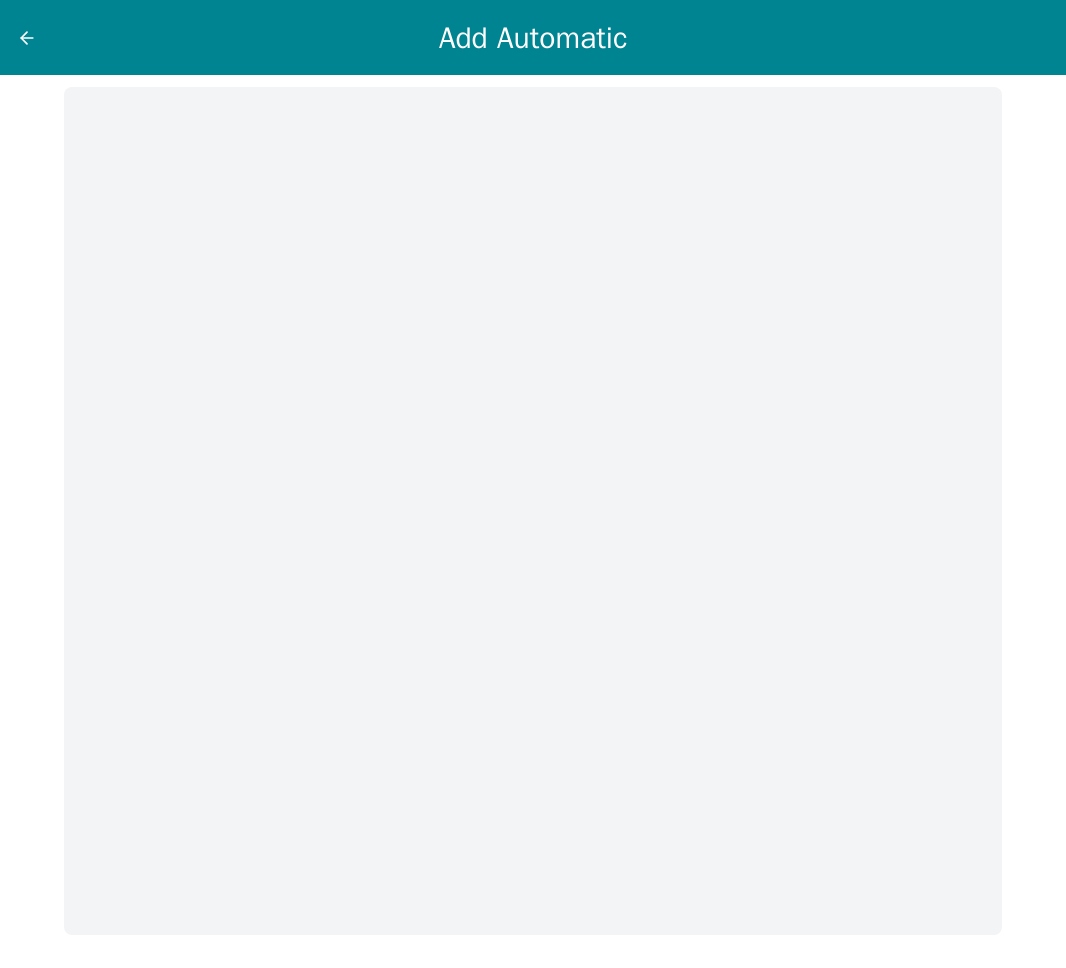 click on "Add Automatic" at bounding box center [533, 37] 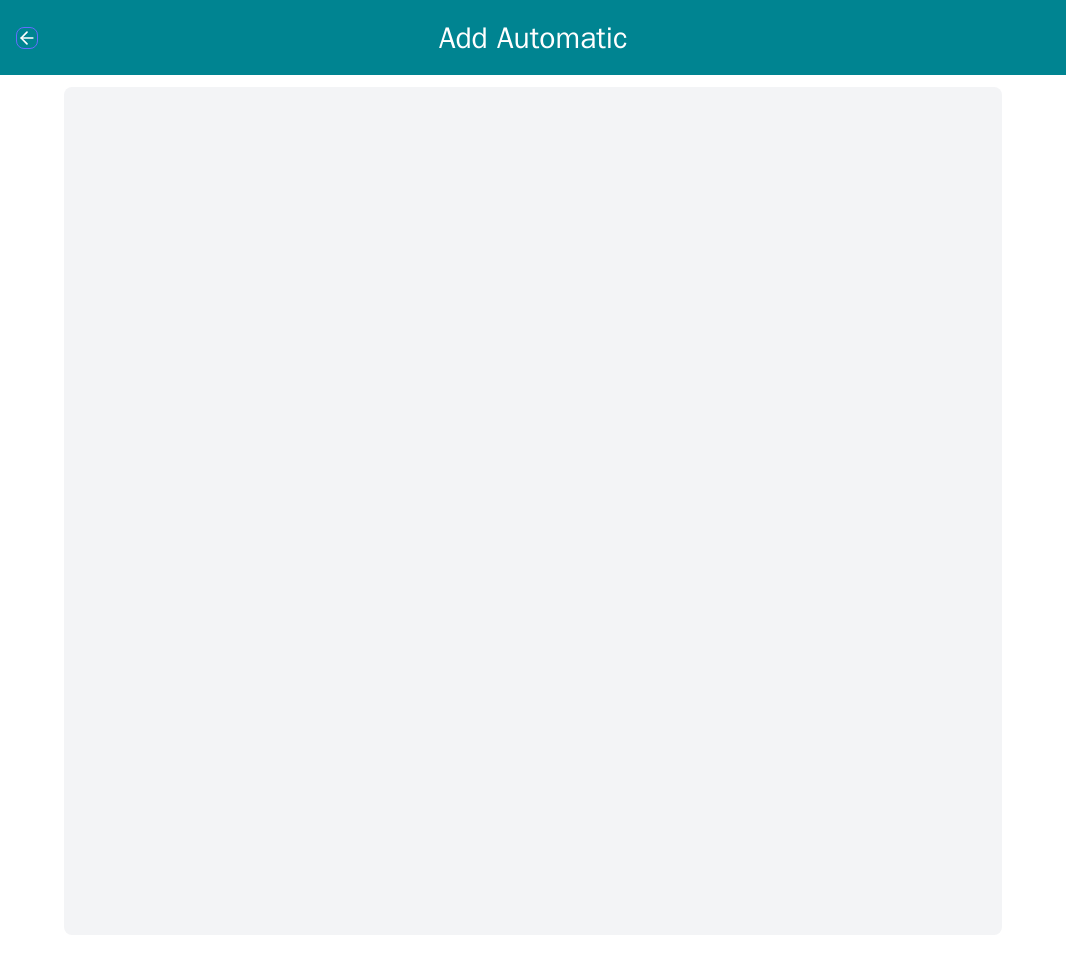 click 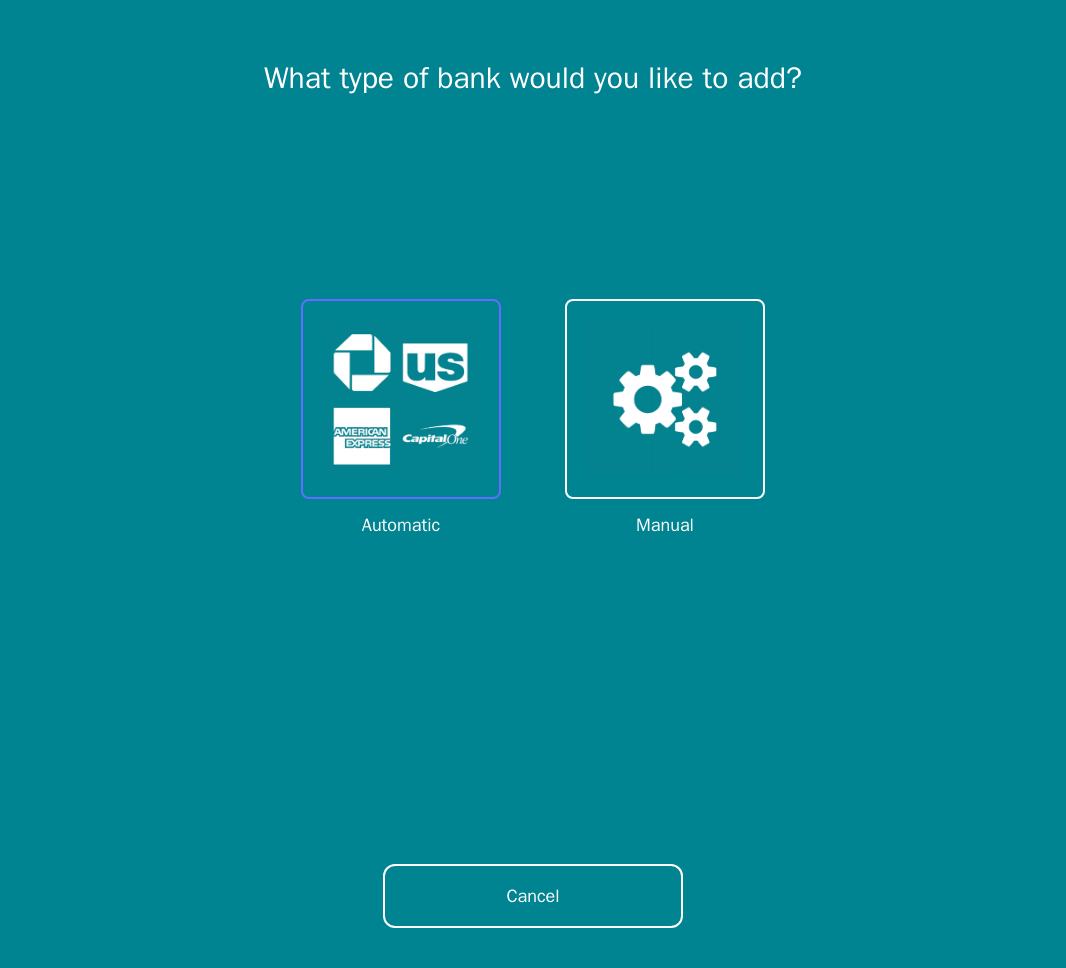 click at bounding box center (401, 399) 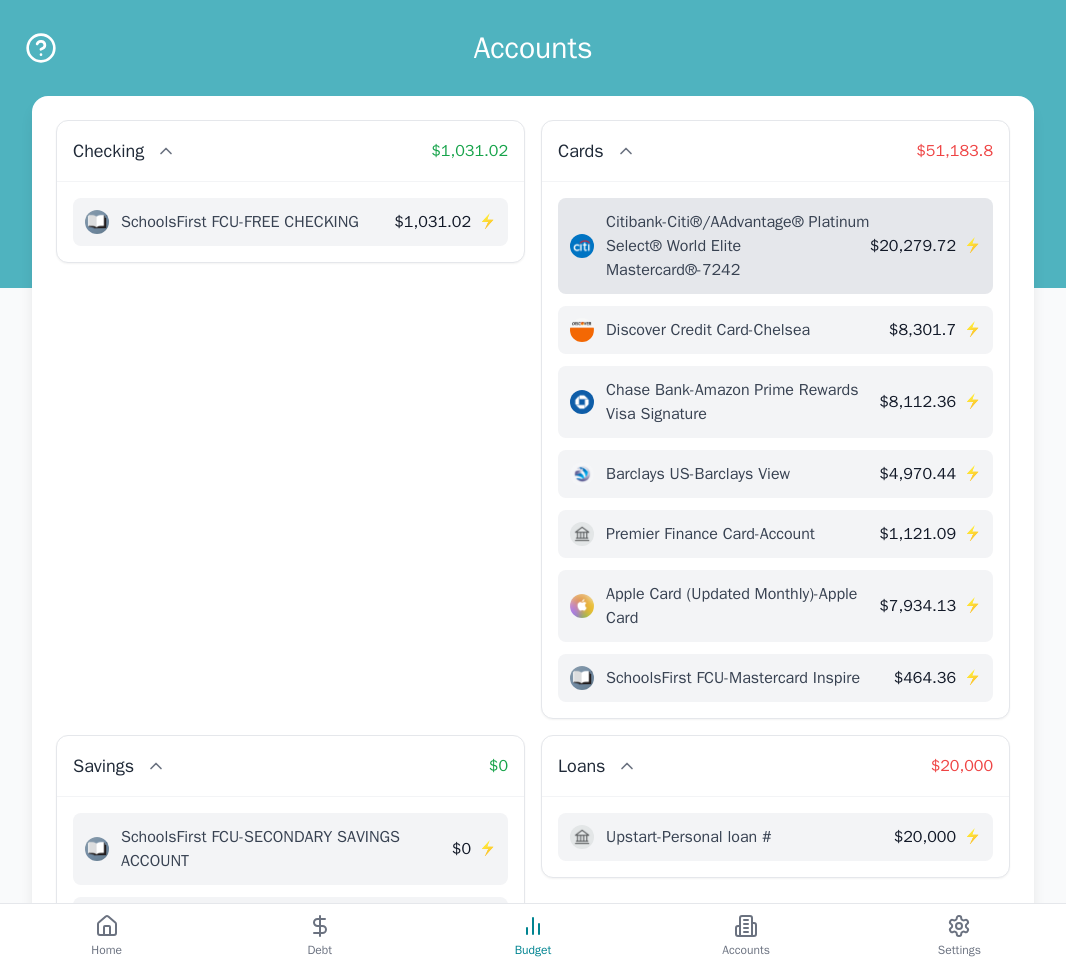 scroll, scrollTop: 0, scrollLeft: 0, axis: both 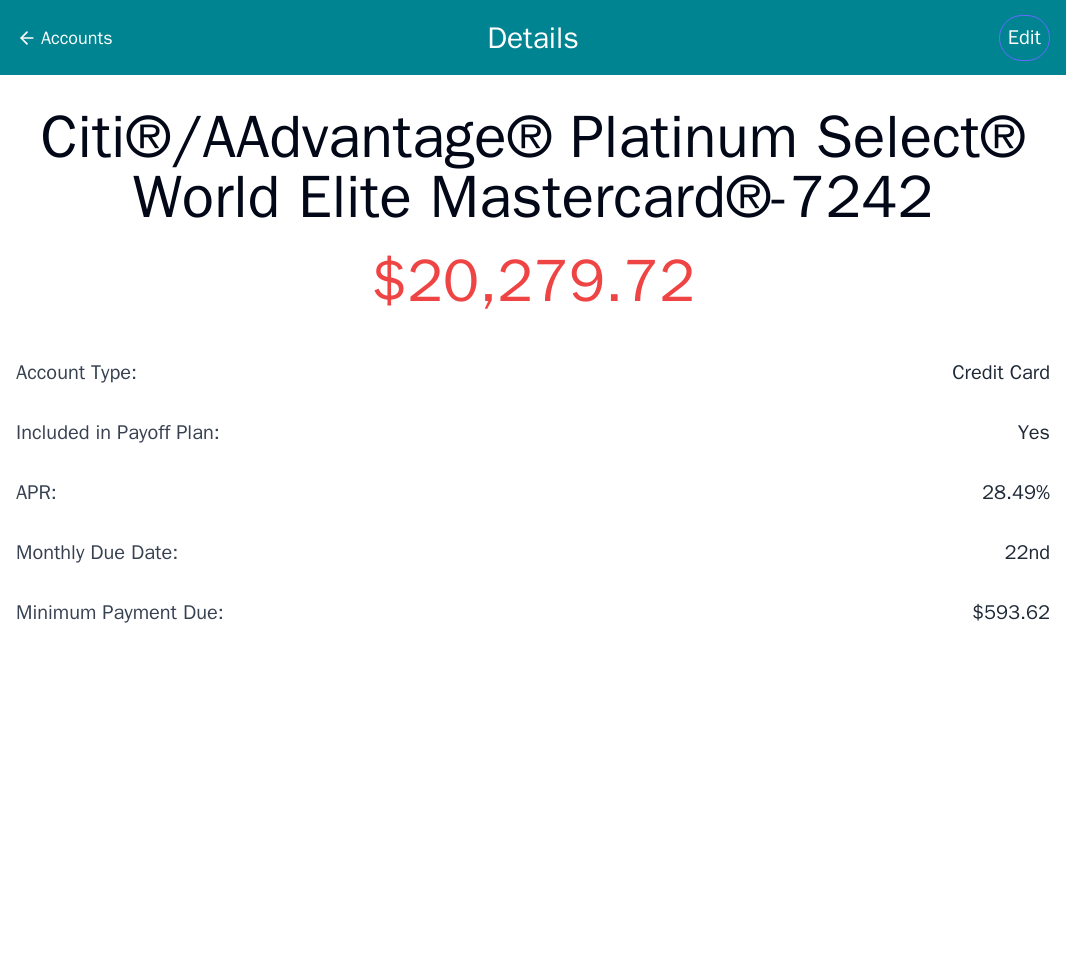 click on "Edit" at bounding box center [1024, 38] 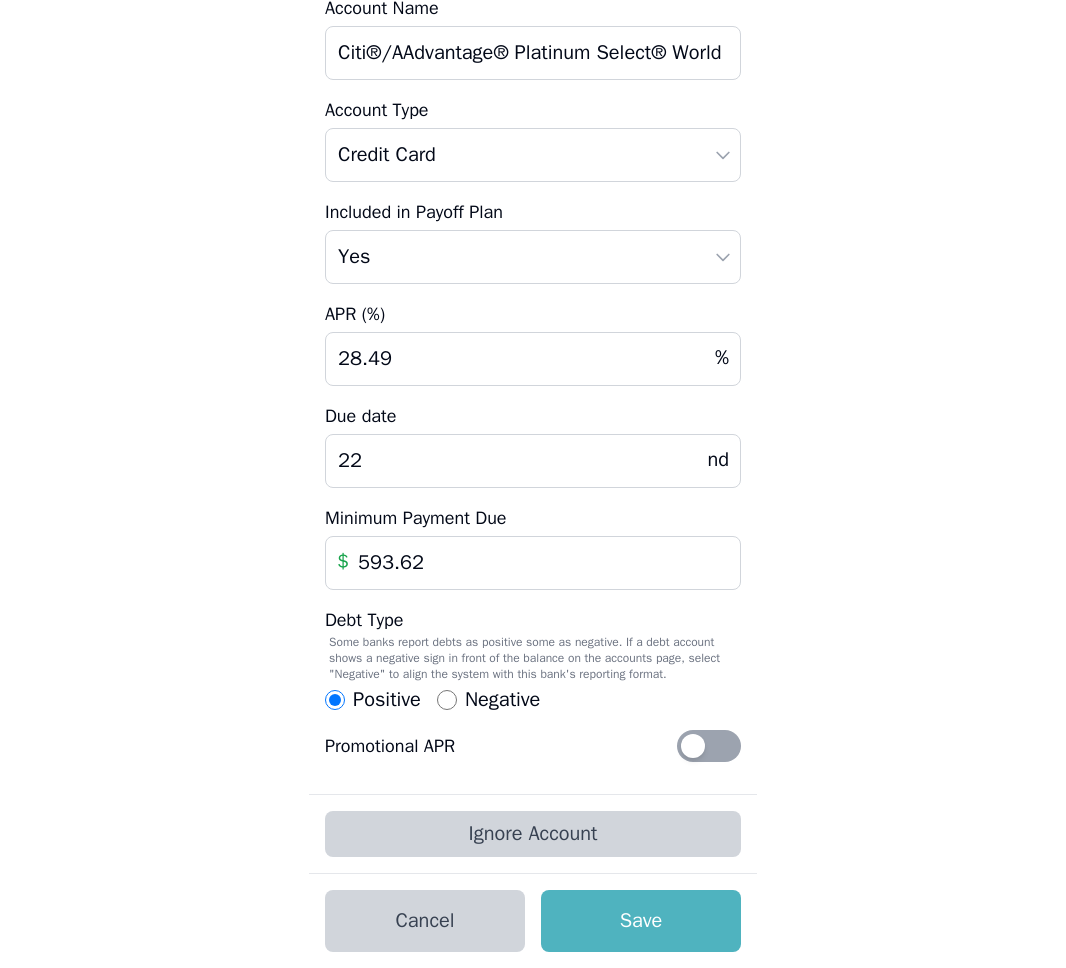 scroll, scrollTop: 113, scrollLeft: 0, axis: vertical 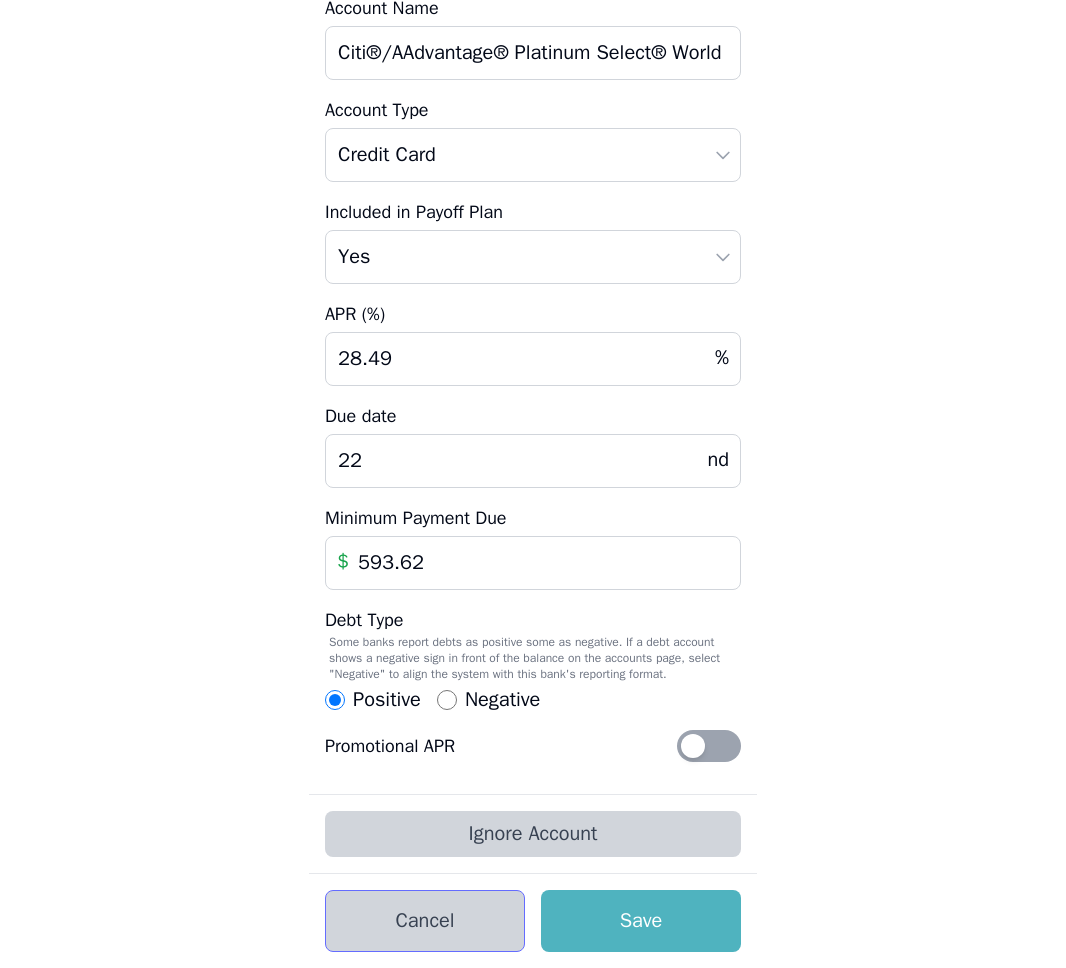 click on "Cancel" at bounding box center (425, 921) 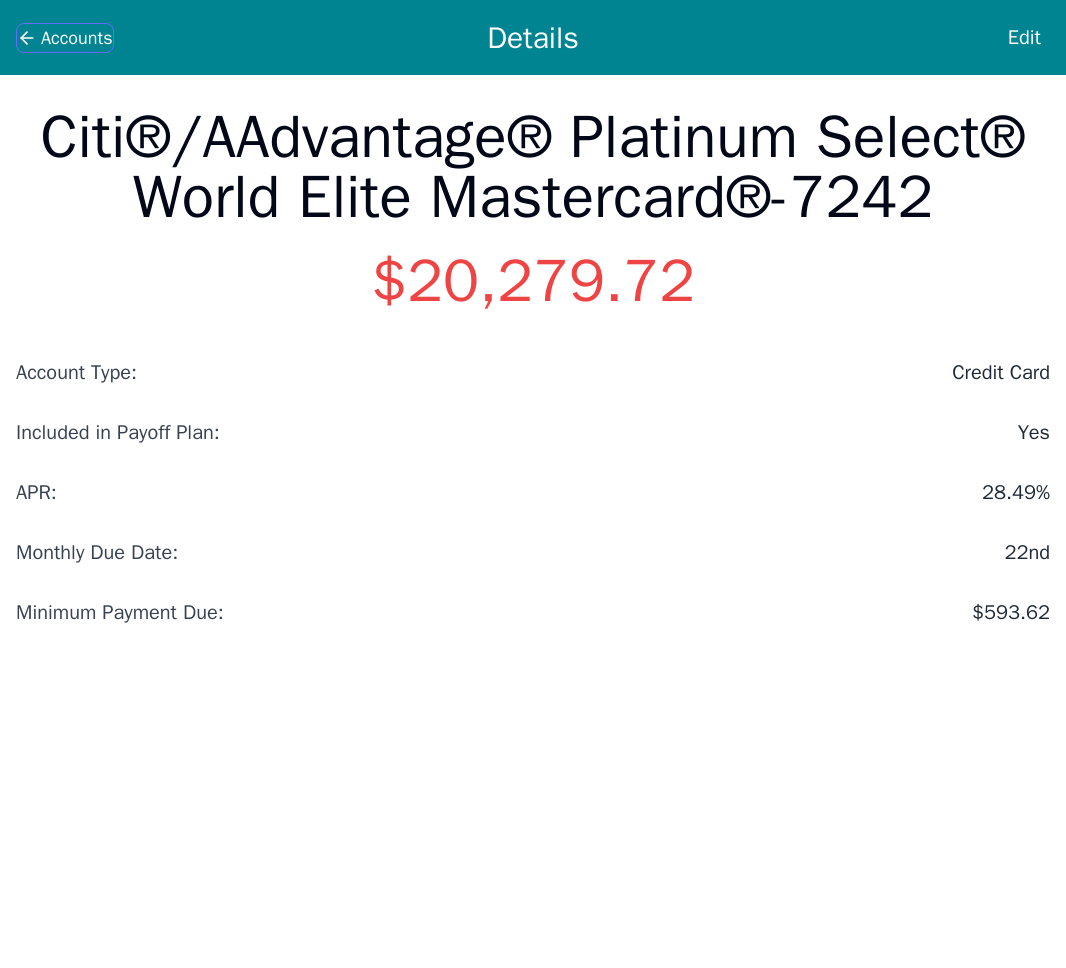 click on "Accounts" at bounding box center (65, 38) 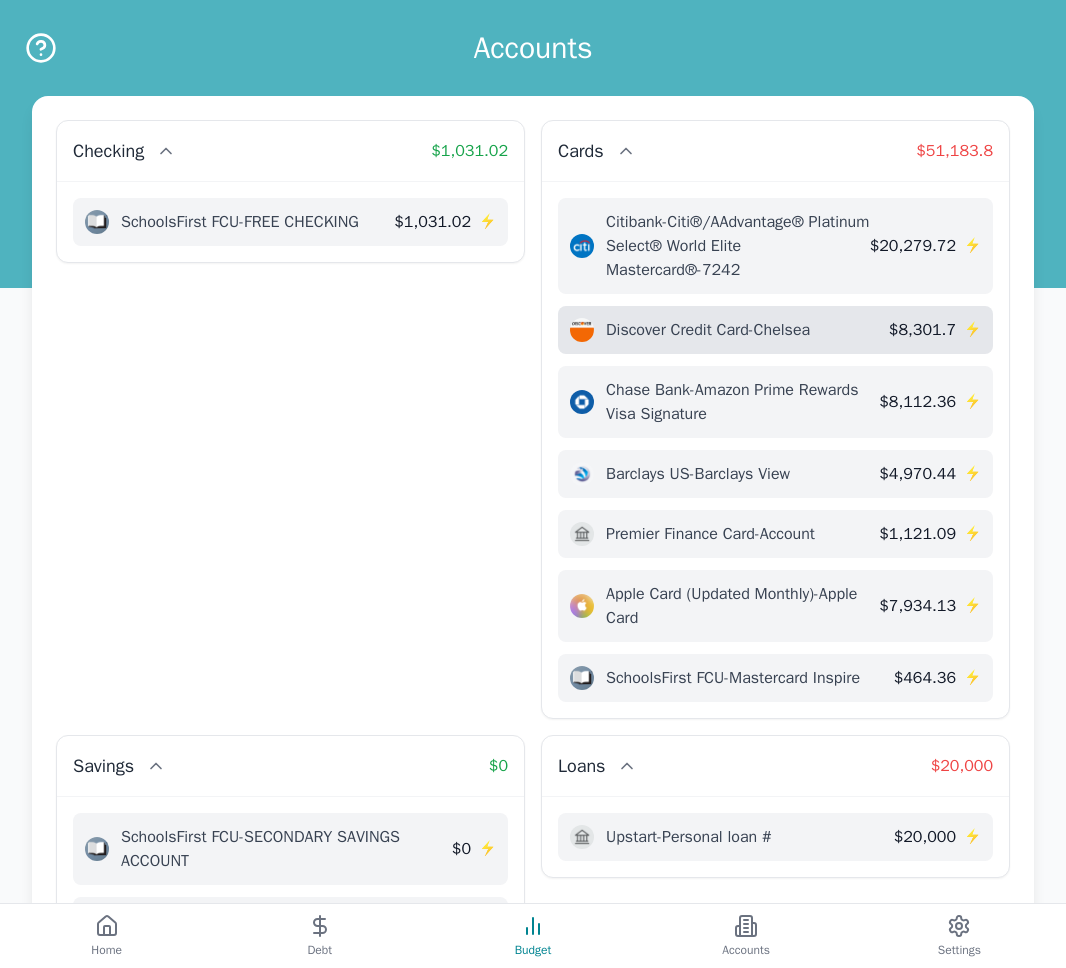 click on "Discover Credit Card  -  Chelsea" at bounding box center [708, 330] 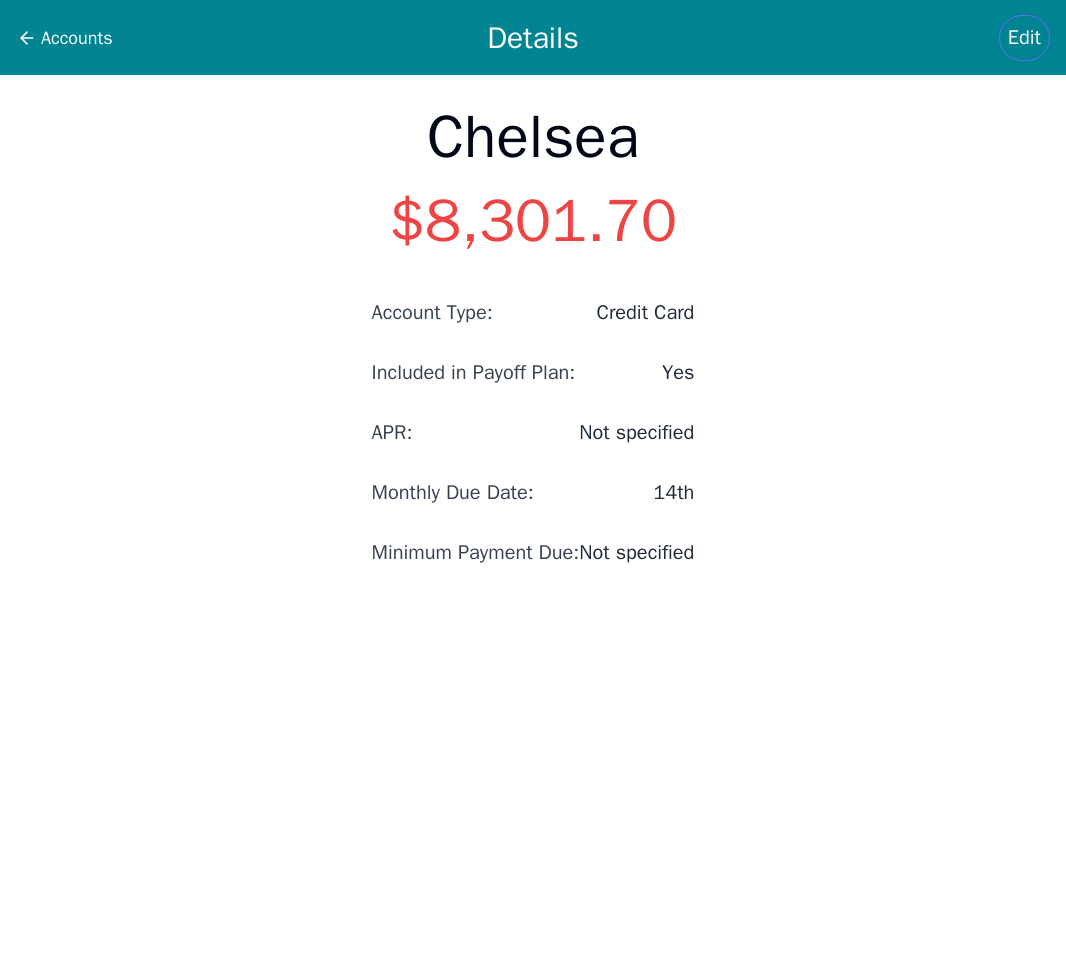 click on "Edit" at bounding box center (1024, 38) 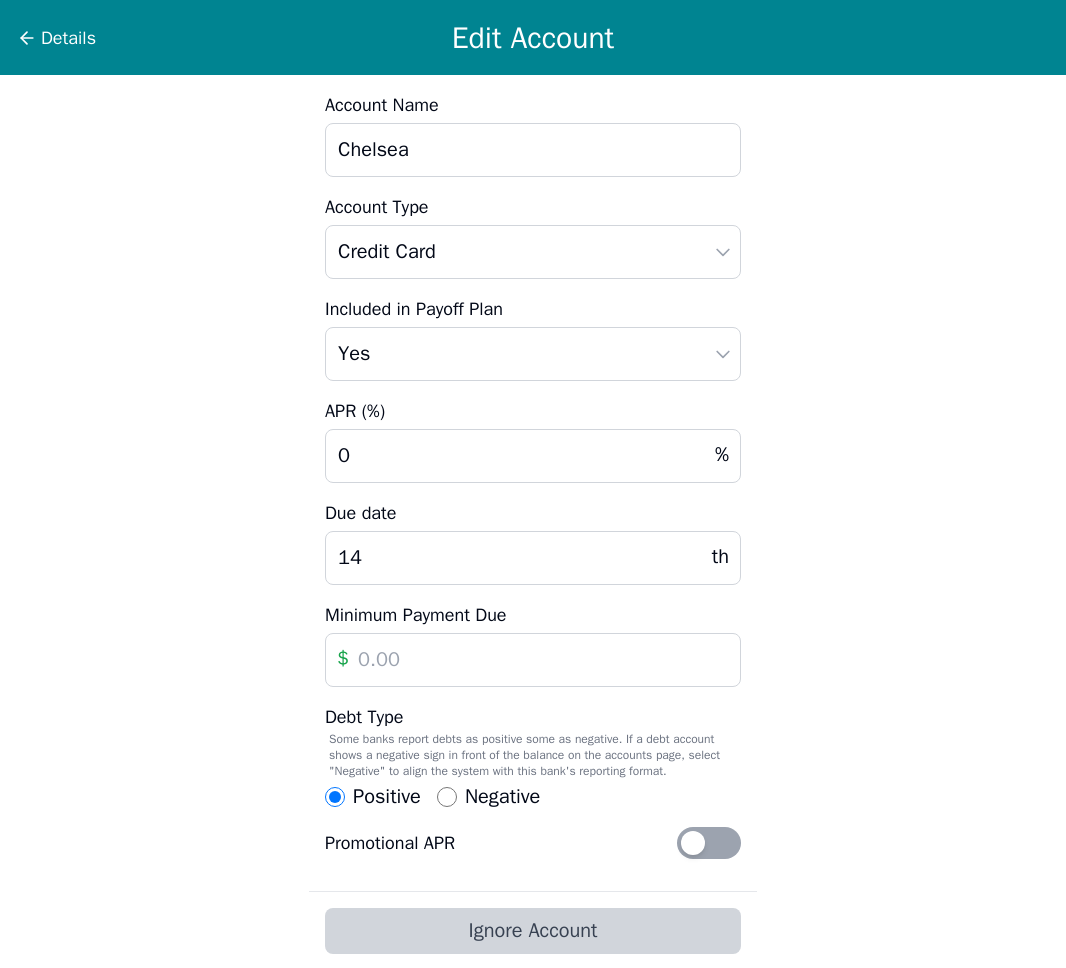 scroll, scrollTop: 0, scrollLeft: 0, axis: both 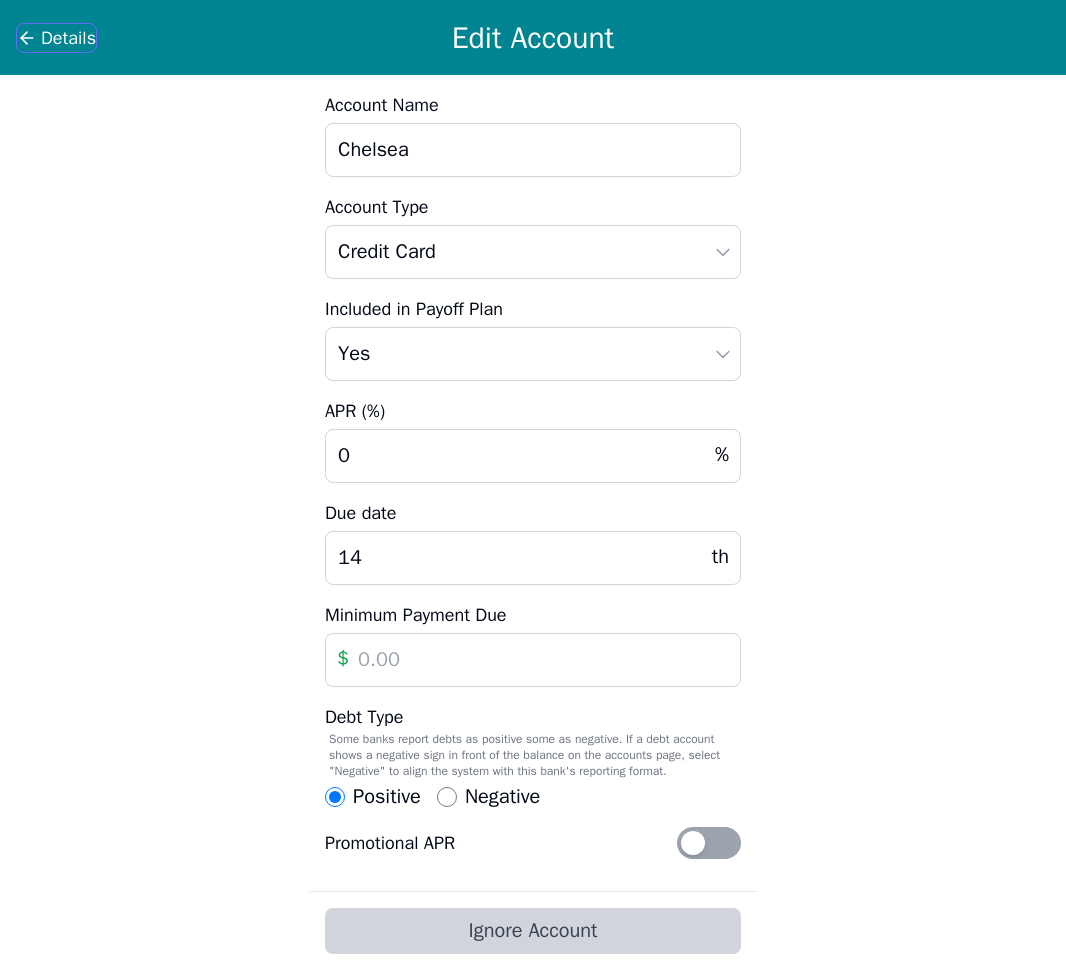 click on "Details" at bounding box center [68, 38] 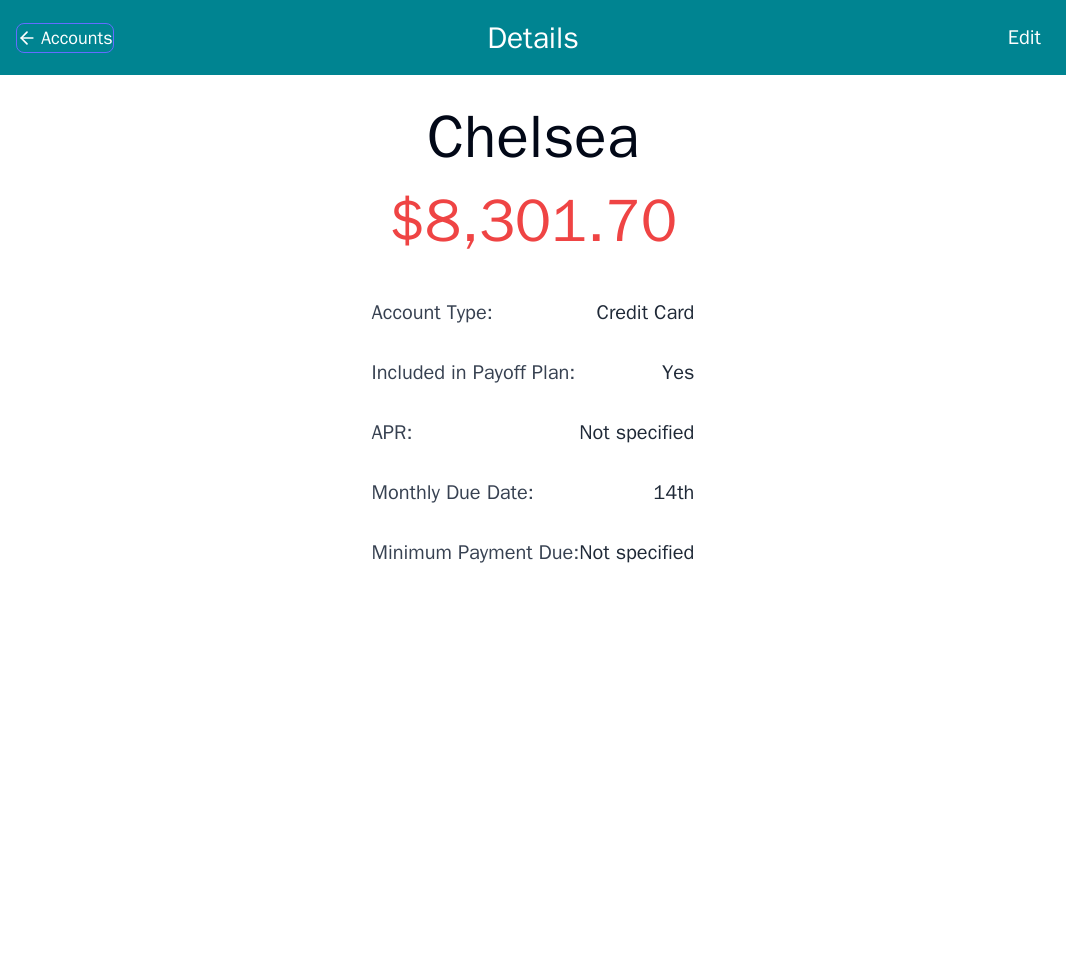 click on "Accounts" at bounding box center [77, 38] 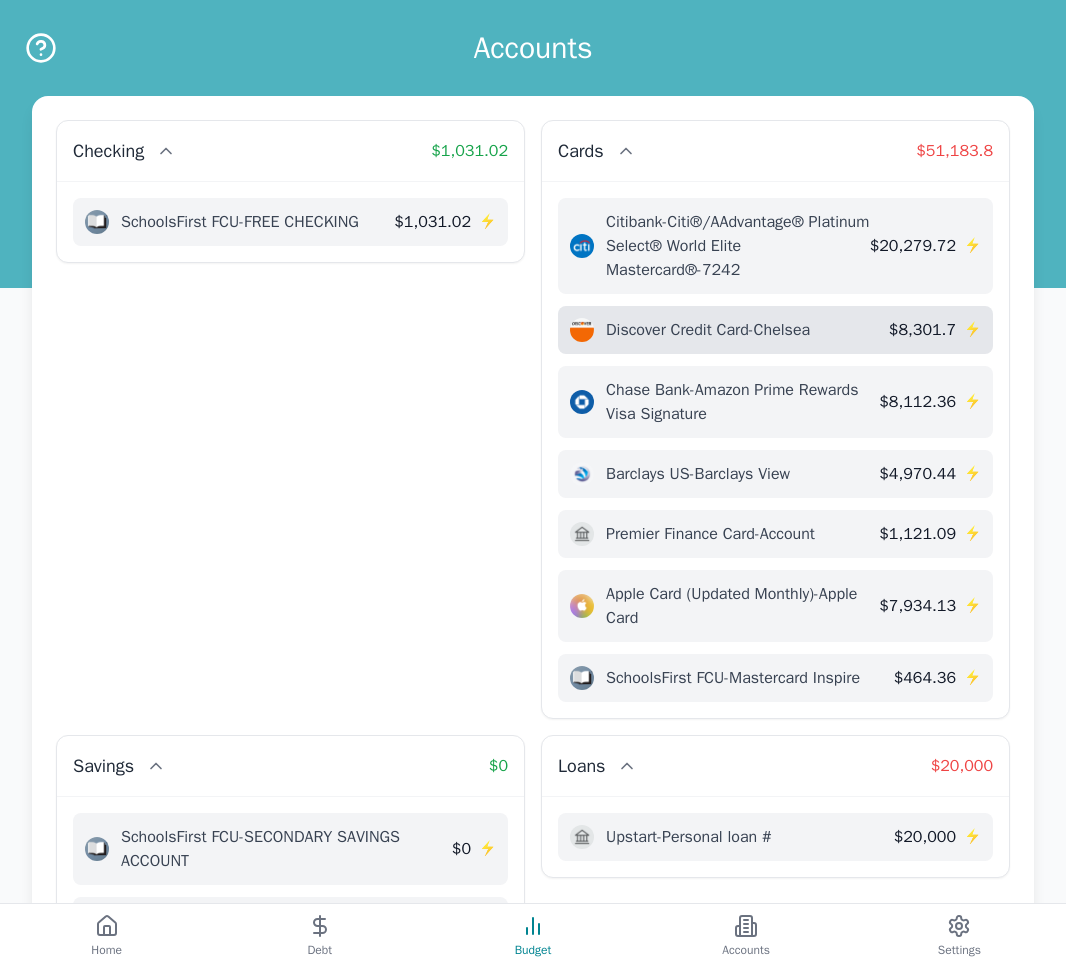 click on "Discover Credit Card  -  Chelsea" at bounding box center [729, 330] 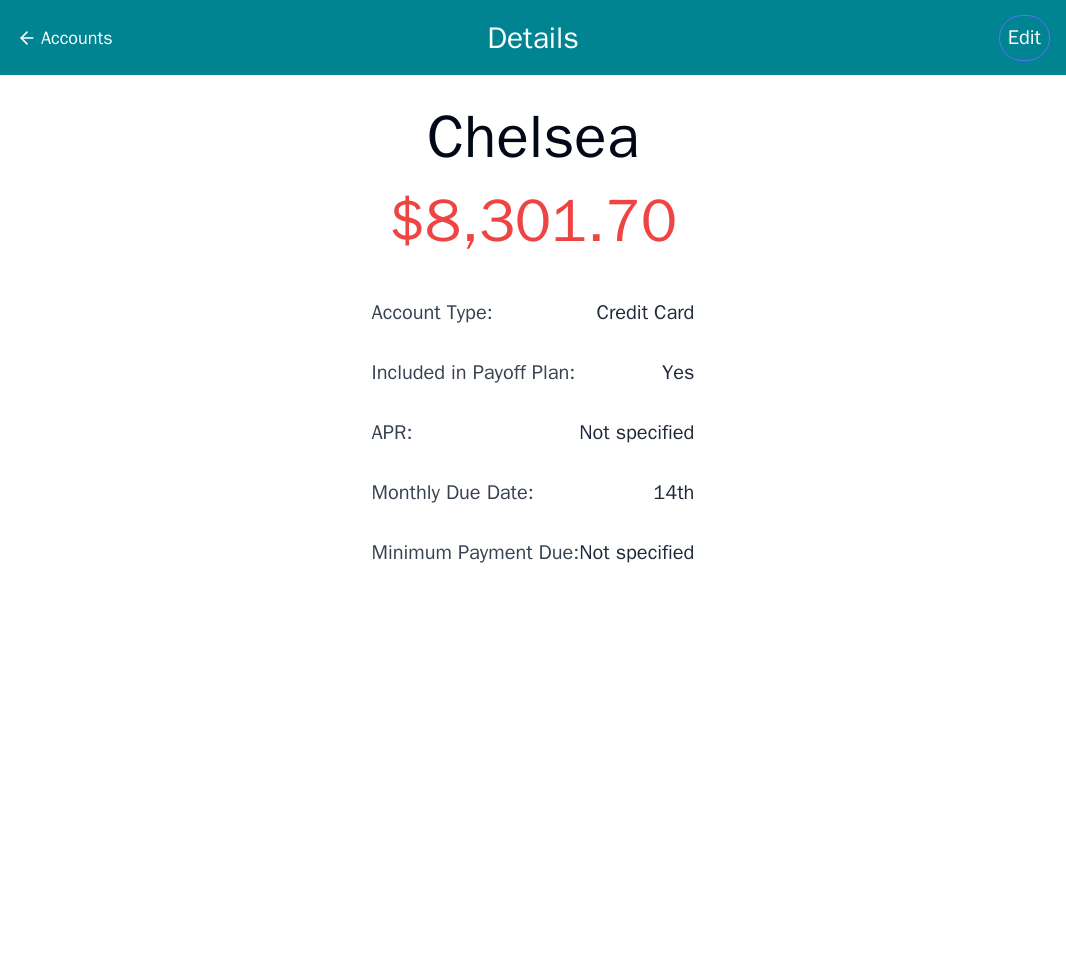 click on "Edit" at bounding box center (1024, 38) 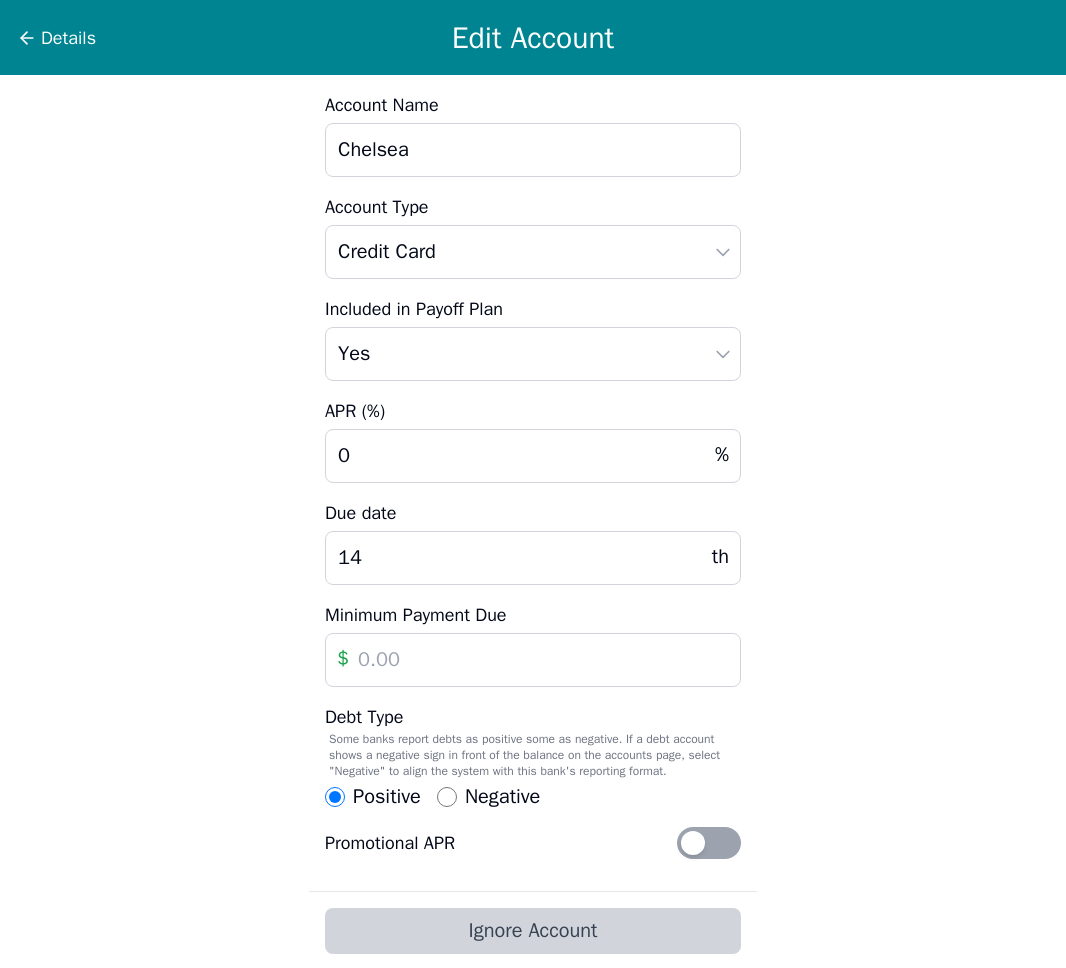click at bounding box center (533, 660) 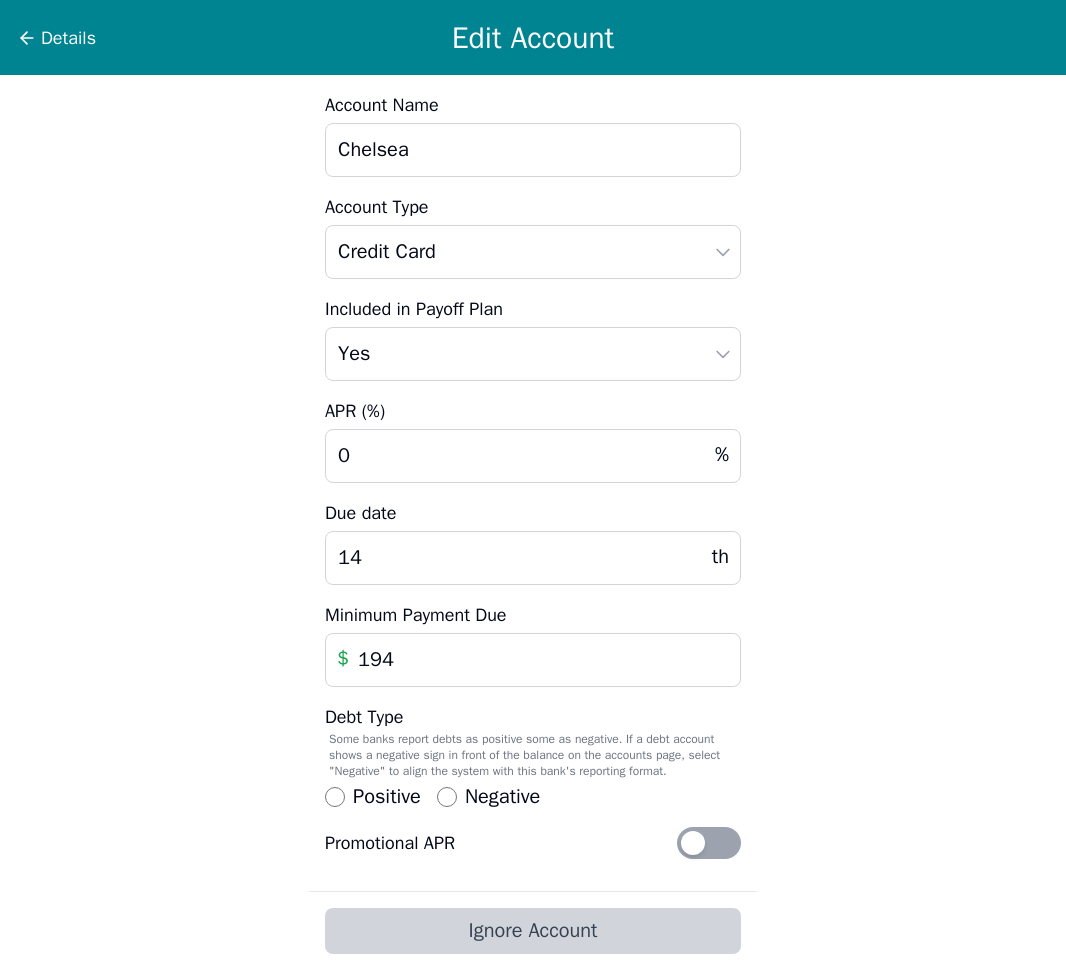 type on "194" 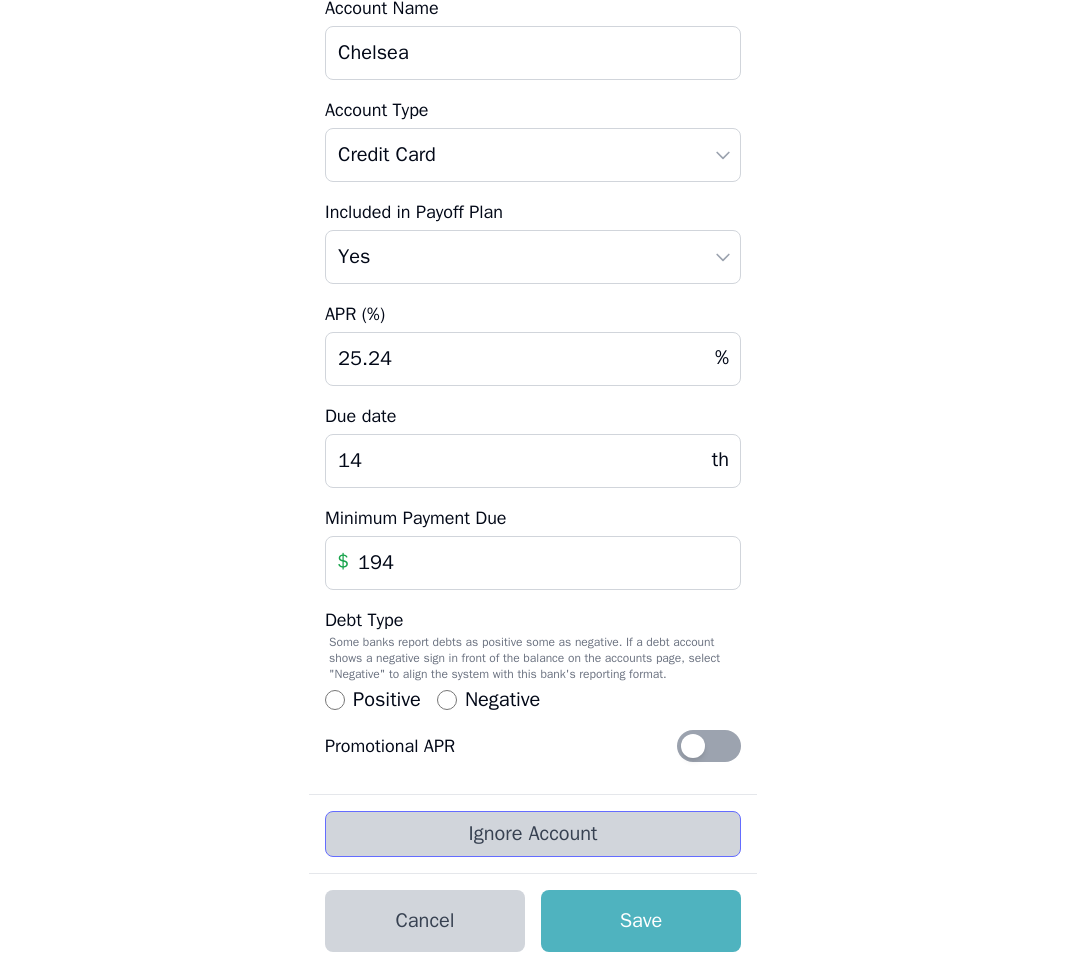 scroll, scrollTop: 113, scrollLeft: 0, axis: vertical 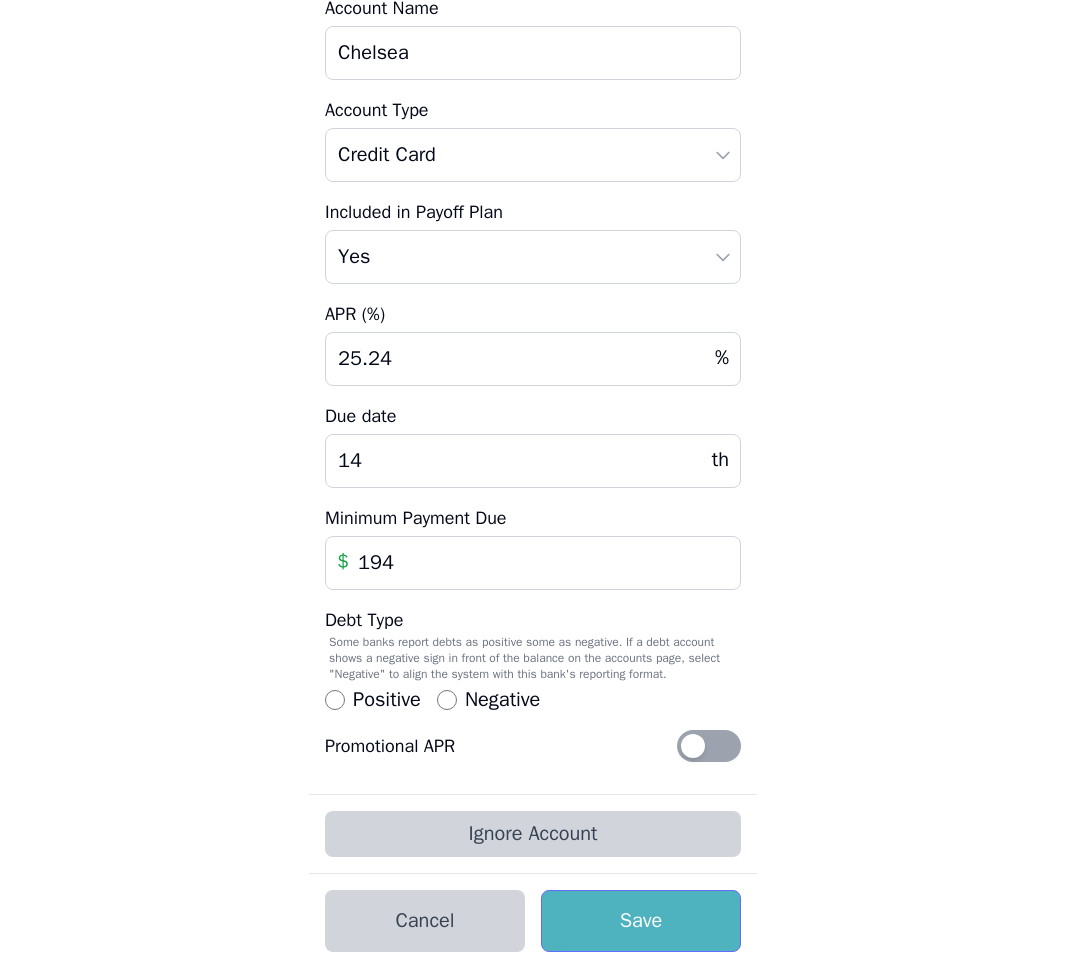 type on "25.24" 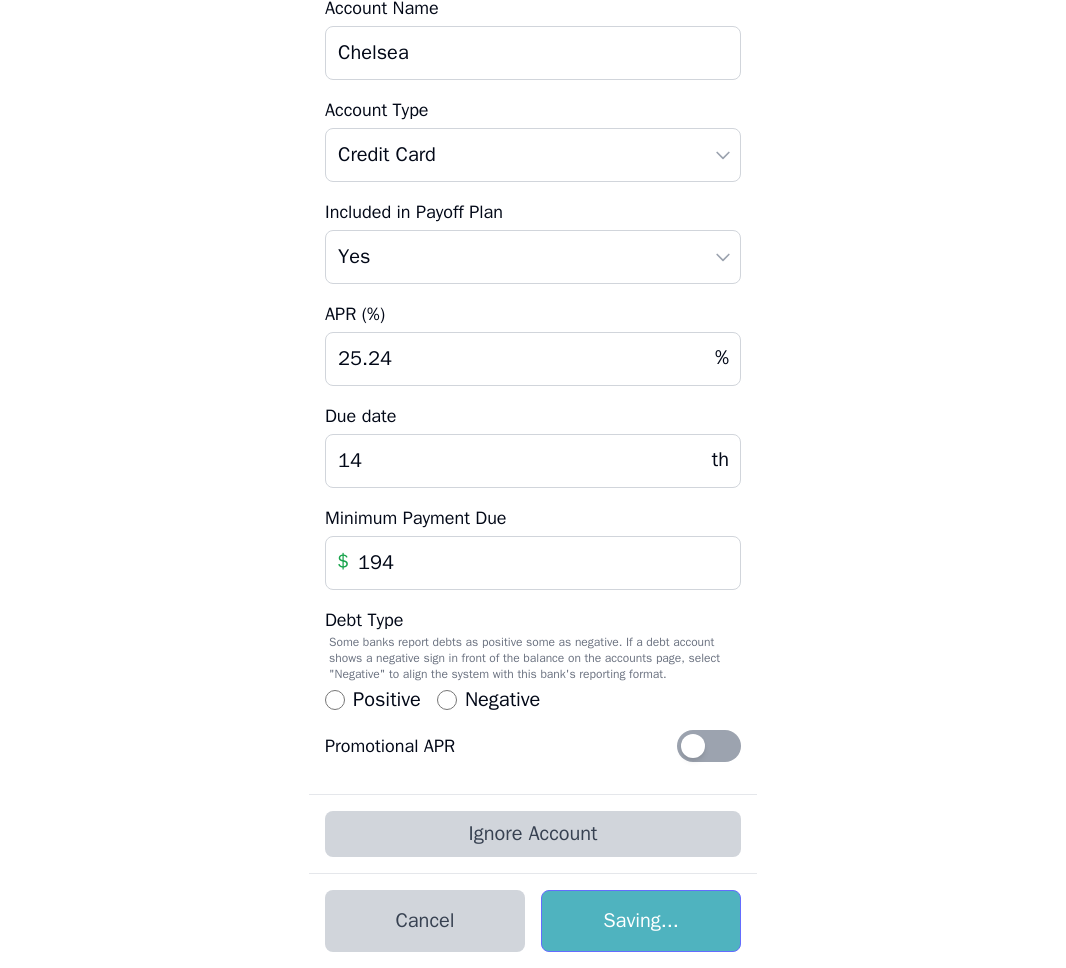 scroll, scrollTop: 0, scrollLeft: 0, axis: both 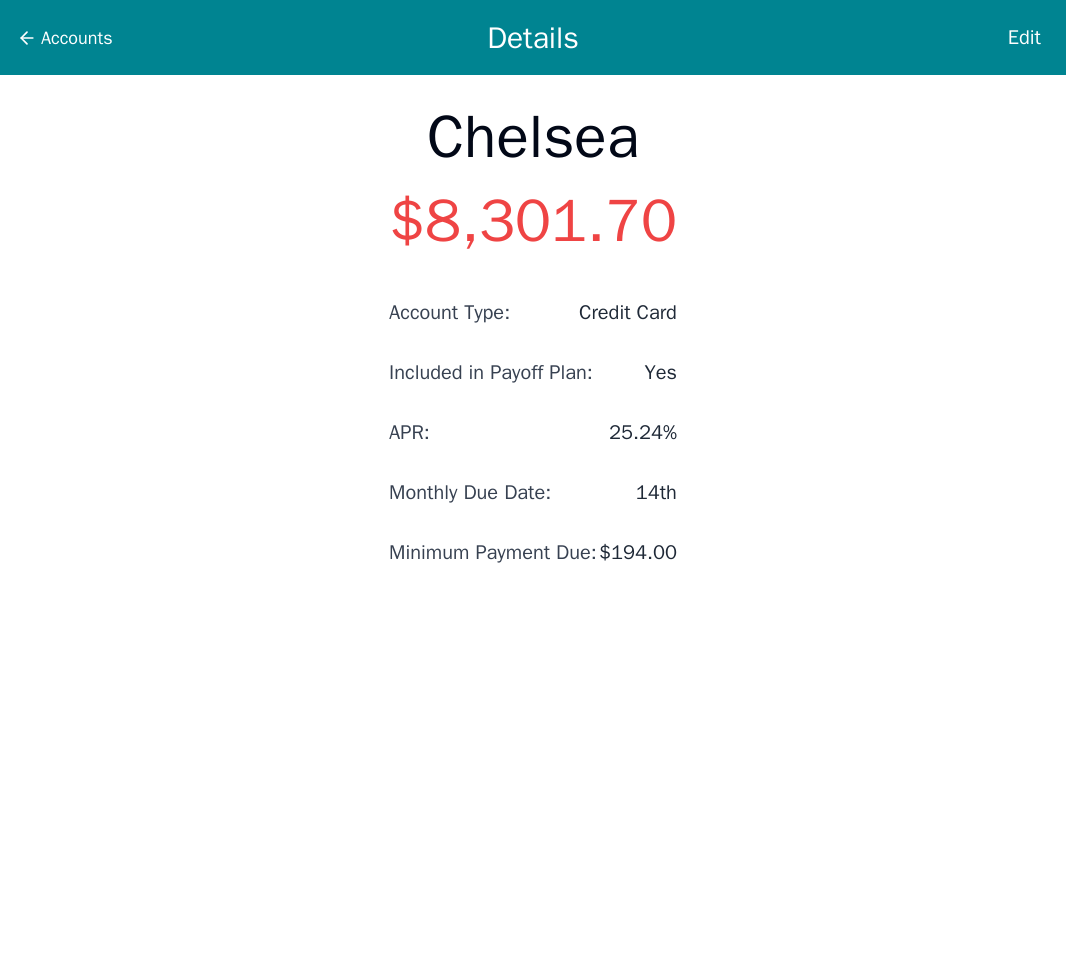 click on "Accounts Details Edit" at bounding box center (533, 37) 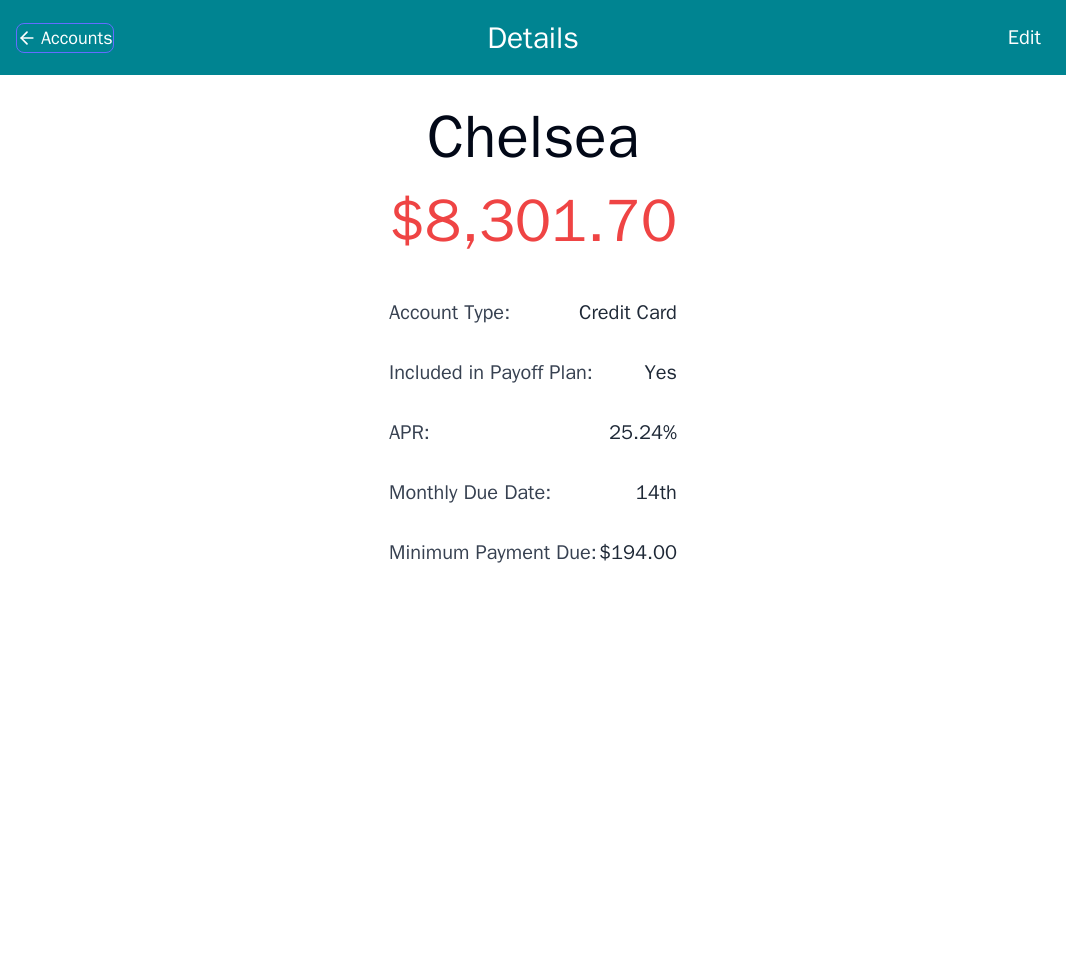 click on "Accounts" at bounding box center (77, 38) 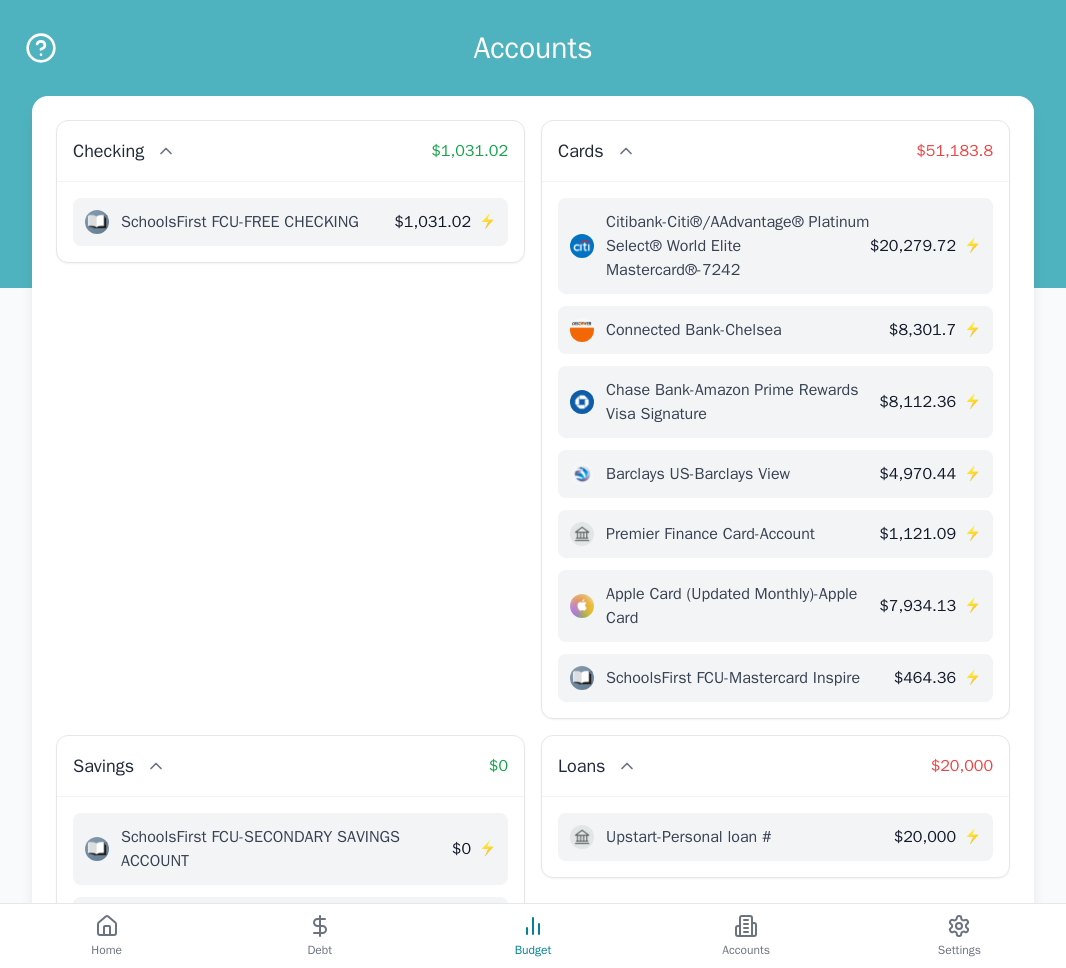 scroll, scrollTop: 2, scrollLeft: 0, axis: vertical 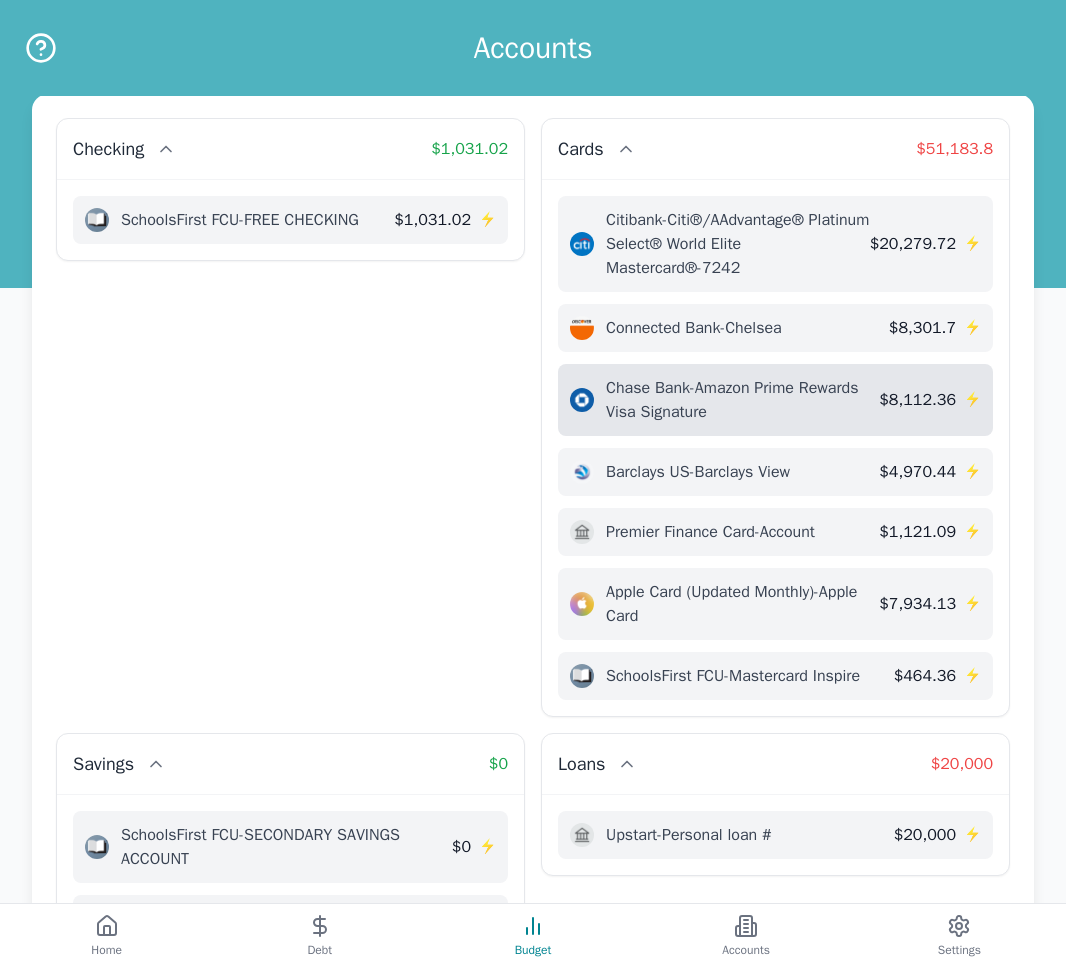 click on "Chase Bank  -  Amazon Prime Rewards Visa Signature" at bounding box center (742, 400) 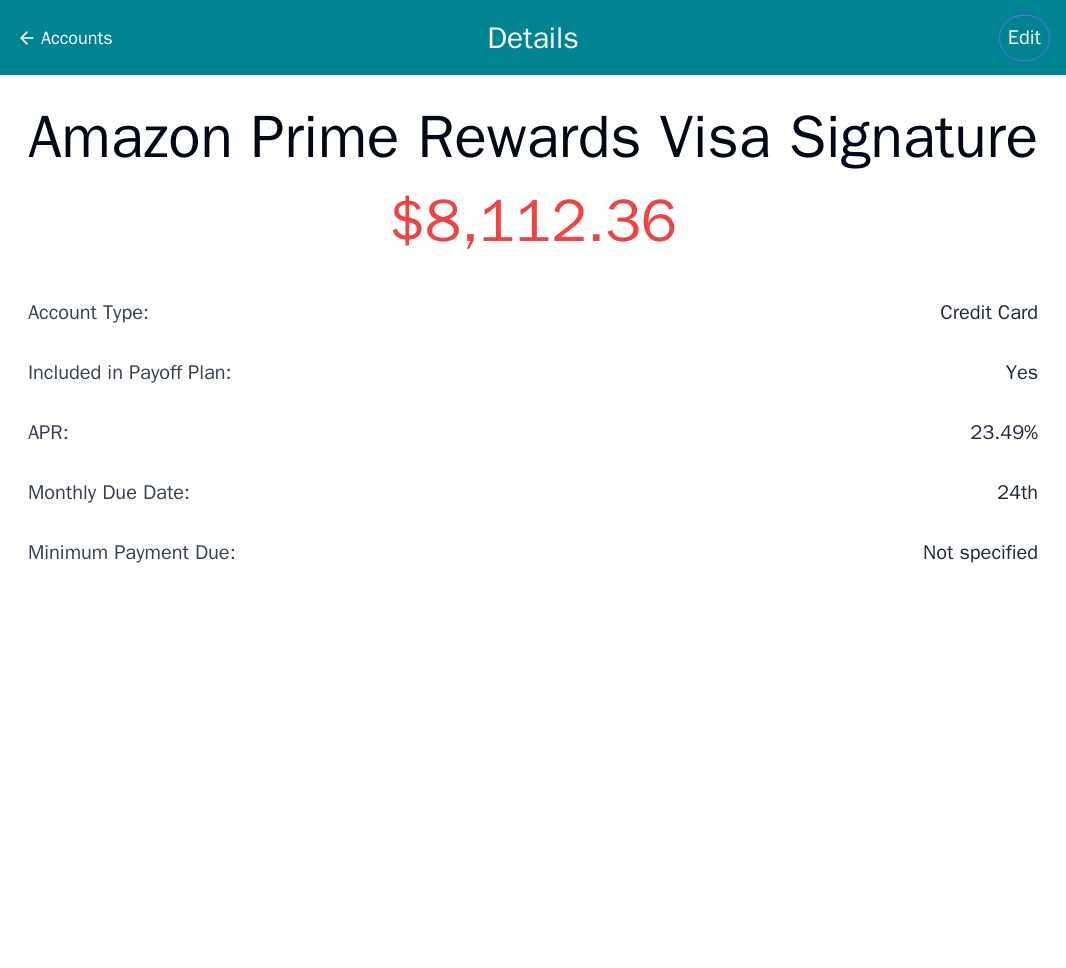 click on "Edit" at bounding box center [1024, 38] 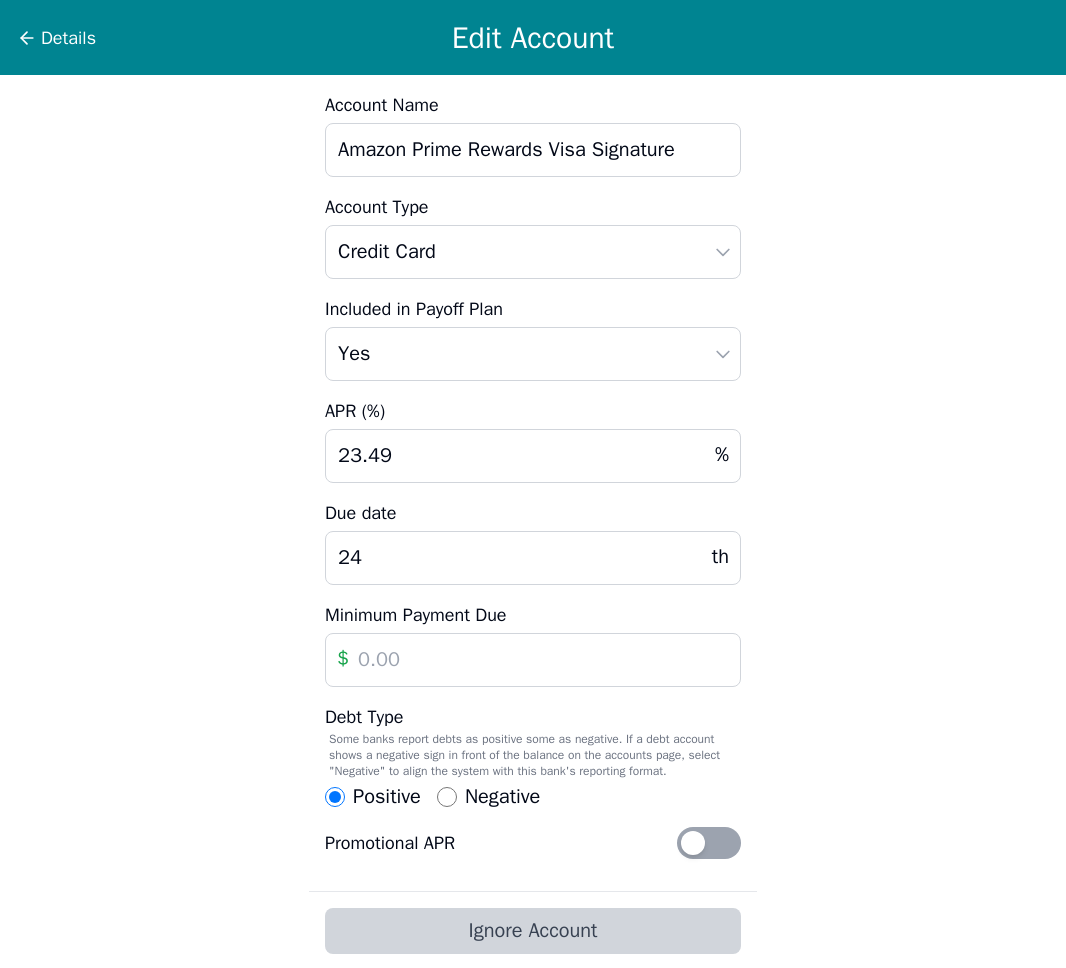 click at bounding box center [533, 660] 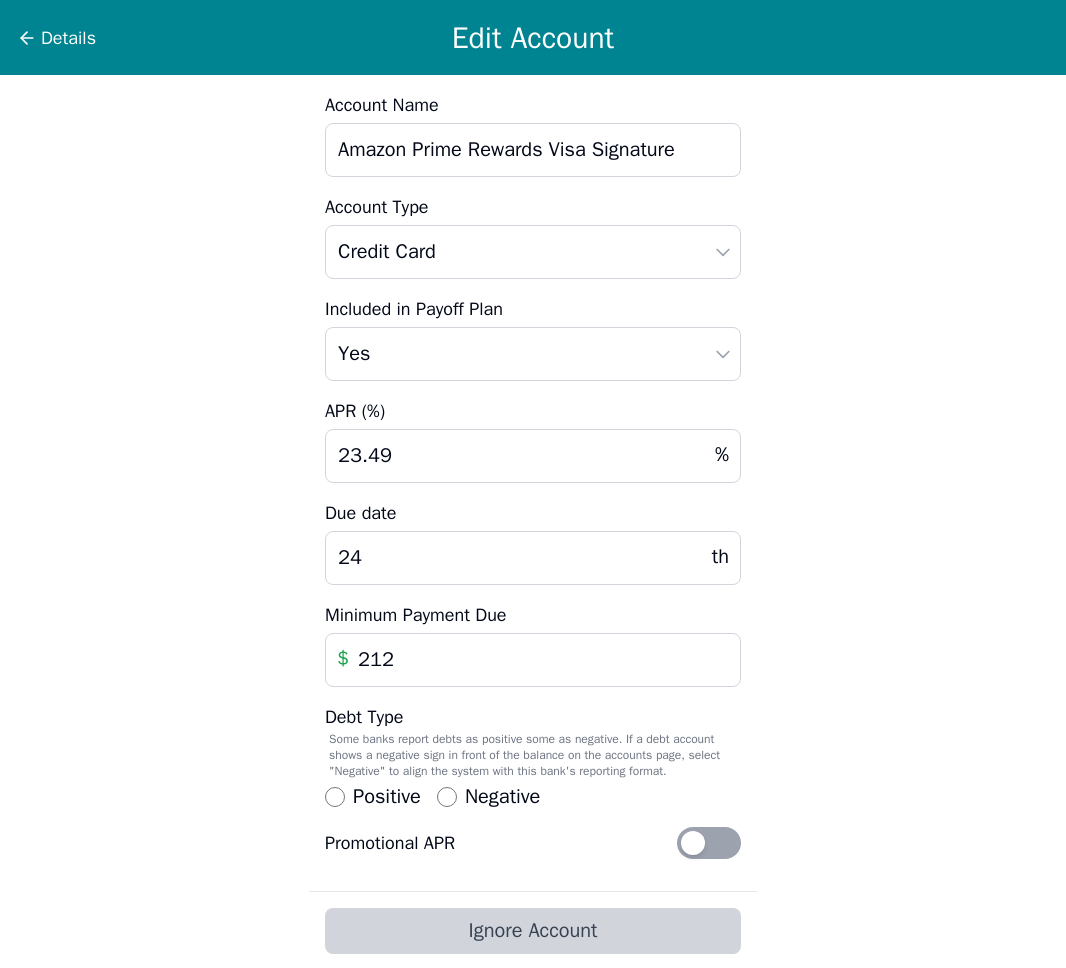 type on "212" 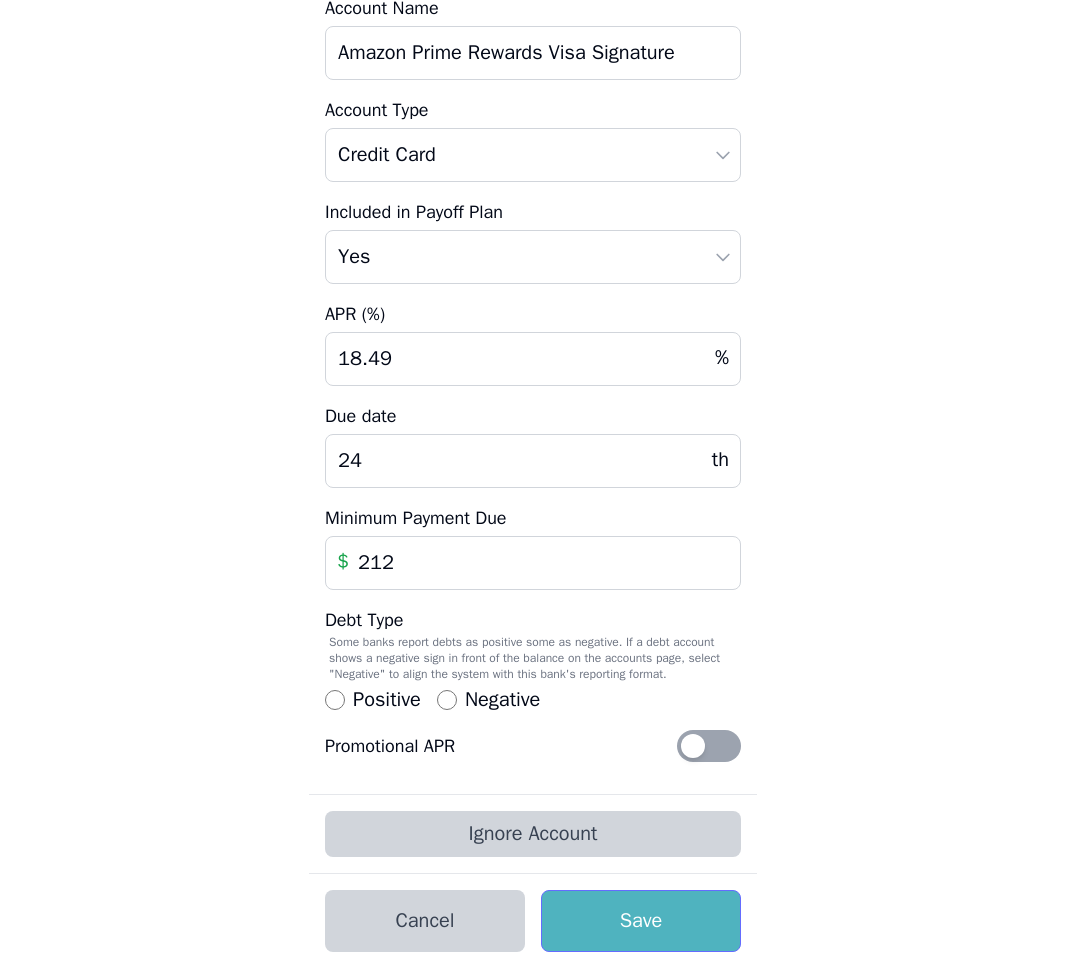 scroll, scrollTop: 113, scrollLeft: 0, axis: vertical 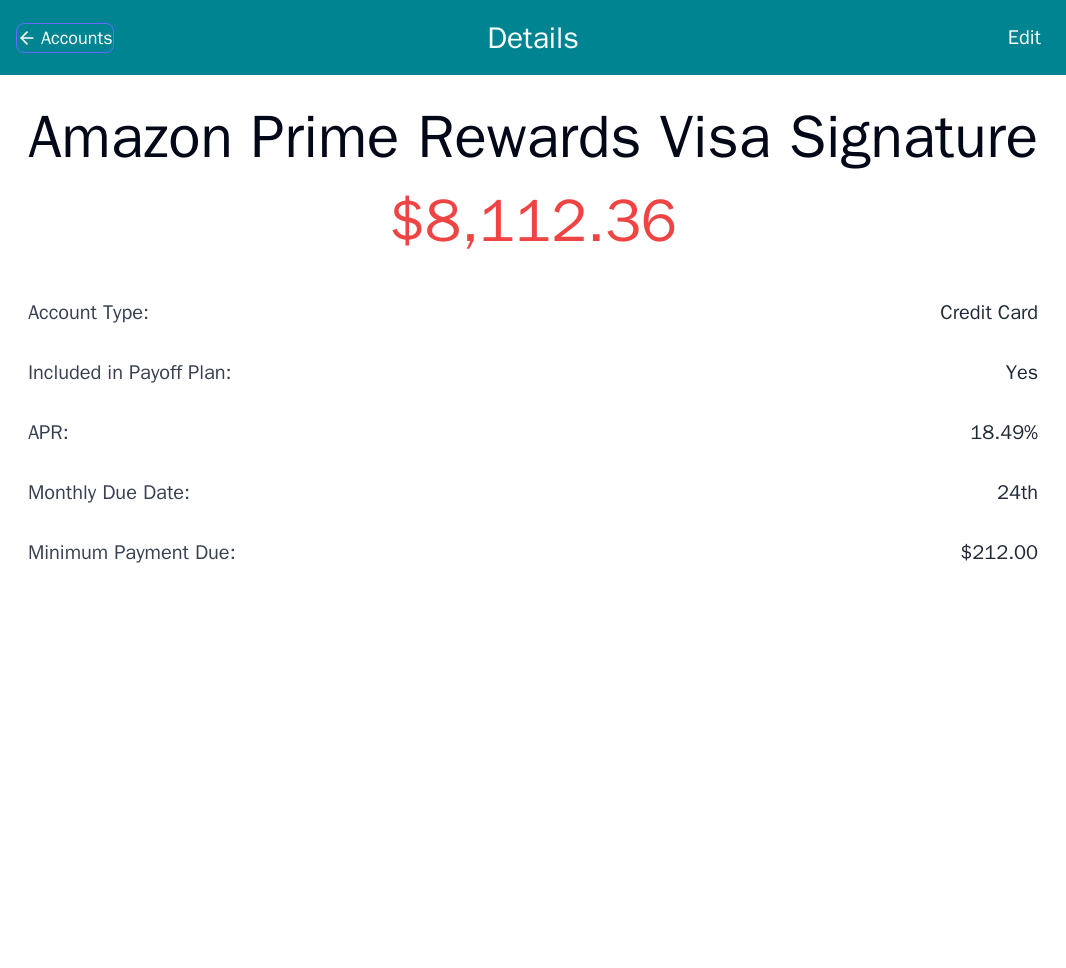 click on "Accounts" at bounding box center [77, 38] 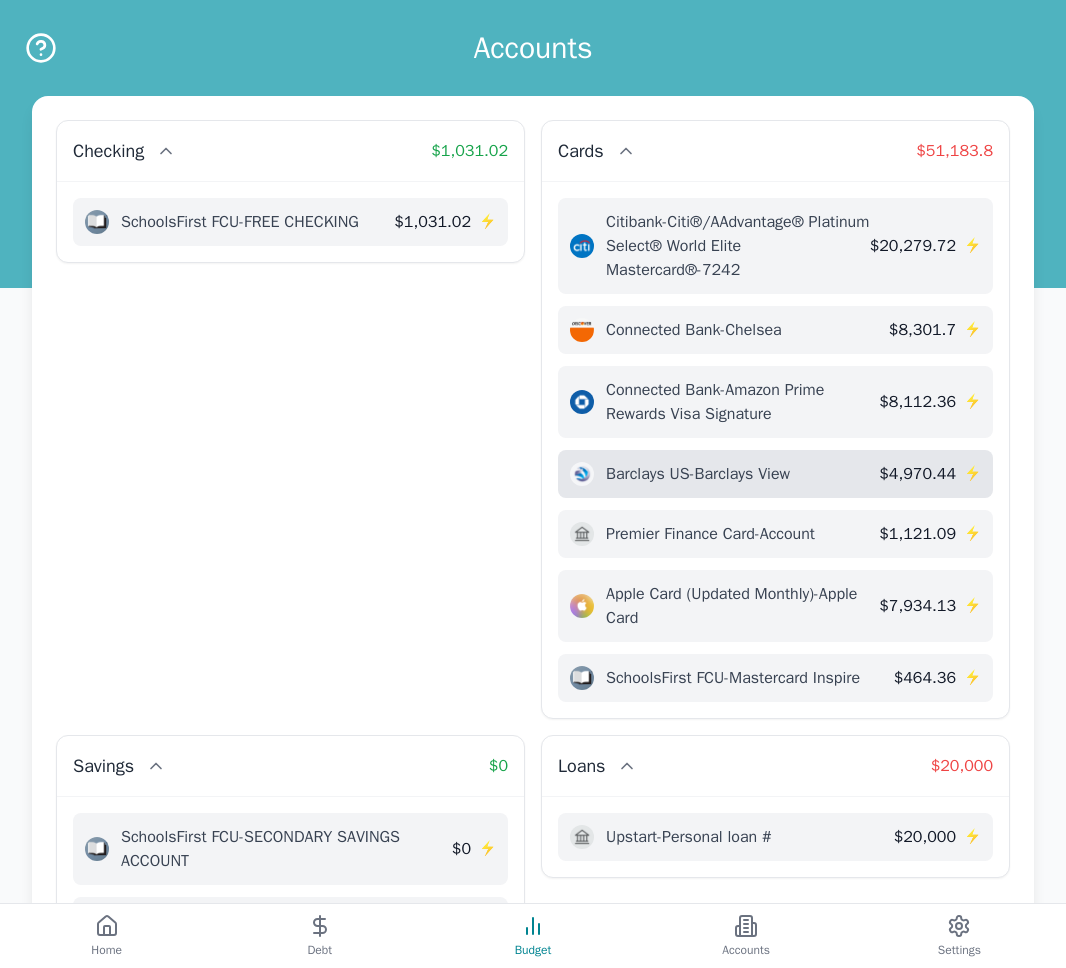 click on "Barclays US  -  Barclays View" at bounding box center (698, 474) 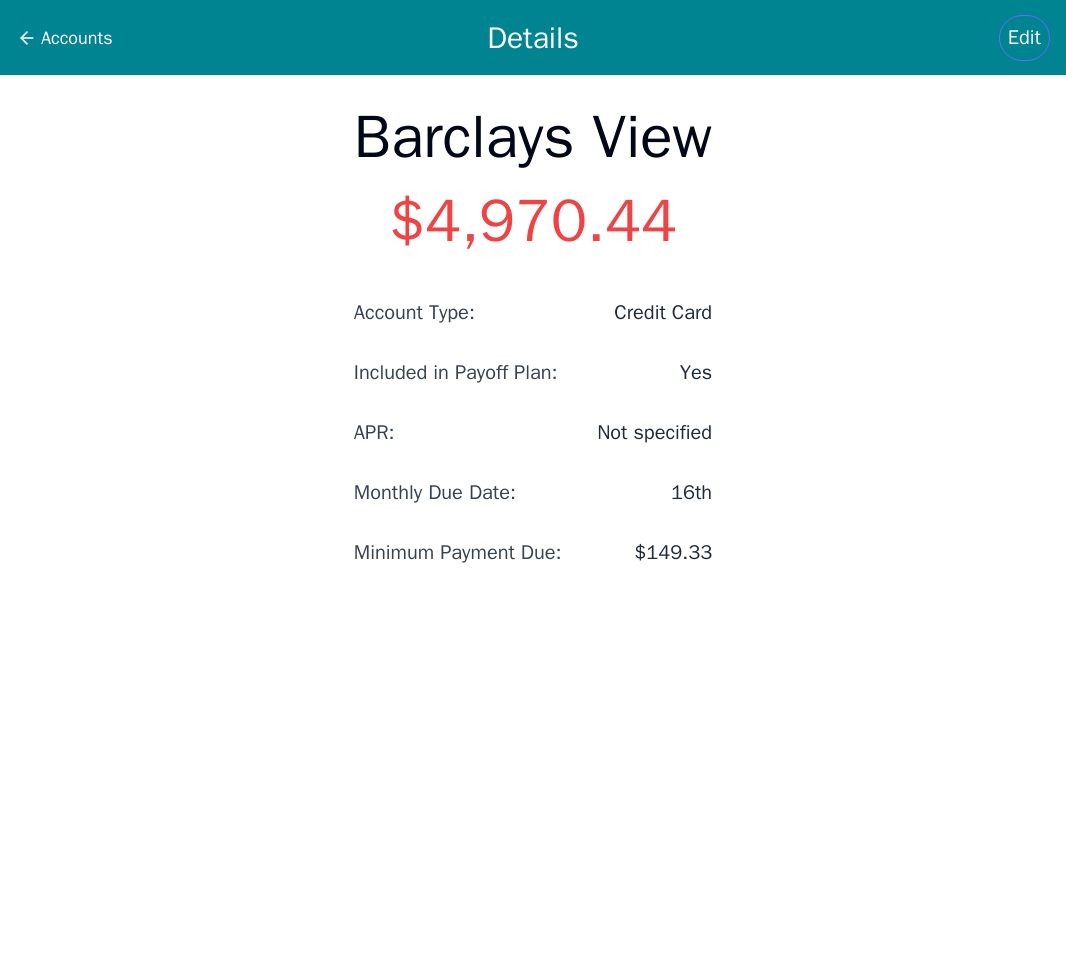 click on "Edit" at bounding box center [1024, 38] 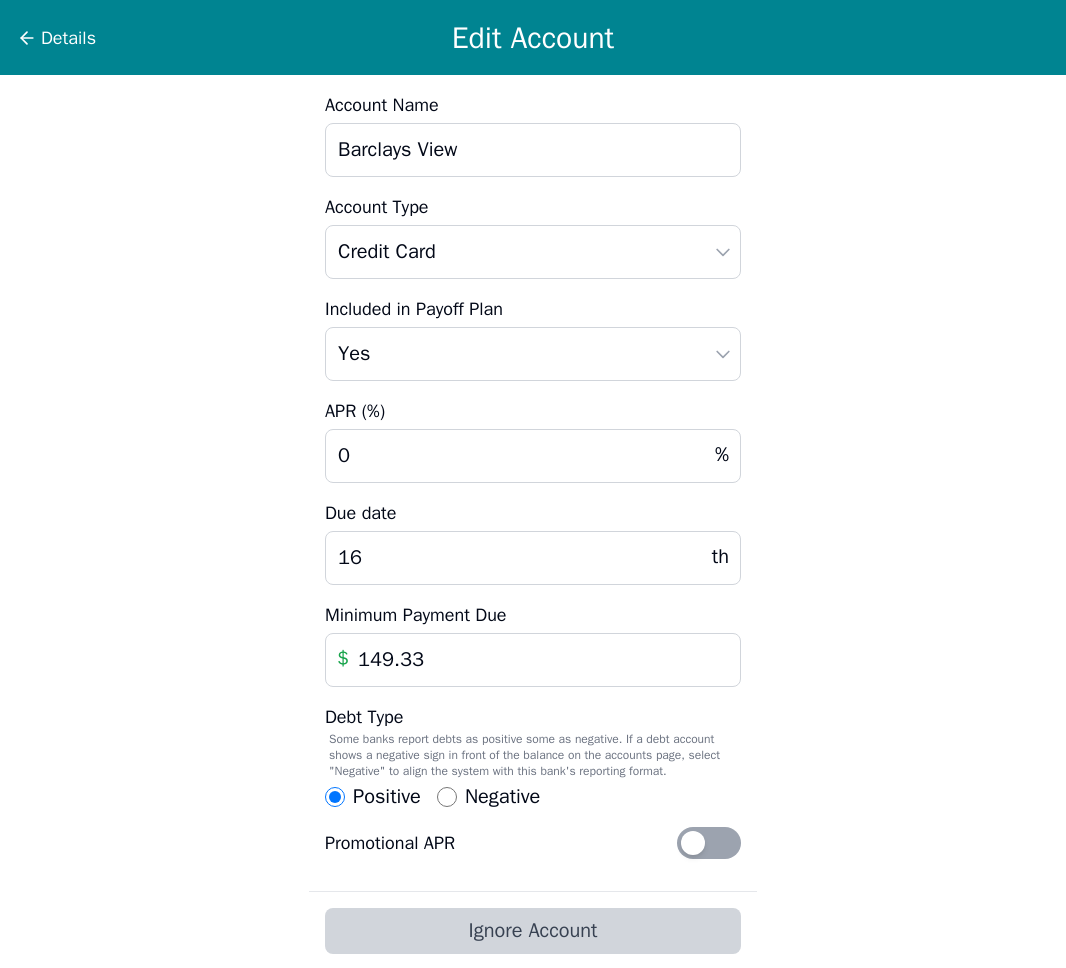 drag, startPoint x: 334, startPoint y: 451, endPoint x: 298, endPoint y: 448, distance: 36.124783 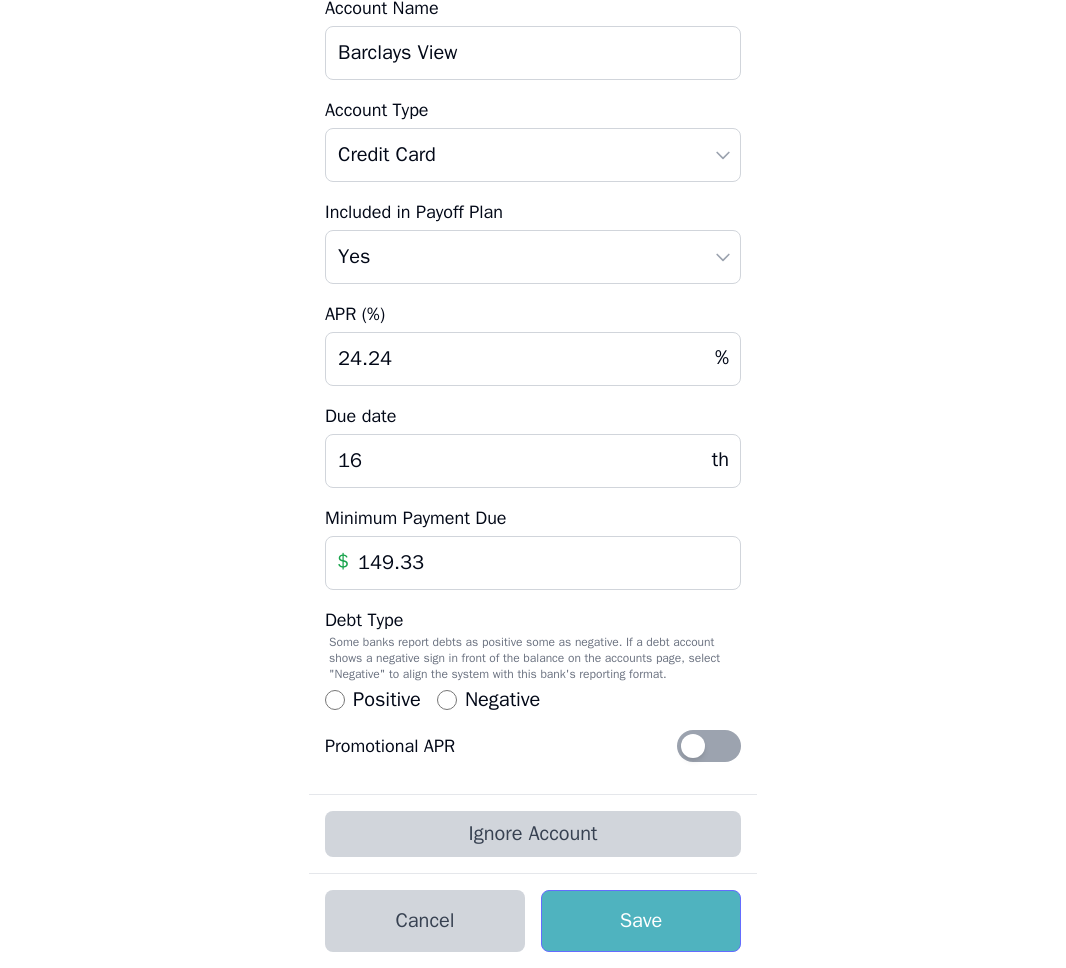 scroll, scrollTop: 113, scrollLeft: 0, axis: vertical 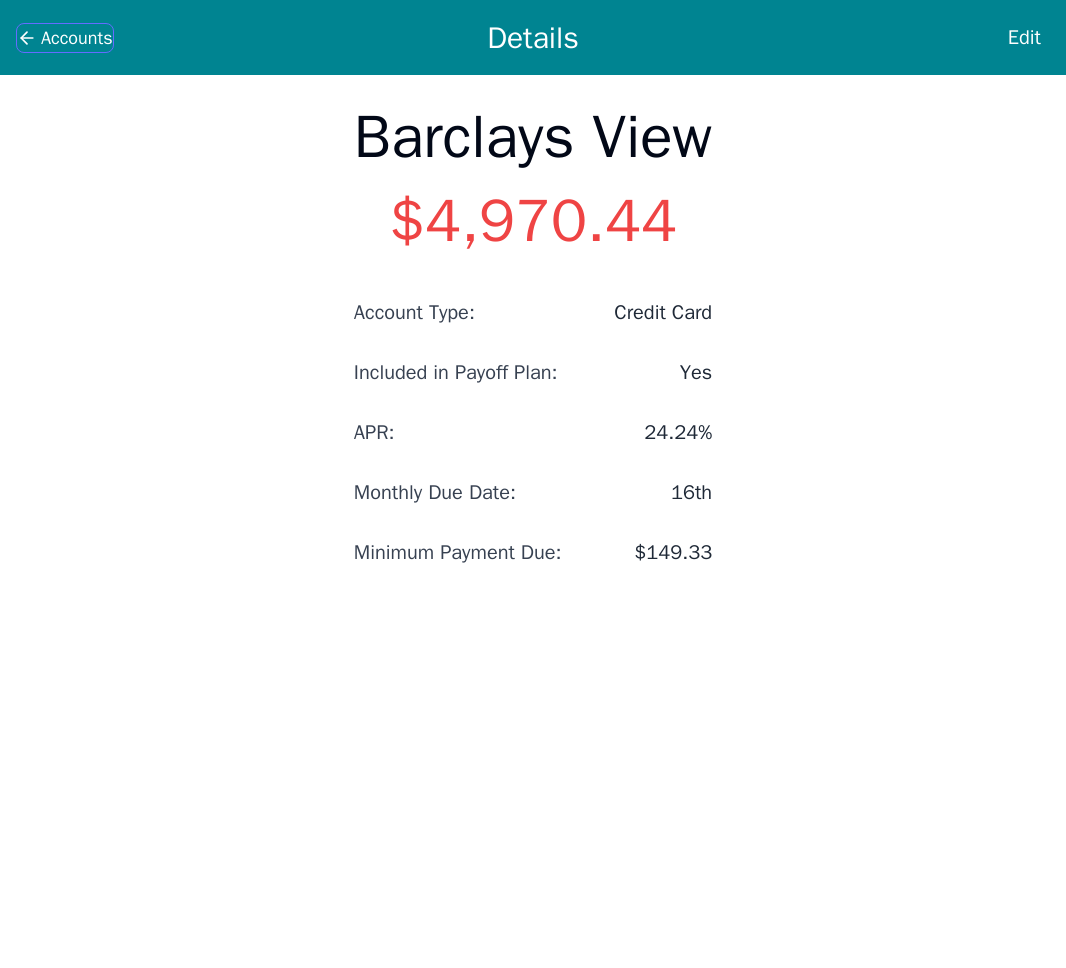 click on "Accounts" at bounding box center (77, 38) 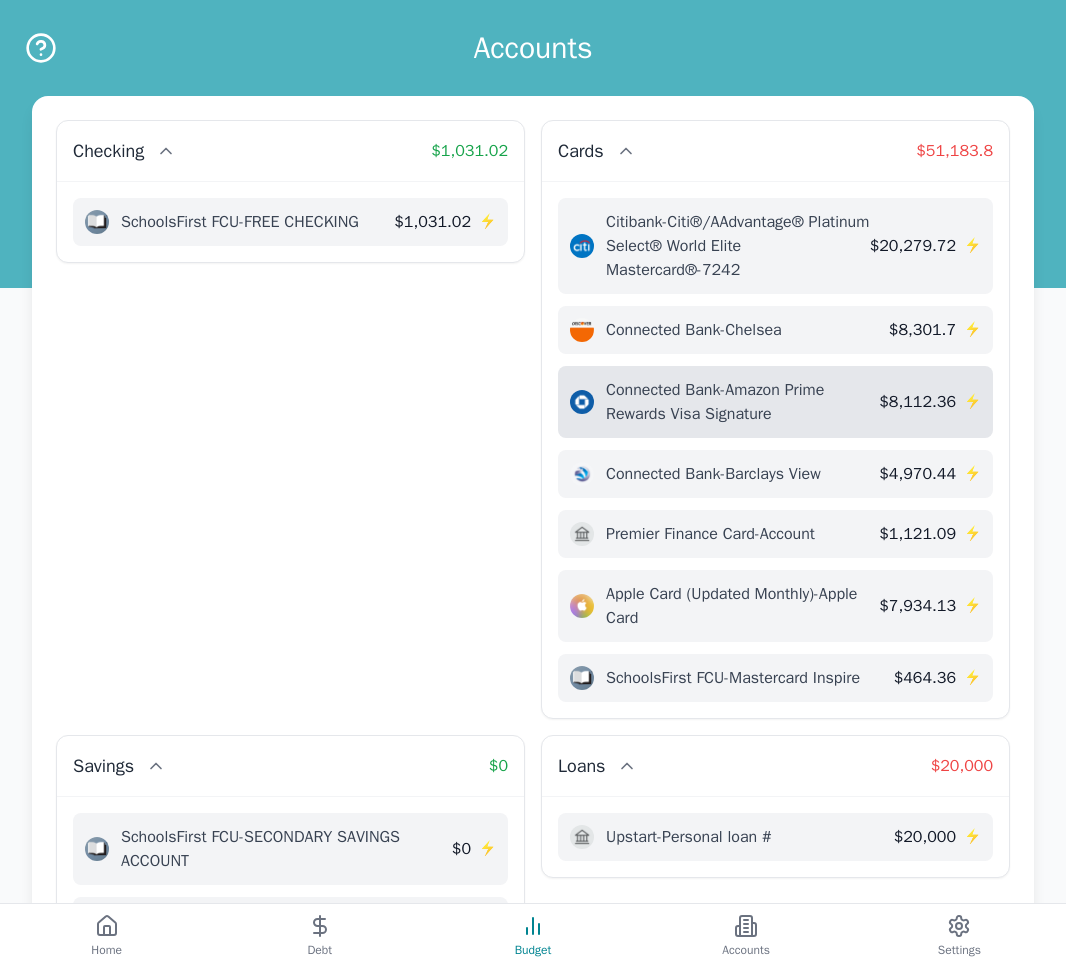 click on "Connected Bank  -  Amazon Prime Rewards Visa Signature" at bounding box center (742, 402) 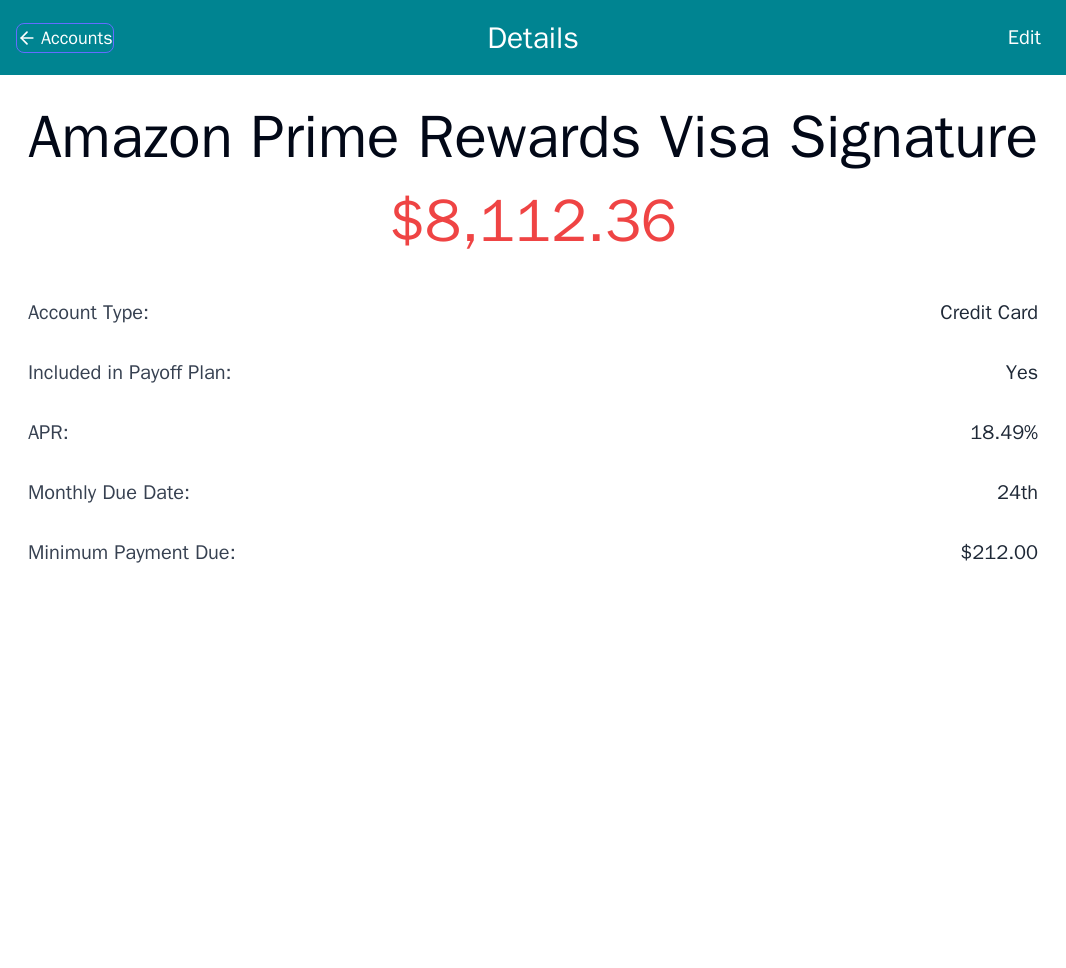 click on "Accounts" at bounding box center (77, 38) 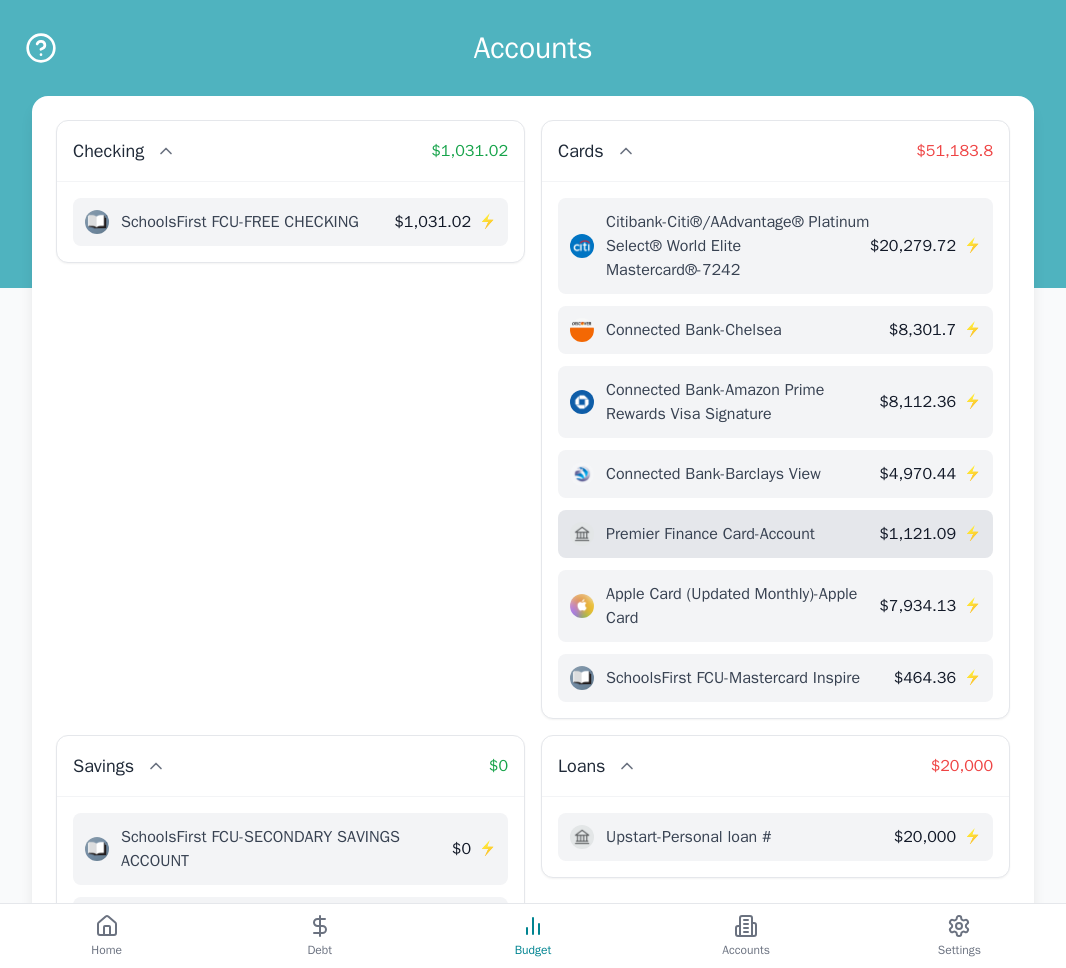 click on "Premier Finance Card  -  Account" at bounding box center [710, 534] 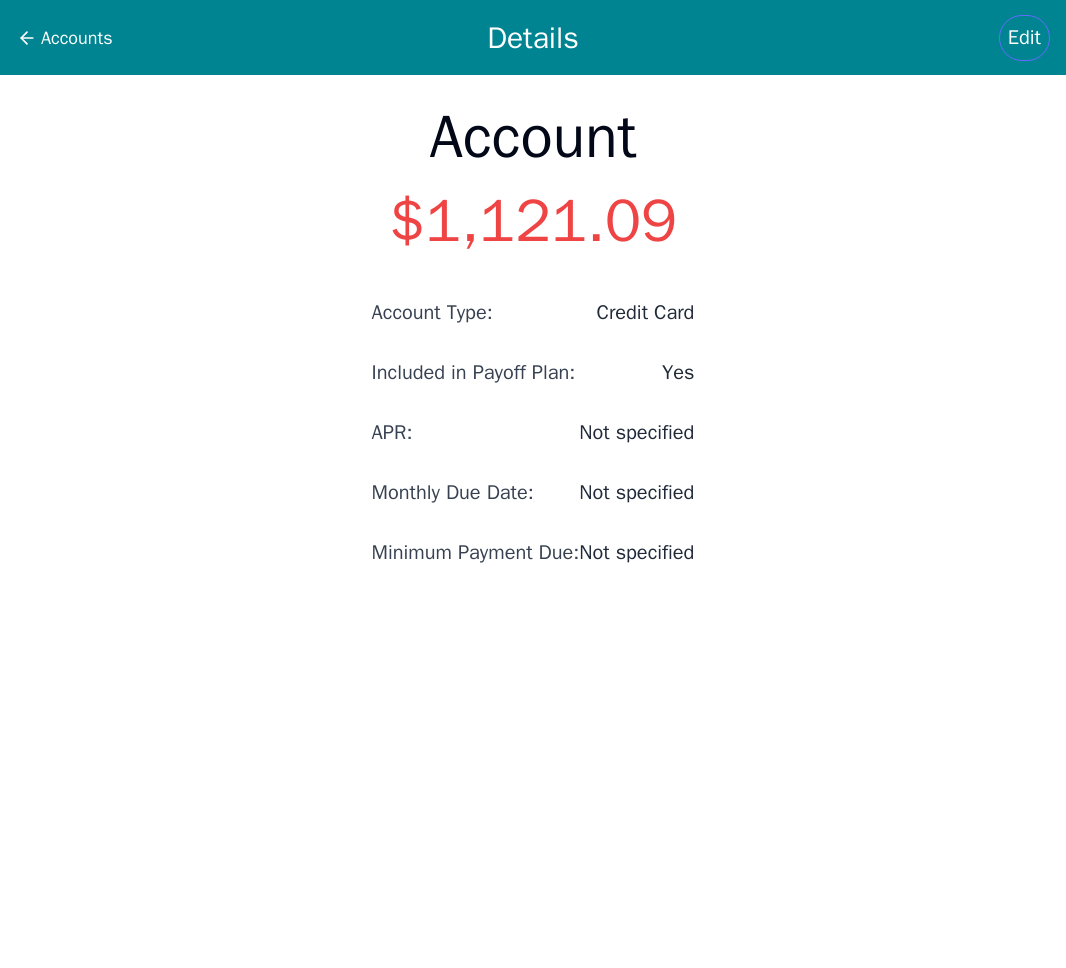 click on "Edit" at bounding box center (1024, 38) 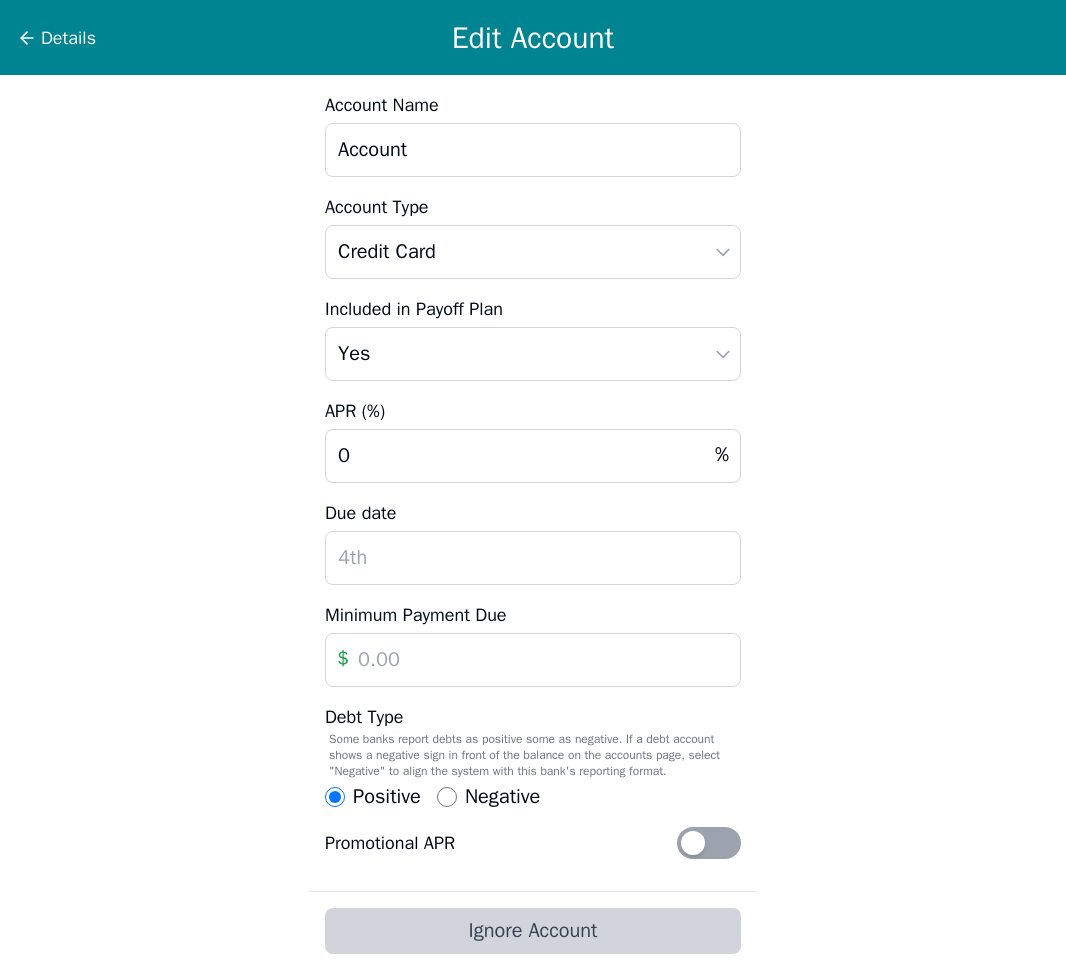 click at bounding box center (533, 660) 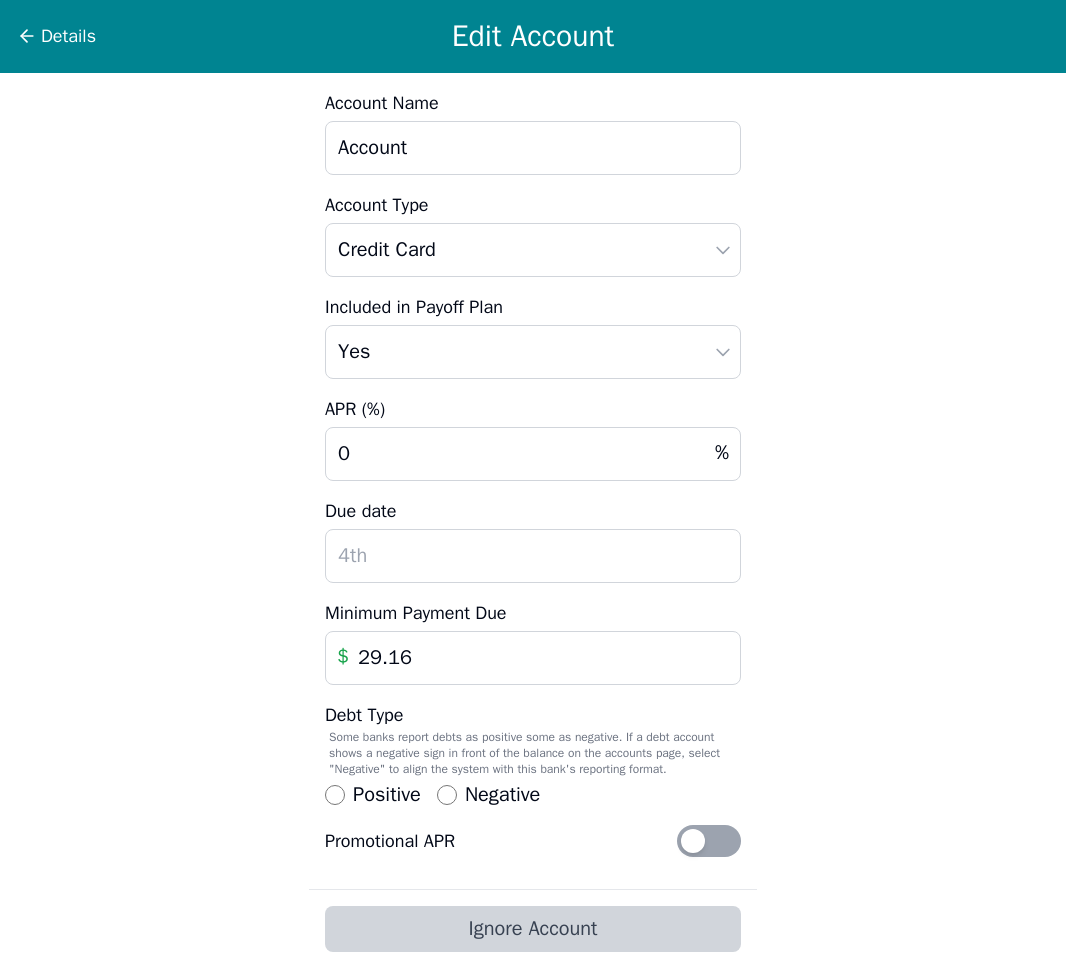 type on "29.16" 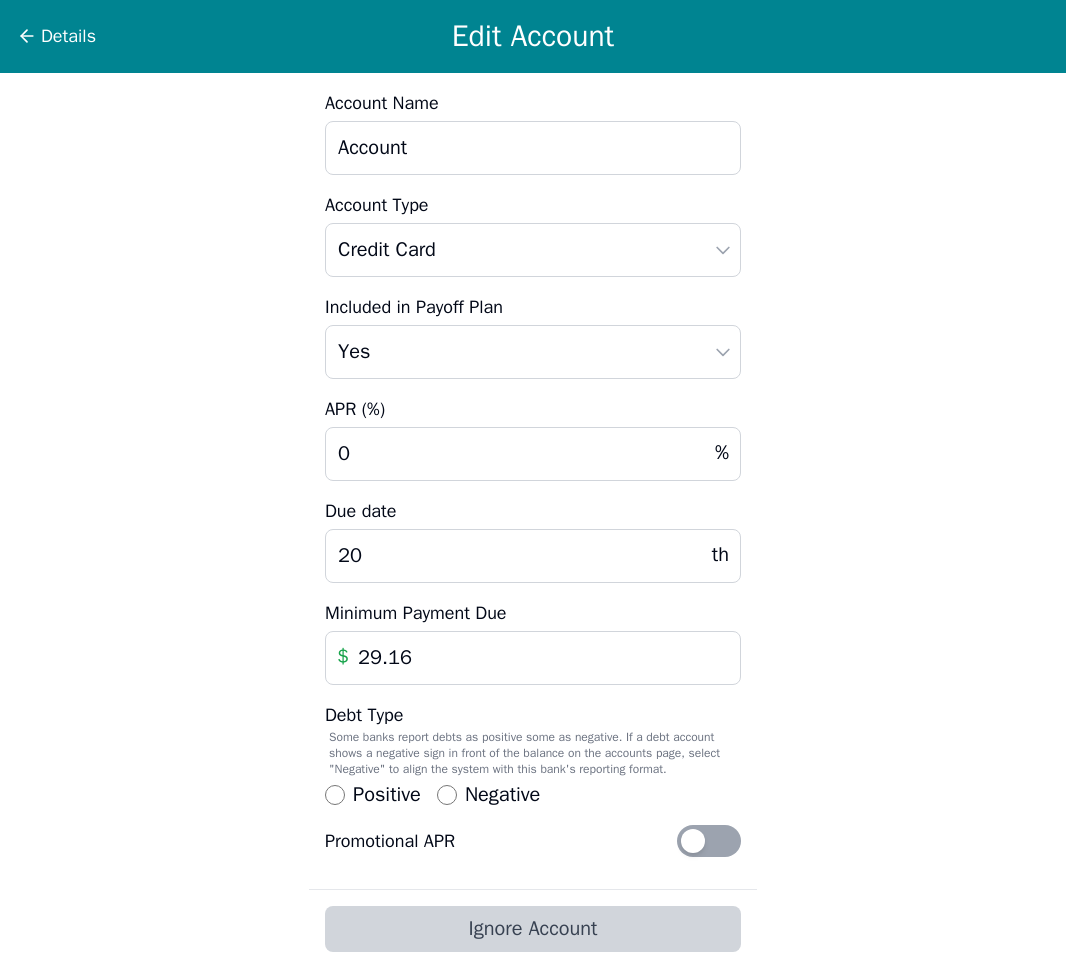 type on "20" 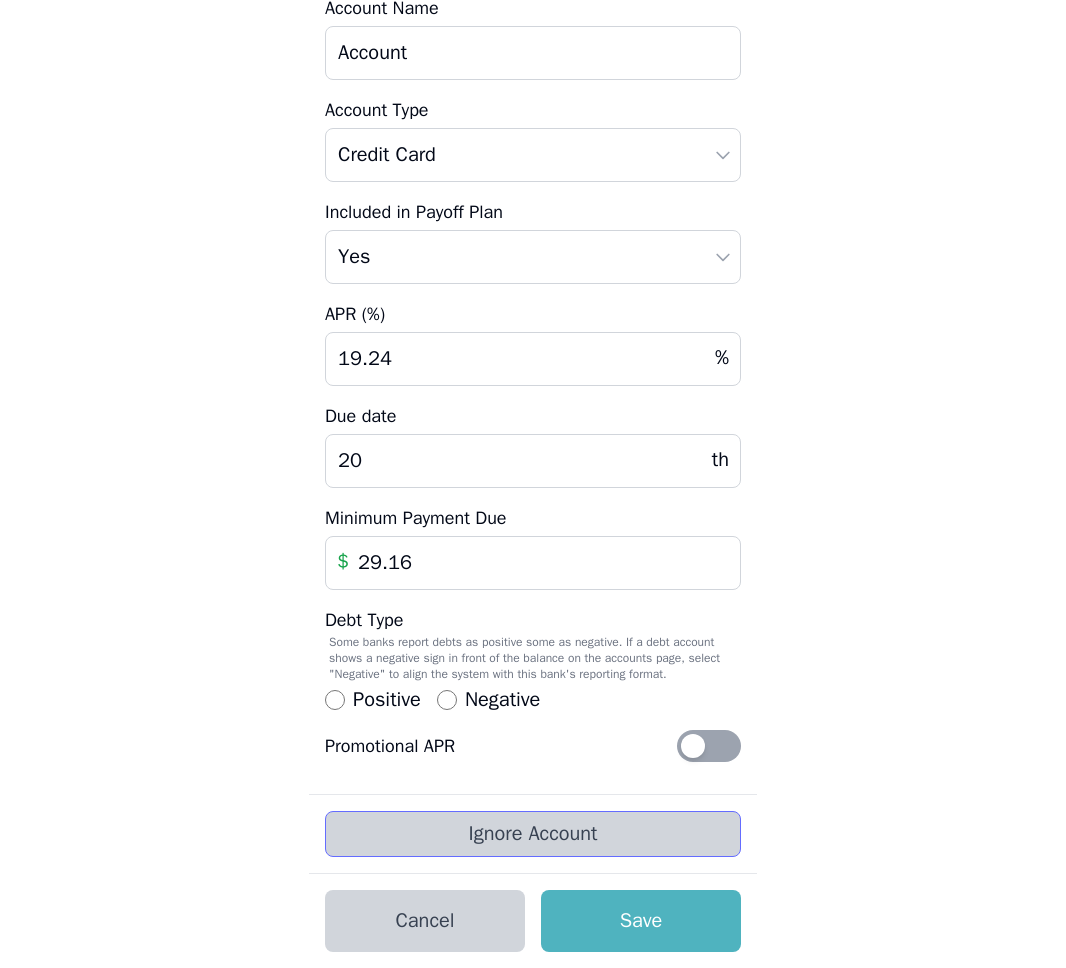 scroll, scrollTop: 113, scrollLeft: 0, axis: vertical 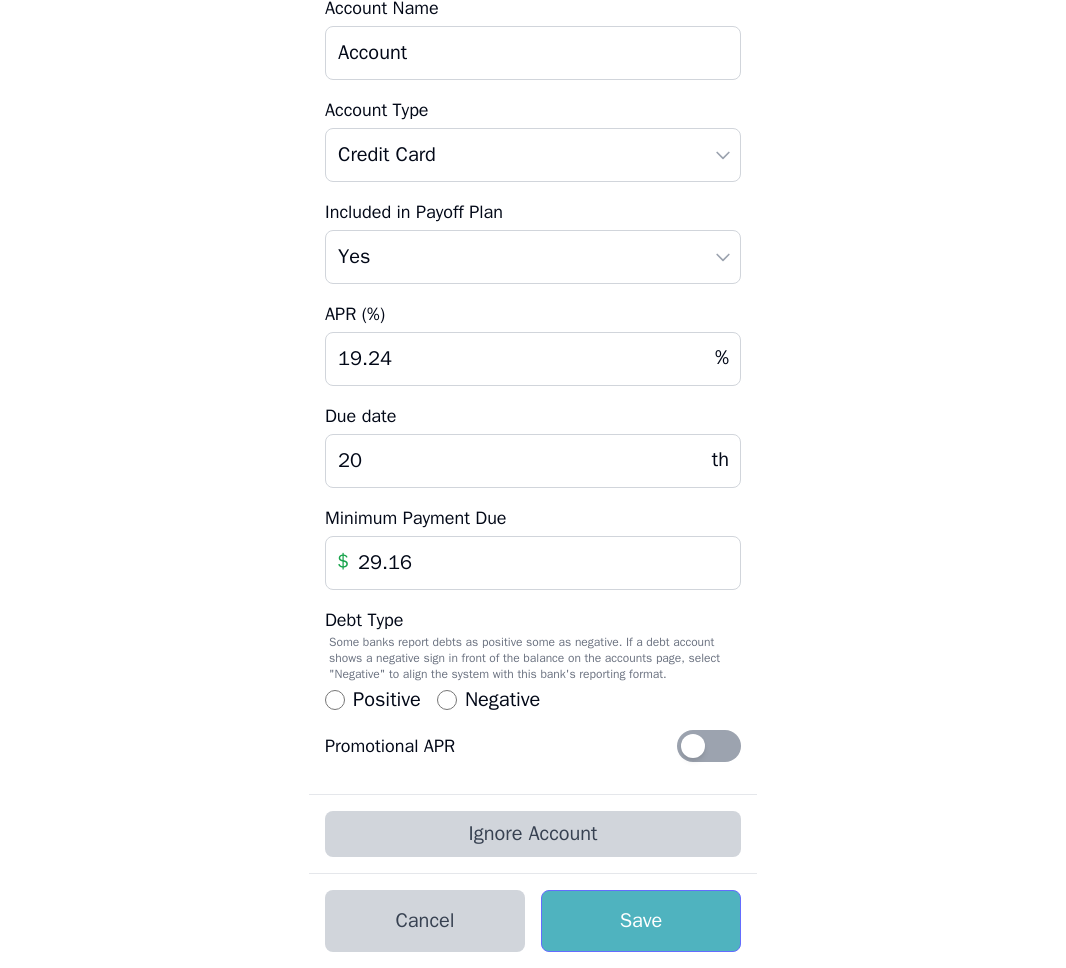 type on "19.24" 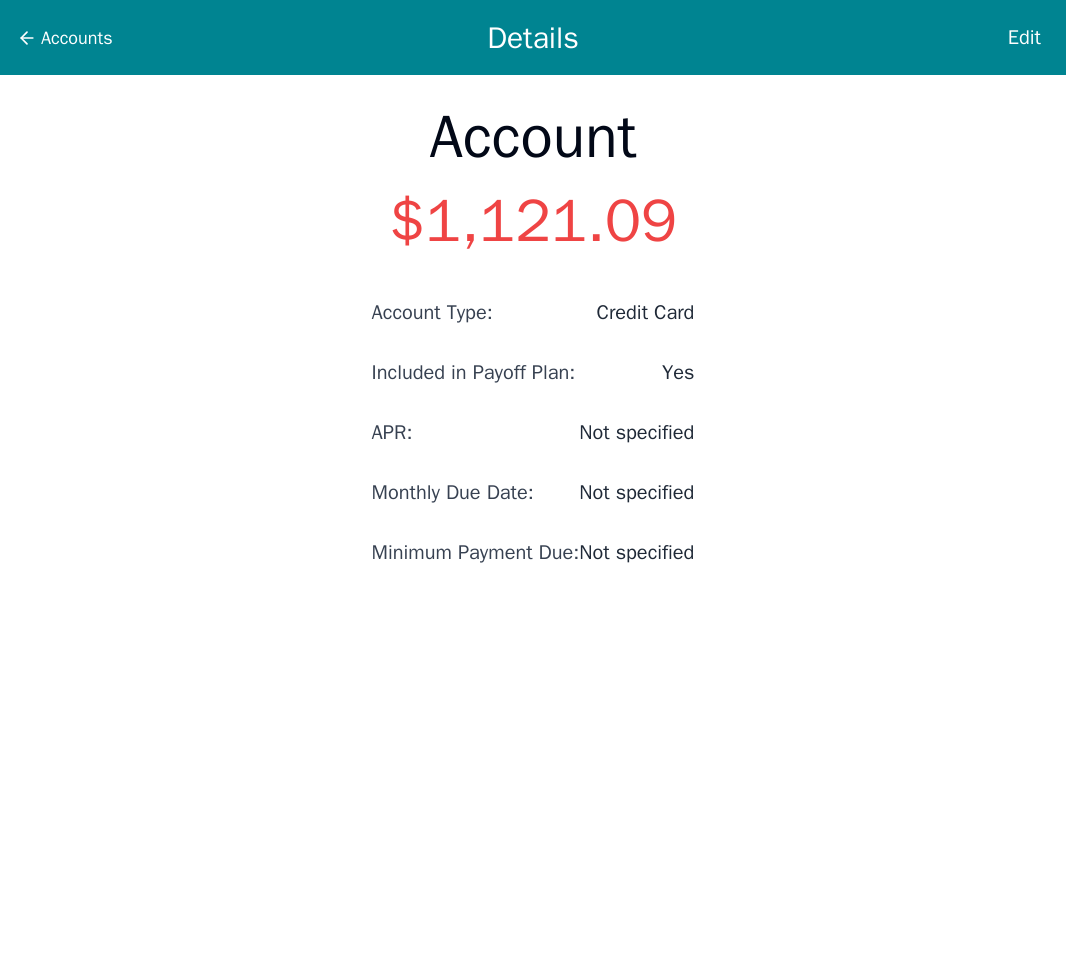 scroll, scrollTop: 0, scrollLeft: 0, axis: both 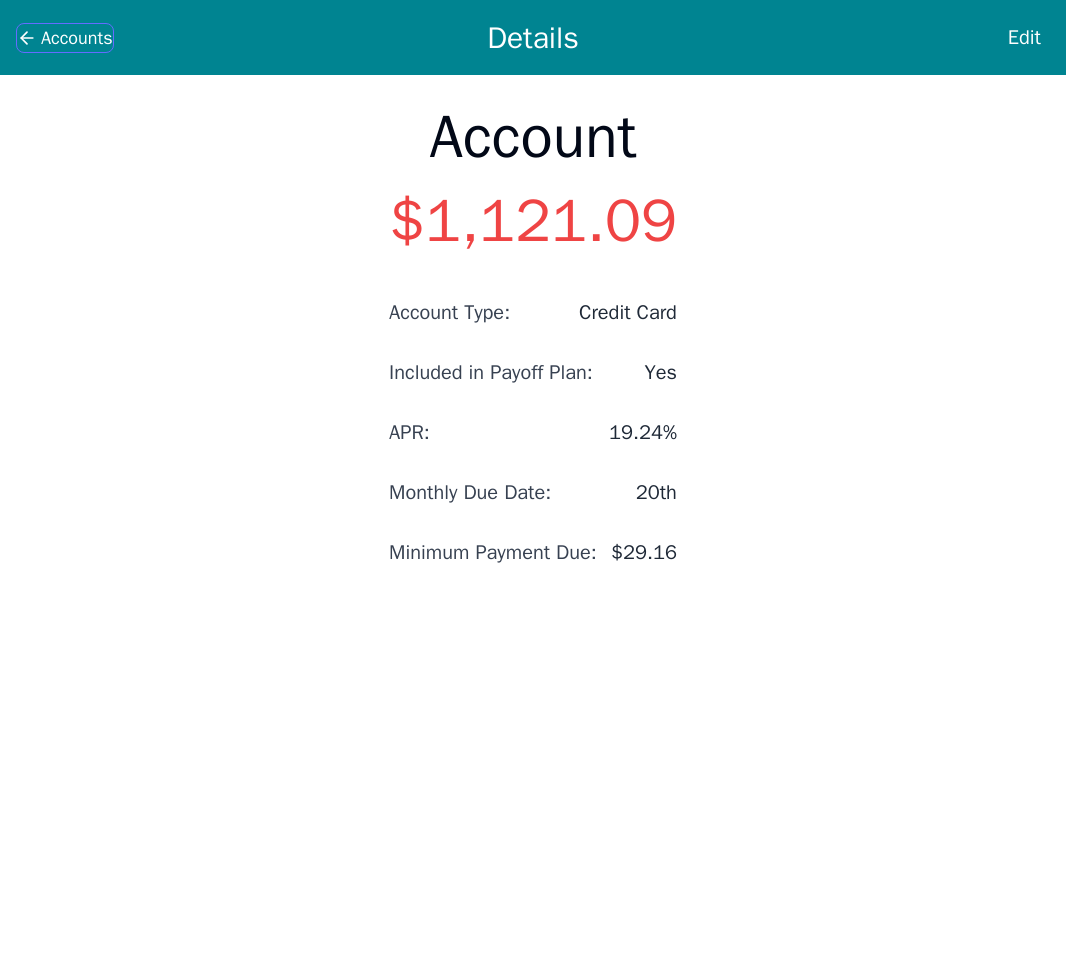 click on "Accounts" at bounding box center (77, 38) 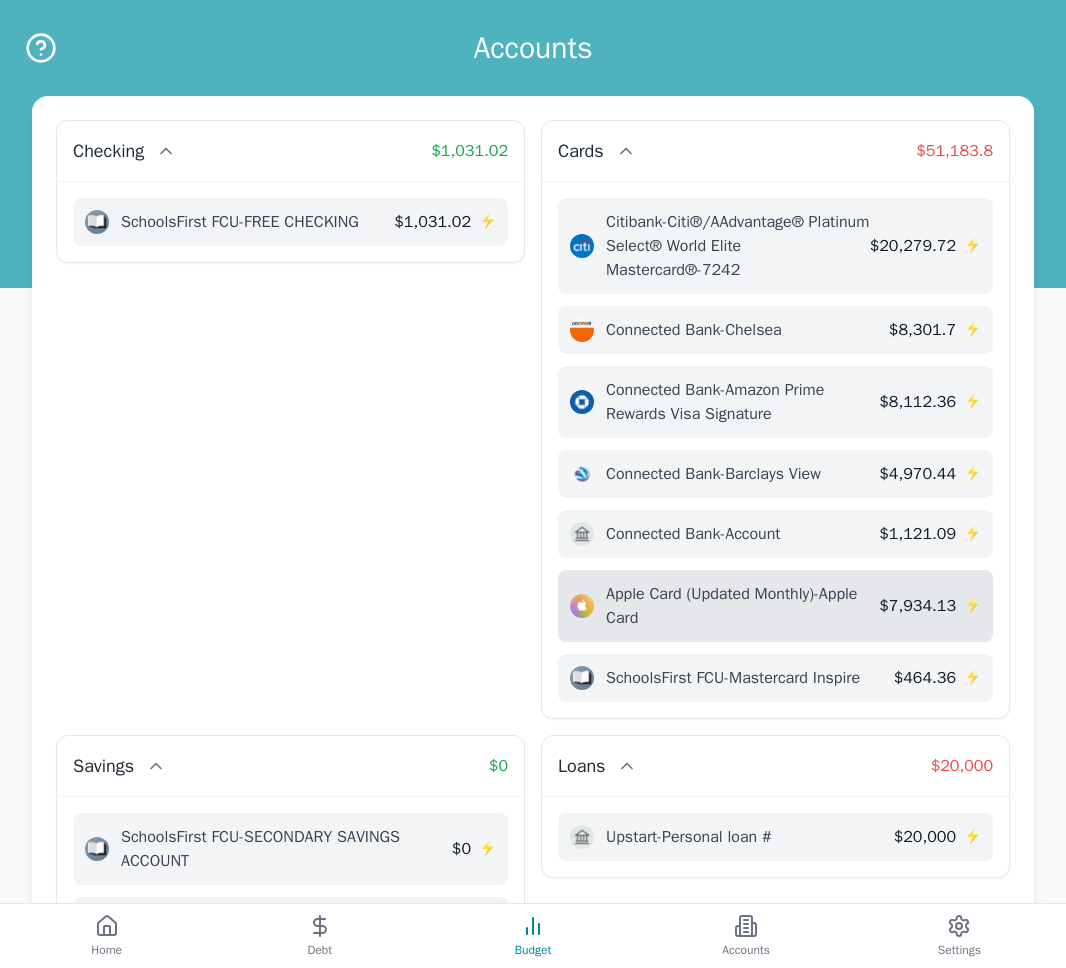 click on "Apple Card (Updated Monthly)   -  Apple Card" at bounding box center (742, 606) 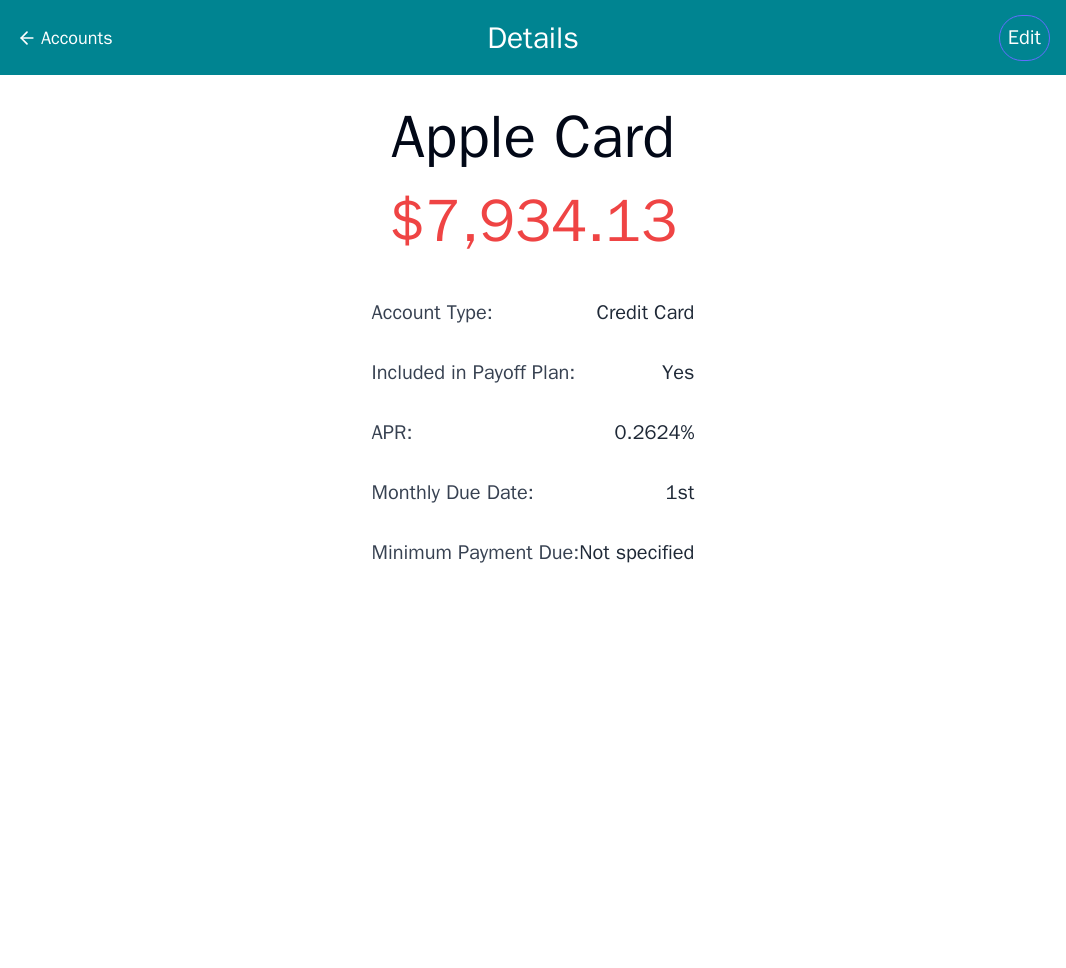 click on "Edit" at bounding box center [1024, 38] 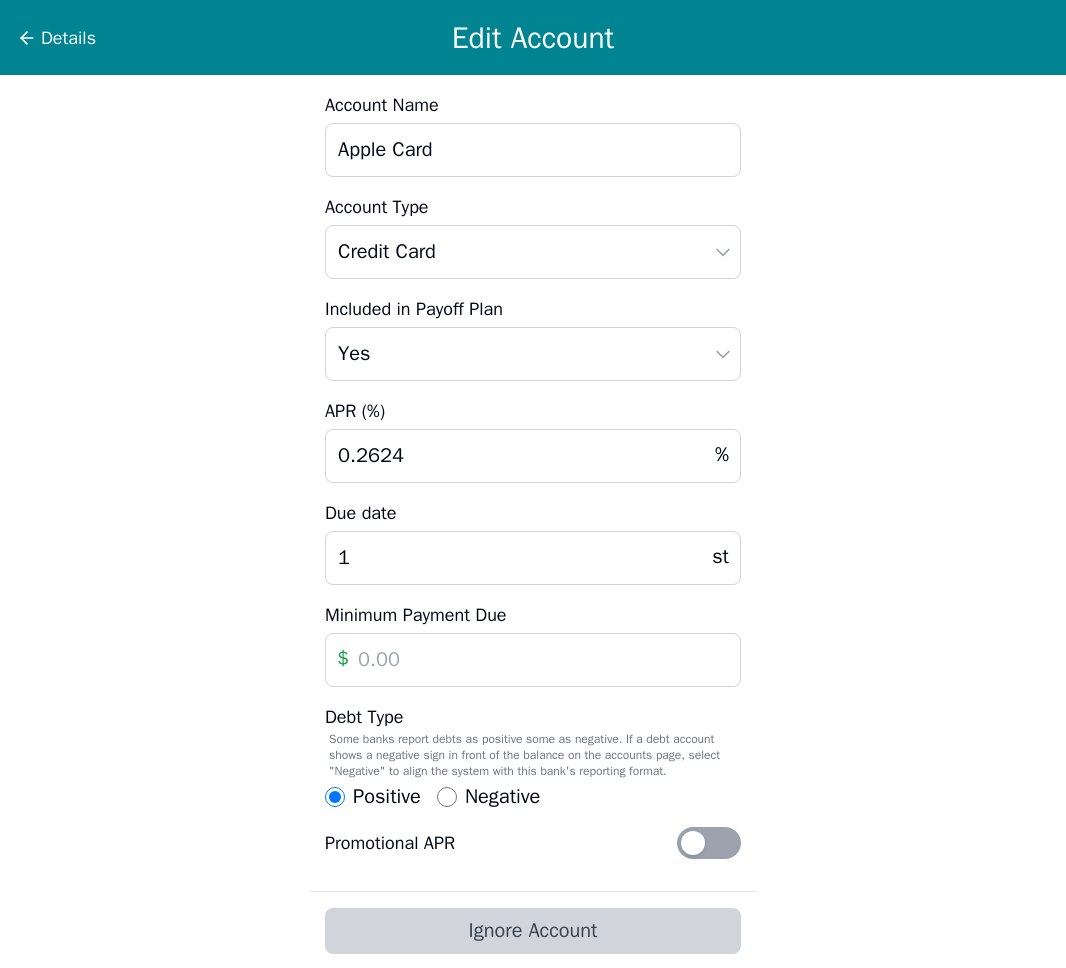 click on "0.2624" at bounding box center (533, 456) 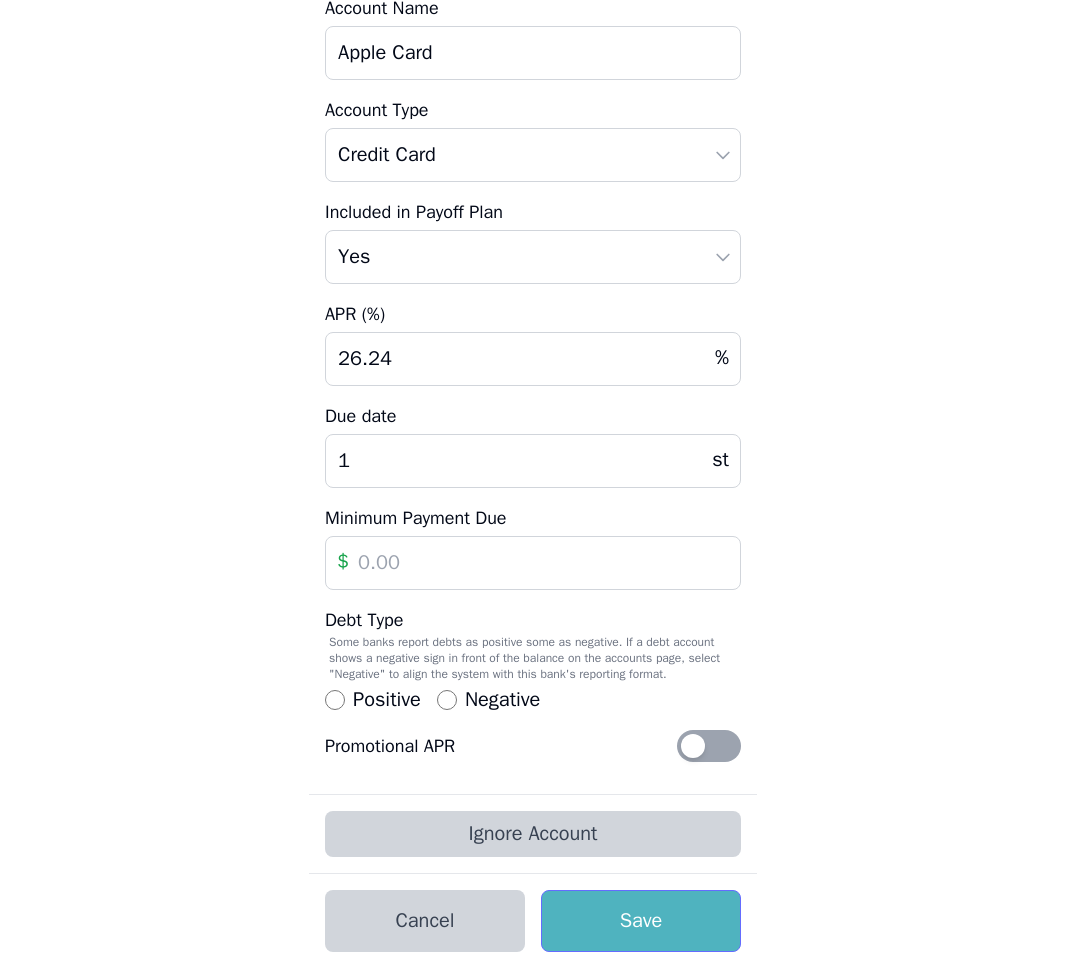 scroll, scrollTop: 113, scrollLeft: 0, axis: vertical 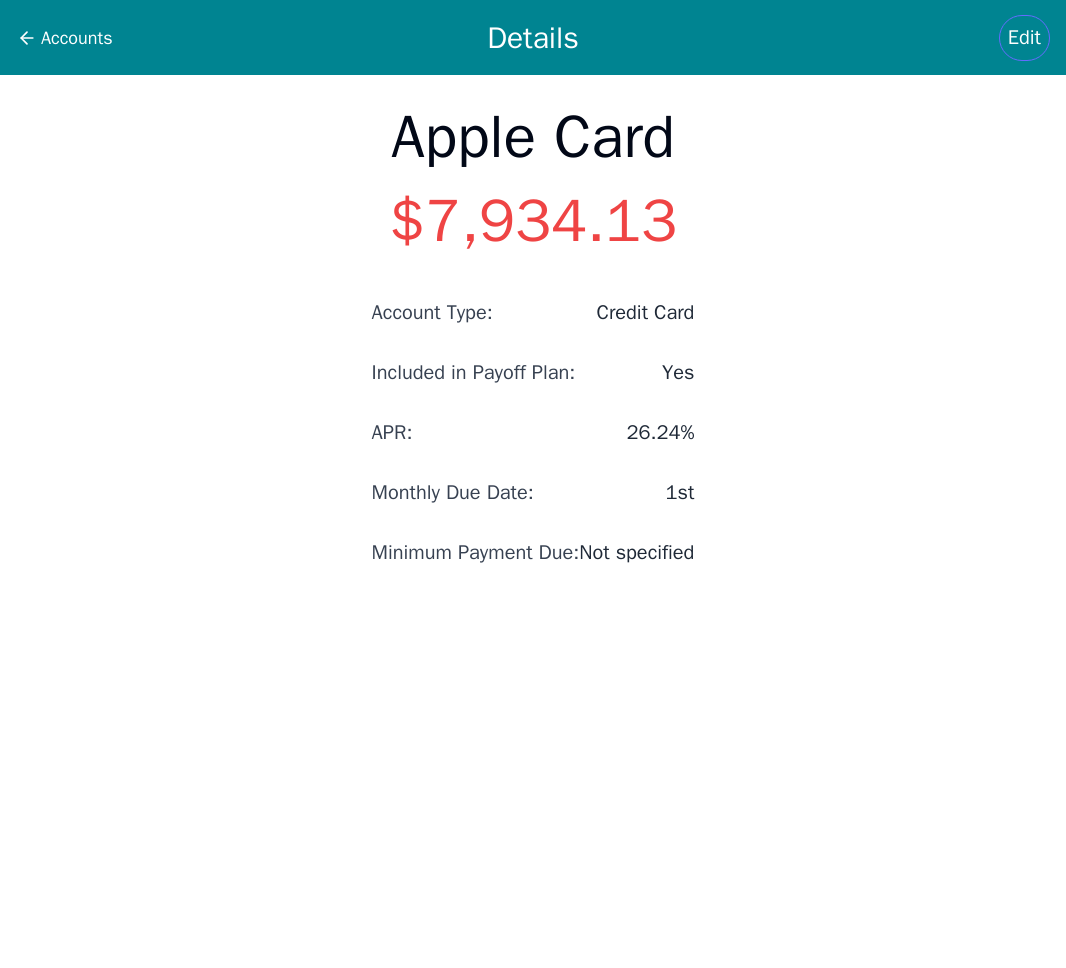 click on "Edit" at bounding box center [1024, 38] 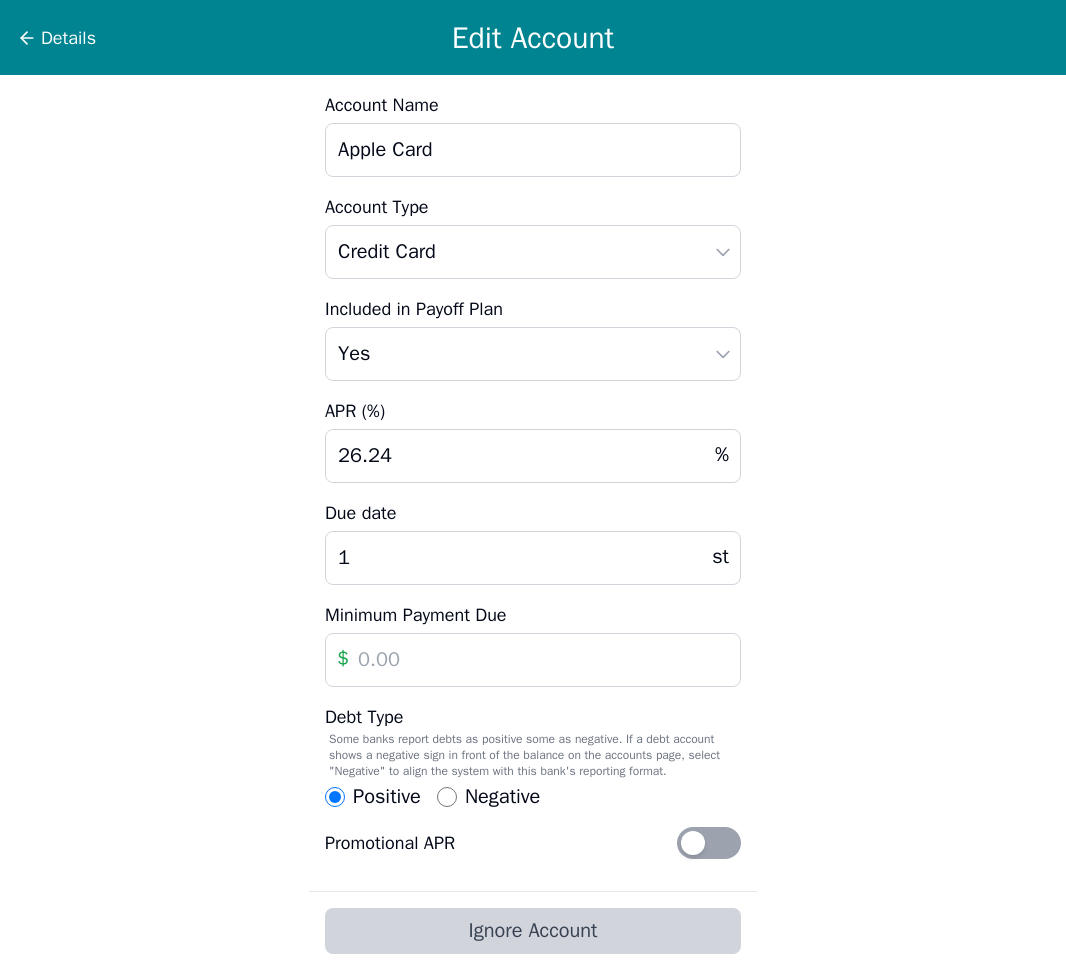 click on "Negative" at bounding box center (447, 797) 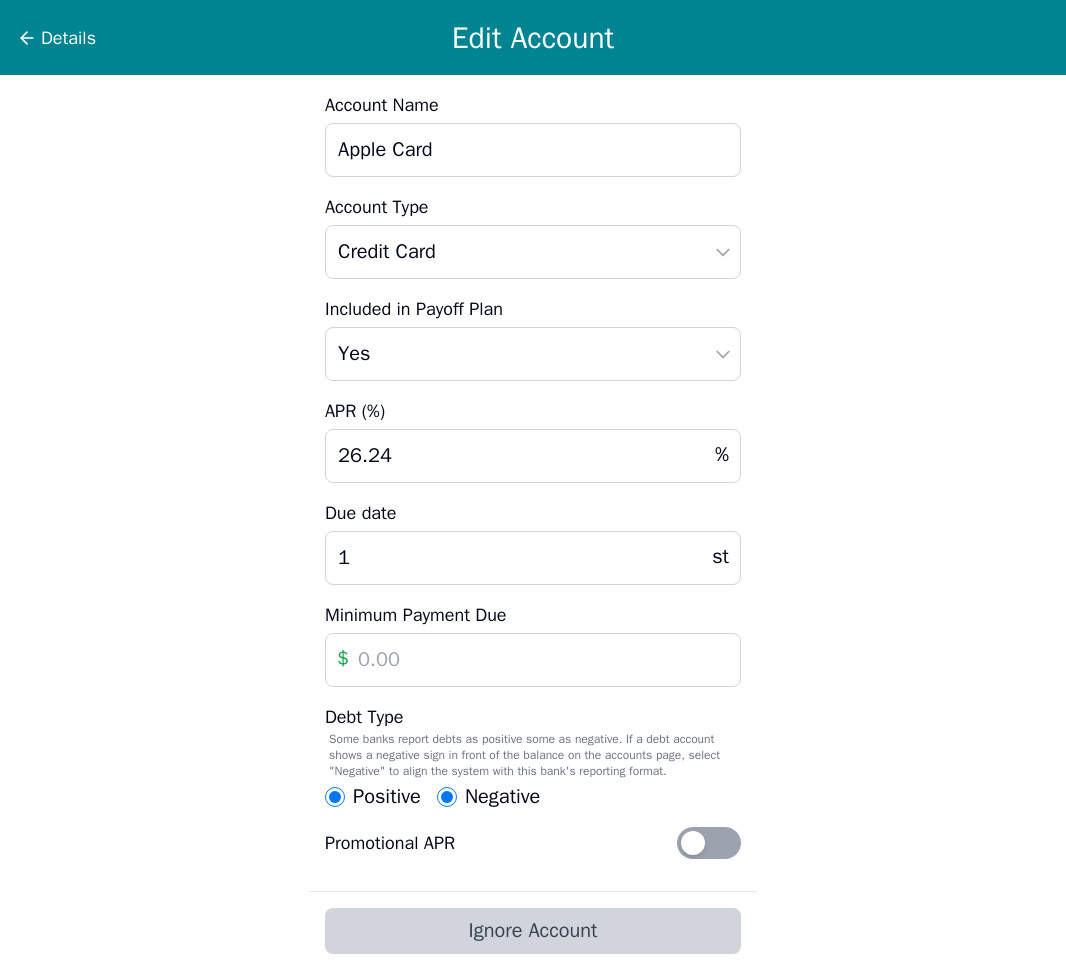 radio on "true" 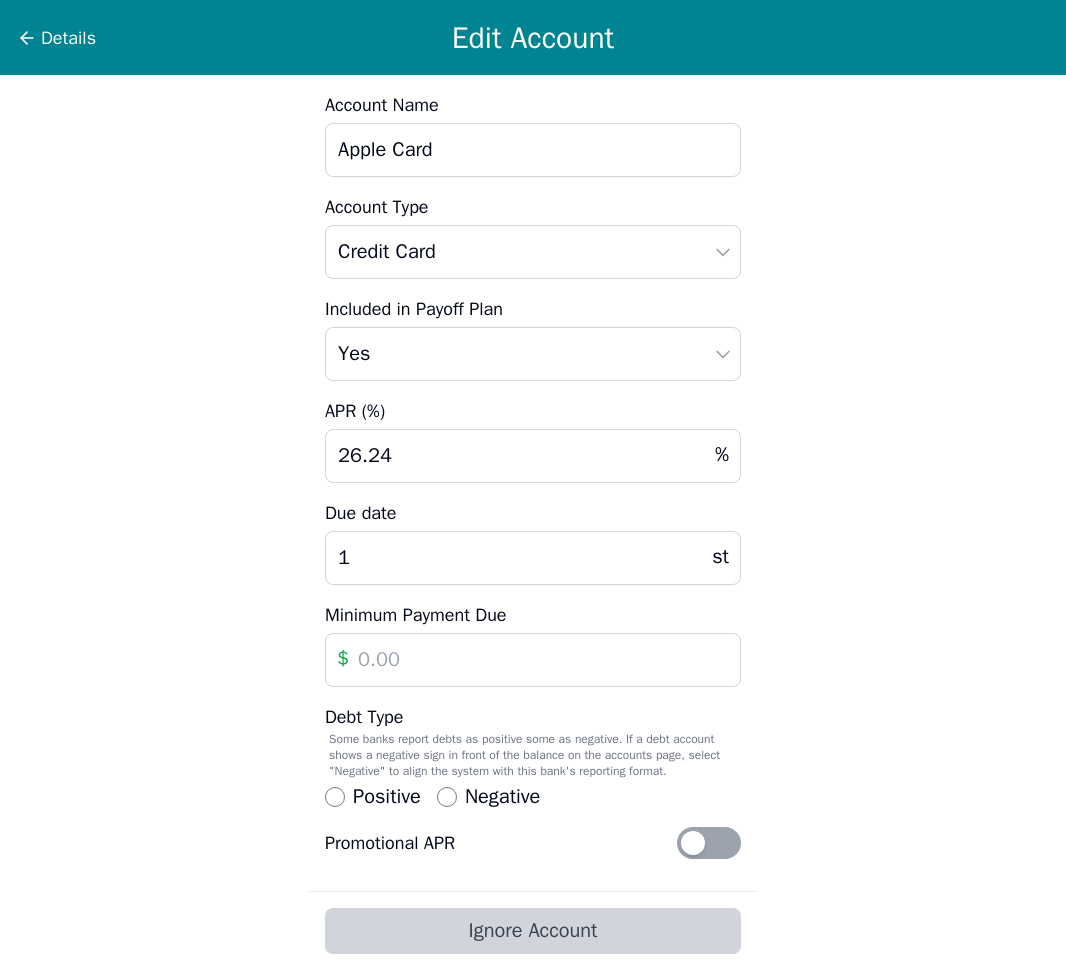 click on "Positive" at bounding box center [335, 797] 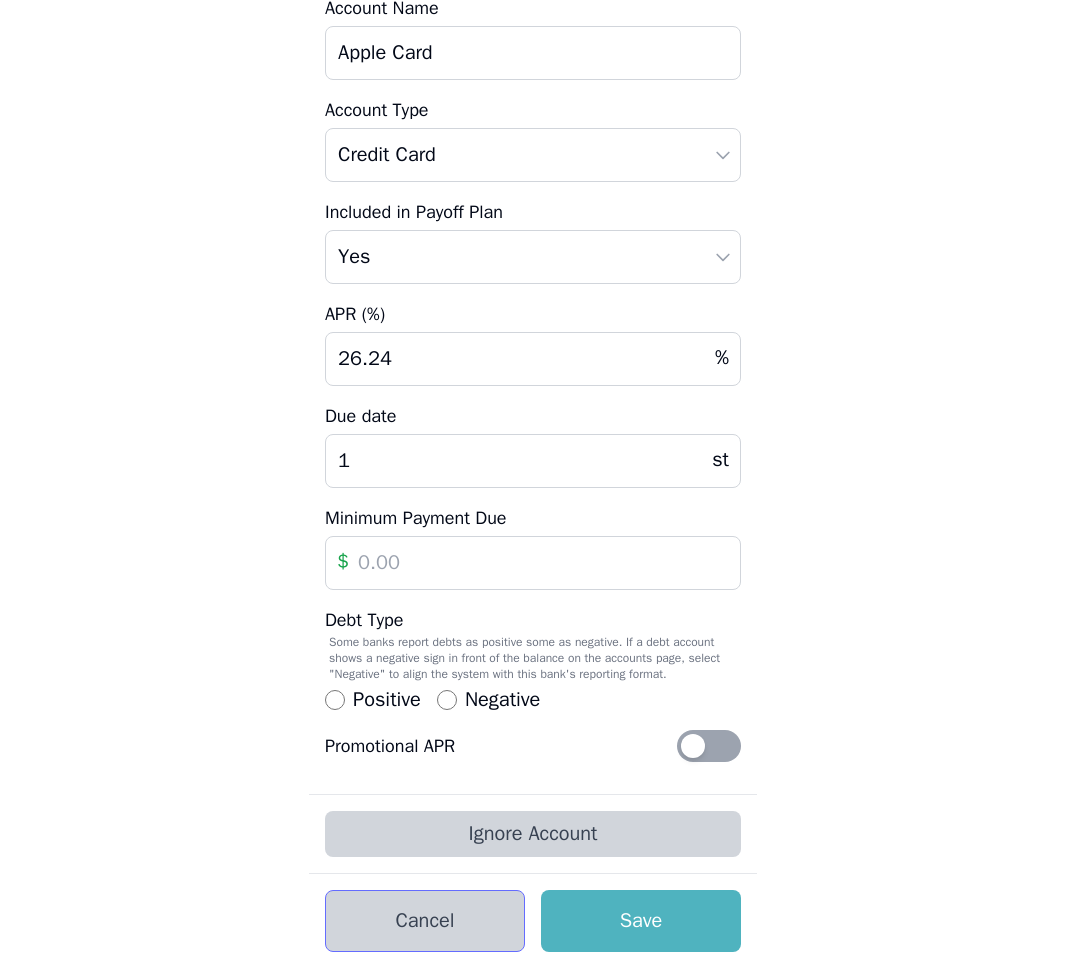scroll, scrollTop: 113, scrollLeft: 0, axis: vertical 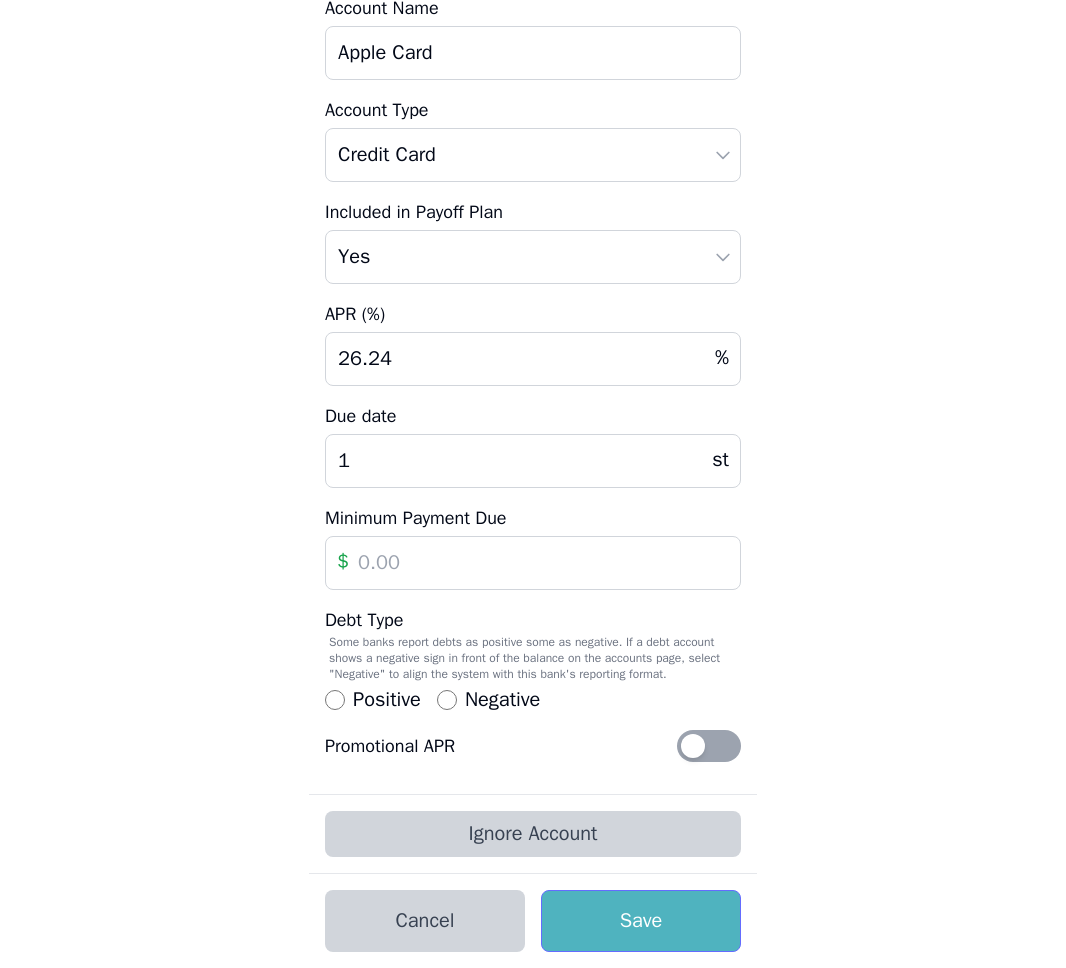 click on "Save" at bounding box center (641, 921) 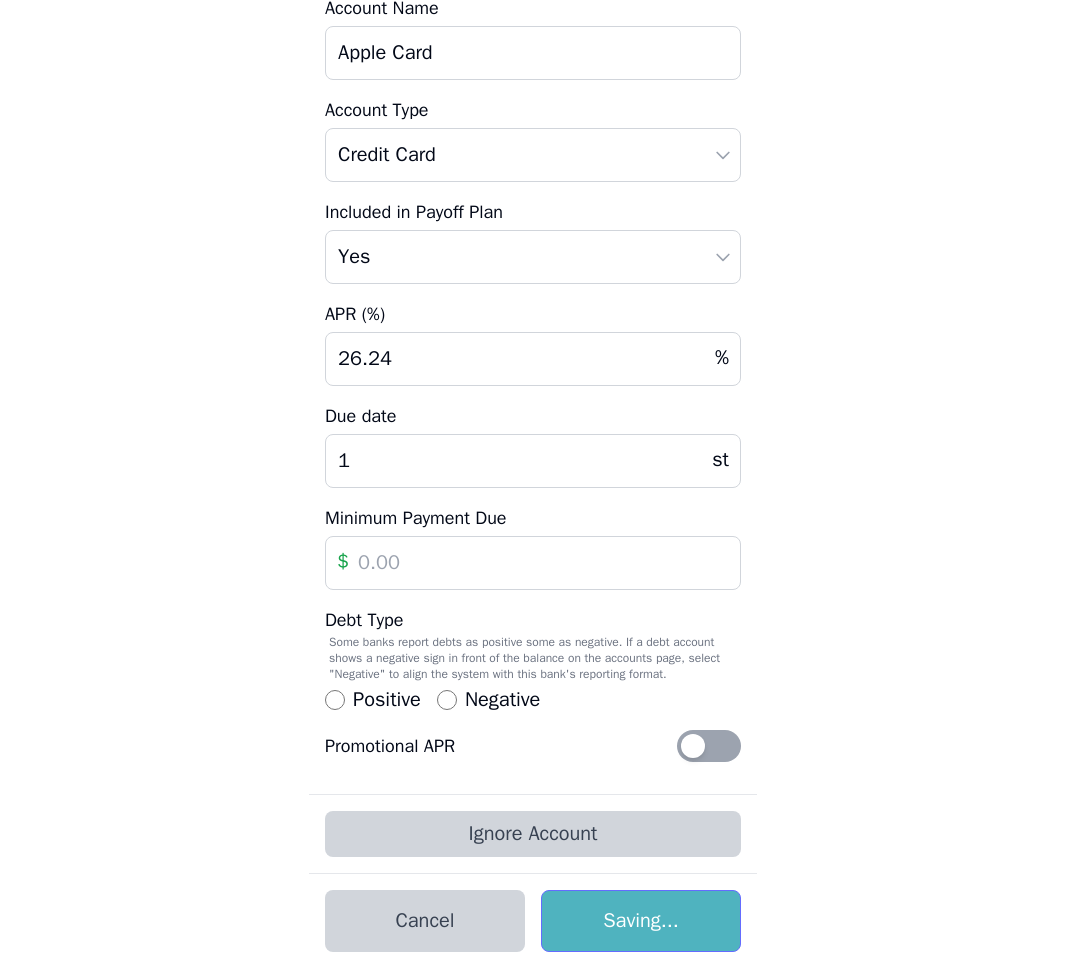 scroll, scrollTop: 0, scrollLeft: 0, axis: both 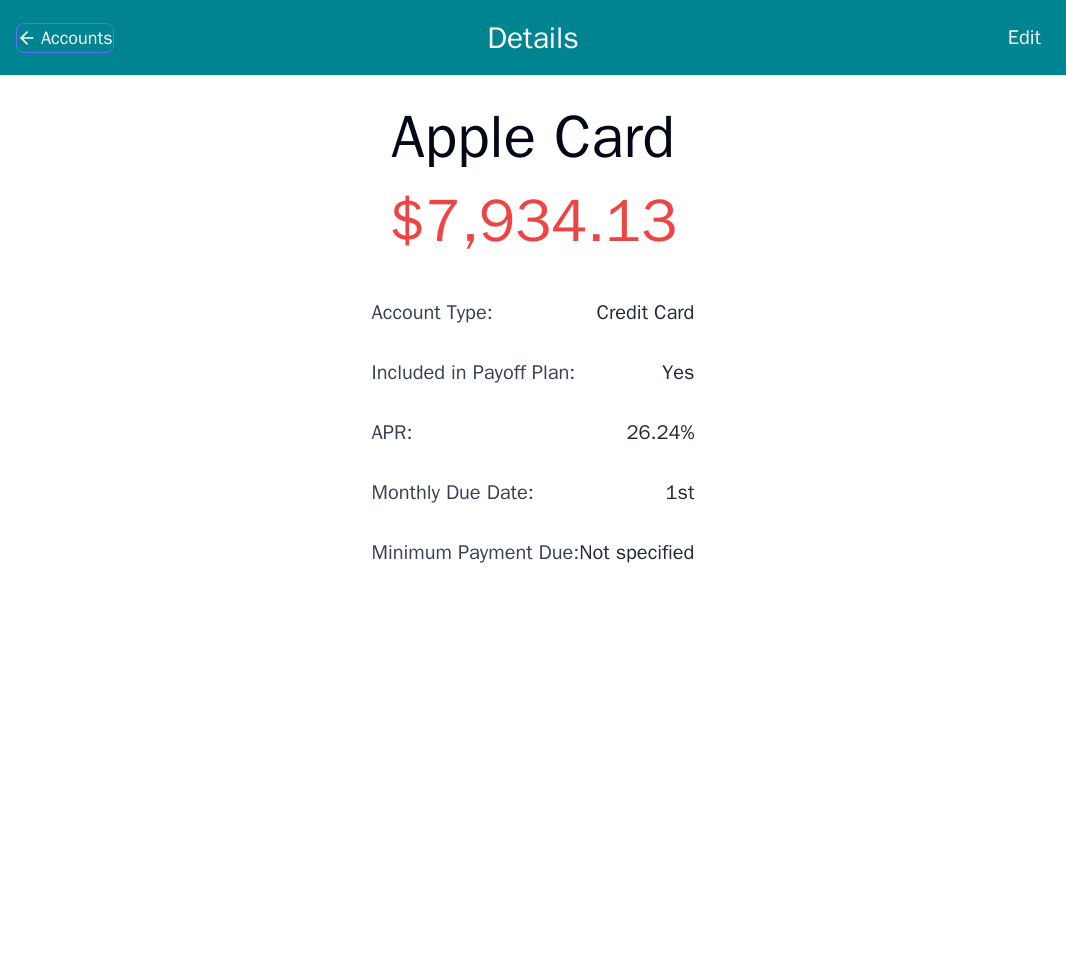 click on "Accounts" at bounding box center [77, 38] 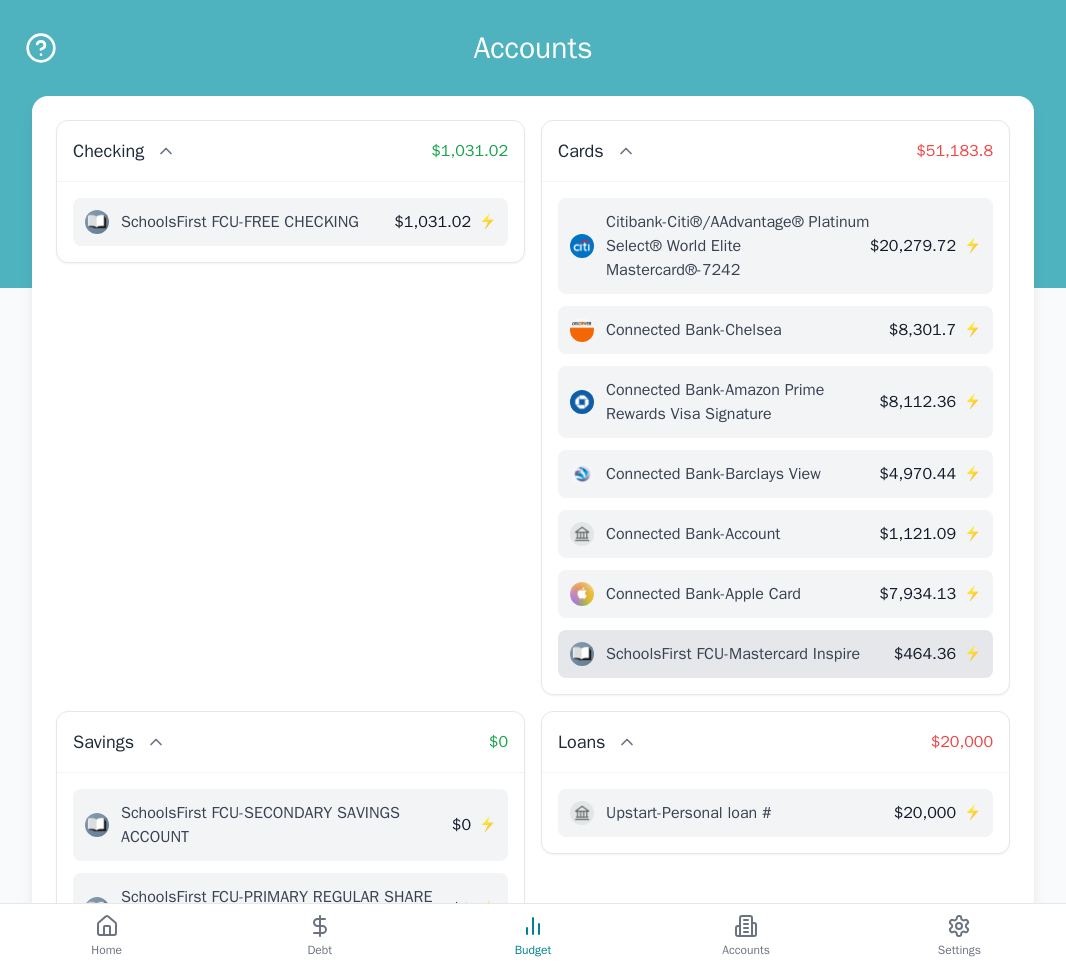 click on "SchoolsFirst FCU  -  Mastercard Inspire" at bounding box center [733, 654] 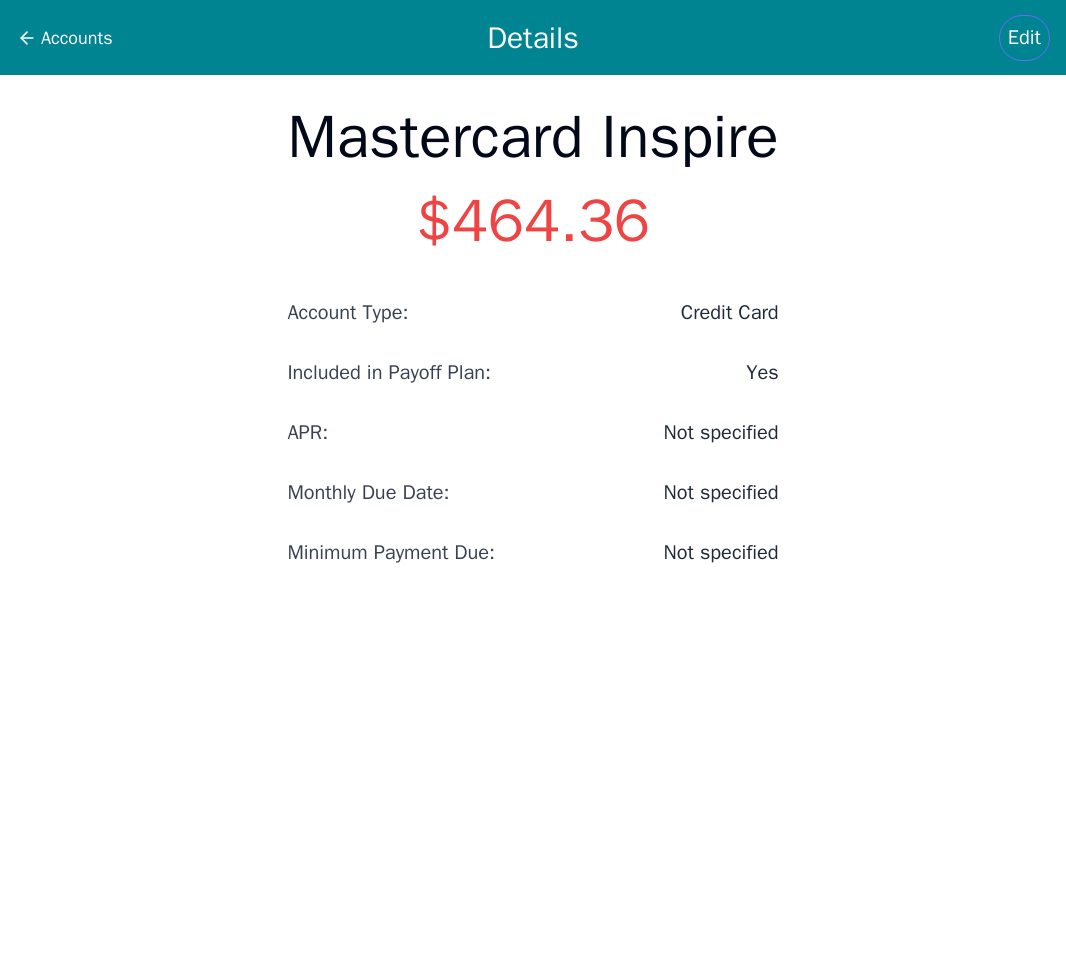 click on "Edit" at bounding box center (1024, 38) 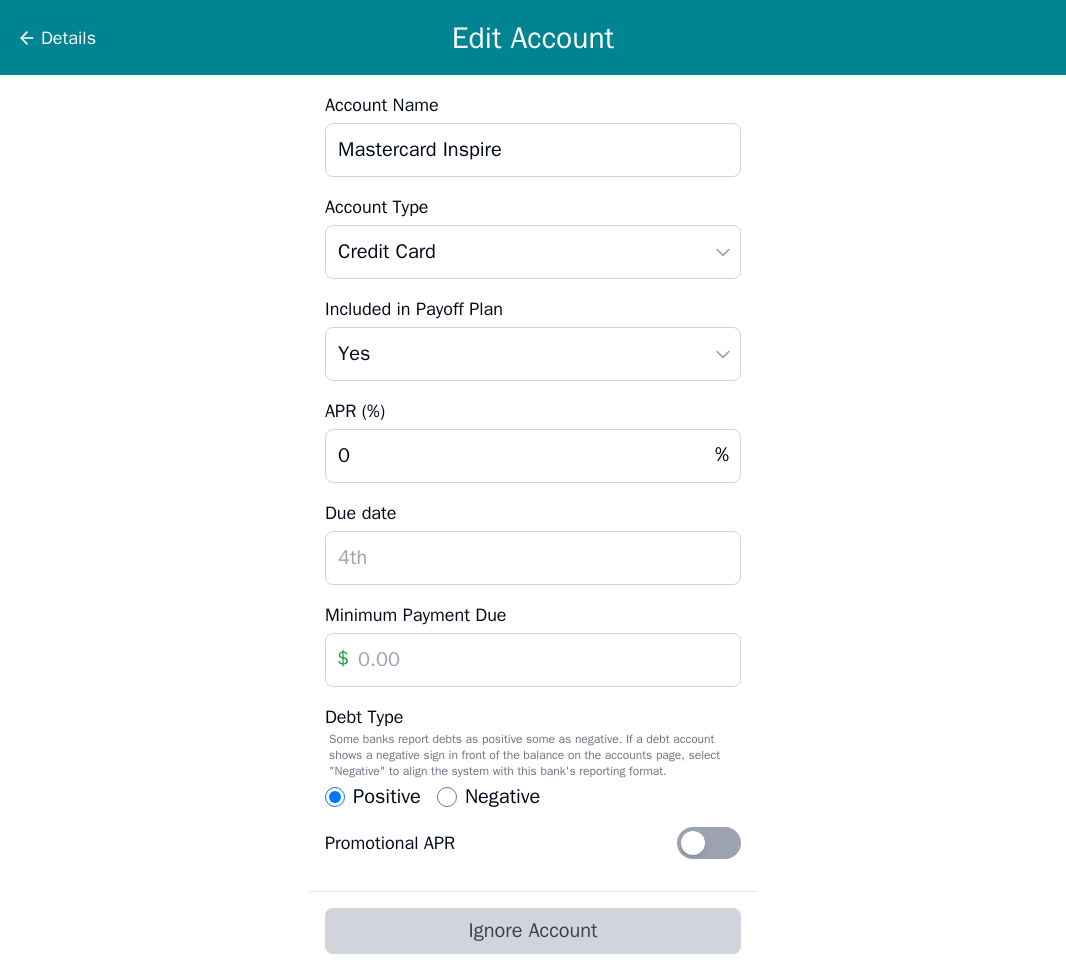 click at bounding box center [533, 558] 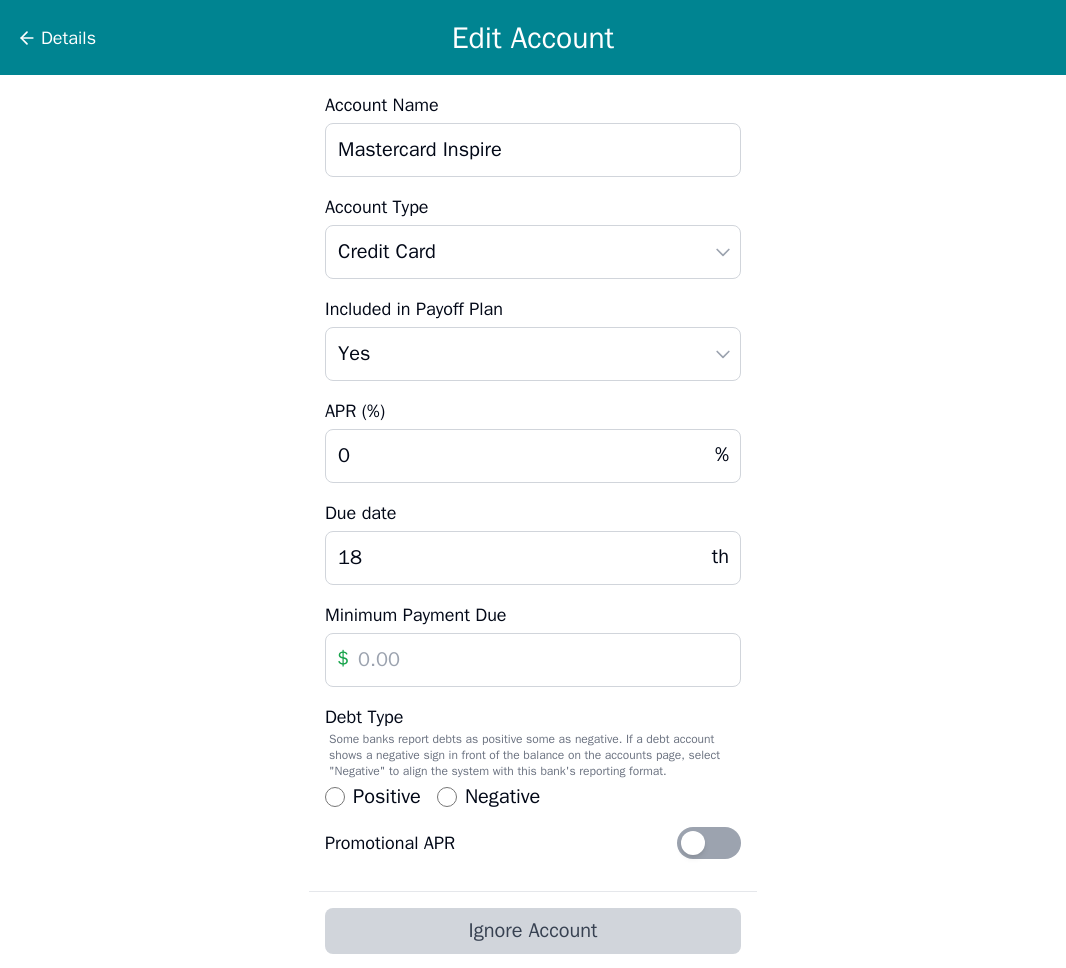 type on "18" 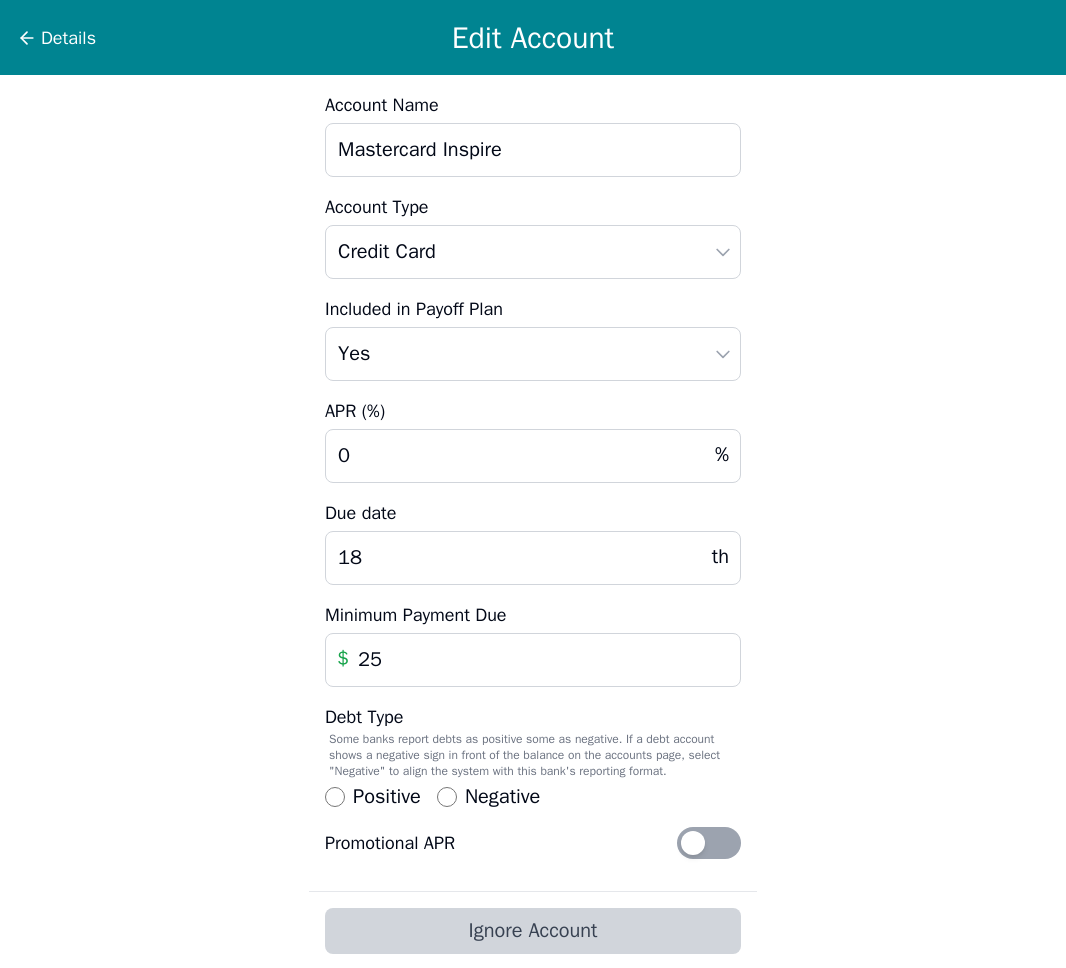 type on "25" 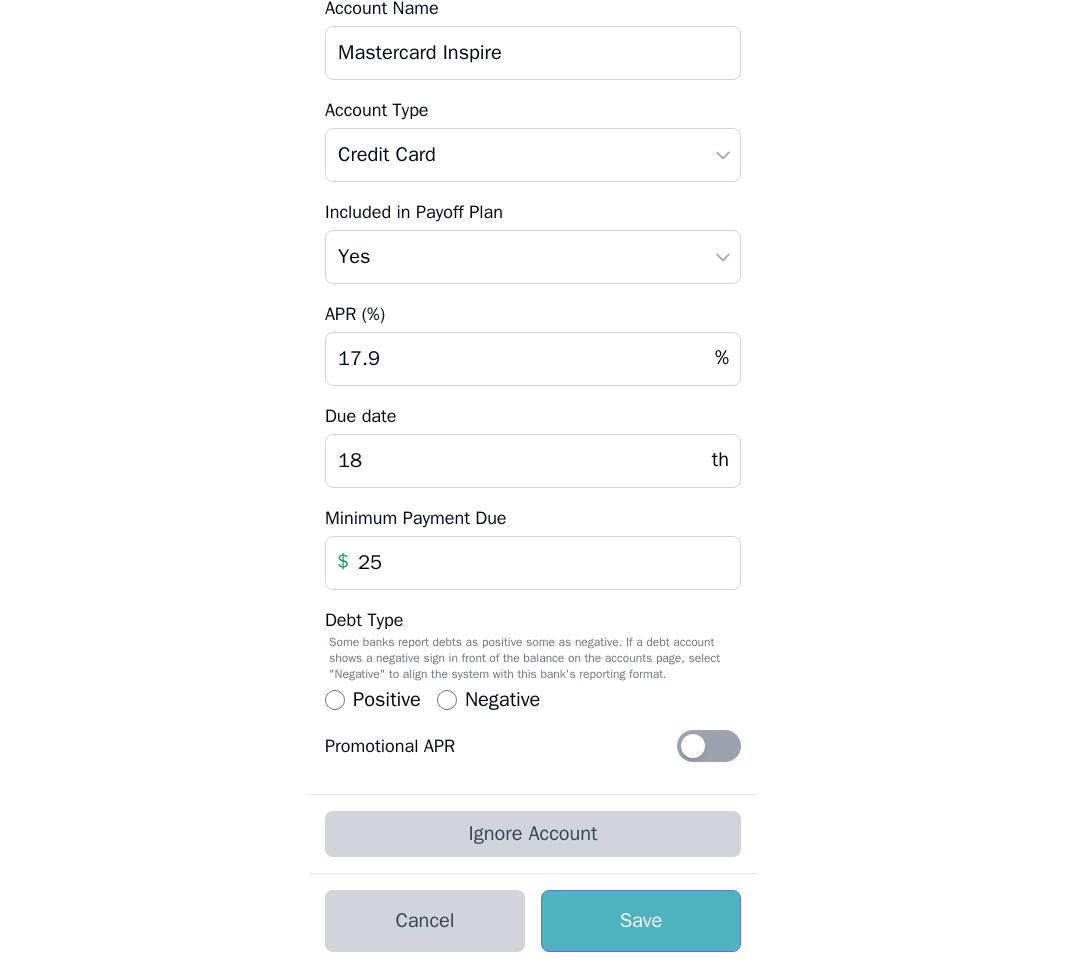 scroll, scrollTop: 113, scrollLeft: 0, axis: vertical 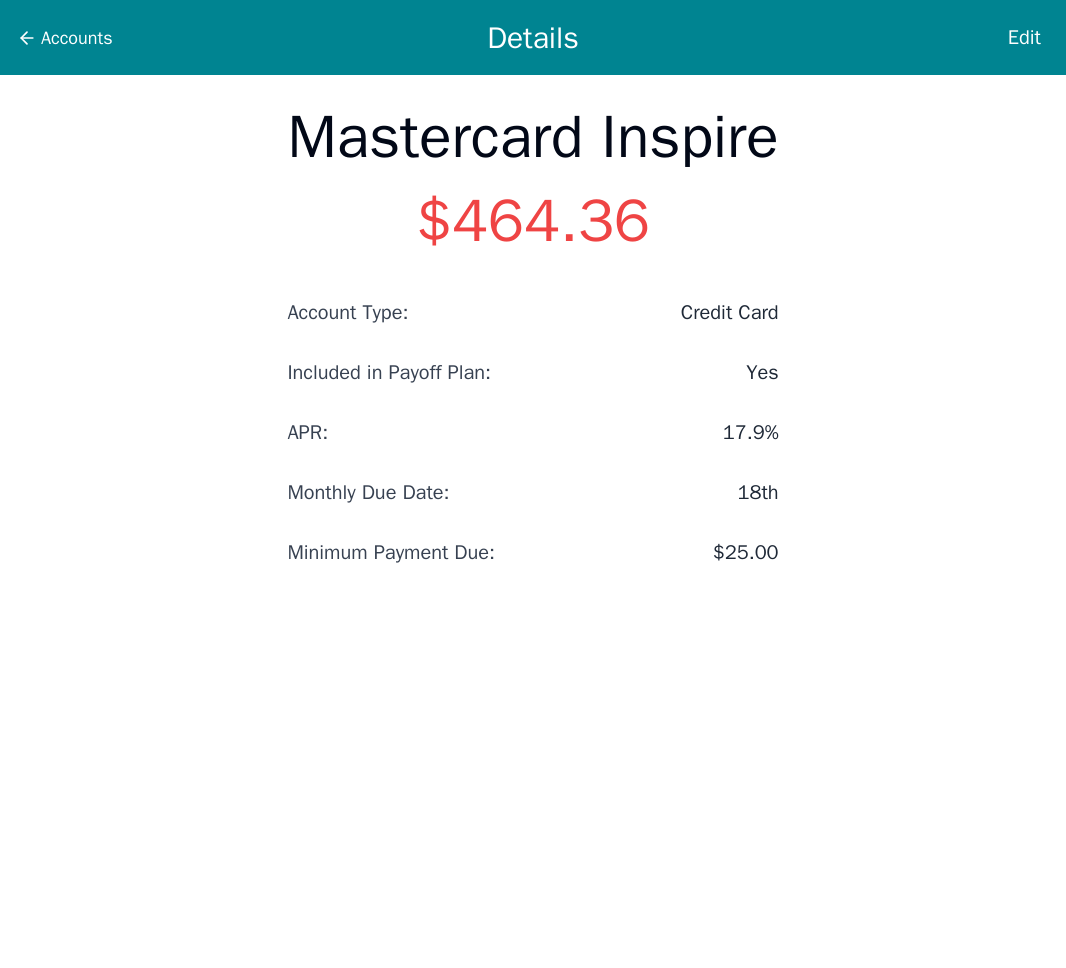 click on "Accounts Details Edit" at bounding box center (533, 37) 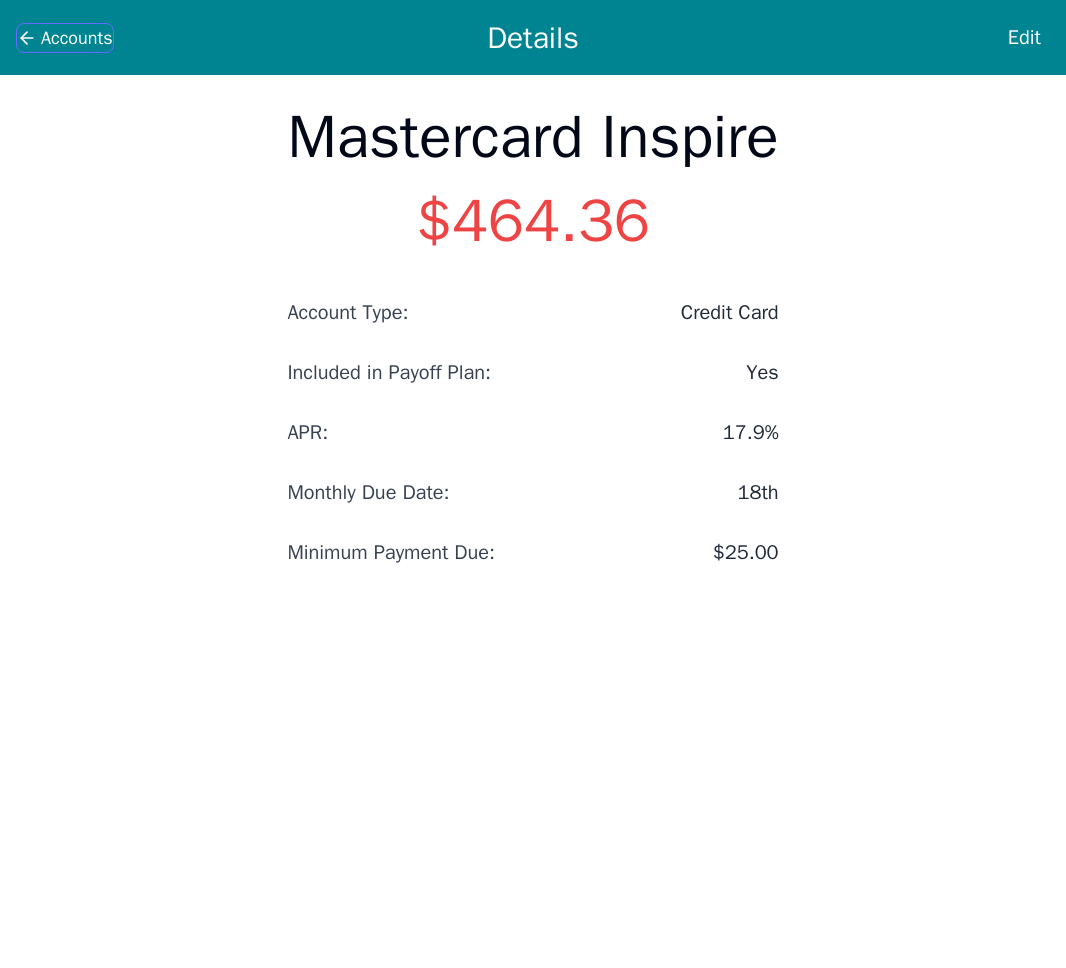 click on "Accounts" at bounding box center (77, 38) 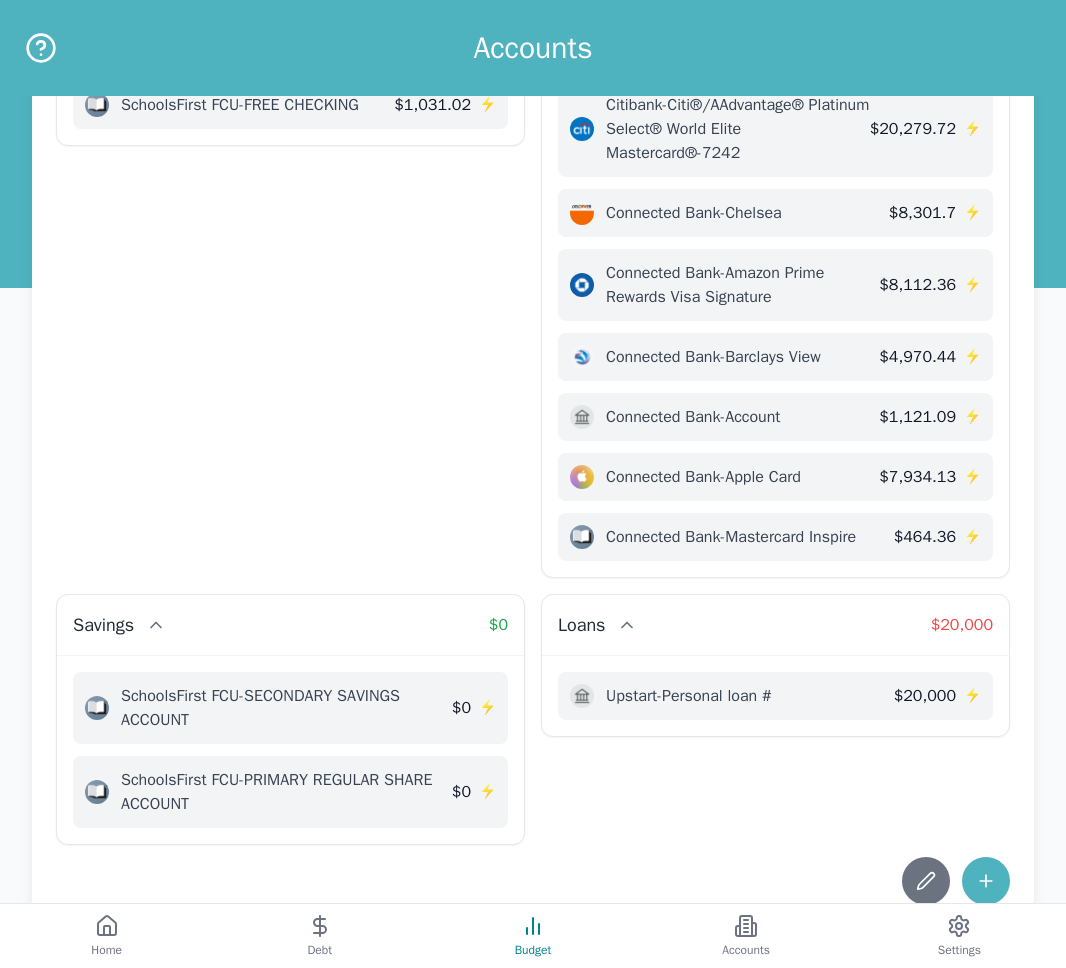 scroll, scrollTop: 139, scrollLeft: 0, axis: vertical 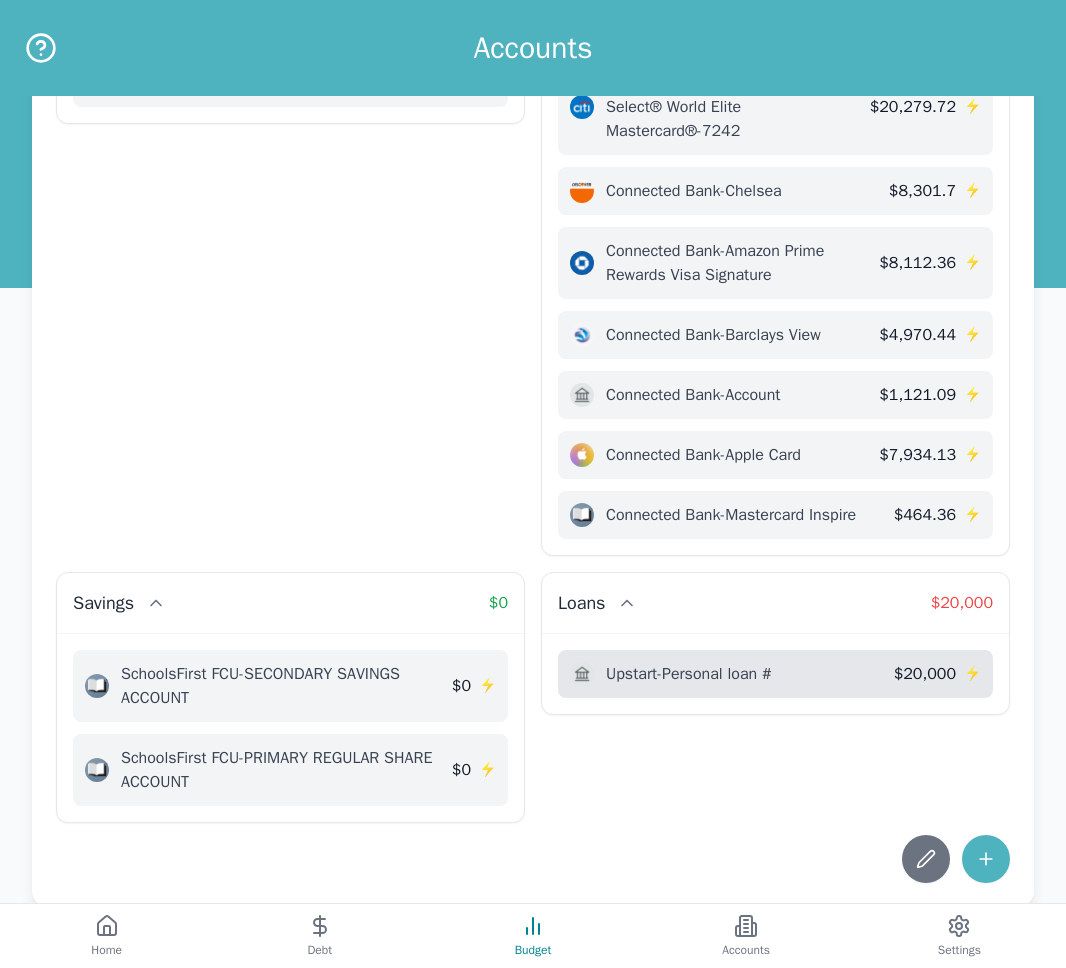 click on "Upstart  -  Personal loan #" at bounding box center (689, 674) 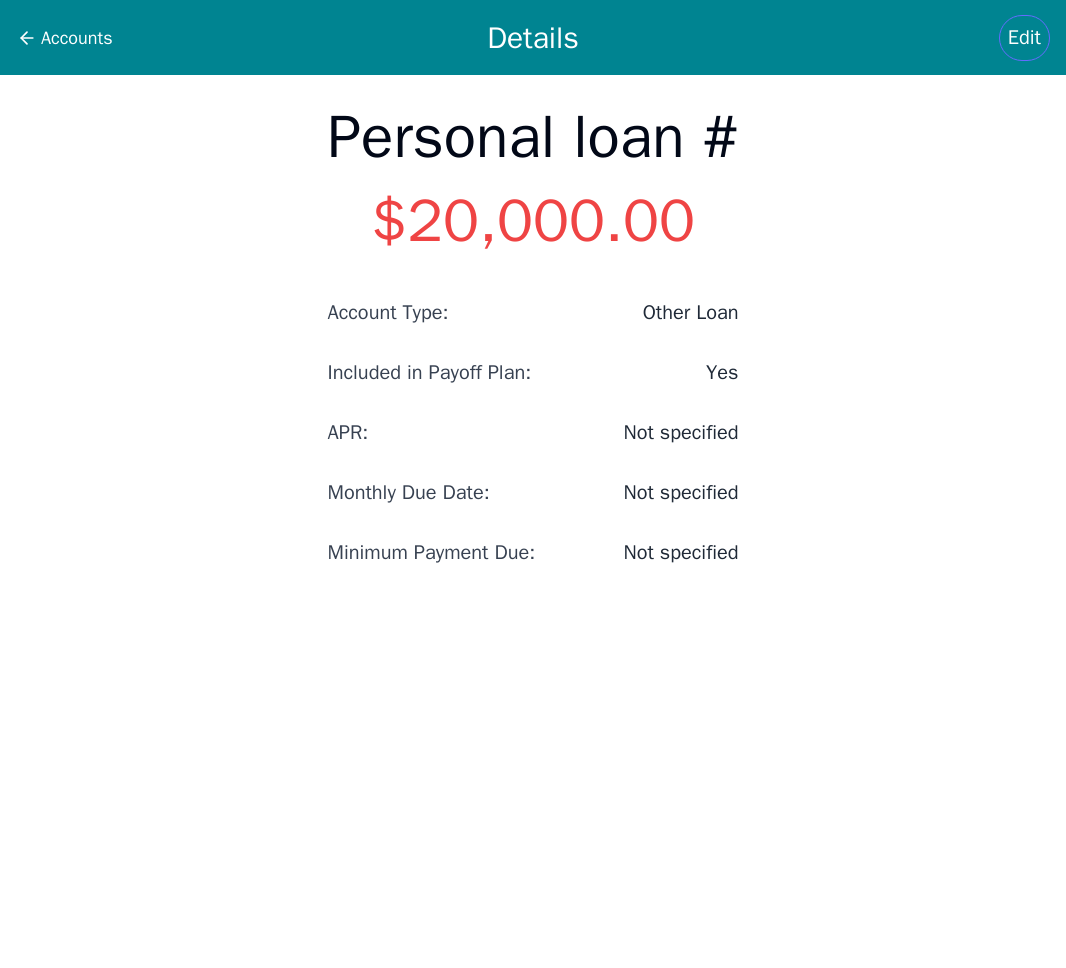 click on "Edit" at bounding box center [1024, 38] 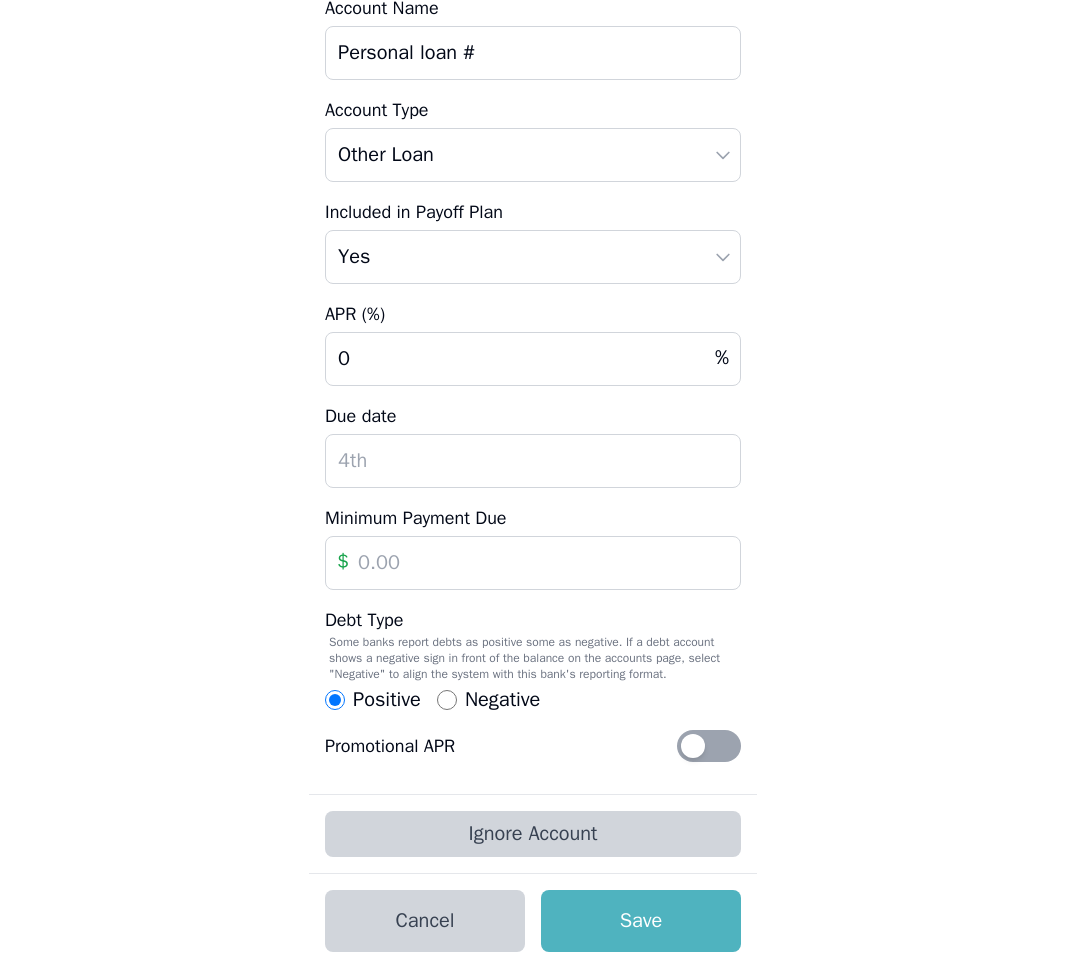 scroll, scrollTop: 113, scrollLeft: 0, axis: vertical 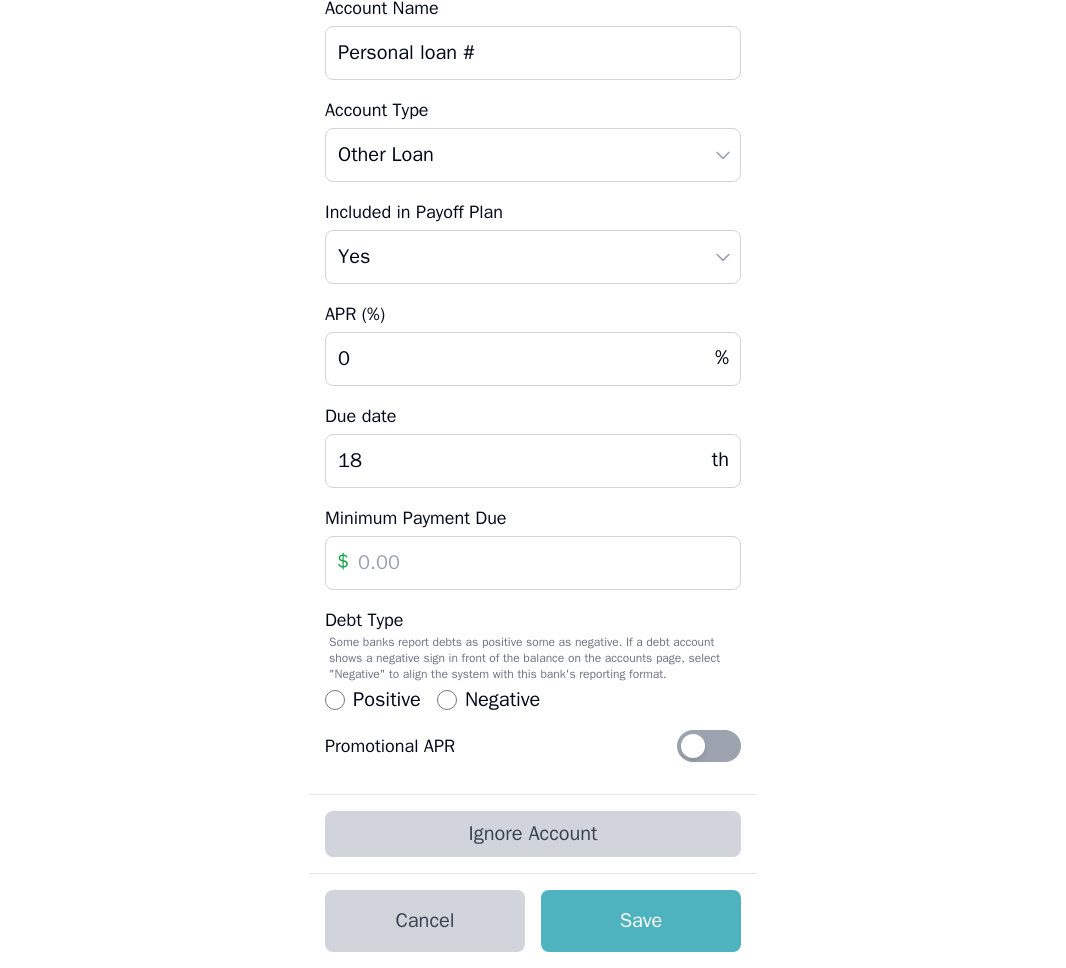 type on "18" 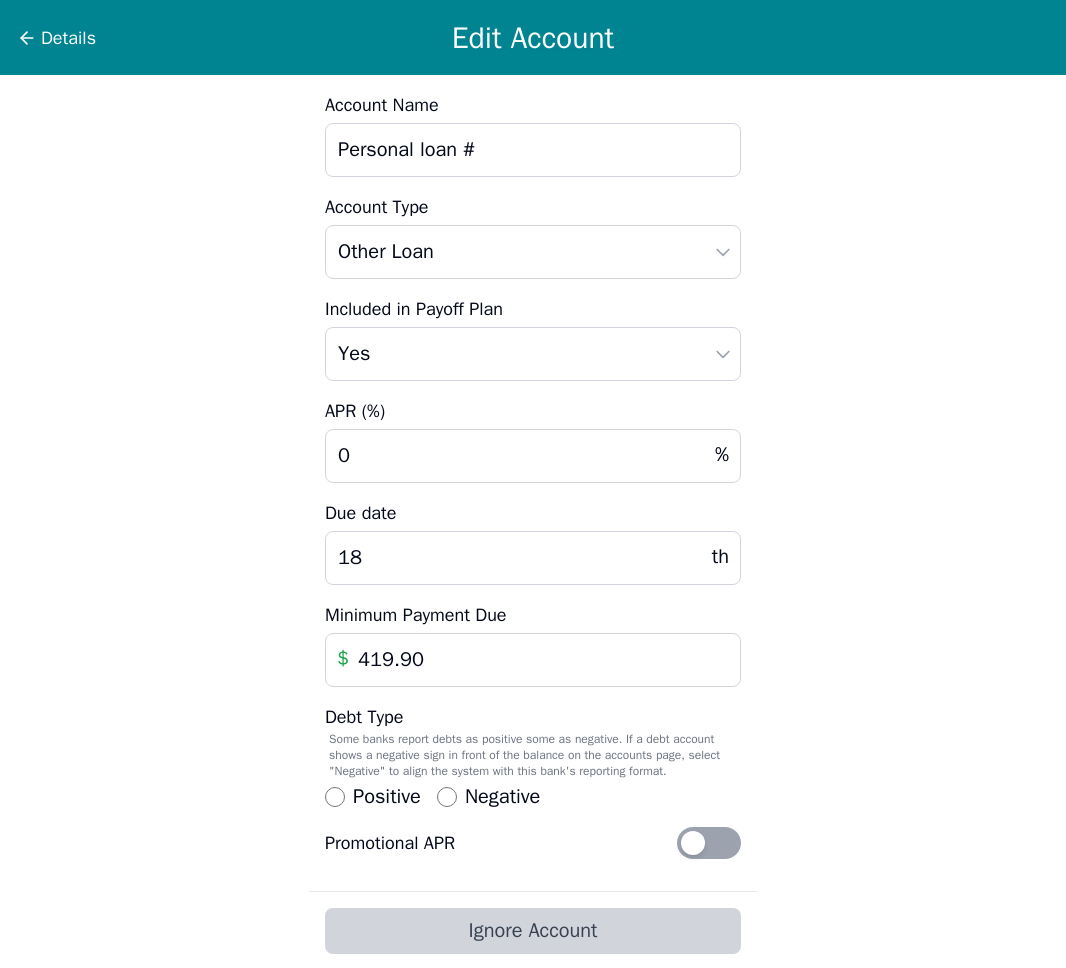 scroll, scrollTop: 0, scrollLeft: 0, axis: both 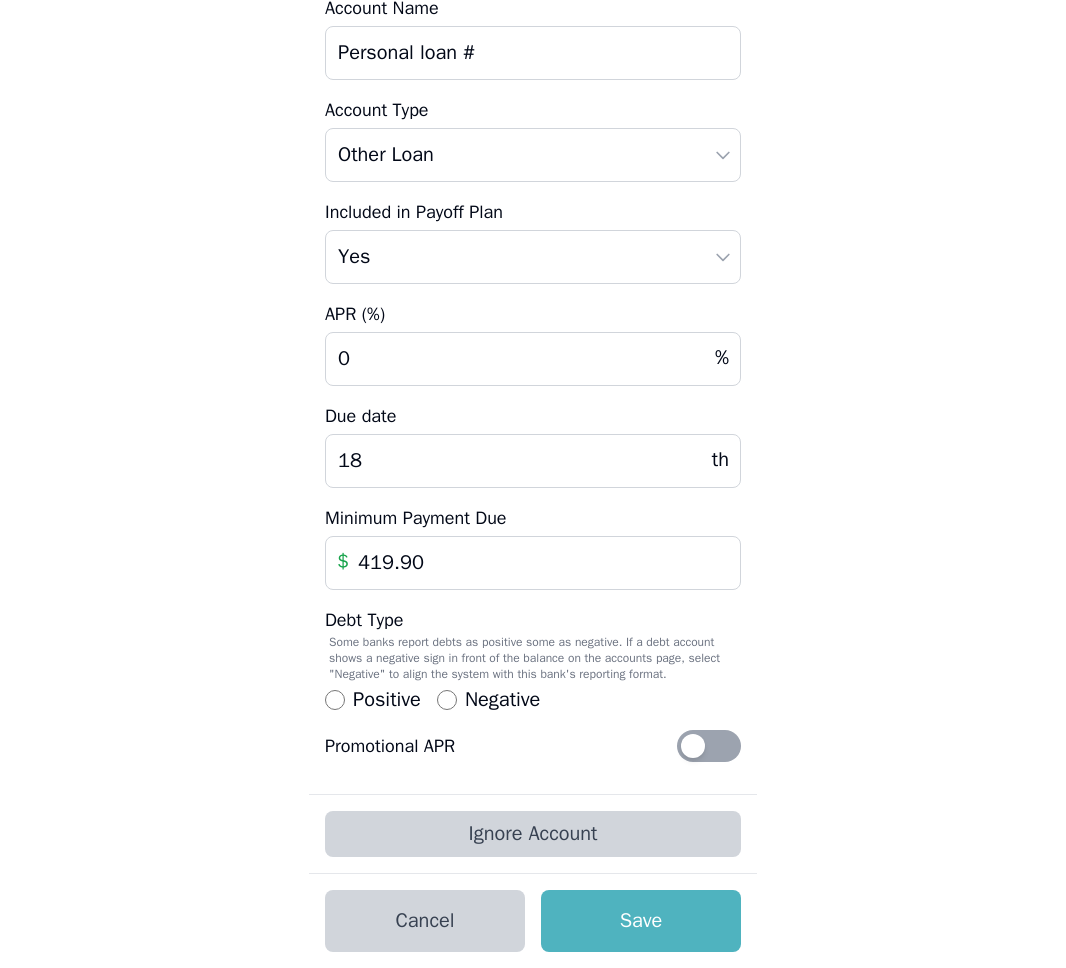 select on "No" 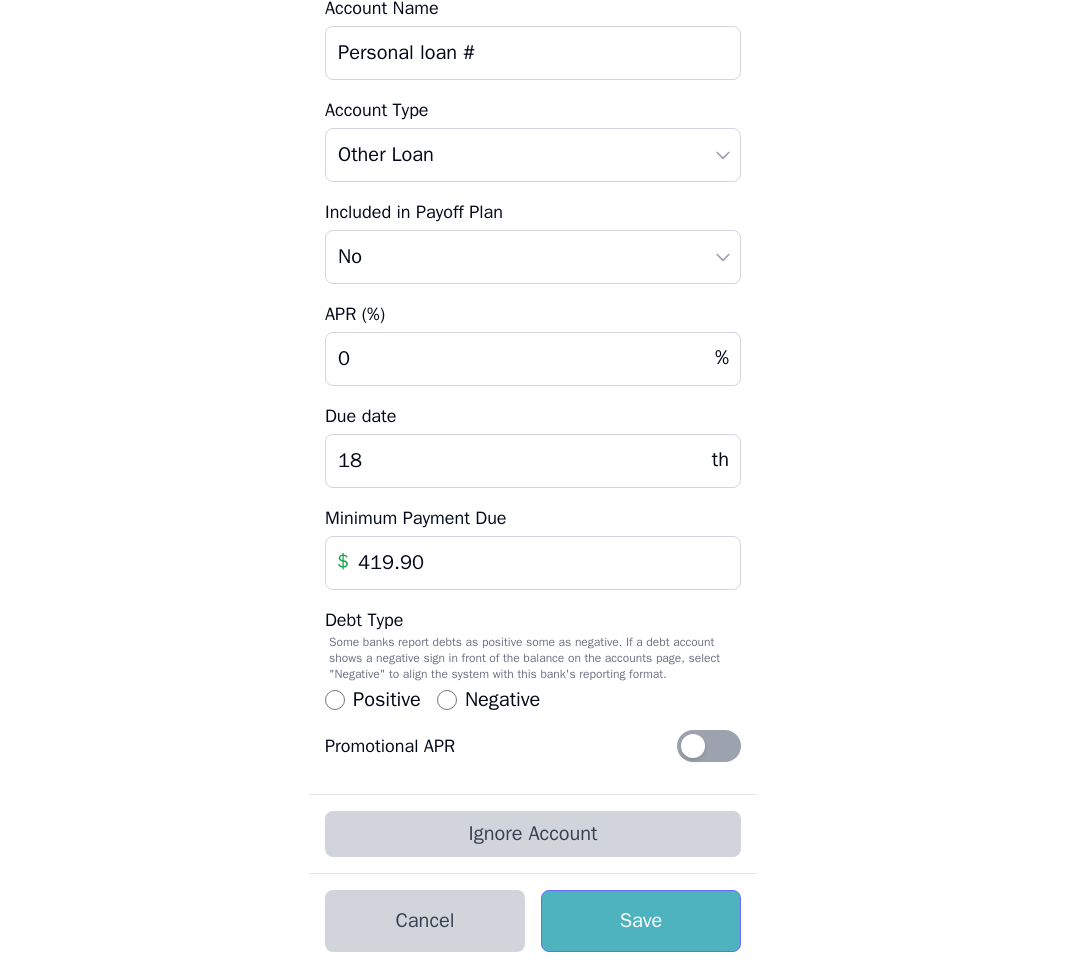 click on "Save" at bounding box center [641, 921] 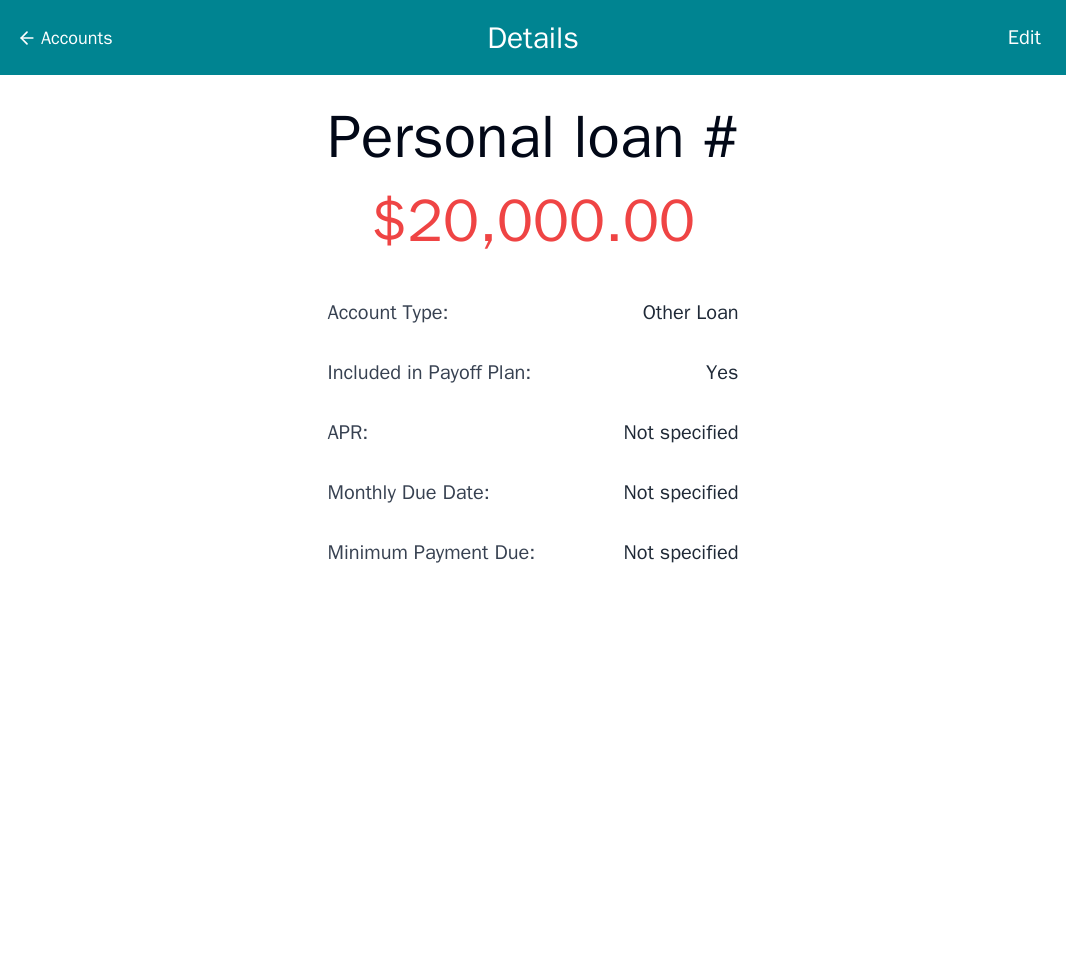 scroll, scrollTop: 0, scrollLeft: 0, axis: both 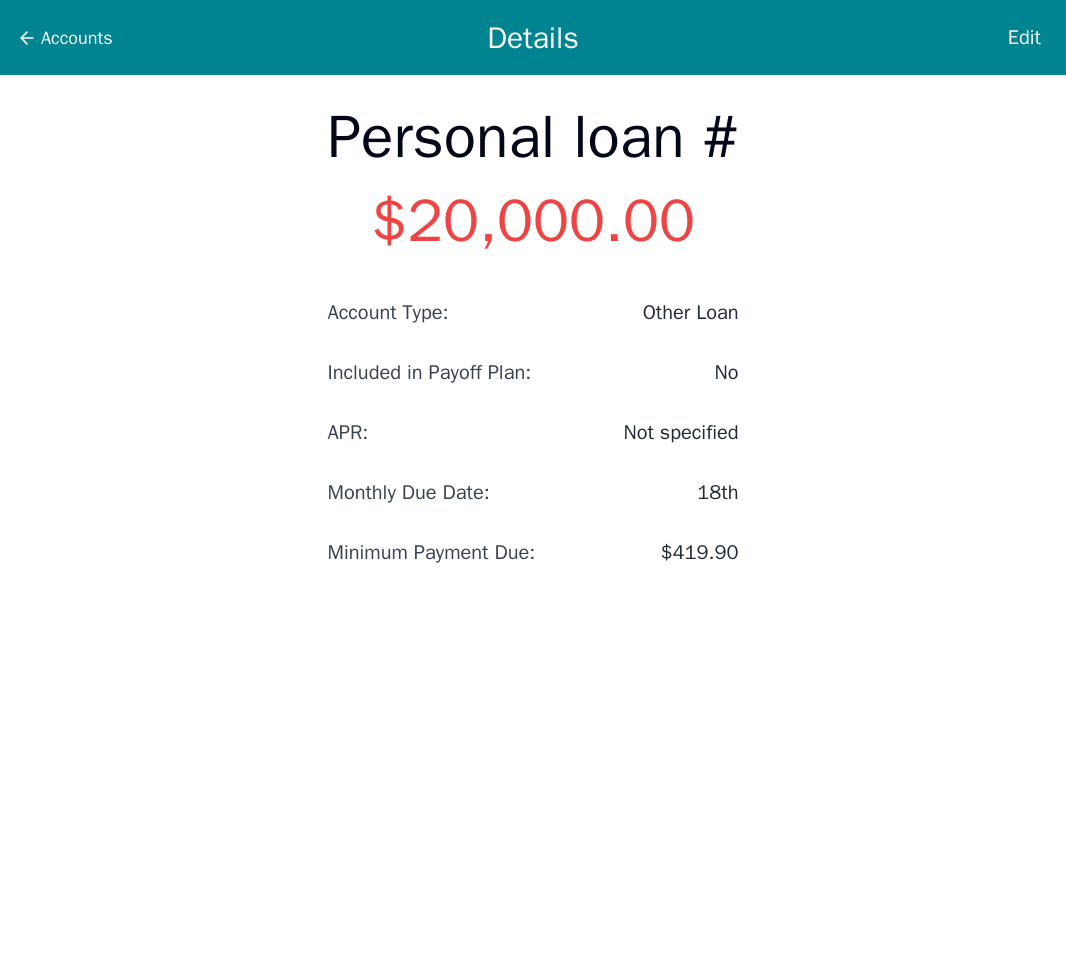 click on "$20,000.00" at bounding box center (533, 221) 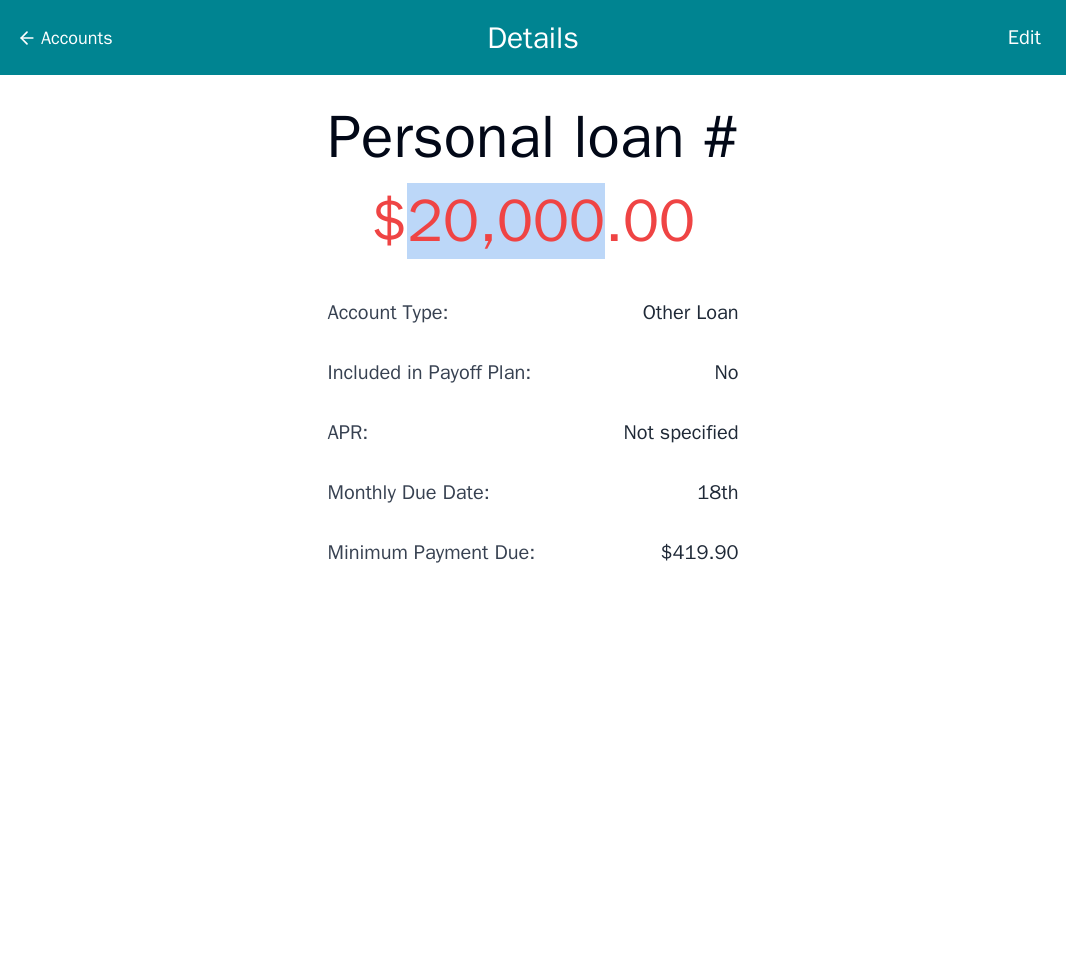 drag, startPoint x: 431, startPoint y: 224, endPoint x: 609, endPoint y: 225, distance: 178.0028 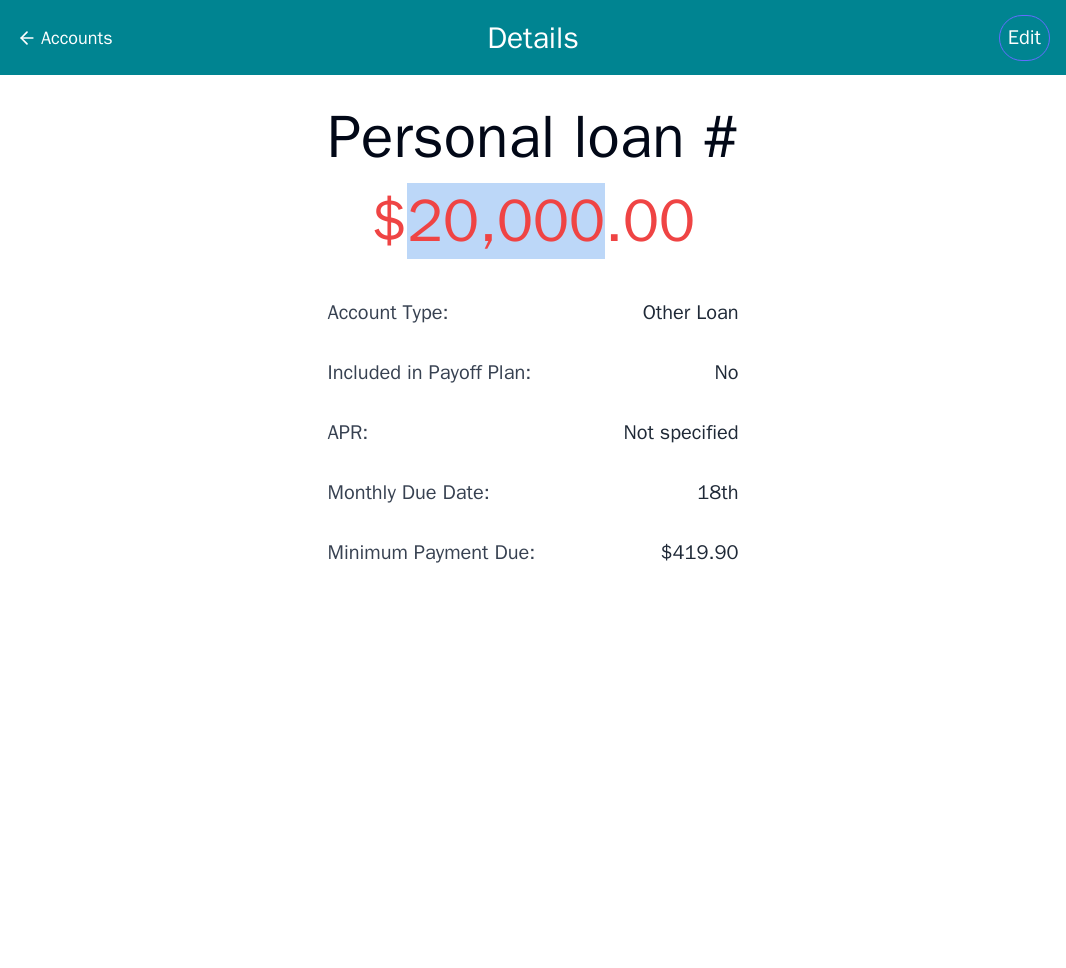 click on "Edit" at bounding box center (1024, 38) 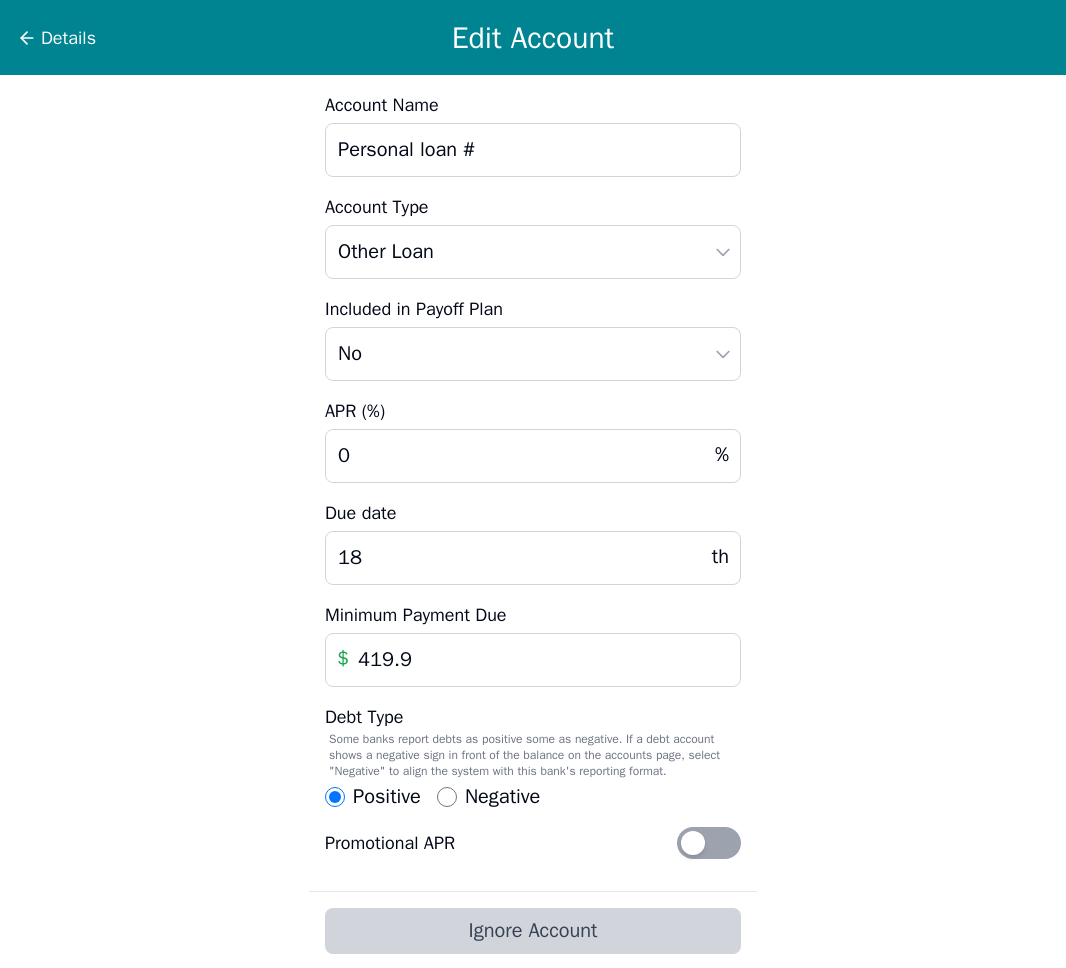 scroll, scrollTop: 0, scrollLeft: 0, axis: both 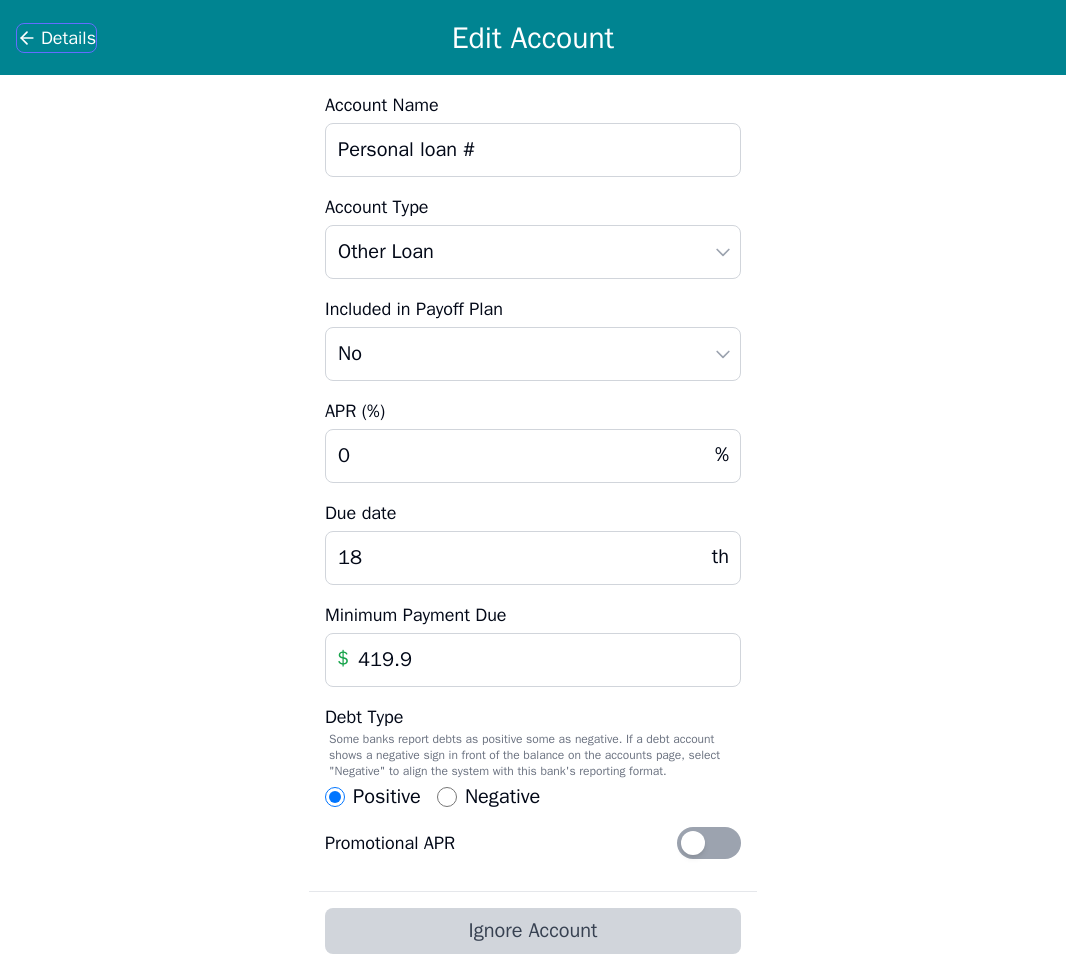 click on "Details" at bounding box center [68, 38] 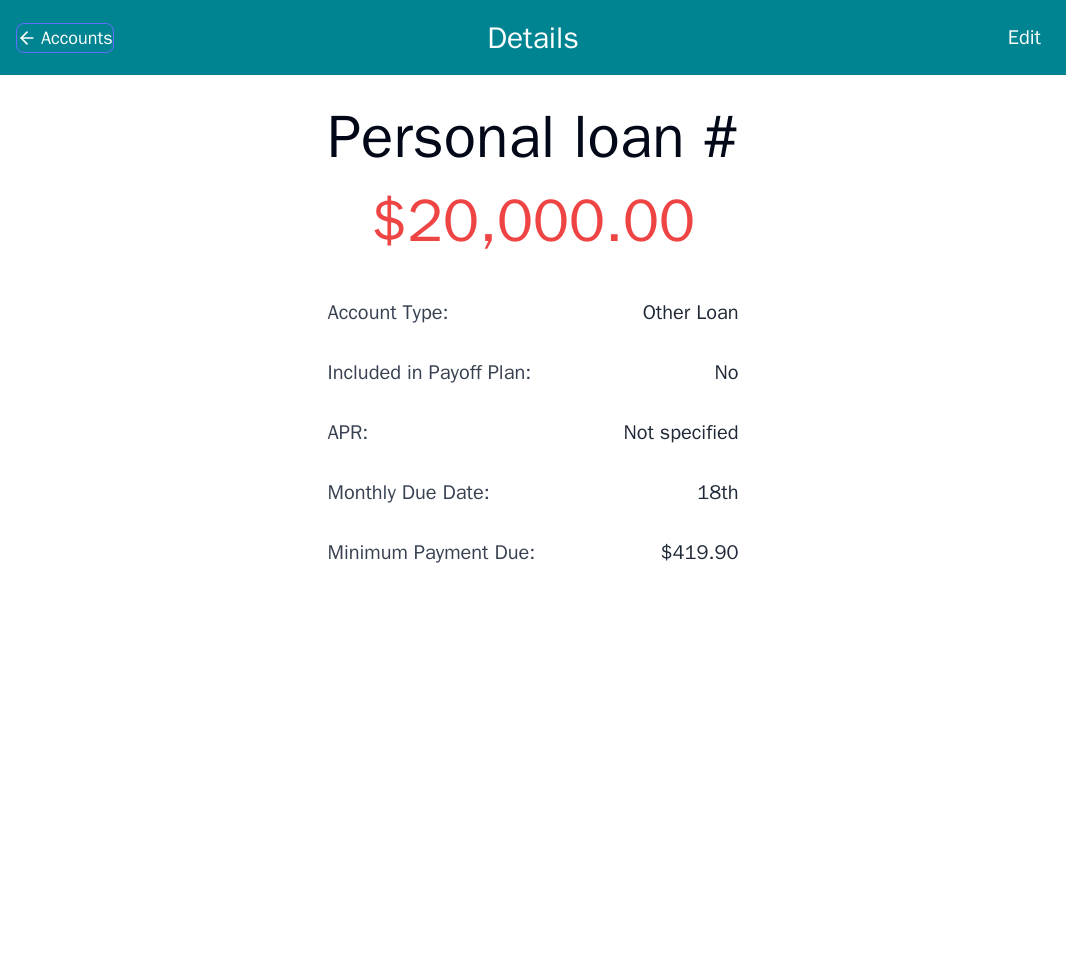 click on "Accounts" at bounding box center [77, 38] 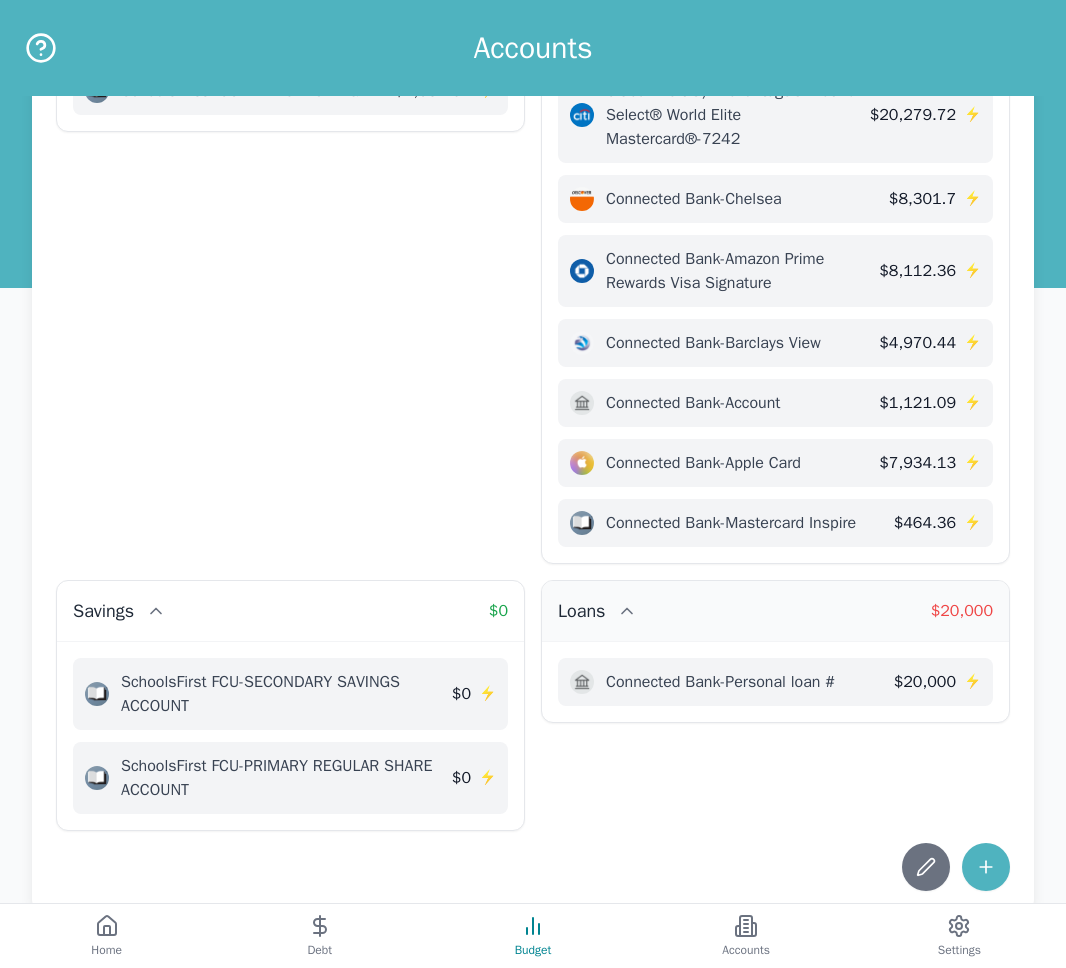 scroll, scrollTop: 135, scrollLeft: 0, axis: vertical 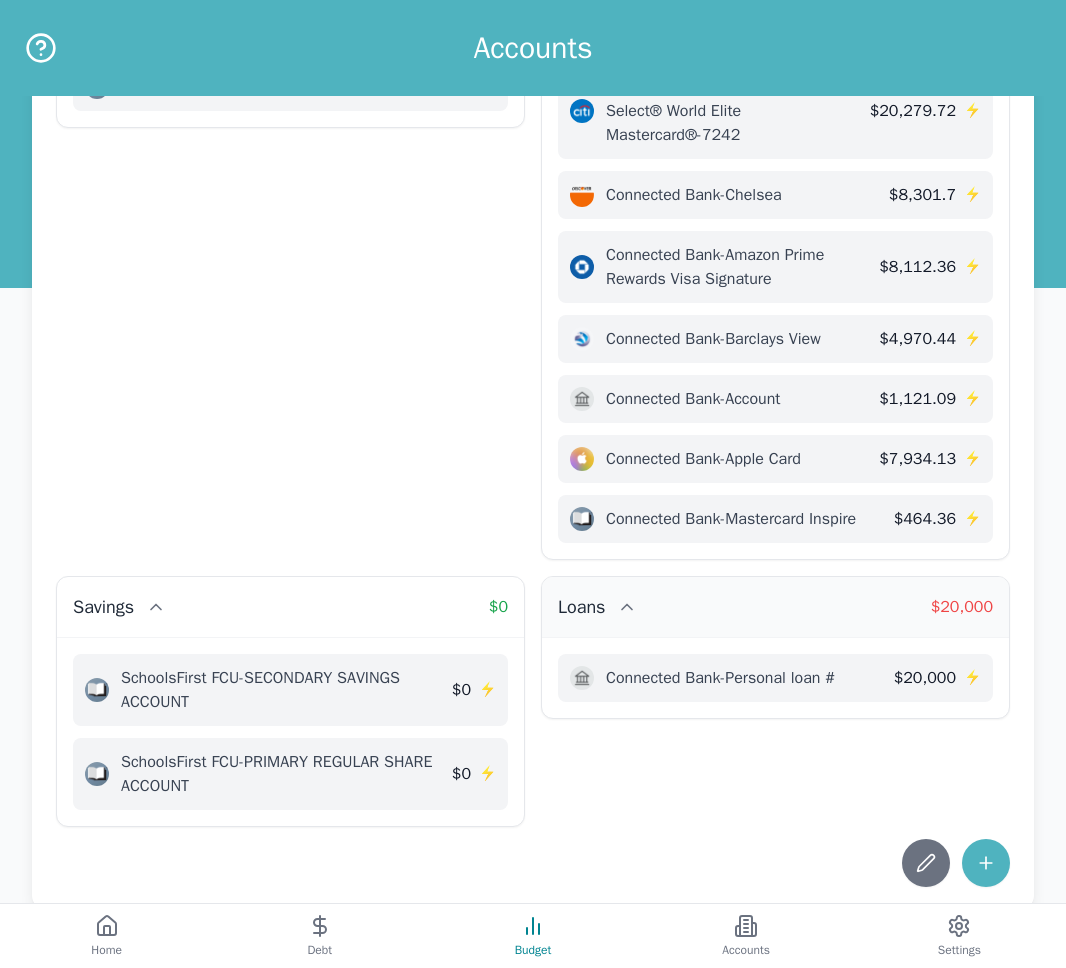 click on "$ 20,000" at bounding box center [962, 607] 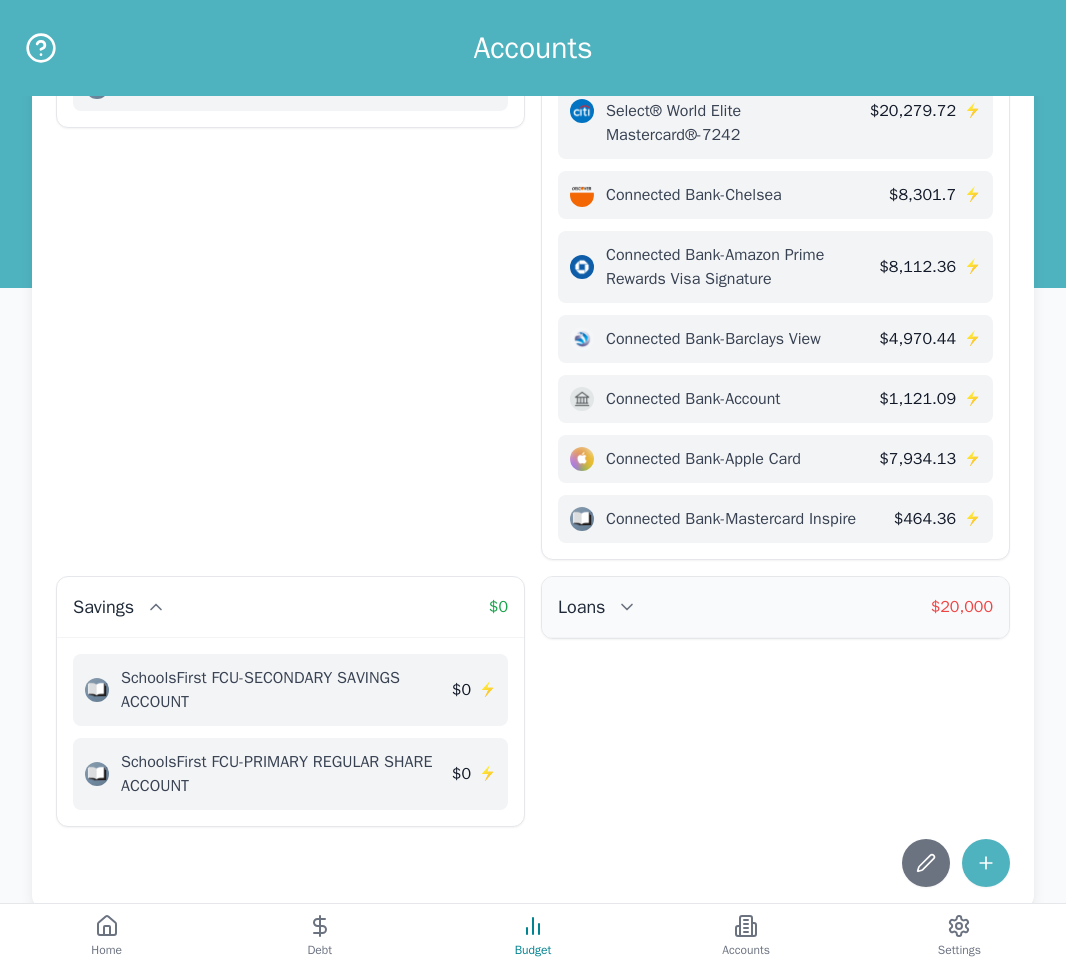 click on "$ 20,000" at bounding box center (962, 607) 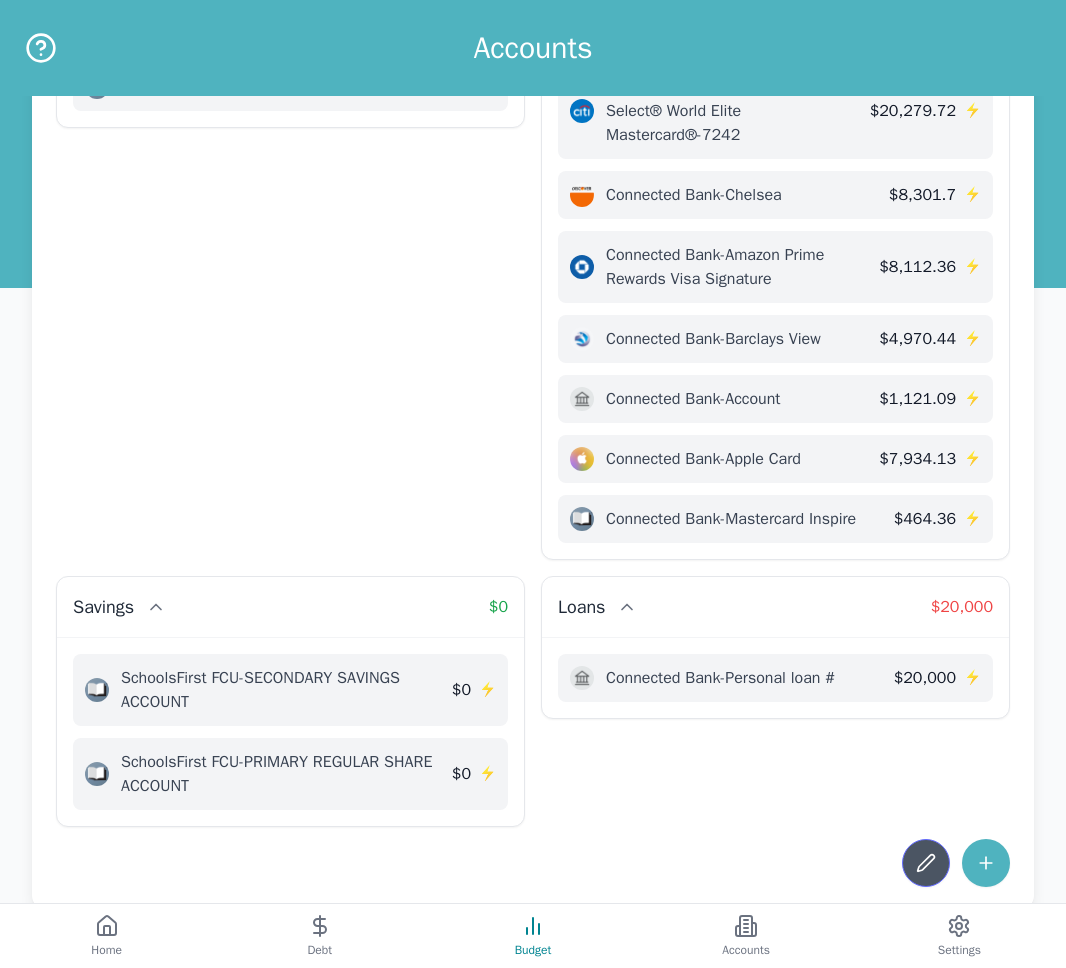 click 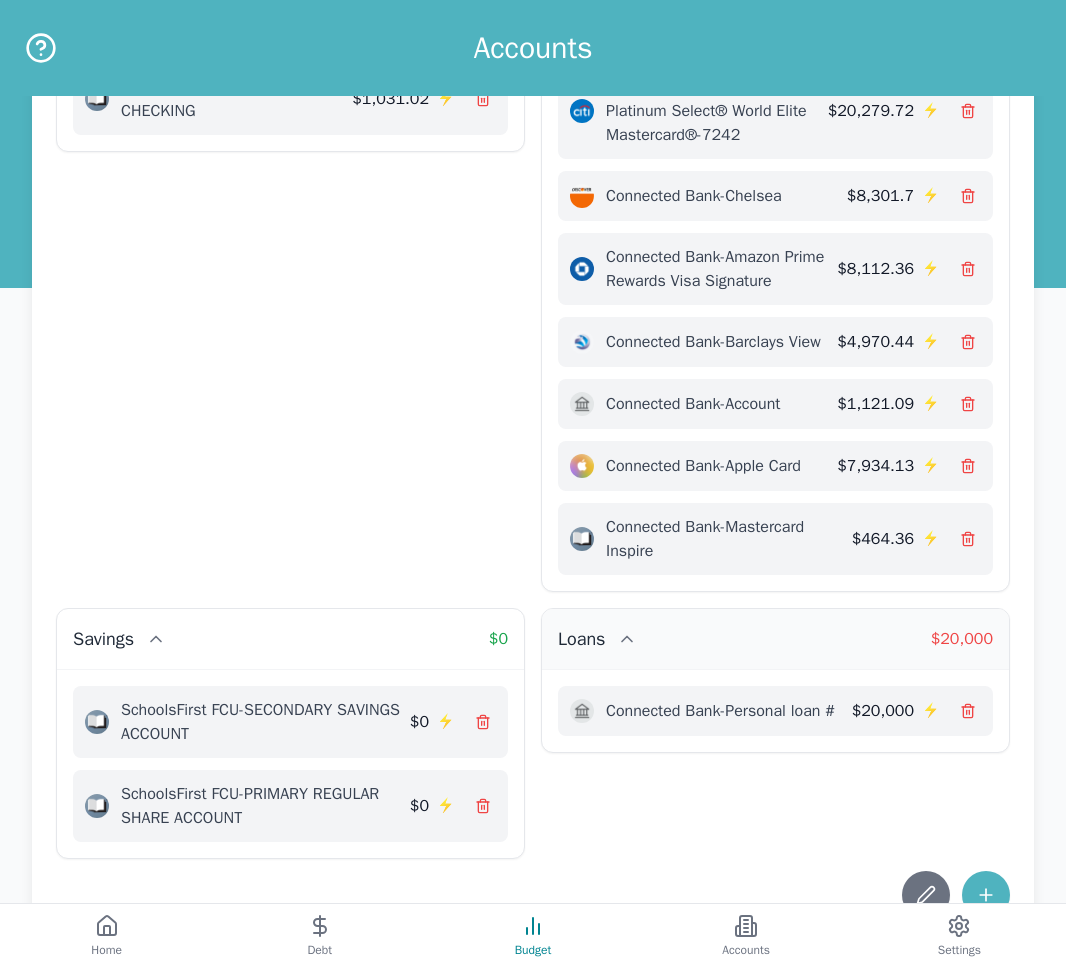 click on "$ 20,000" at bounding box center [962, 639] 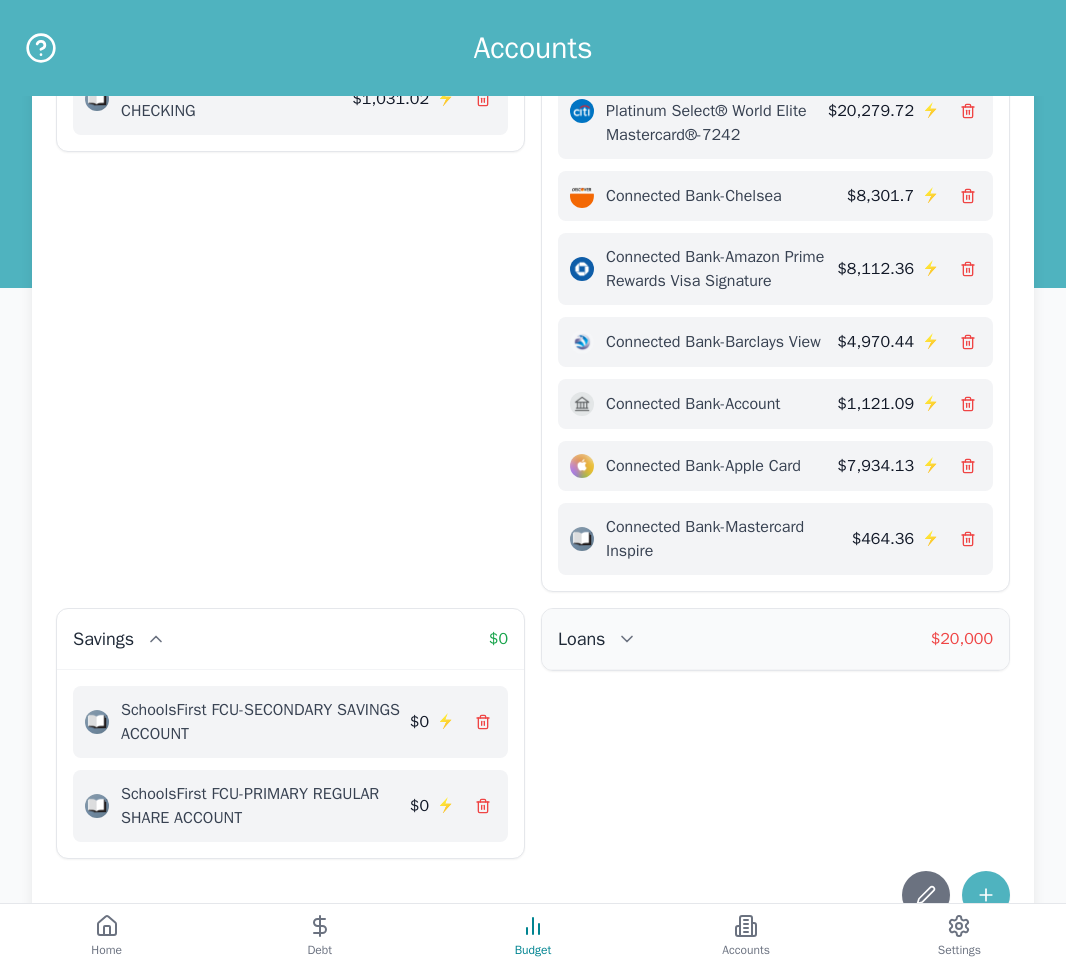 click on "$ 20,000" at bounding box center [962, 639] 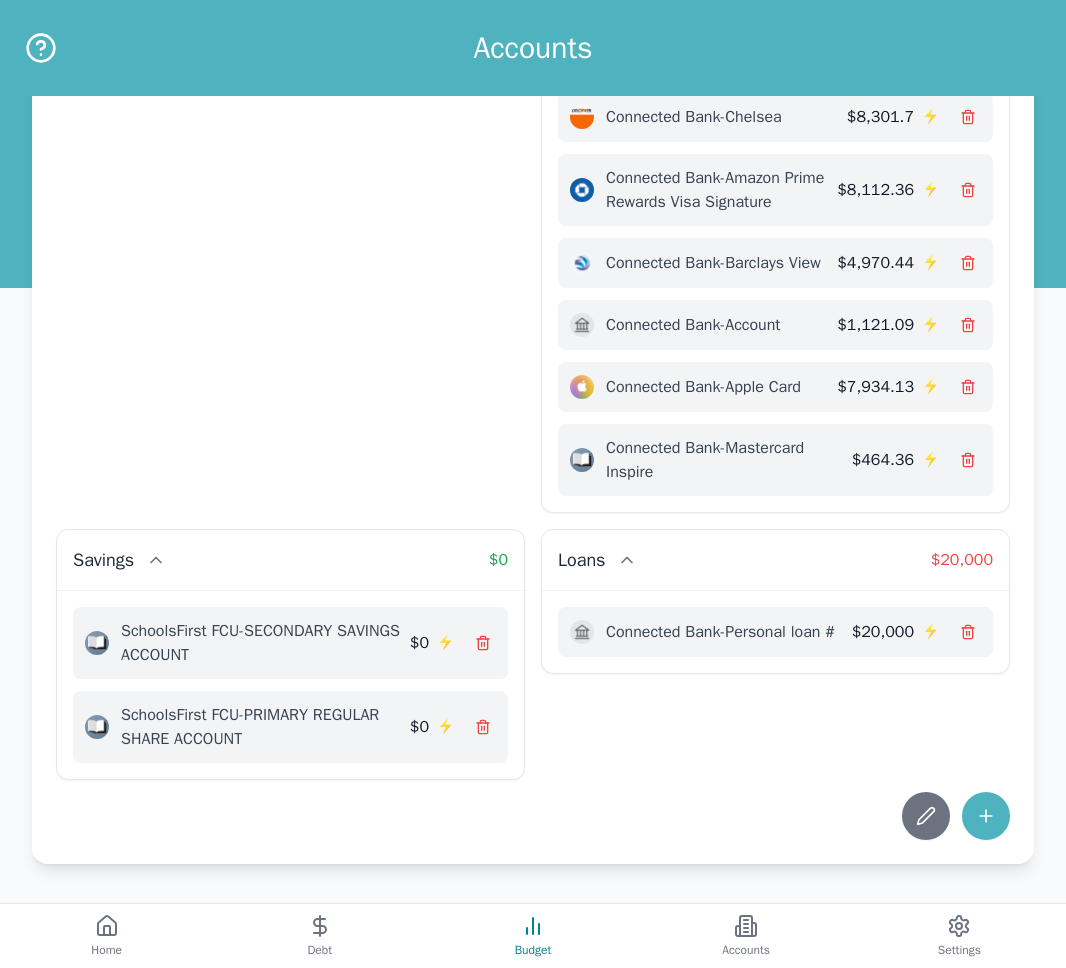 scroll, scrollTop: 236, scrollLeft: 0, axis: vertical 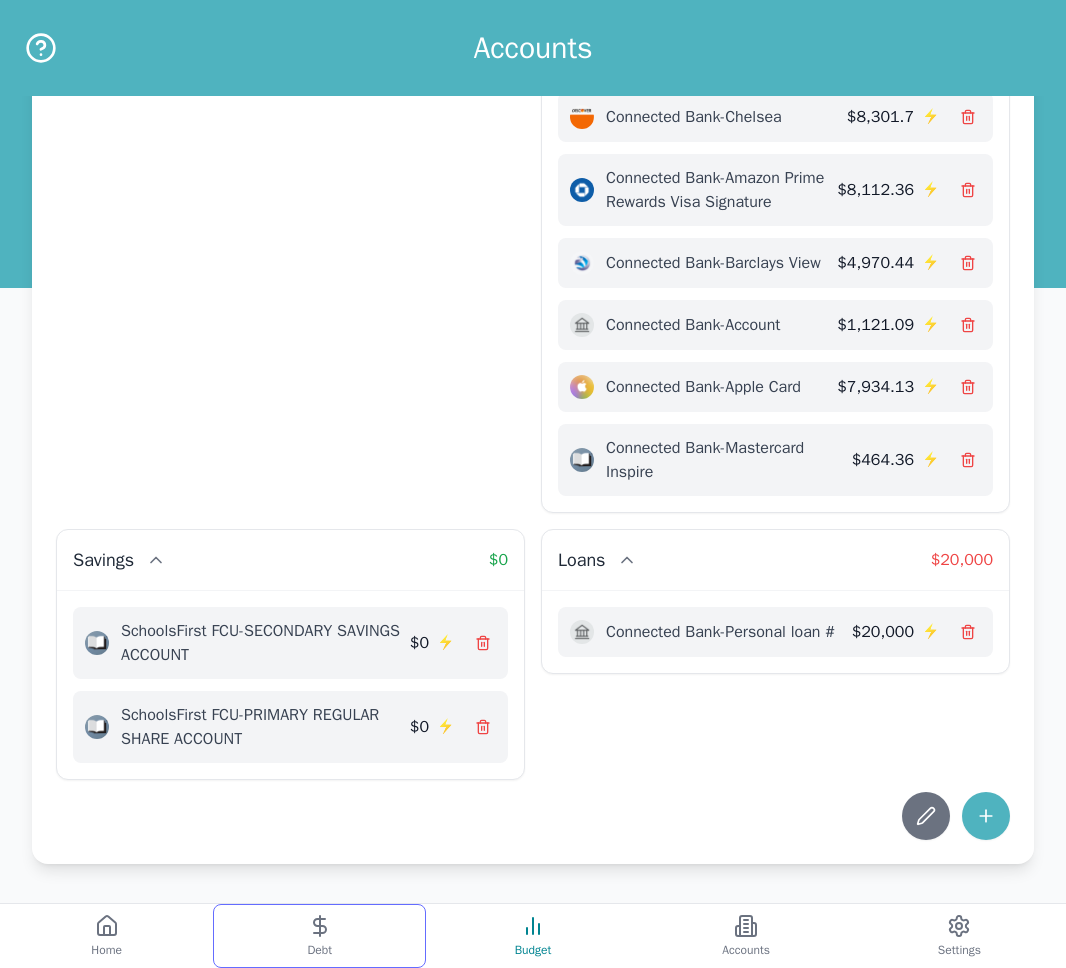 click 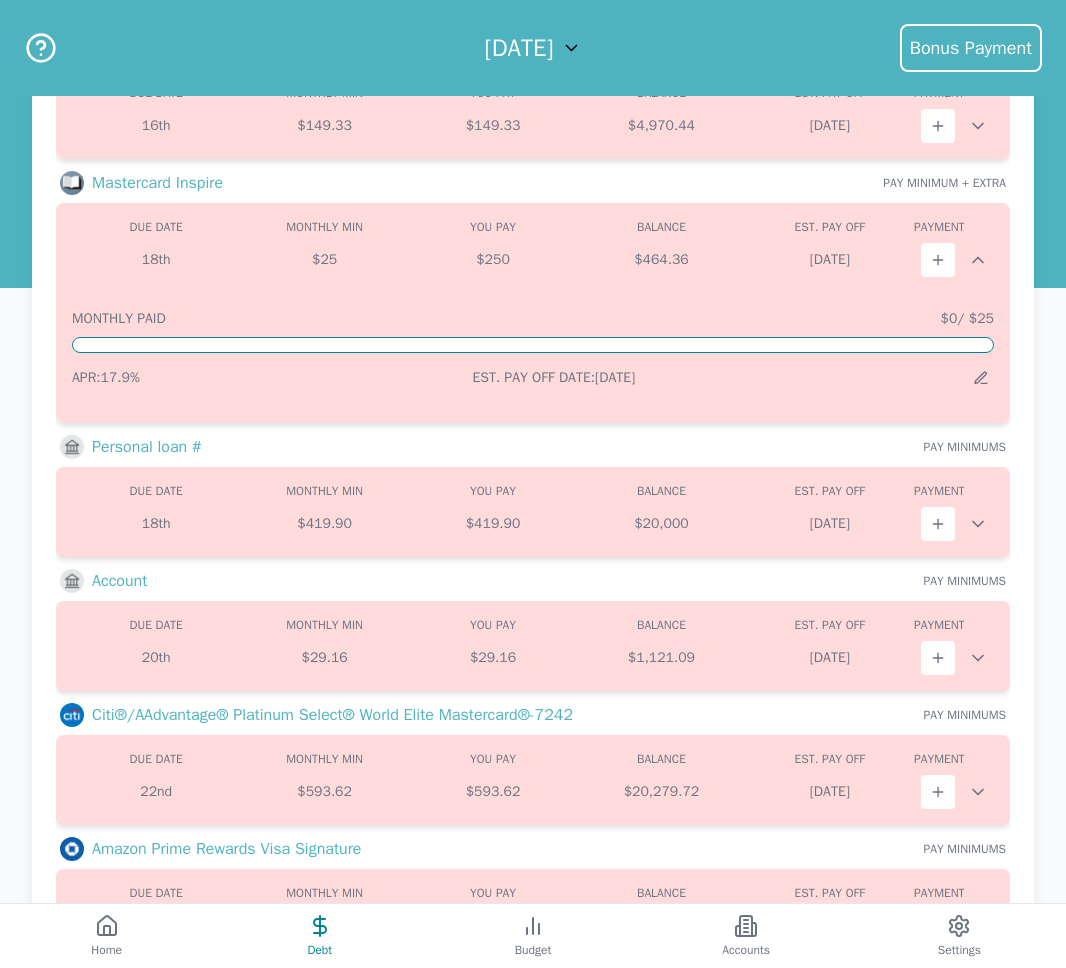 scroll, scrollTop: 455, scrollLeft: 0, axis: vertical 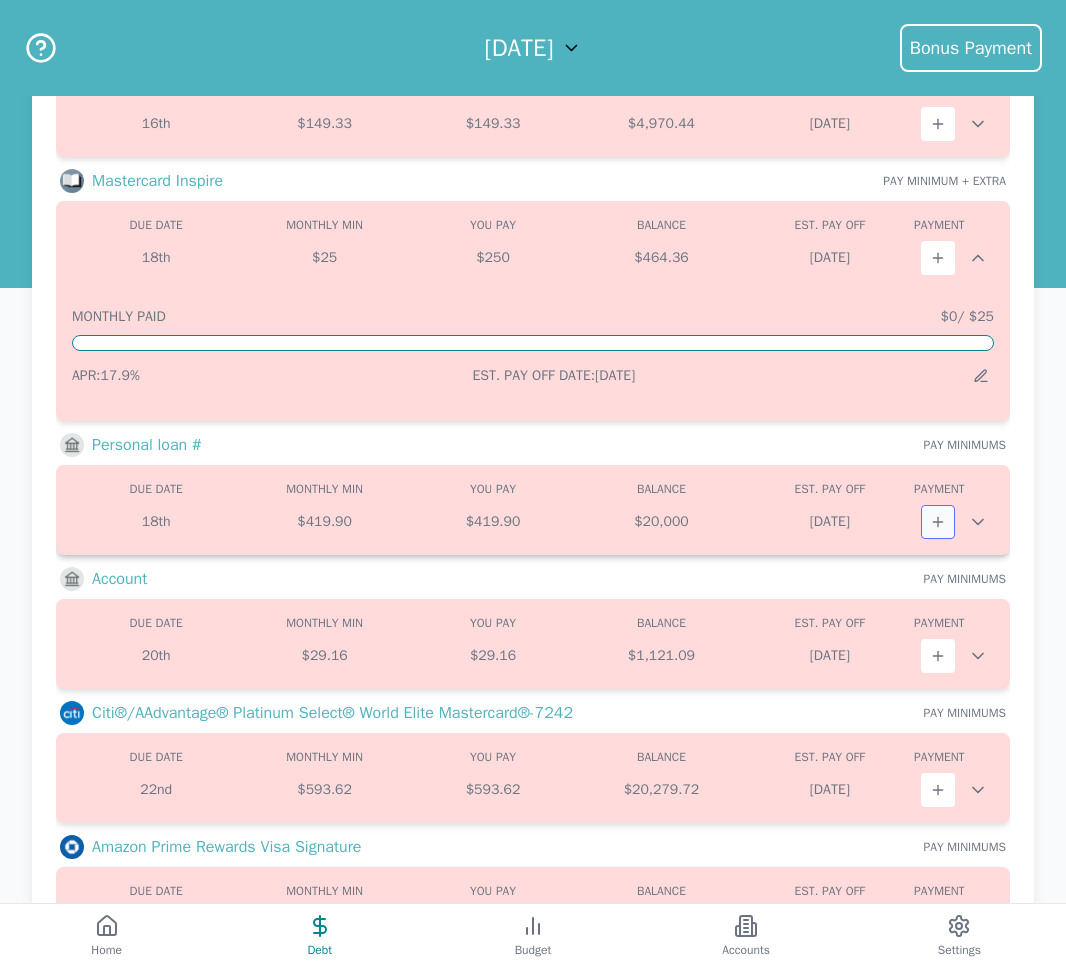 click at bounding box center [938, 522] 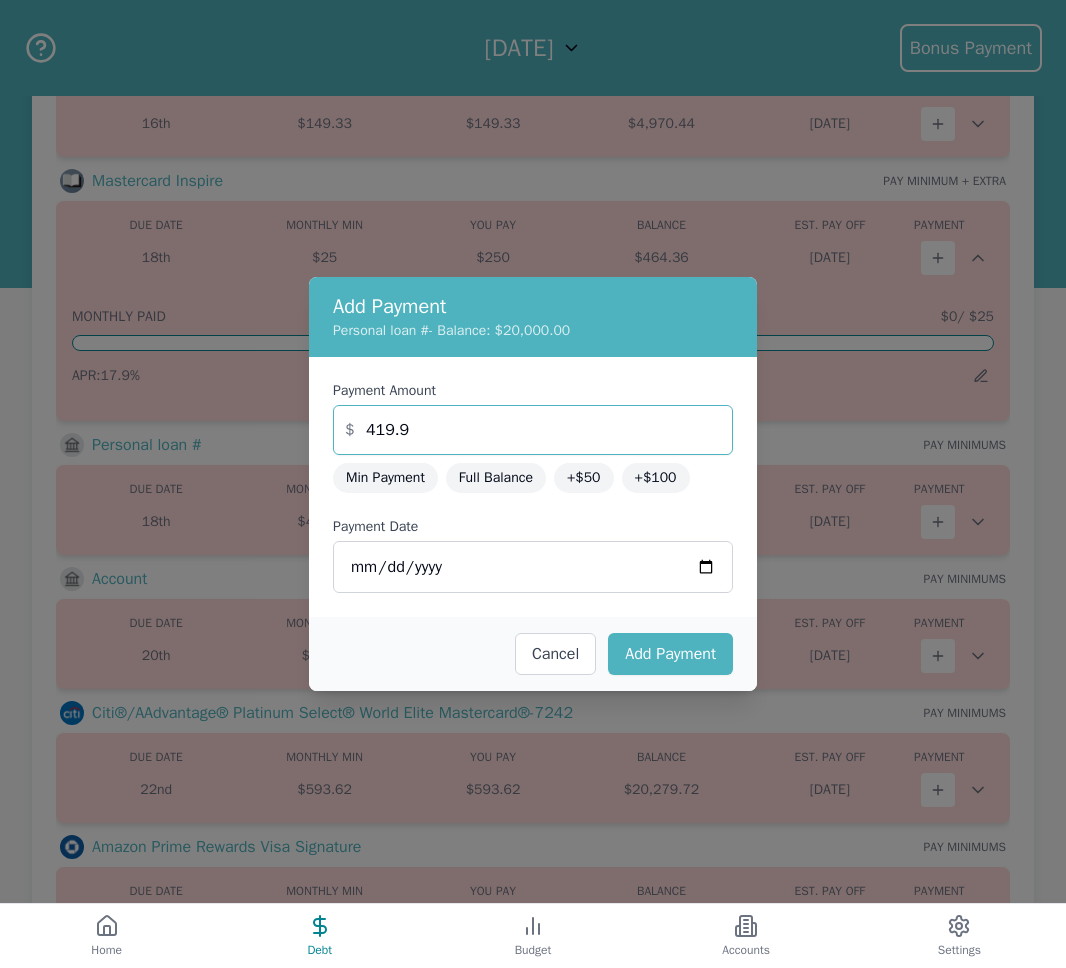 drag, startPoint x: 400, startPoint y: 427, endPoint x: 329, endPoint y: 422, distance: 71.17584 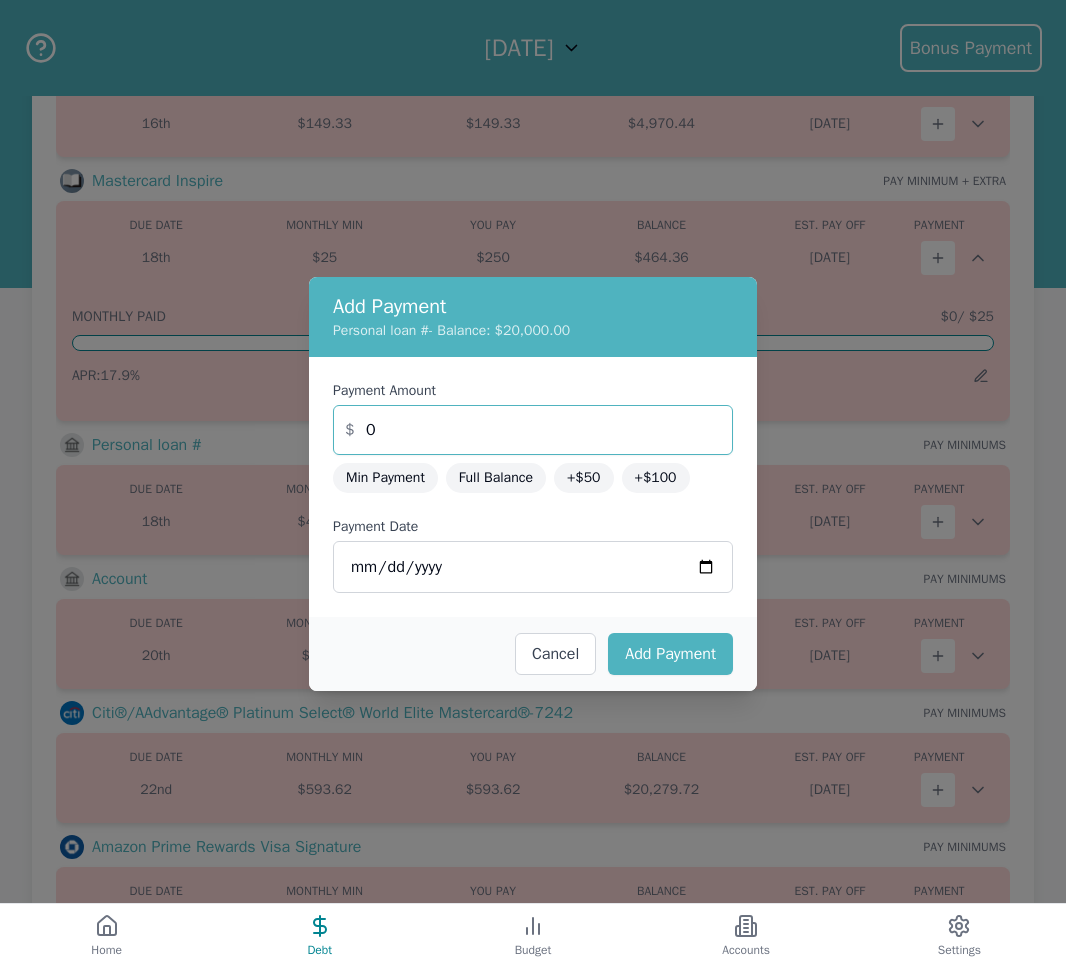 drag, startPoint x: 369, startPoint y: 429, endPoint x: 402, endPoint y: 427, distance: 33.06055 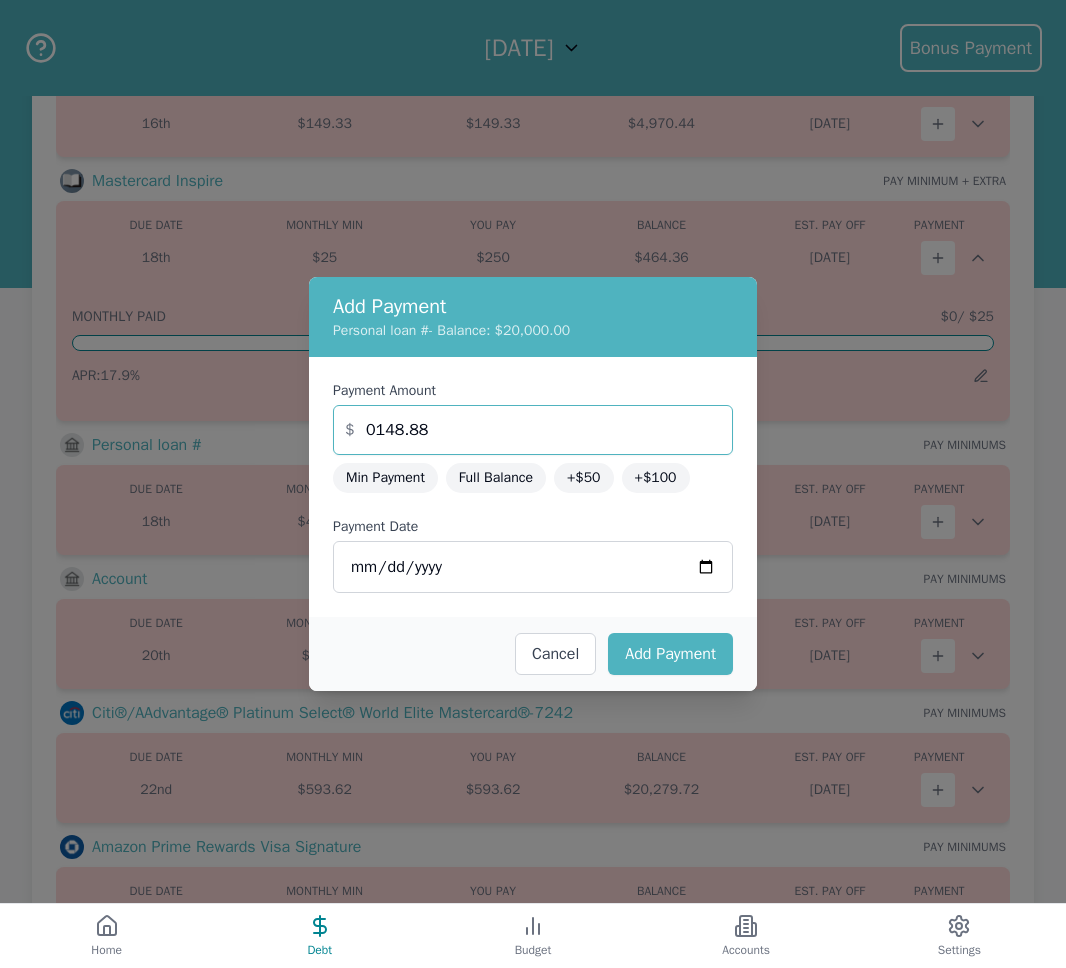 click on "0148.88" at bounding box center [533, 430] 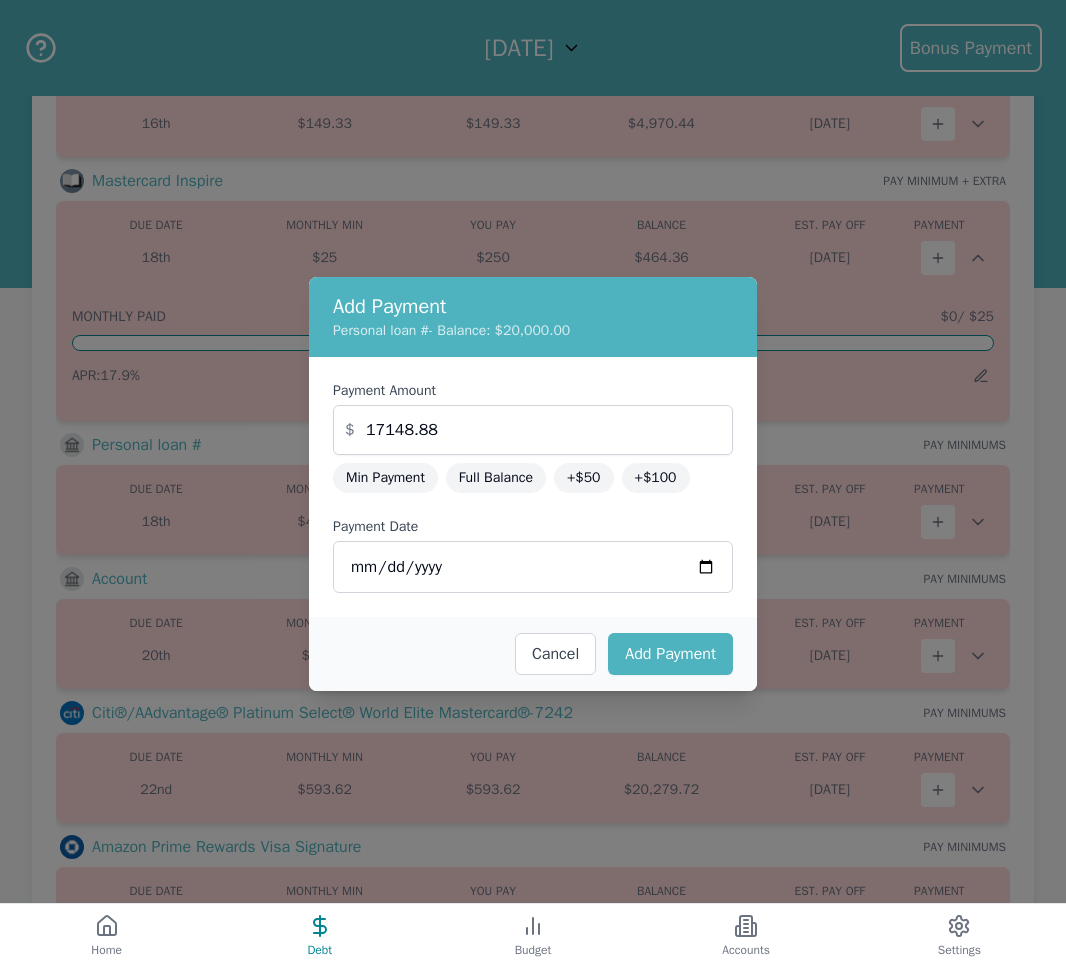 click on "Payment Date" at bounding box center [533, 527] 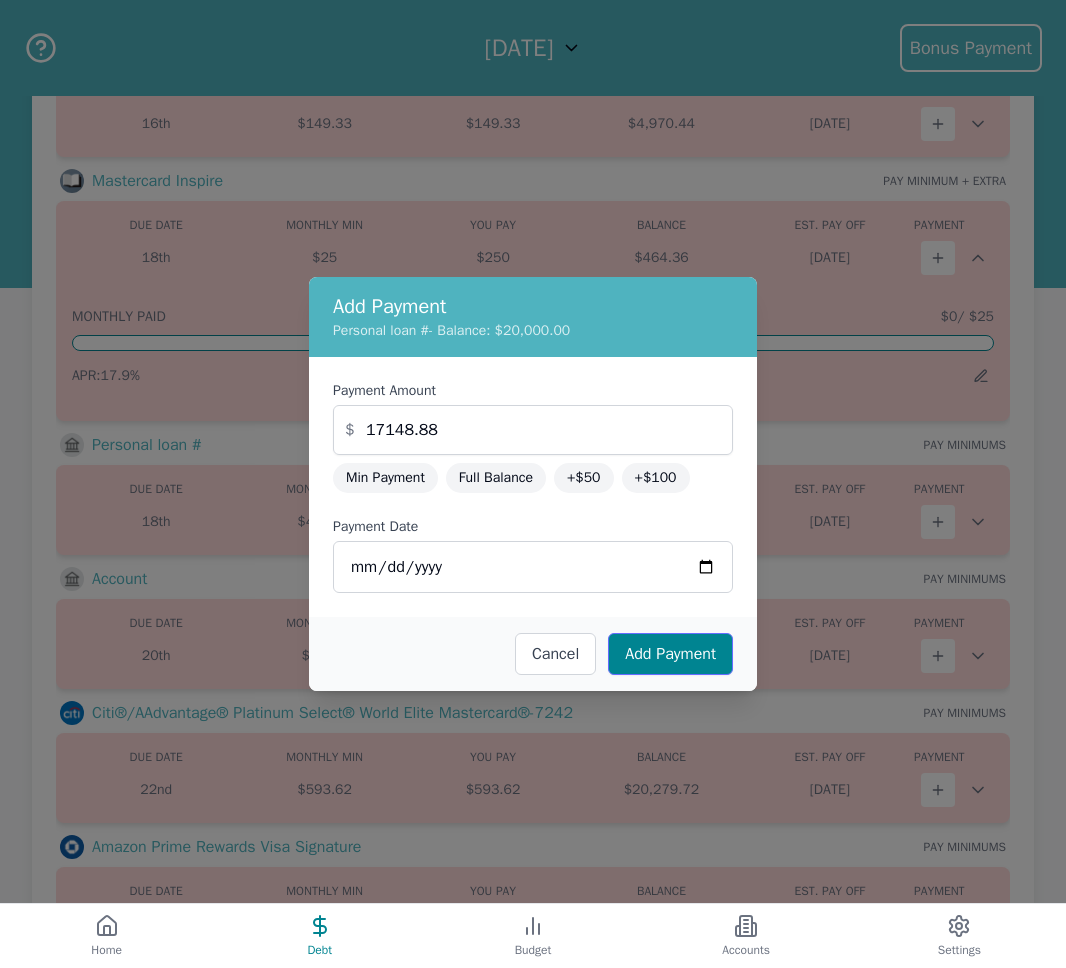 click on "Add Payment" at bounding box center (670, 654) 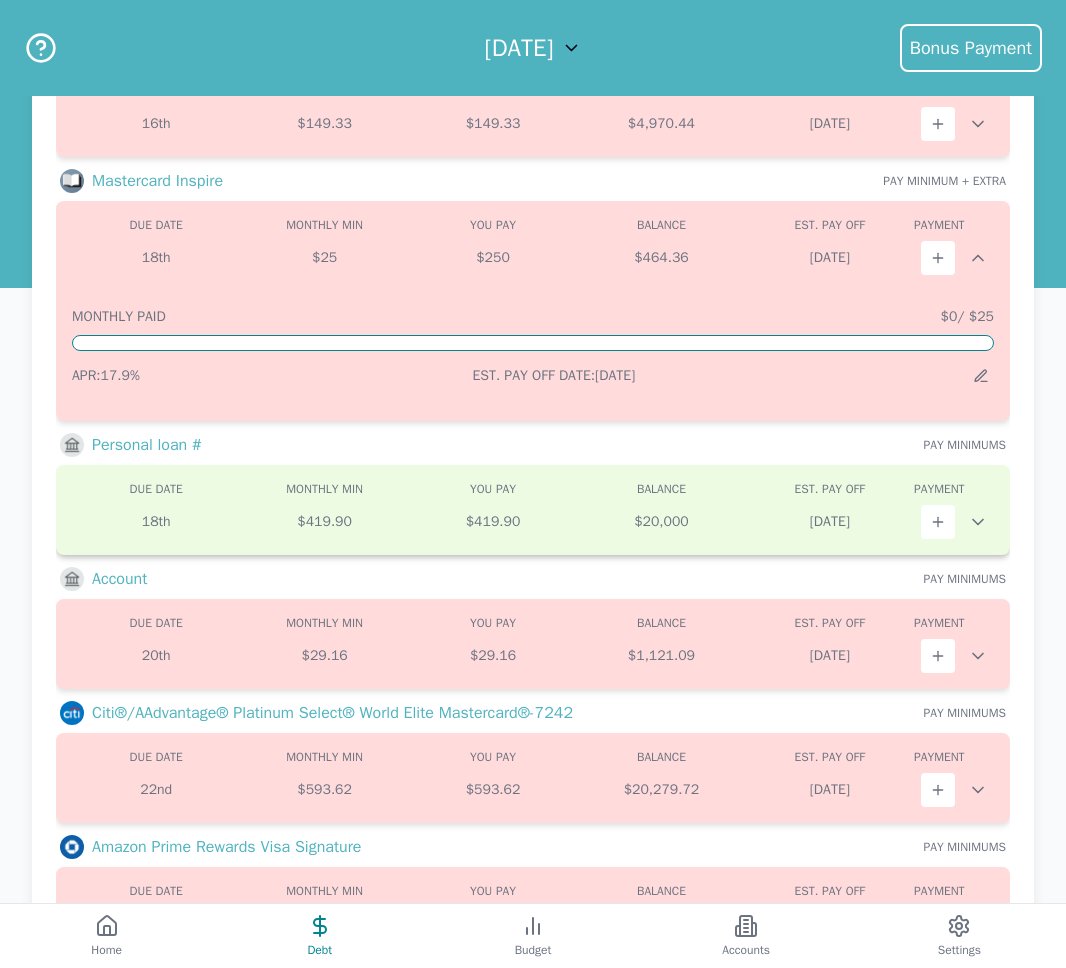 click on "MONTHLY MIN" at bounding box center (324, 489) 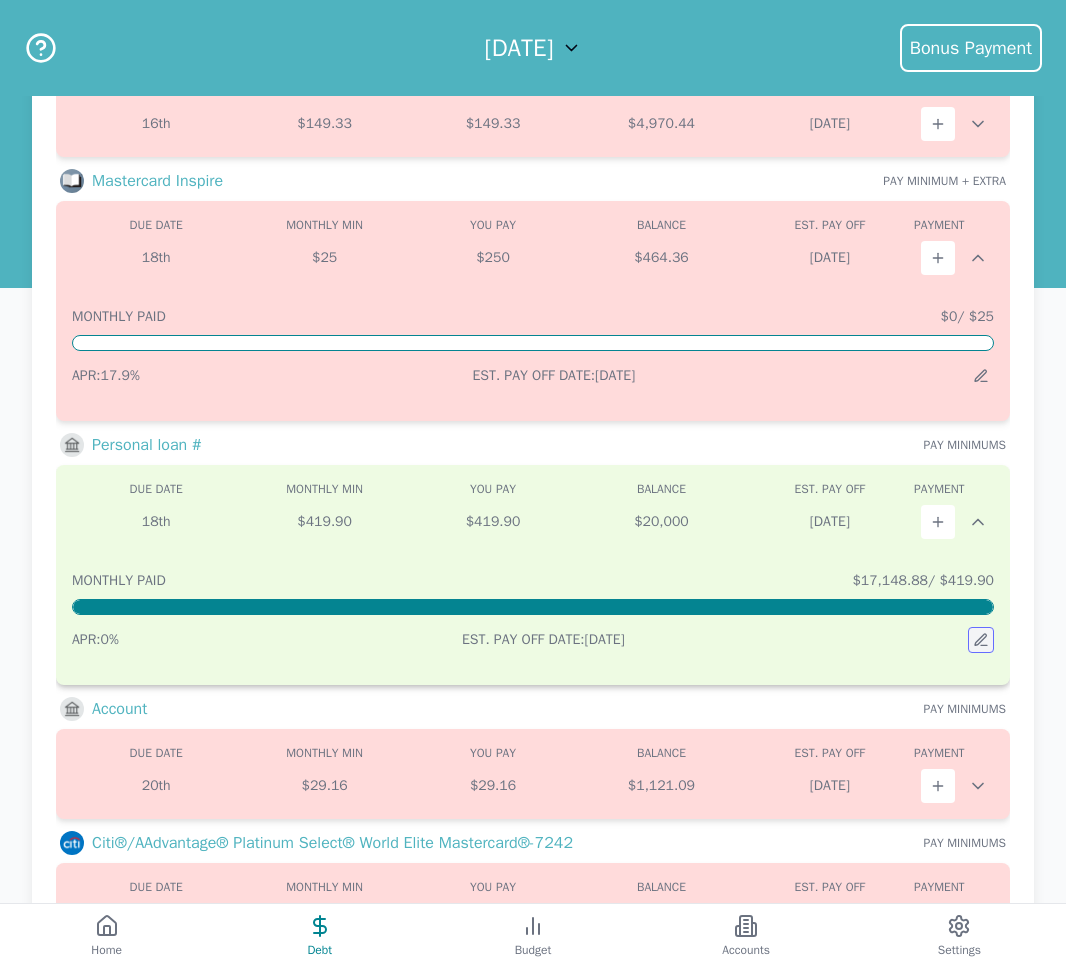 click at bounding box center (981, 640) 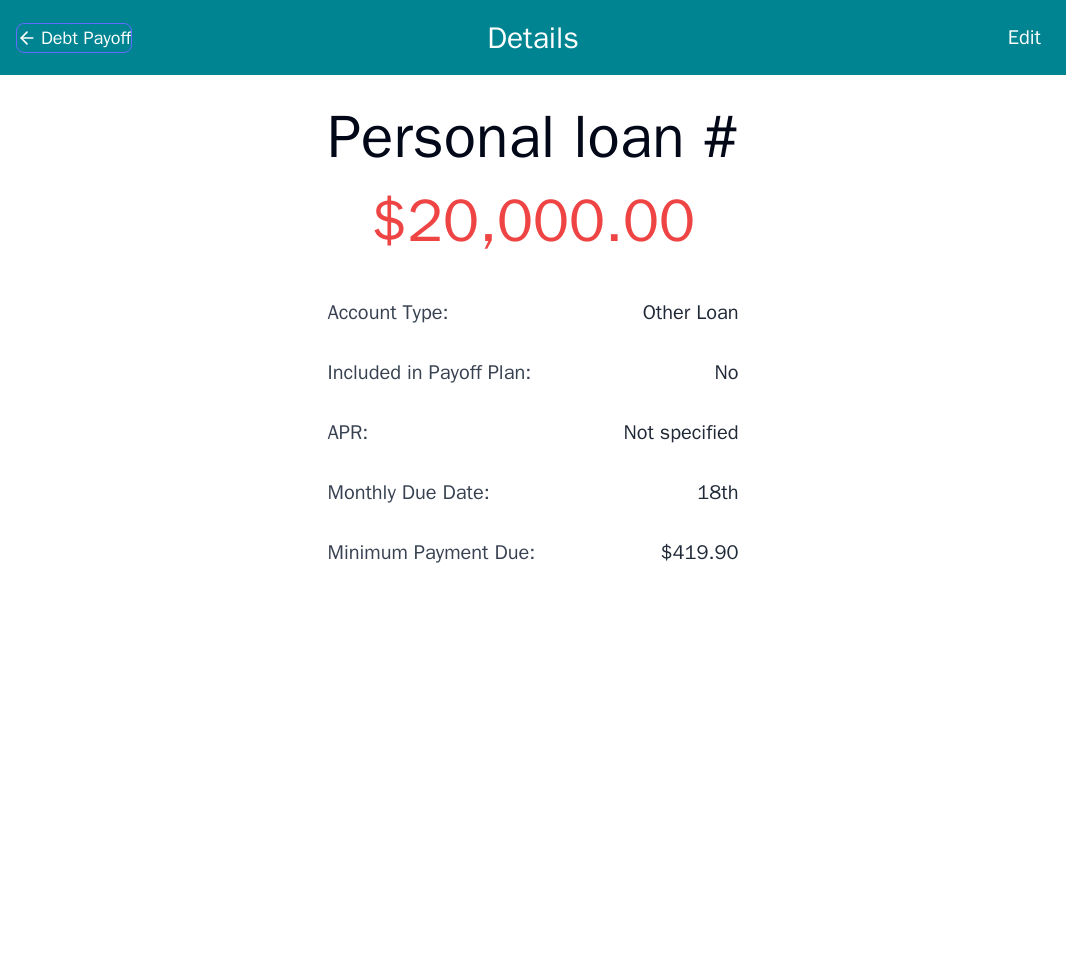 click on "Debt Payoff" at bounding box center [86, 38] 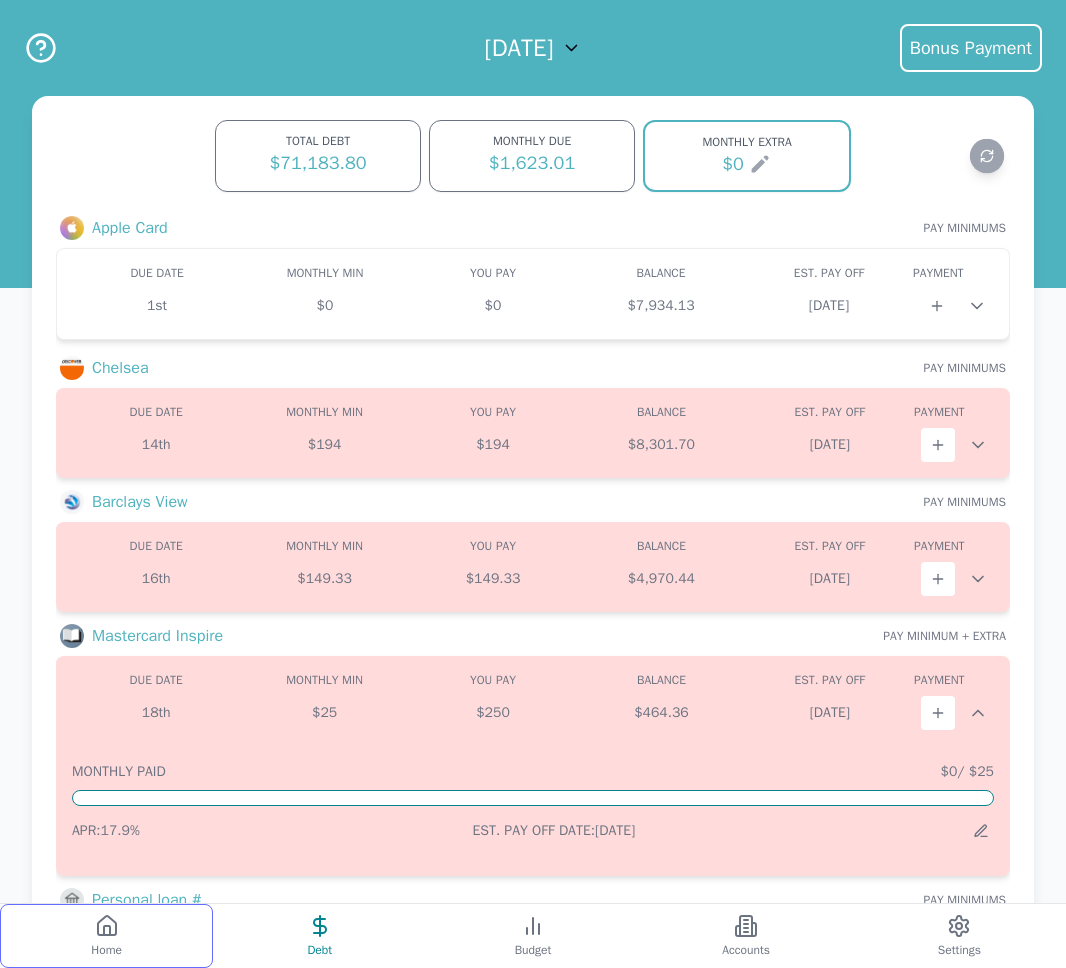 click on "Home" at bounding box center [106, 950] 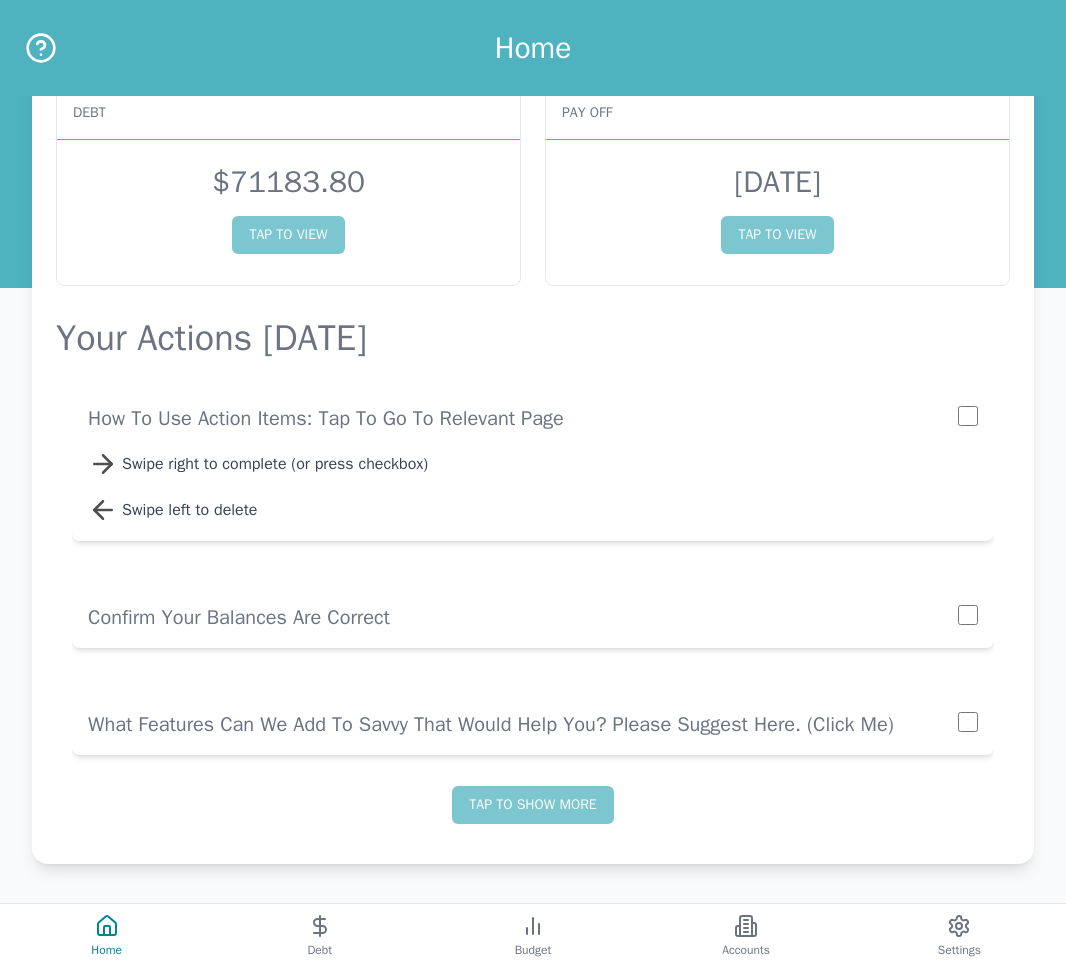 scroll, scrollTop: 90, scrollLeft: 0, axis: vertical 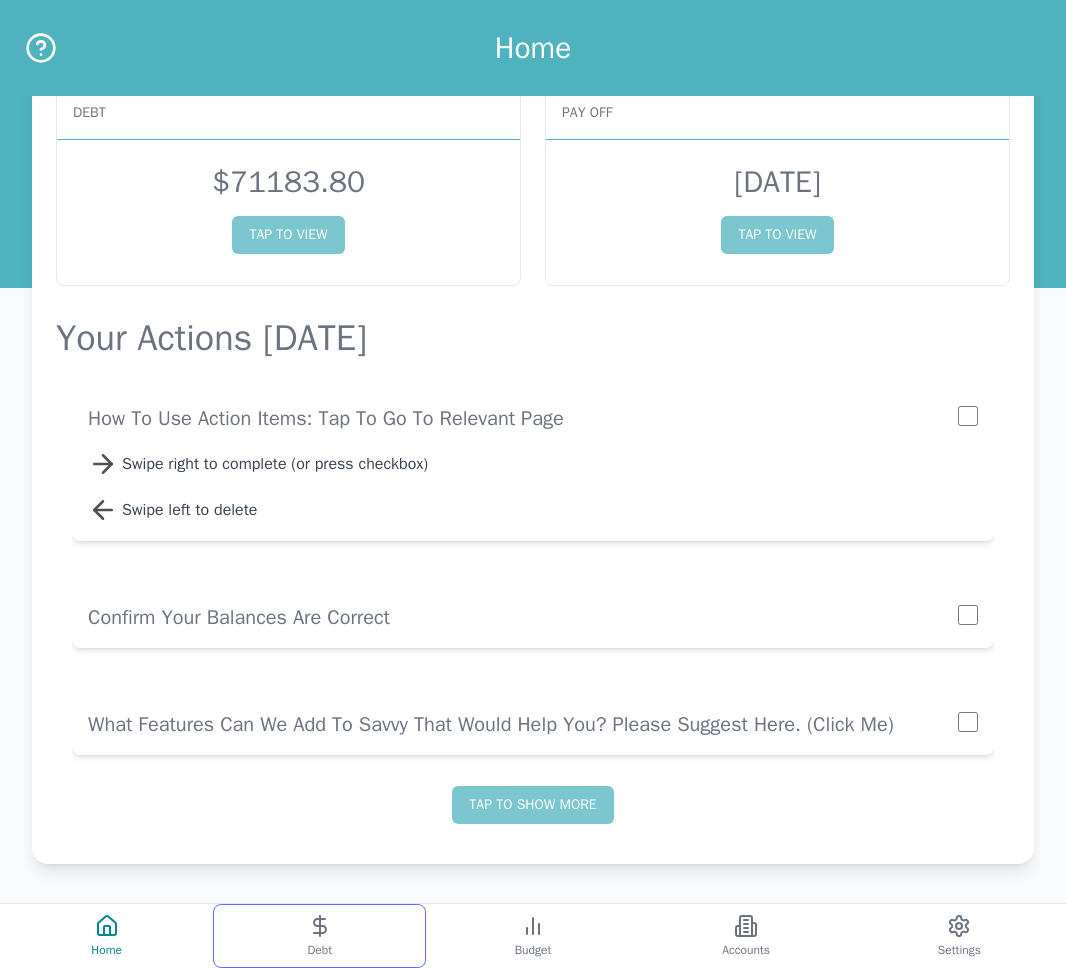 click on "Debt" at bounding box center [319, 950] 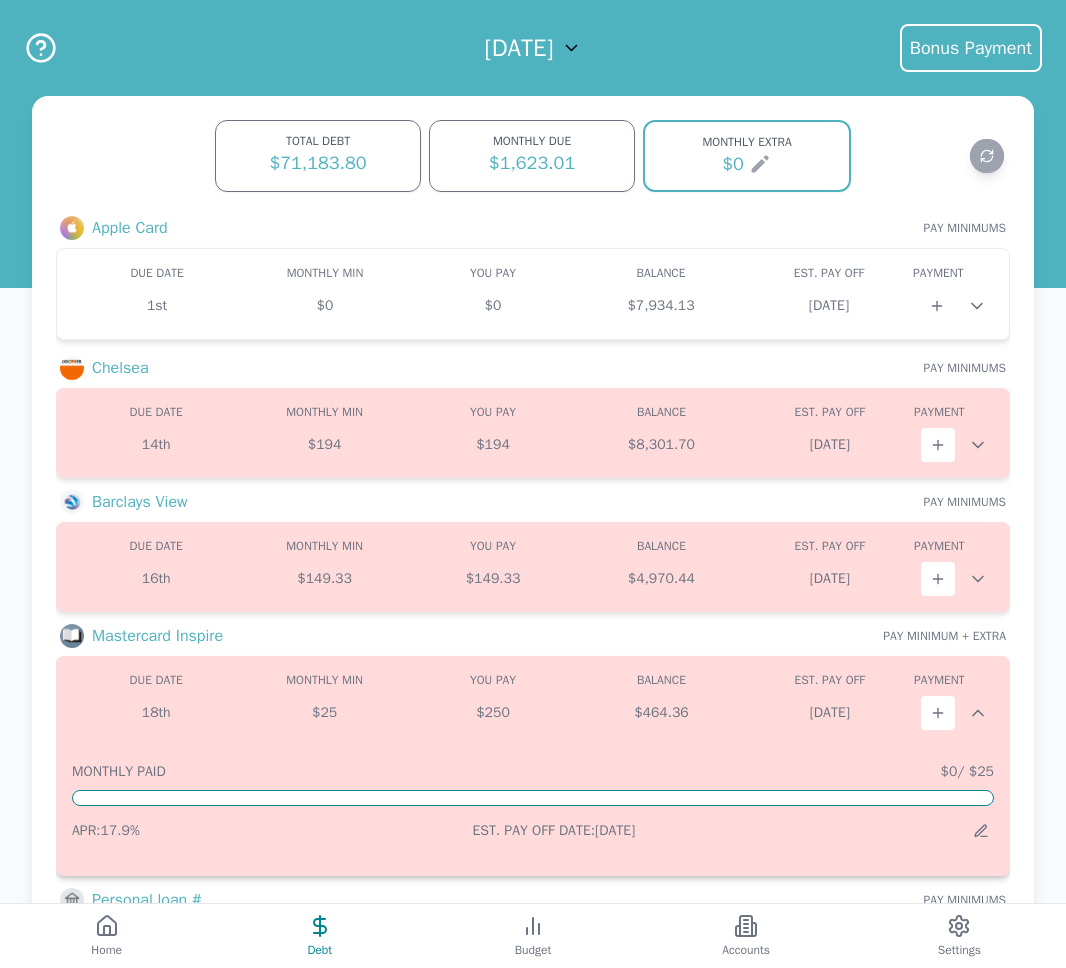 scroll, scrollTop: 0, scrollLeft: 0, axis: both 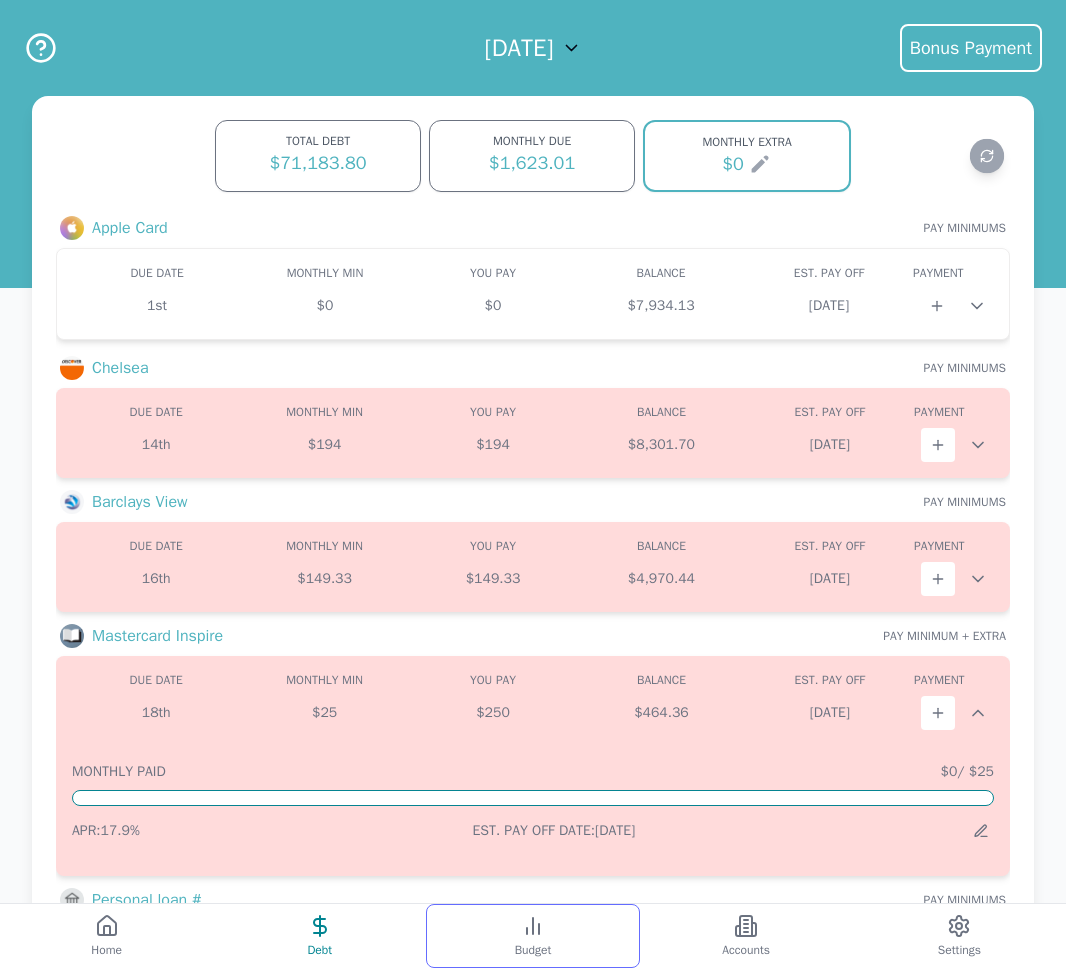 click on "Budget" at bounding box center [532, 936] 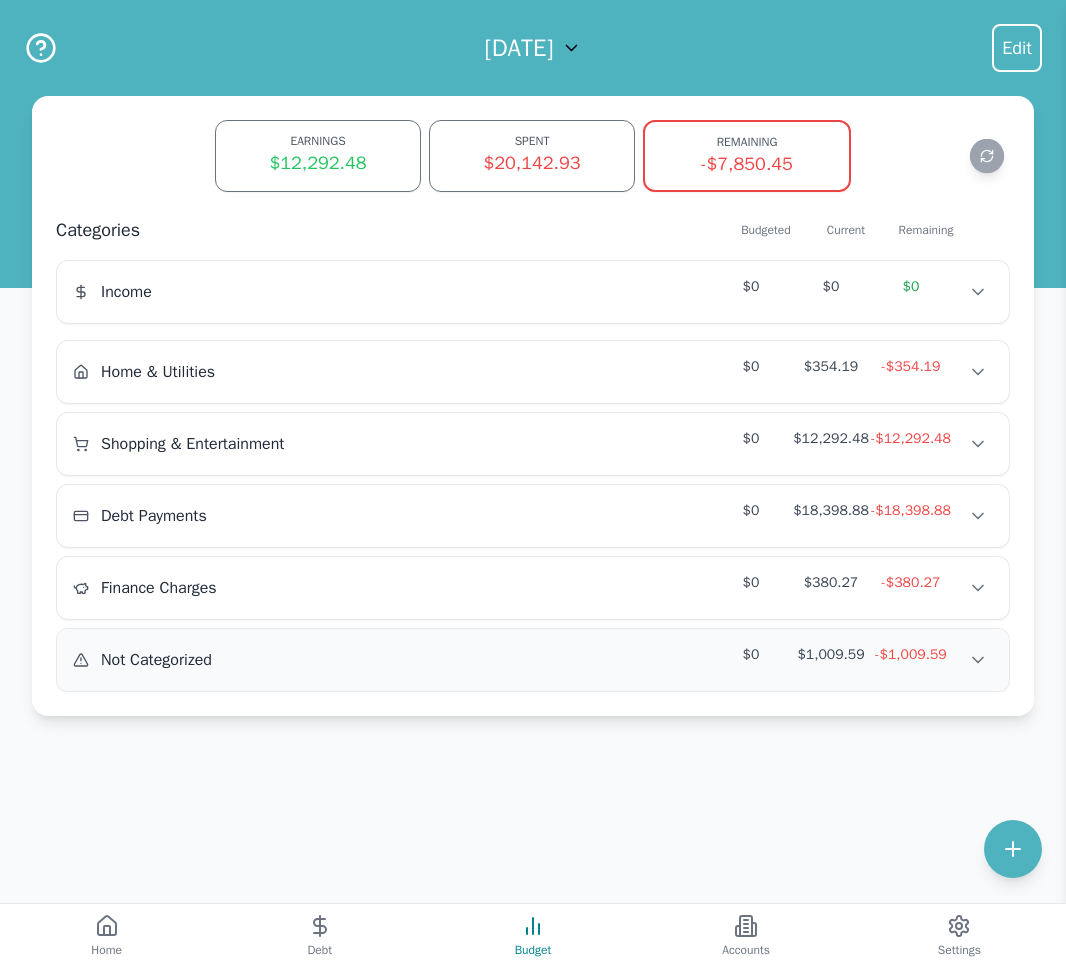 click on "Not Categorized $0 $1,009.59 -$1,009.59" at bounding box center (533, 660) 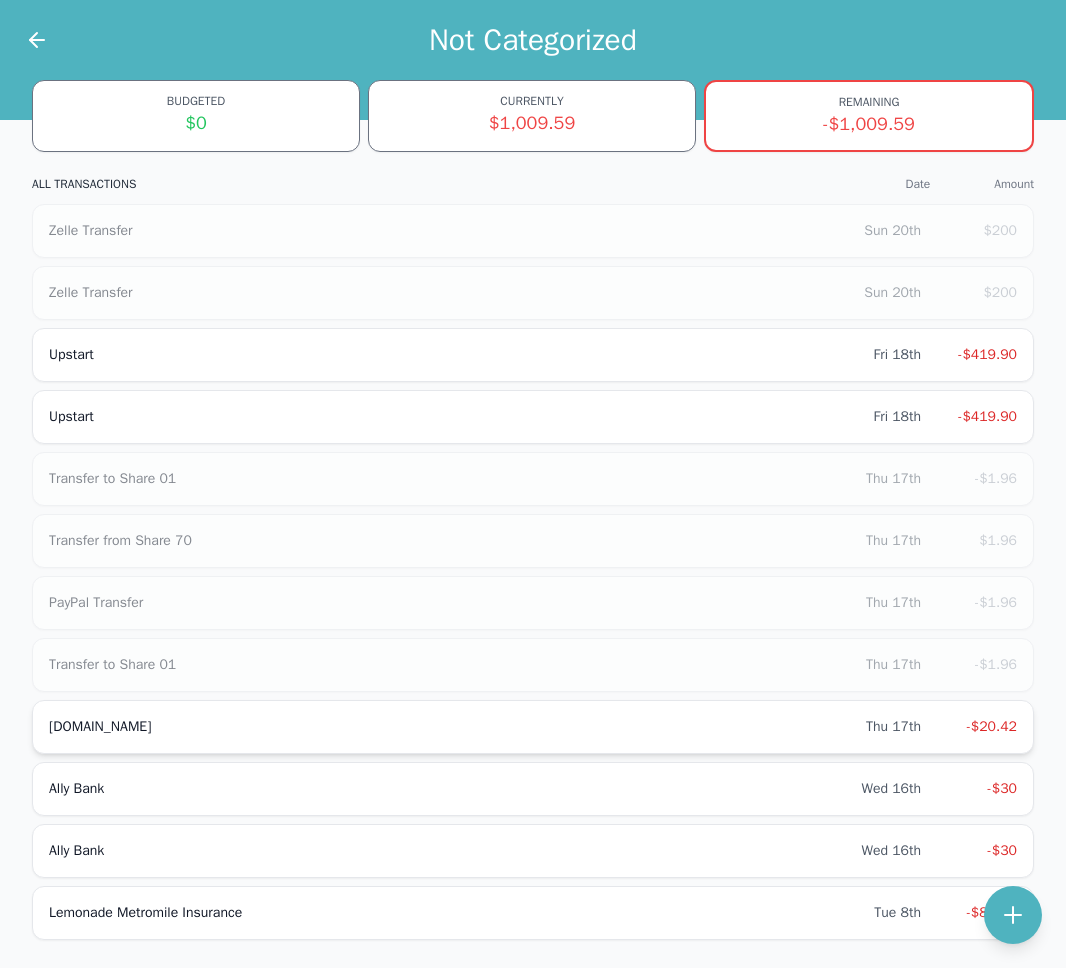 click on "[DOMAIN_NAME] Thu 17th -$20.42" at bounding box center [533, 727] 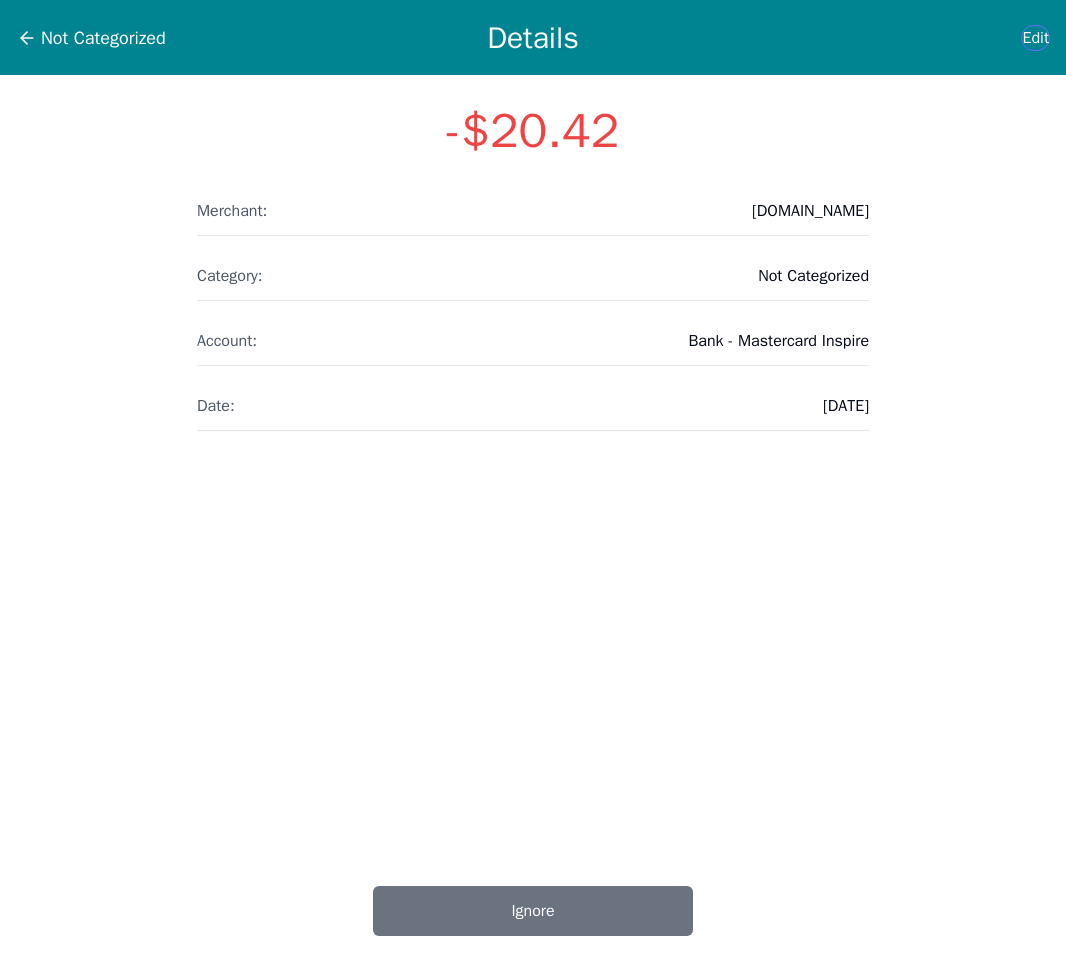 click on "Edit" at bounding box center (1035, 38) 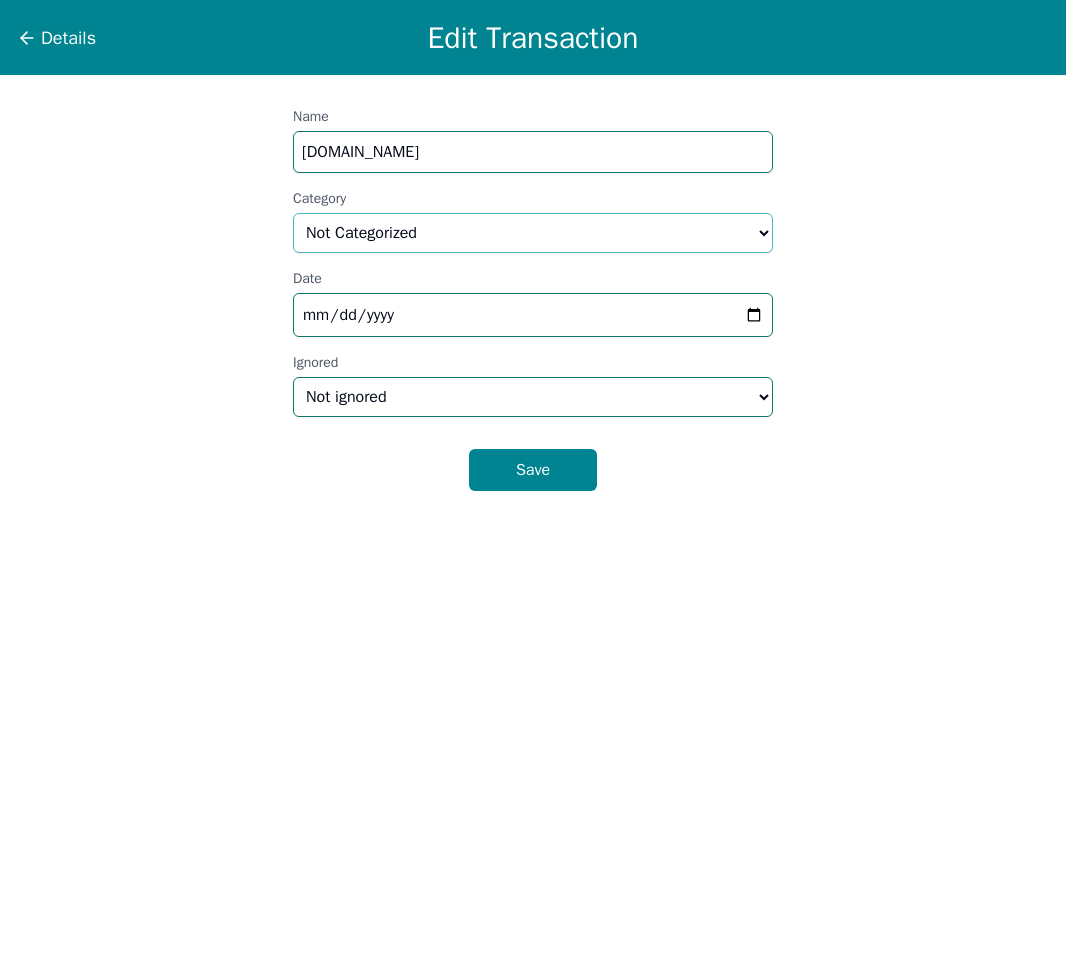 select on "insurance" 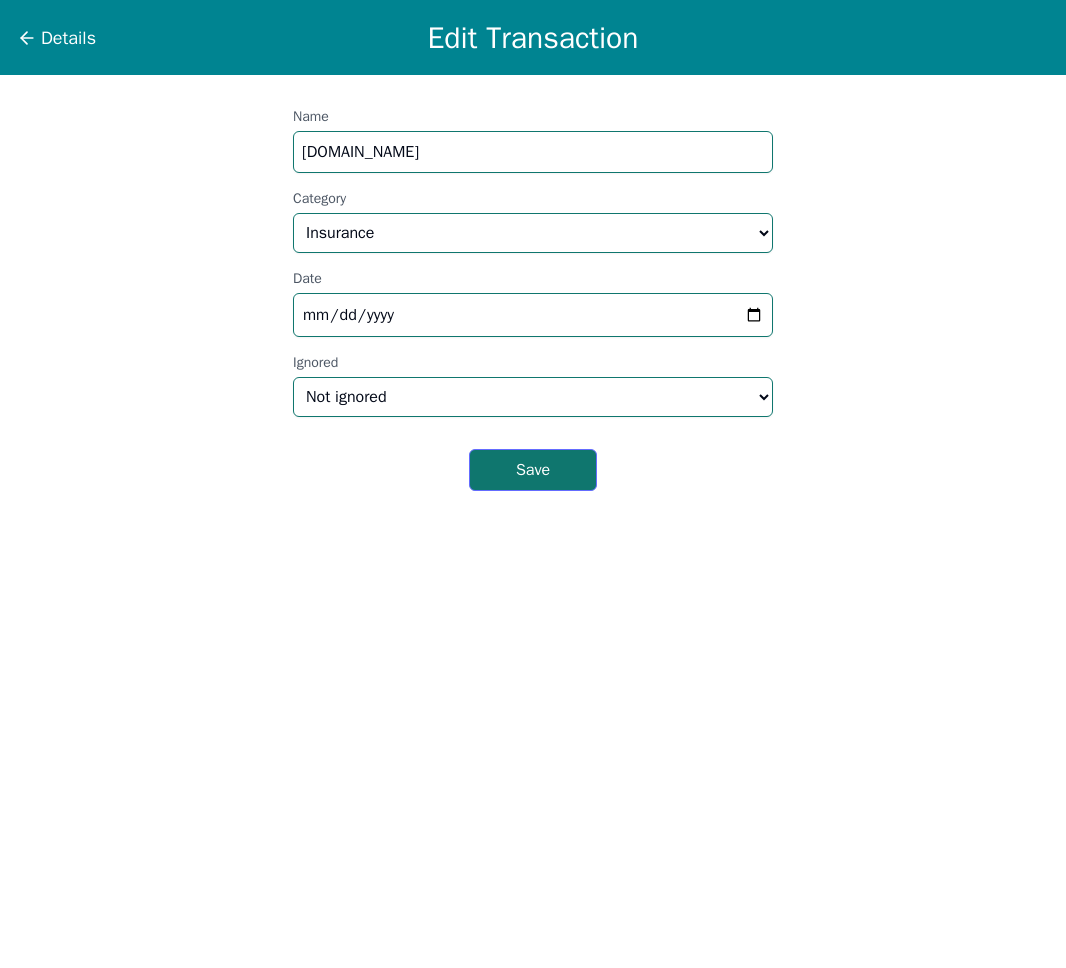 click on "Save" at bounding box center (533, 470) 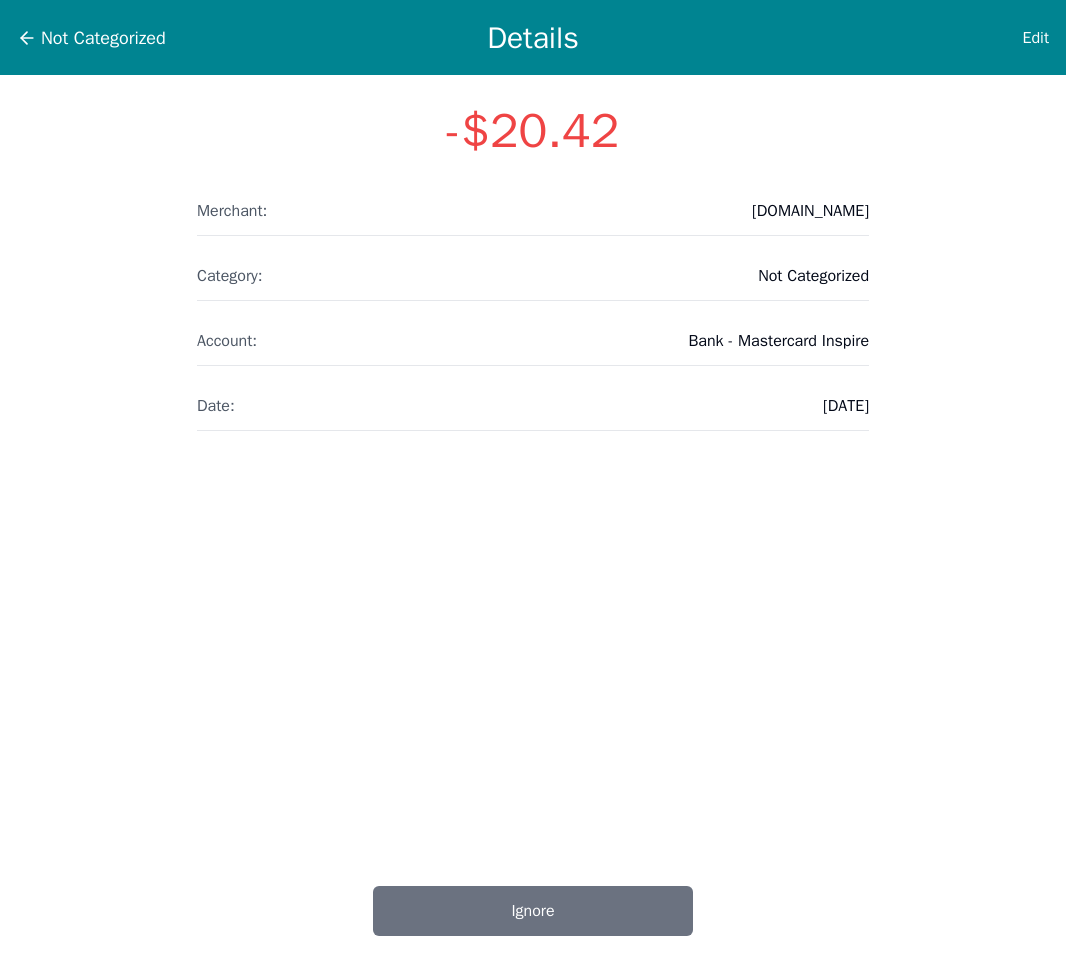 click on "Not Categorized Details Edit -$20.42 Merchant: [DOMAIN_NAME] Category: Not Categorized Account: Bank - Mastercard Inspire Date: [DATE] Ignore" at bounding box center (533, 484) 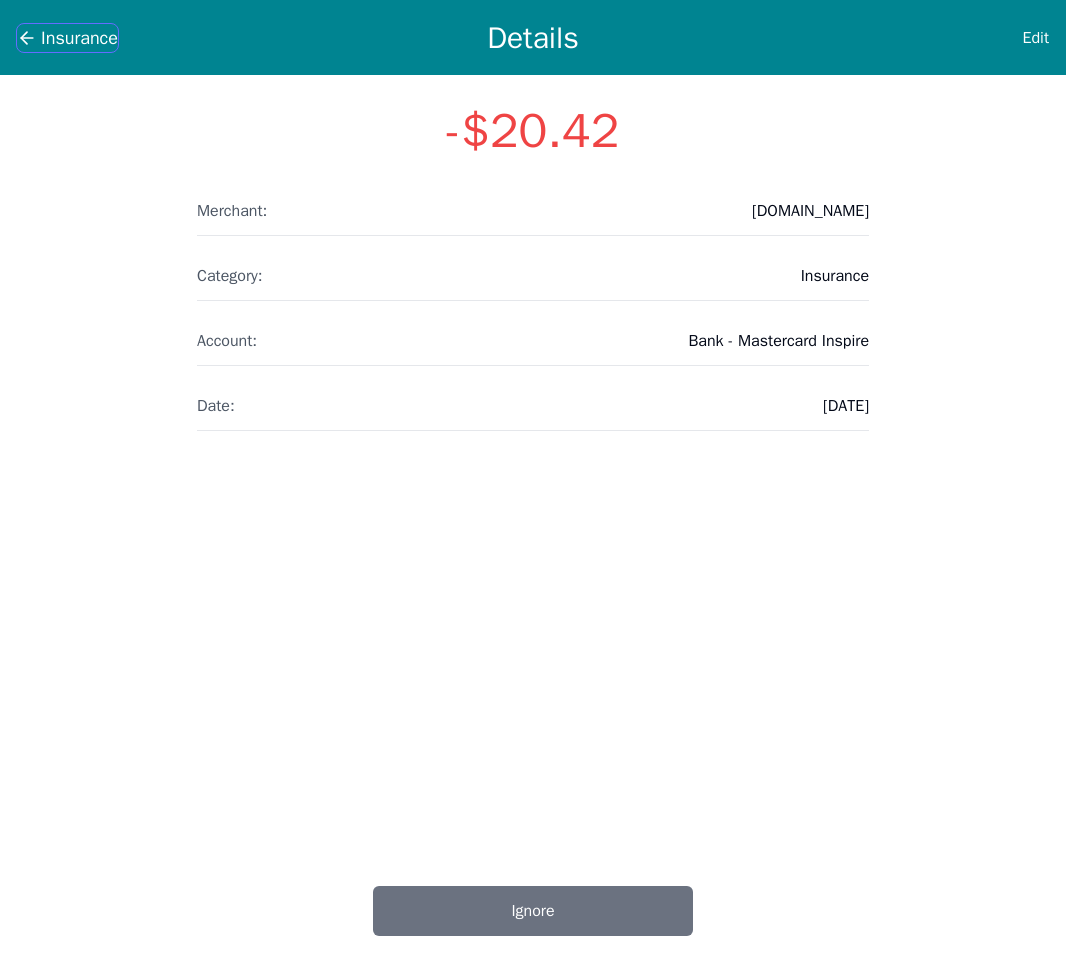 click on "Insurance" at bounding box center [79, 38] 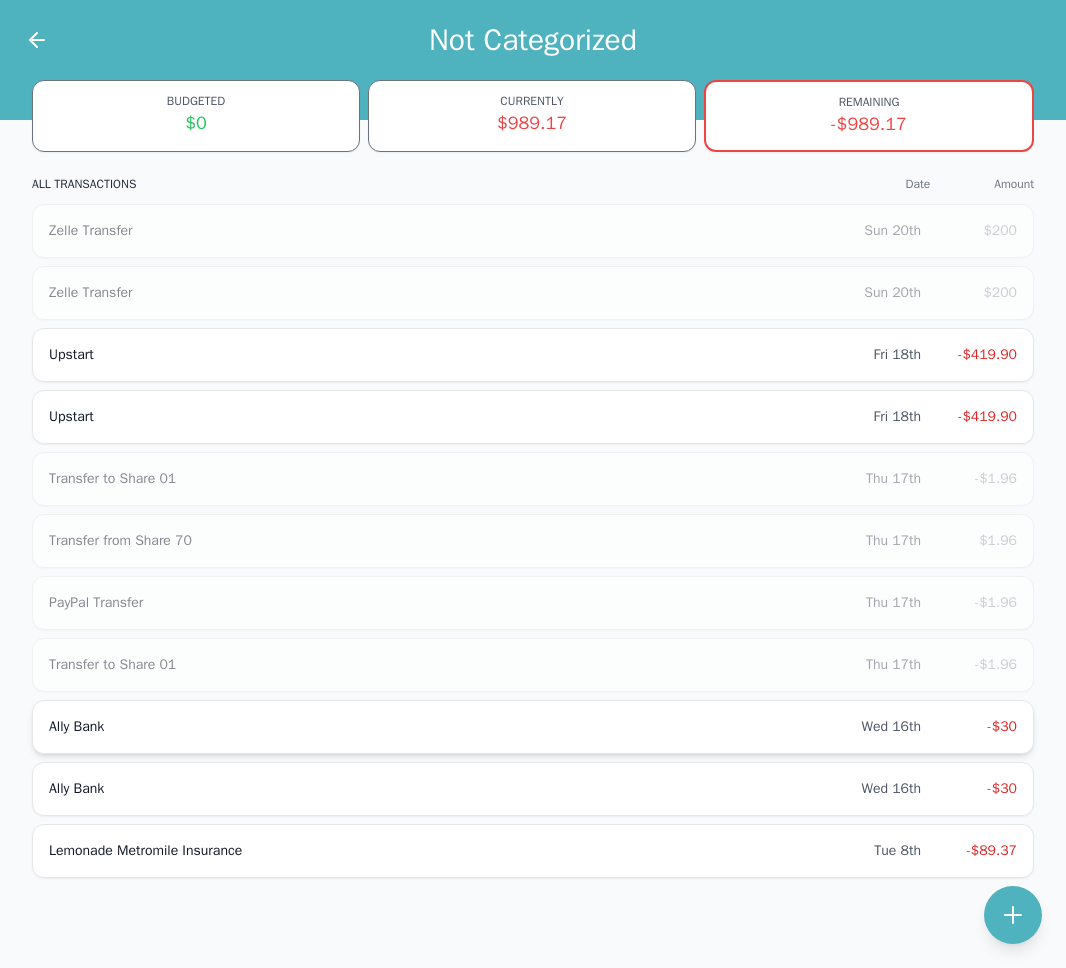 click on "Ally Bank" at bounding box center (455, 727) 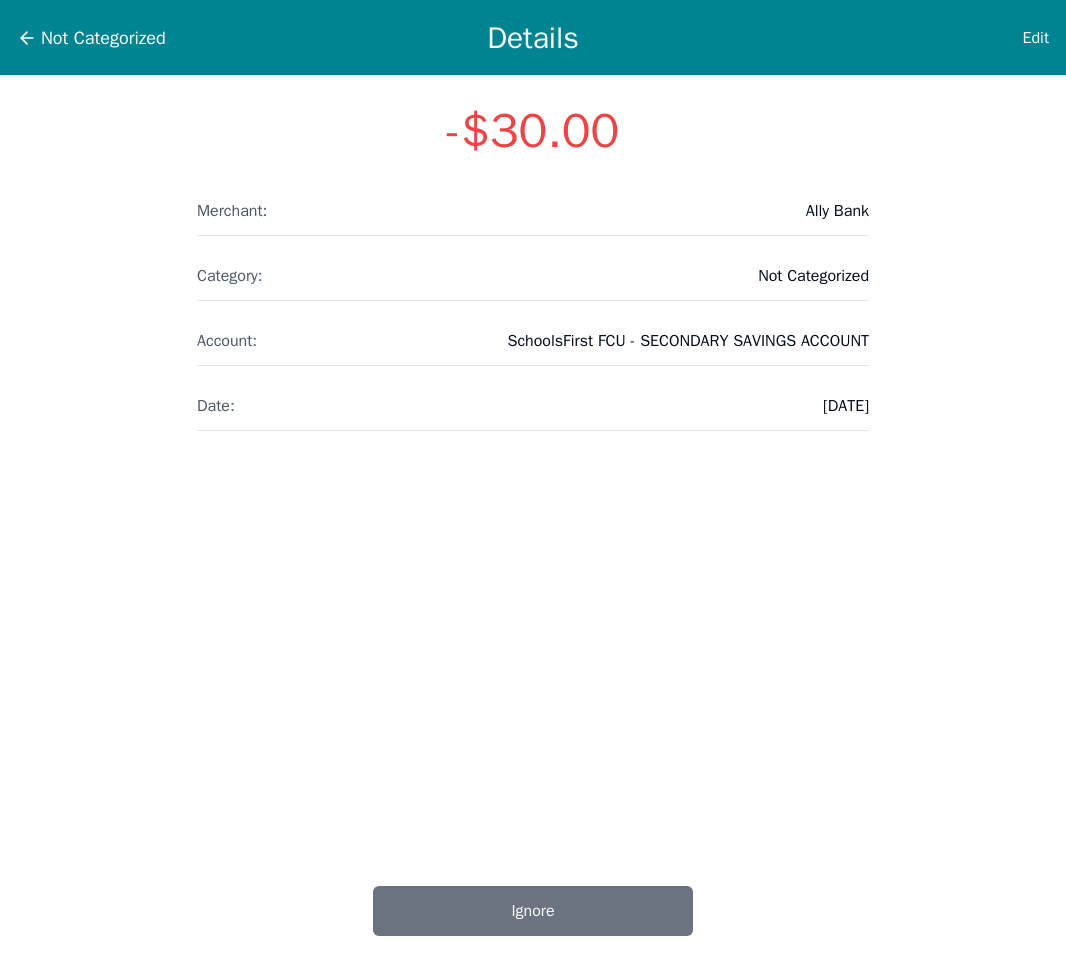 click on "Edit" at bounding box center [1000, 38] 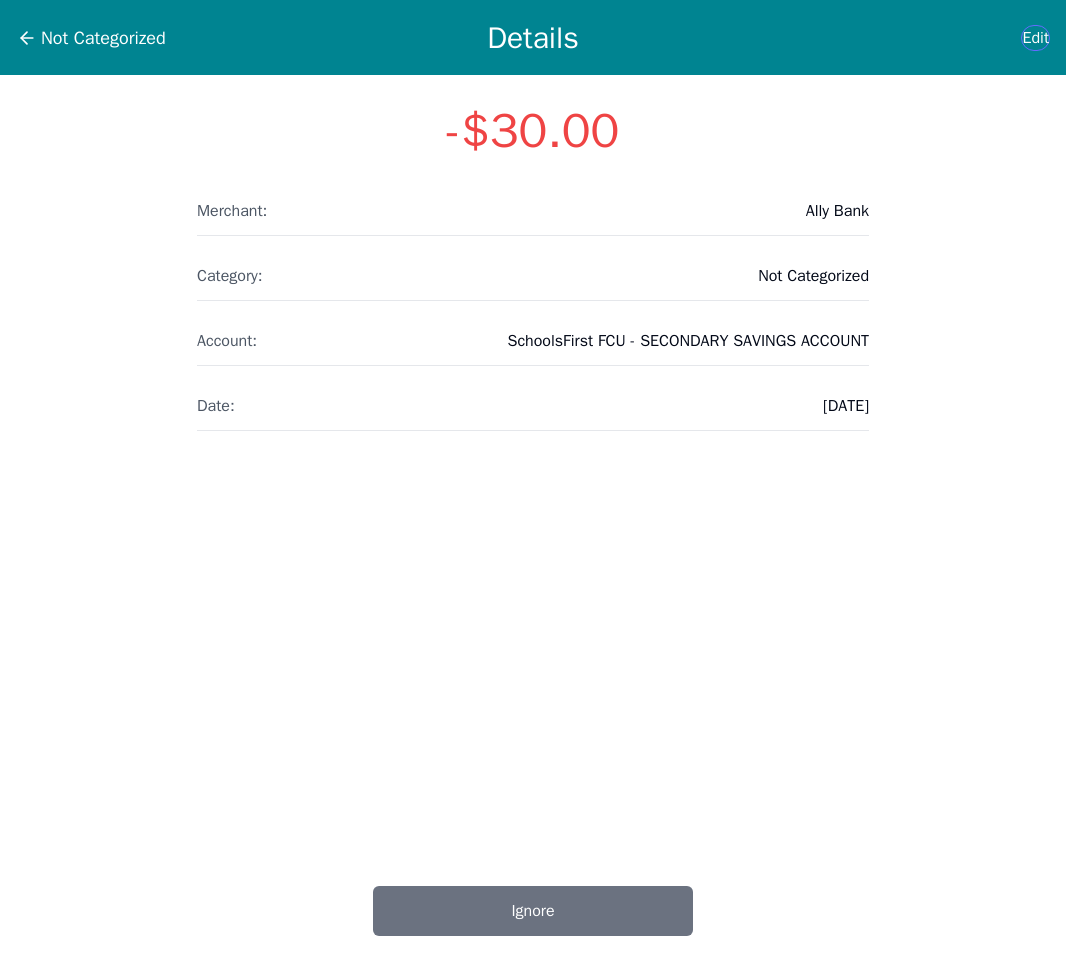 click on "Edit" at bounding box center (1035, 38) 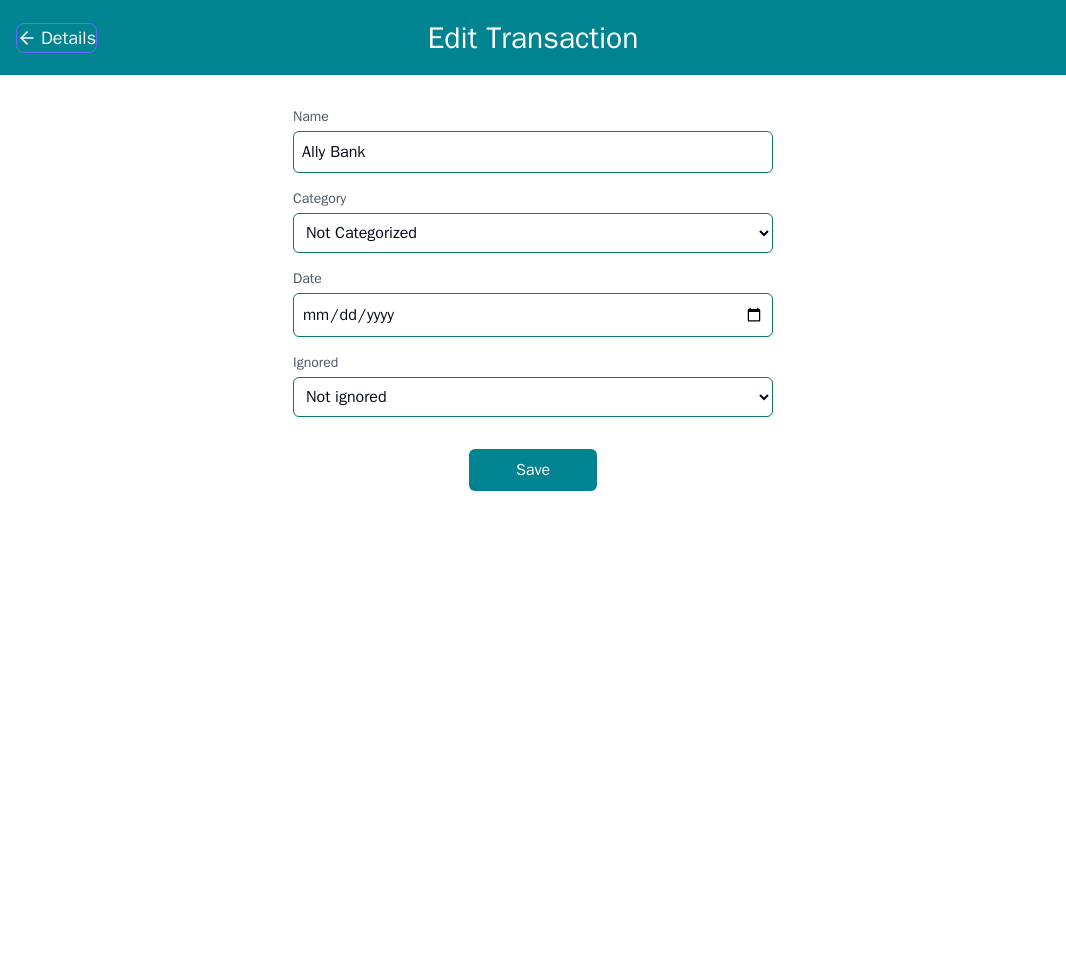 click 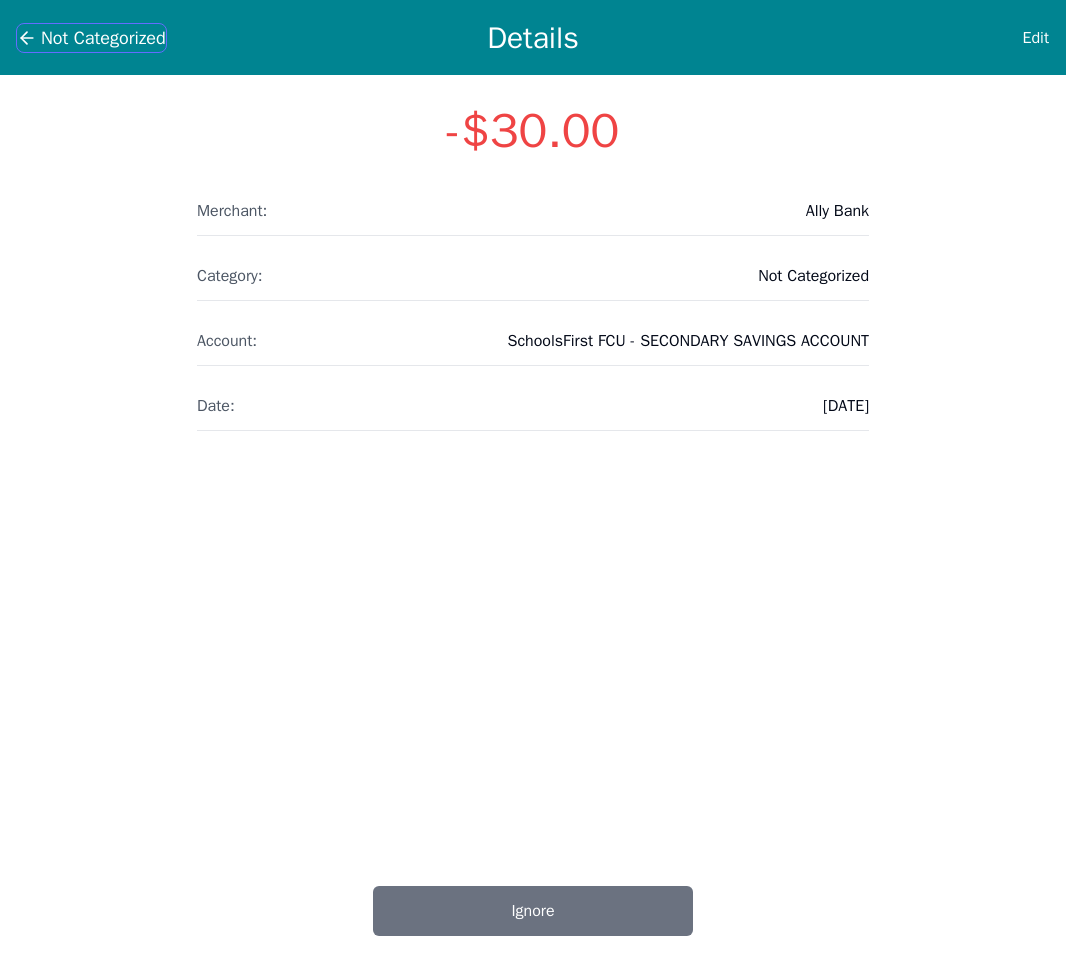 click on "Not Categorized" at bounding box center [91, 38] 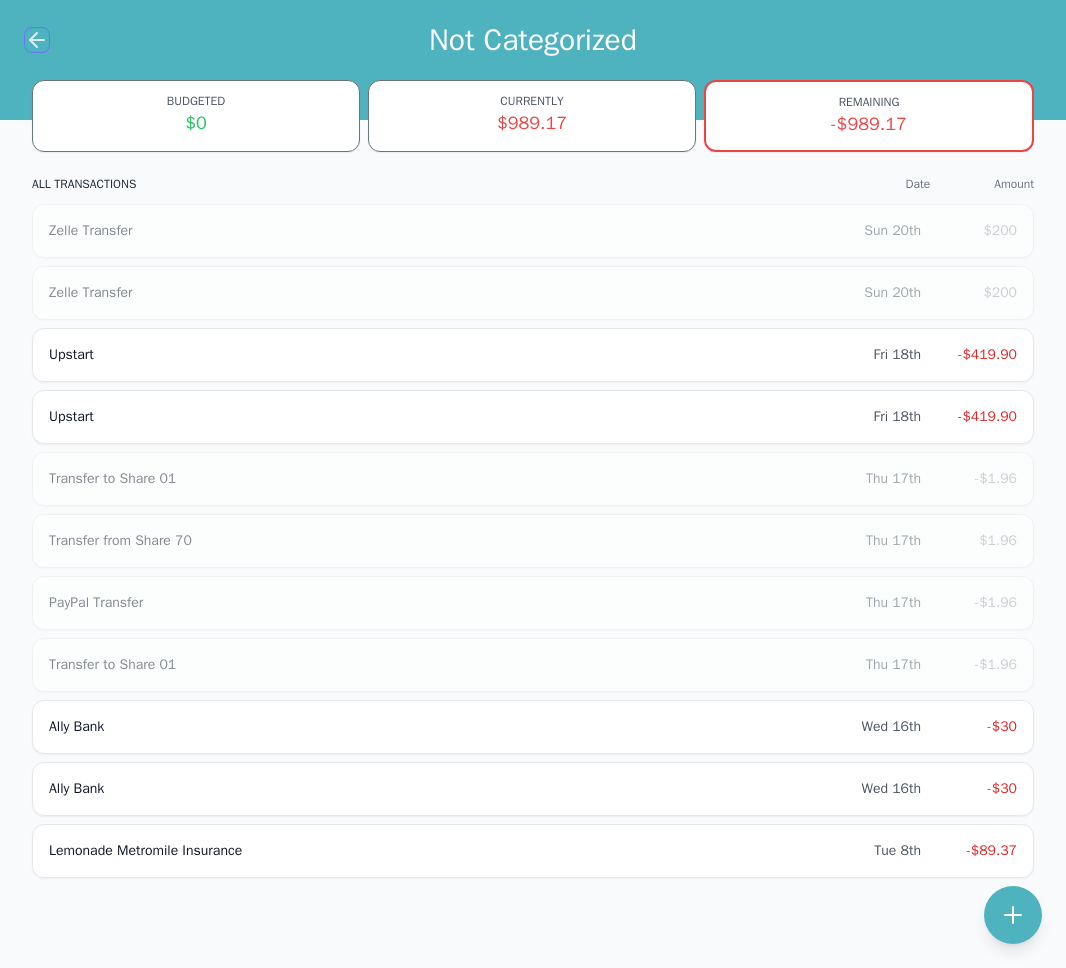click 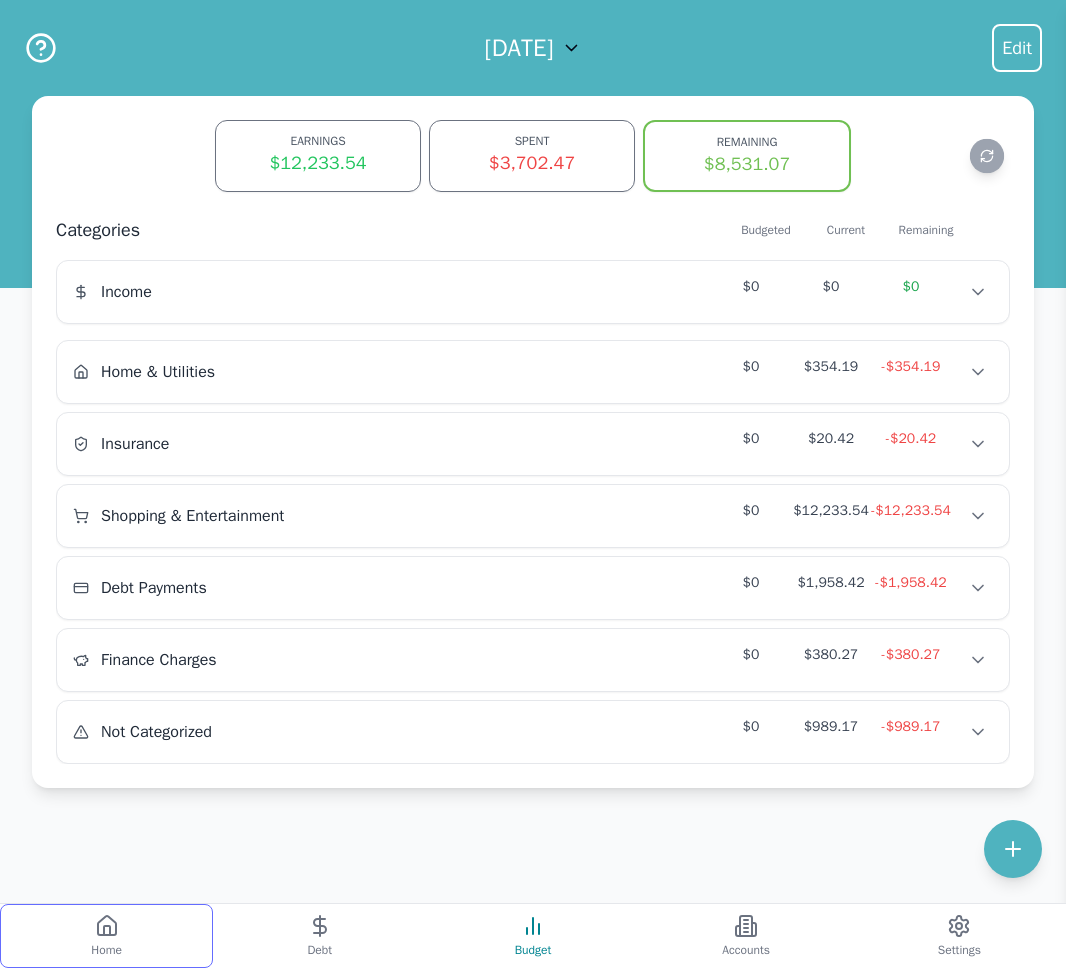 click 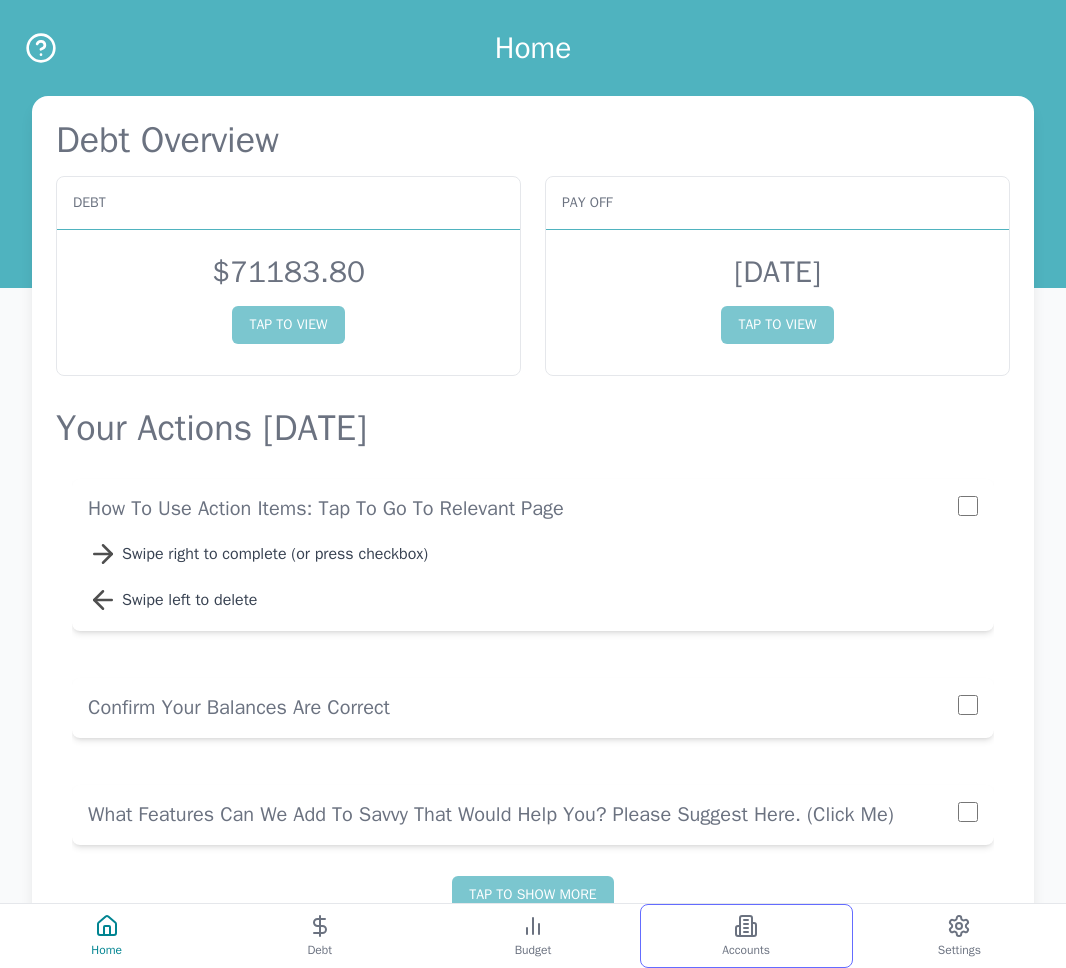 click on "Accounts" at bounding box center [746, 936] 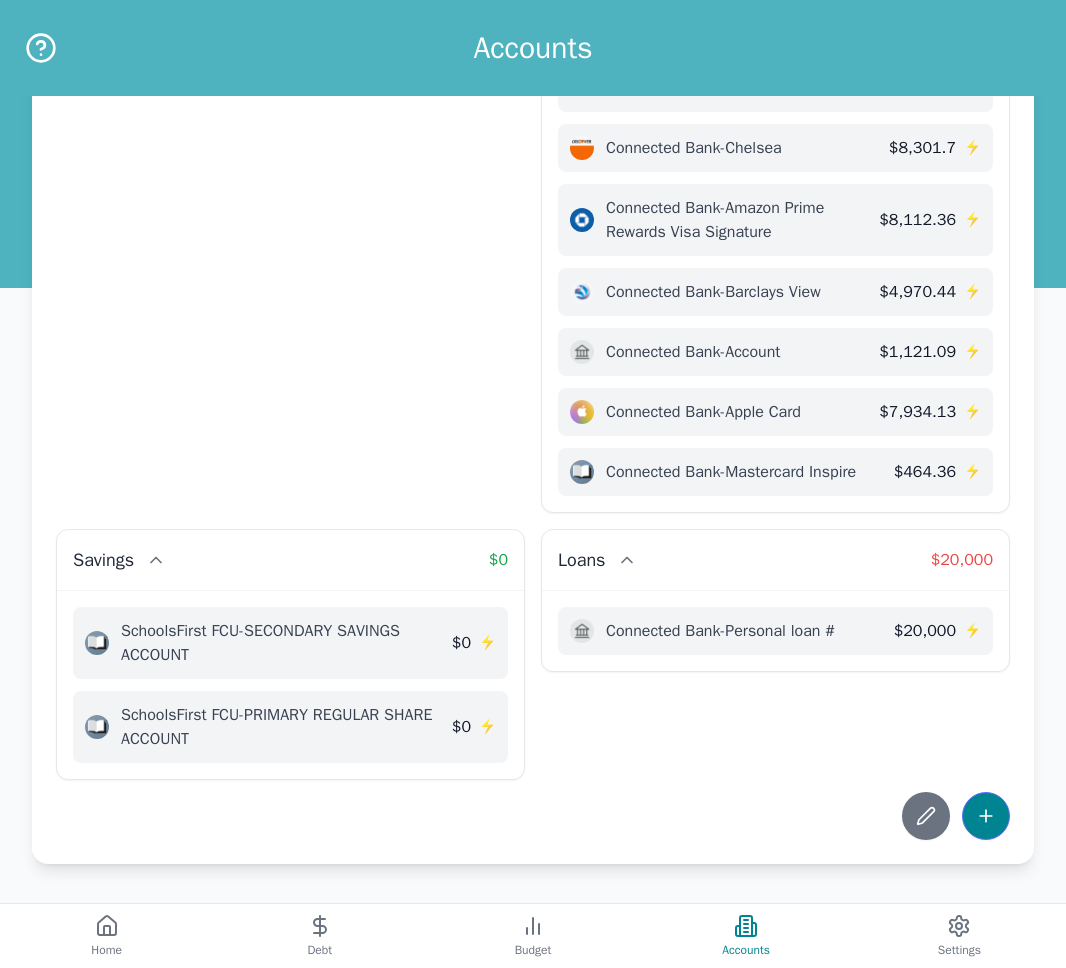 scroll, scrollTop: 182, scrollLeft: 0, axis: vertical 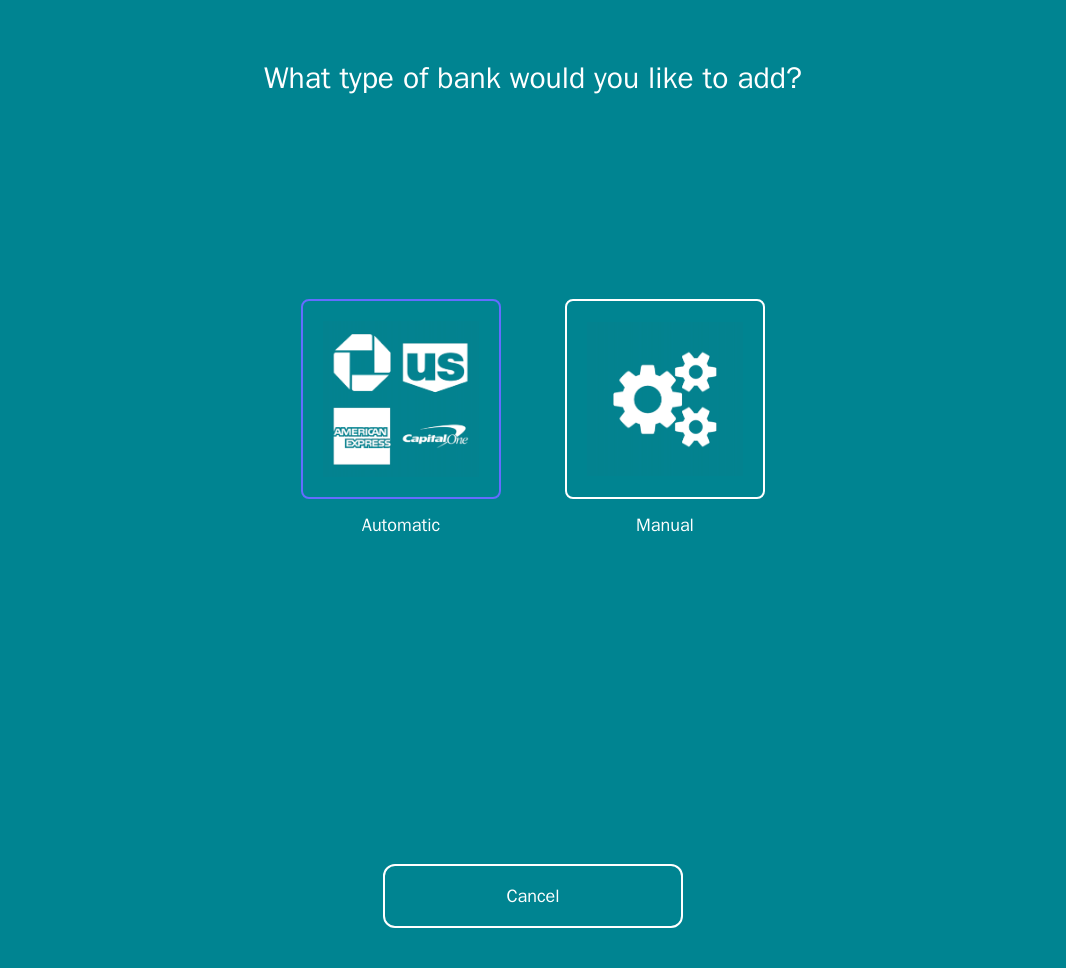 click at bounding box center (401, 399) 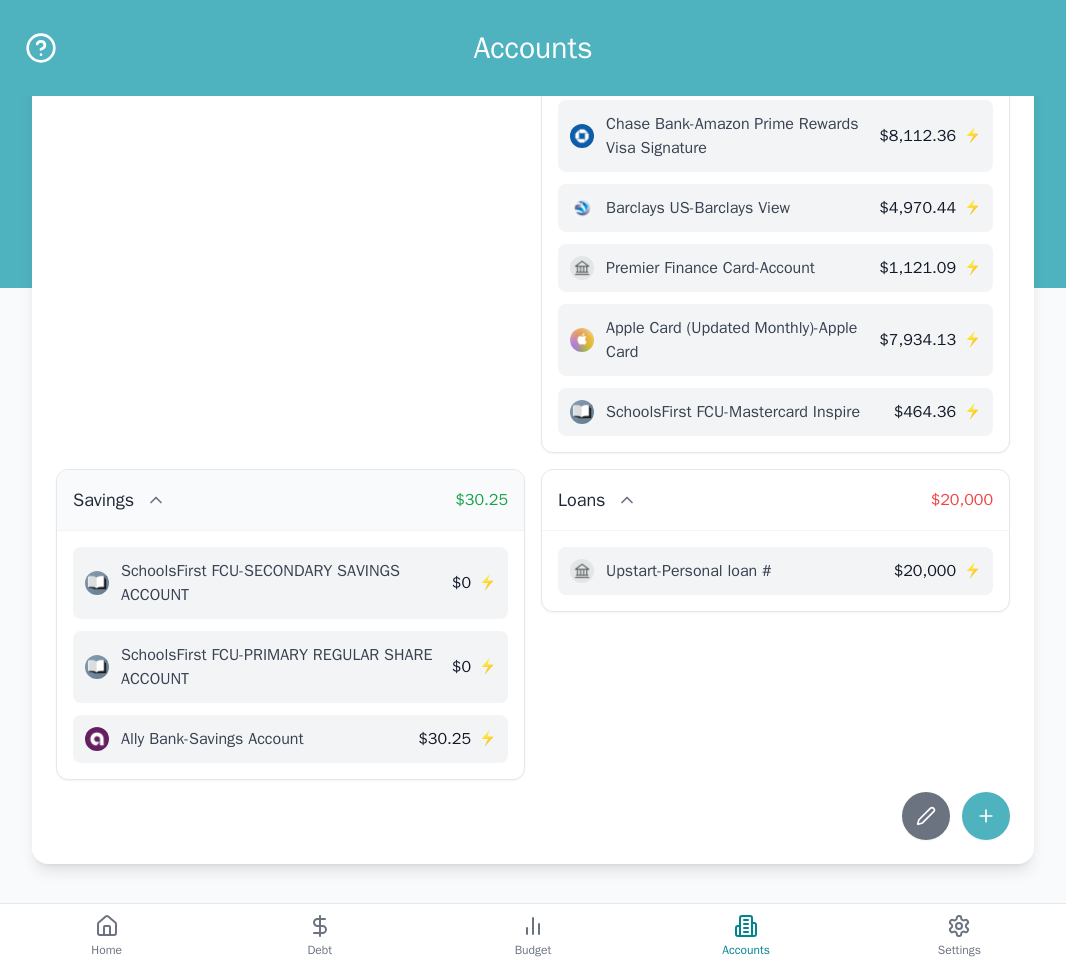 scroll, scrollTop: 290, scrollLeft: 0, axis: vertical 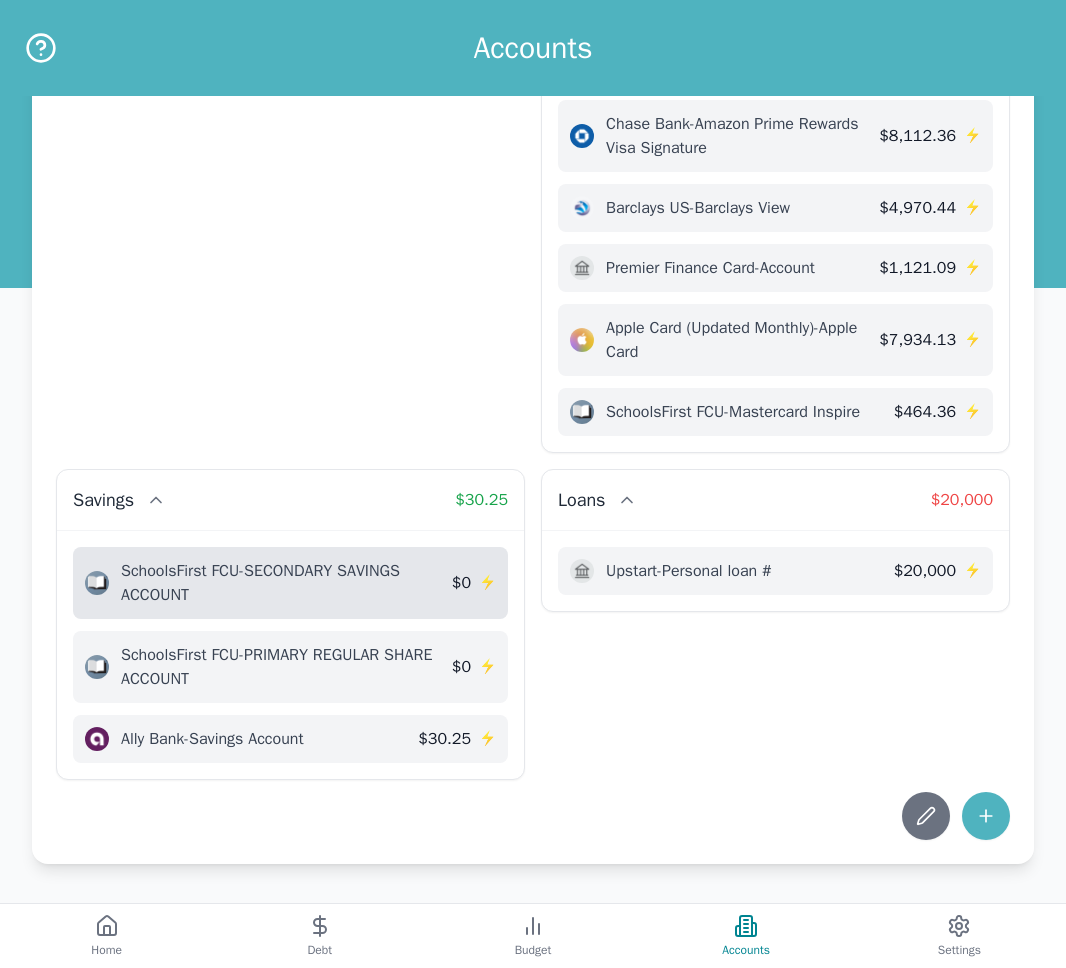 click on "⚡" at bounding box center [487, 583] 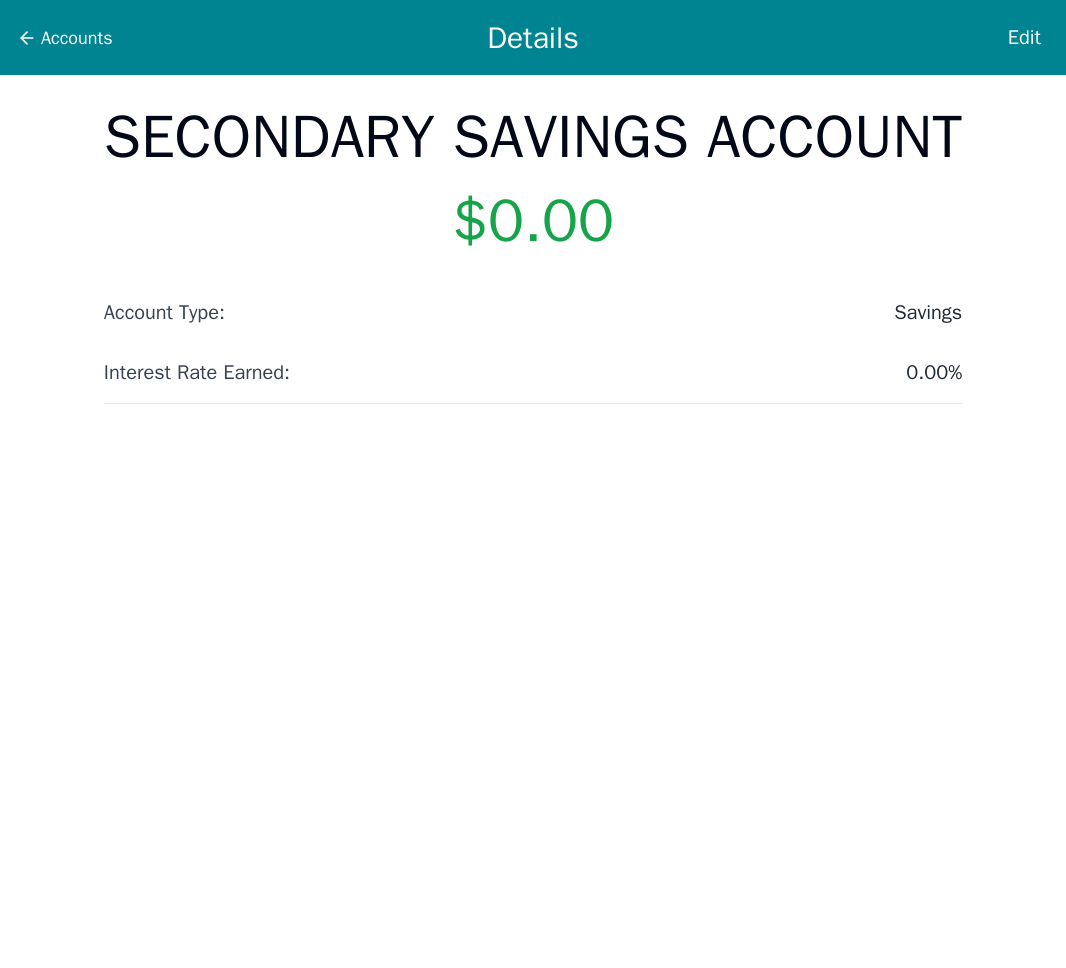scroll, scrollTop: 0, scrollLeft: 0, axis: both 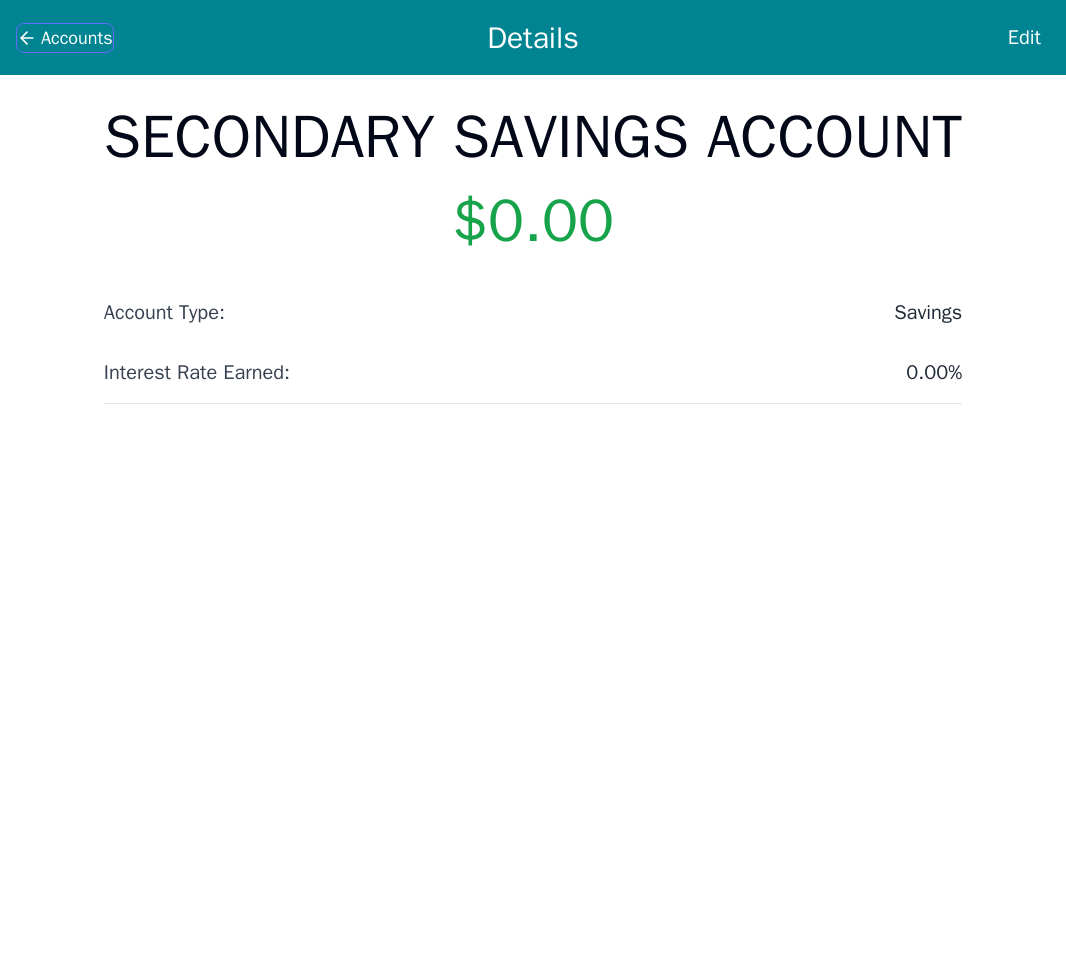 click on "Accounts" at bounding box center [77, 38] 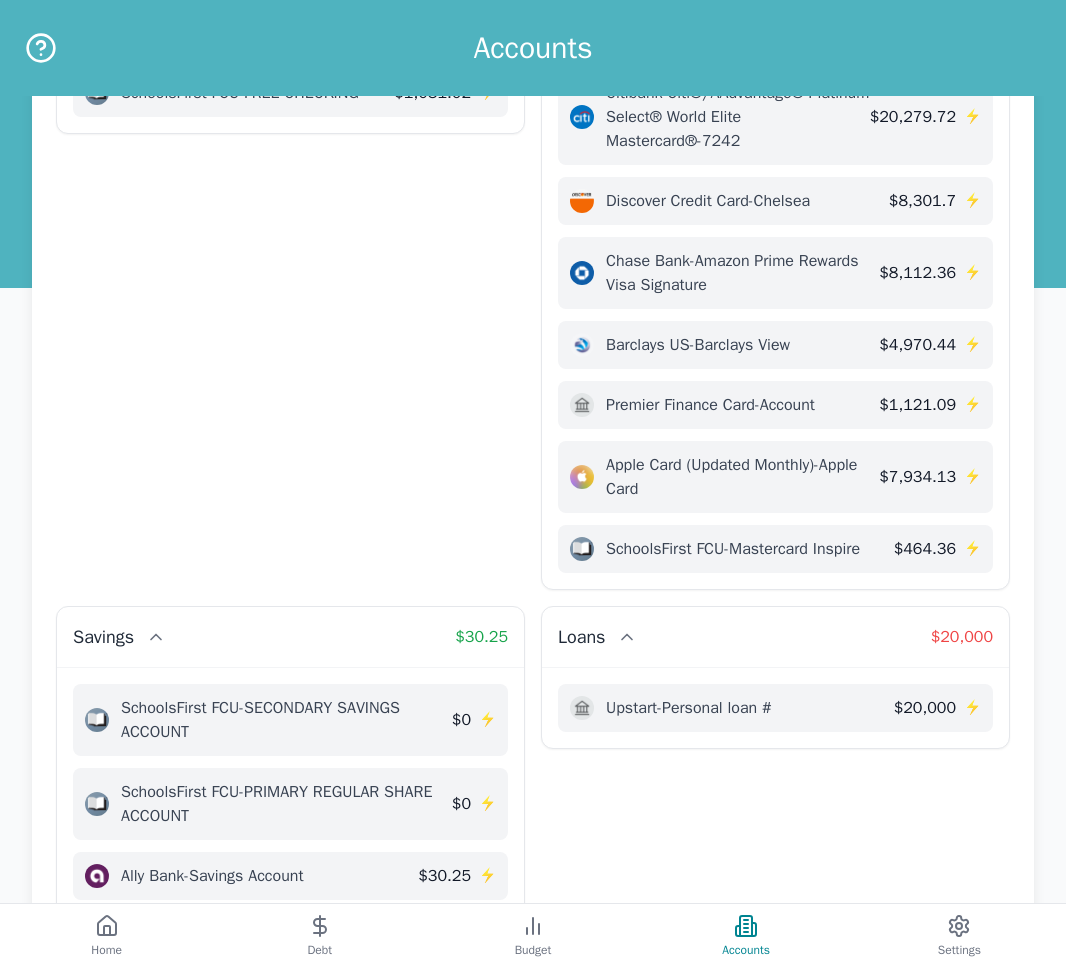 scroll, scrollTop: 127, scrollLeft: 0, axis: vertical 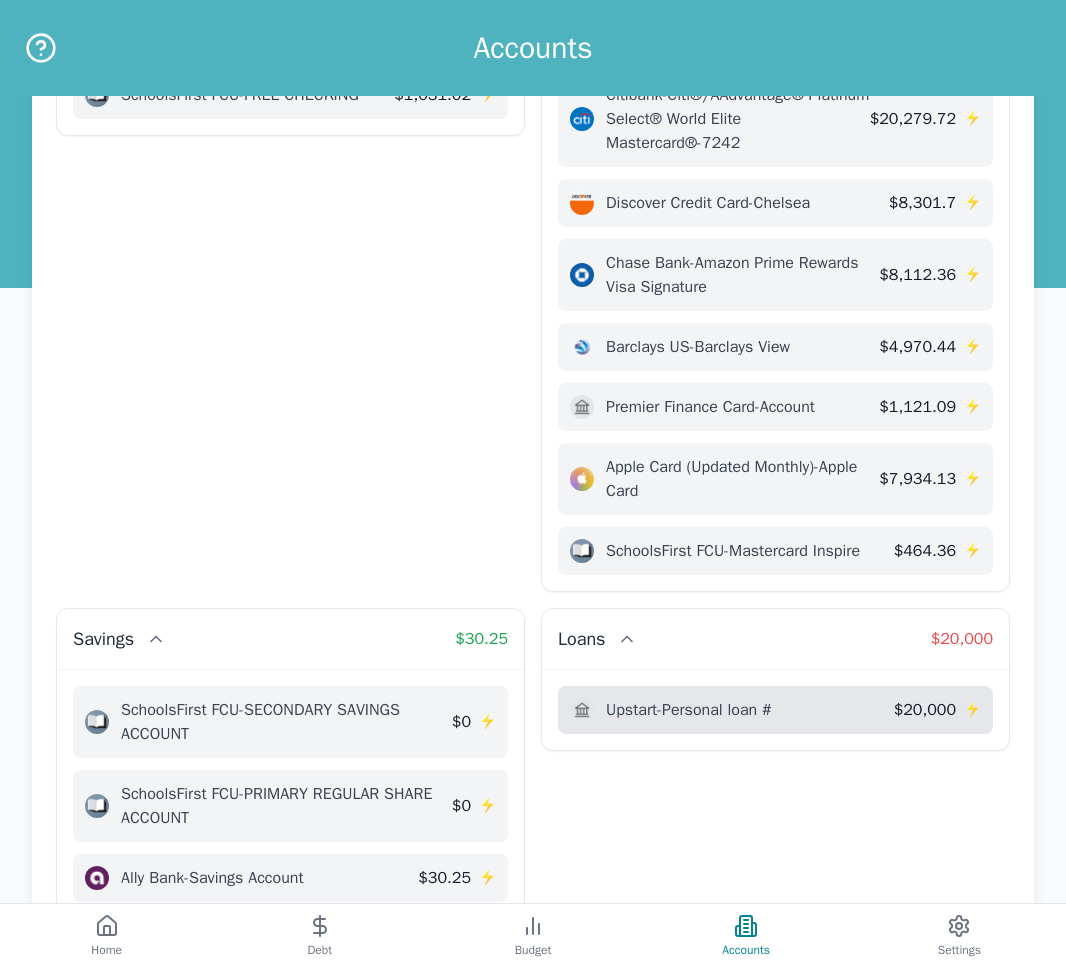 click on "Upstart  -  Personal loan #" at bounding box center (689, 710) 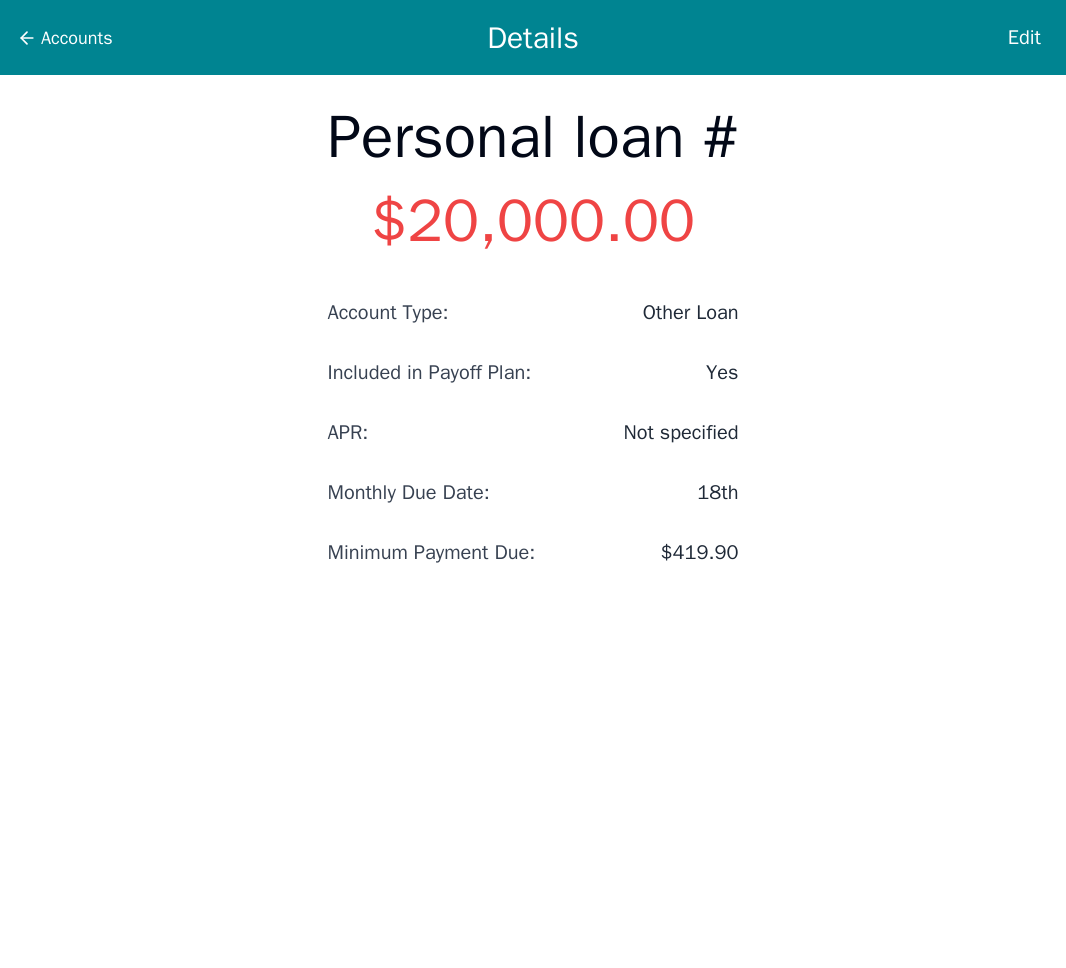 scroll, scrollTop: 0, scrollLeft: 0, axis: both 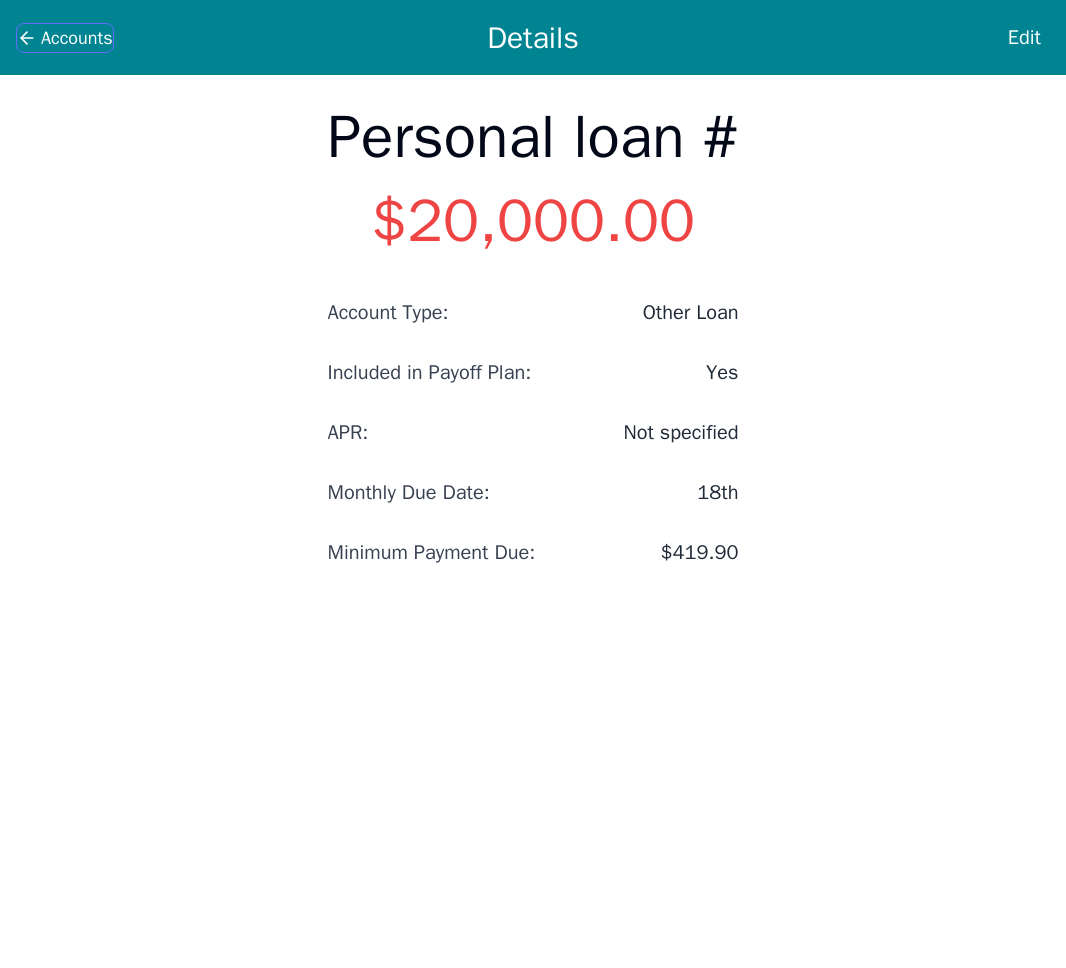 click on "Accounts" at bounding box center [77, 38] 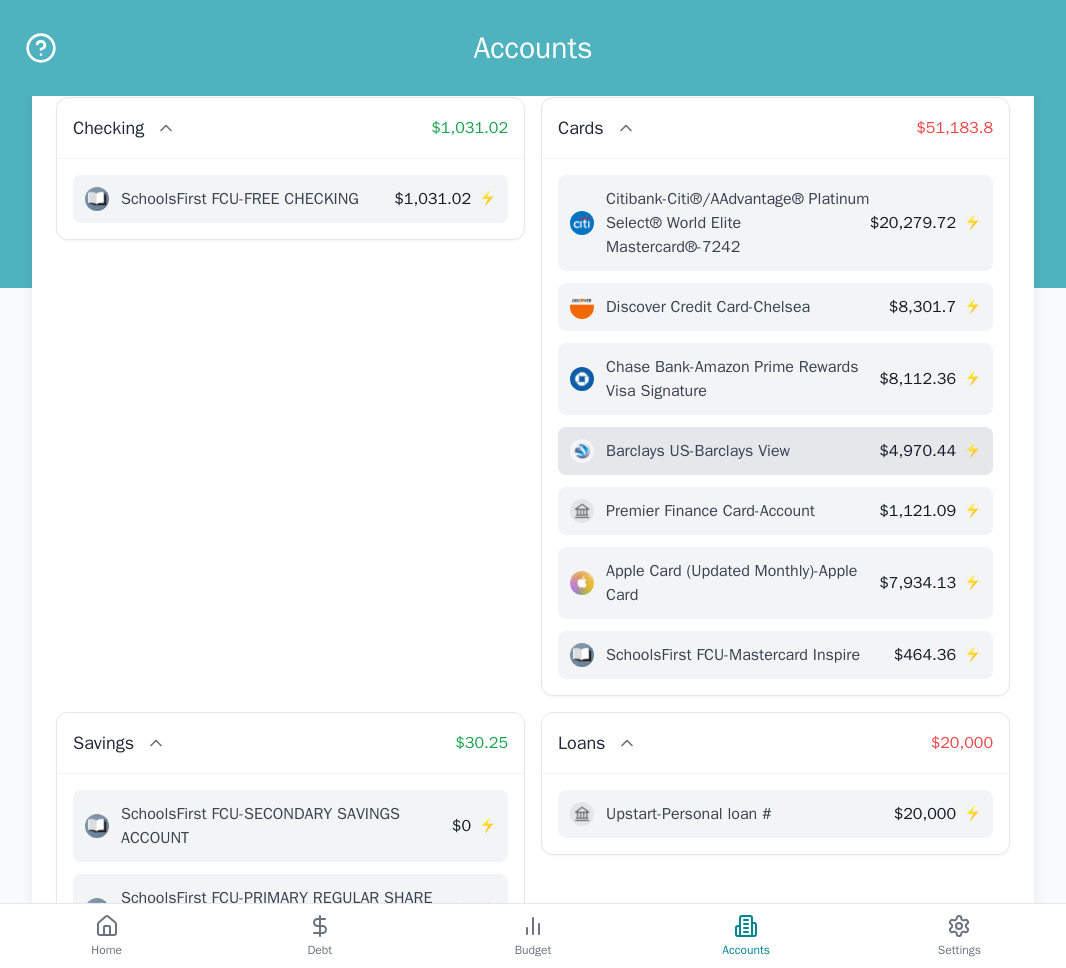 scroll, scrollTop: 23, scrollLeft: 0, axis: vertical 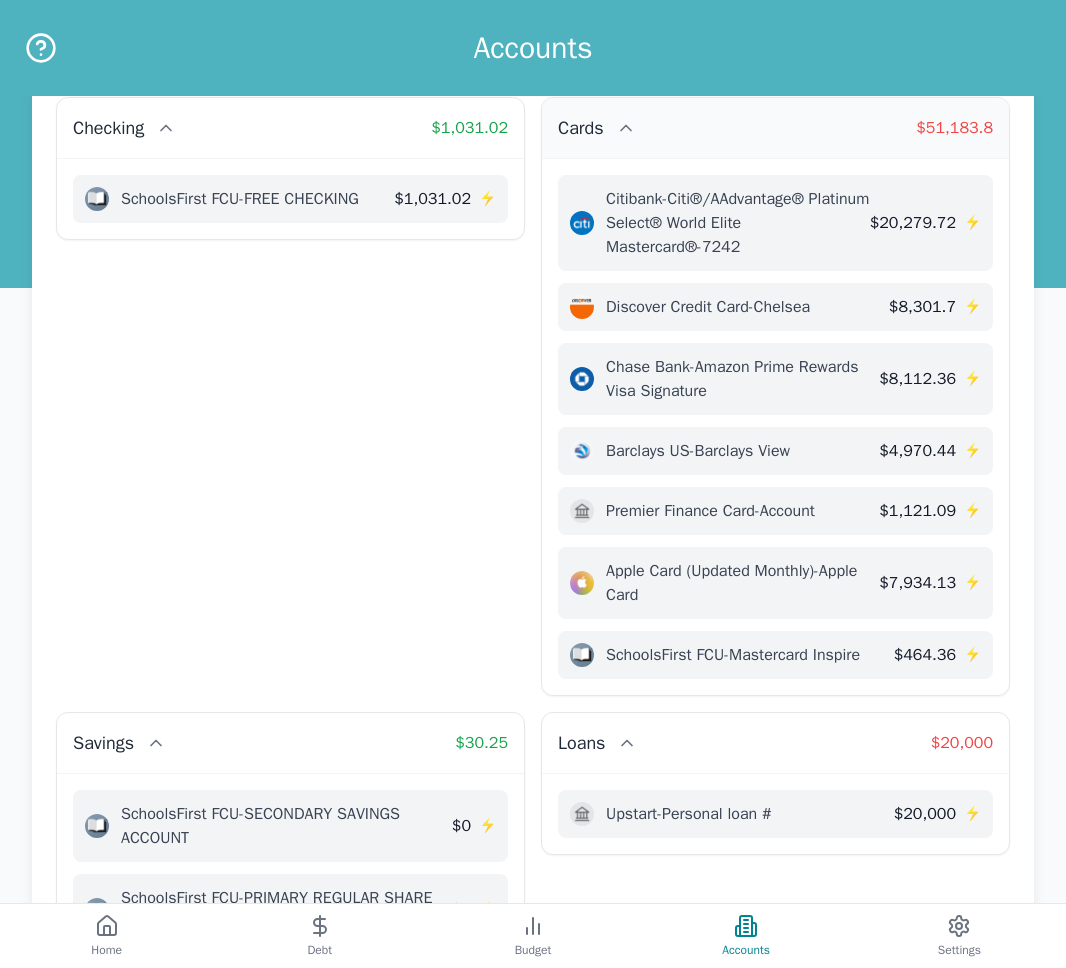 click on "Cards" at bounding box center [597, 128] 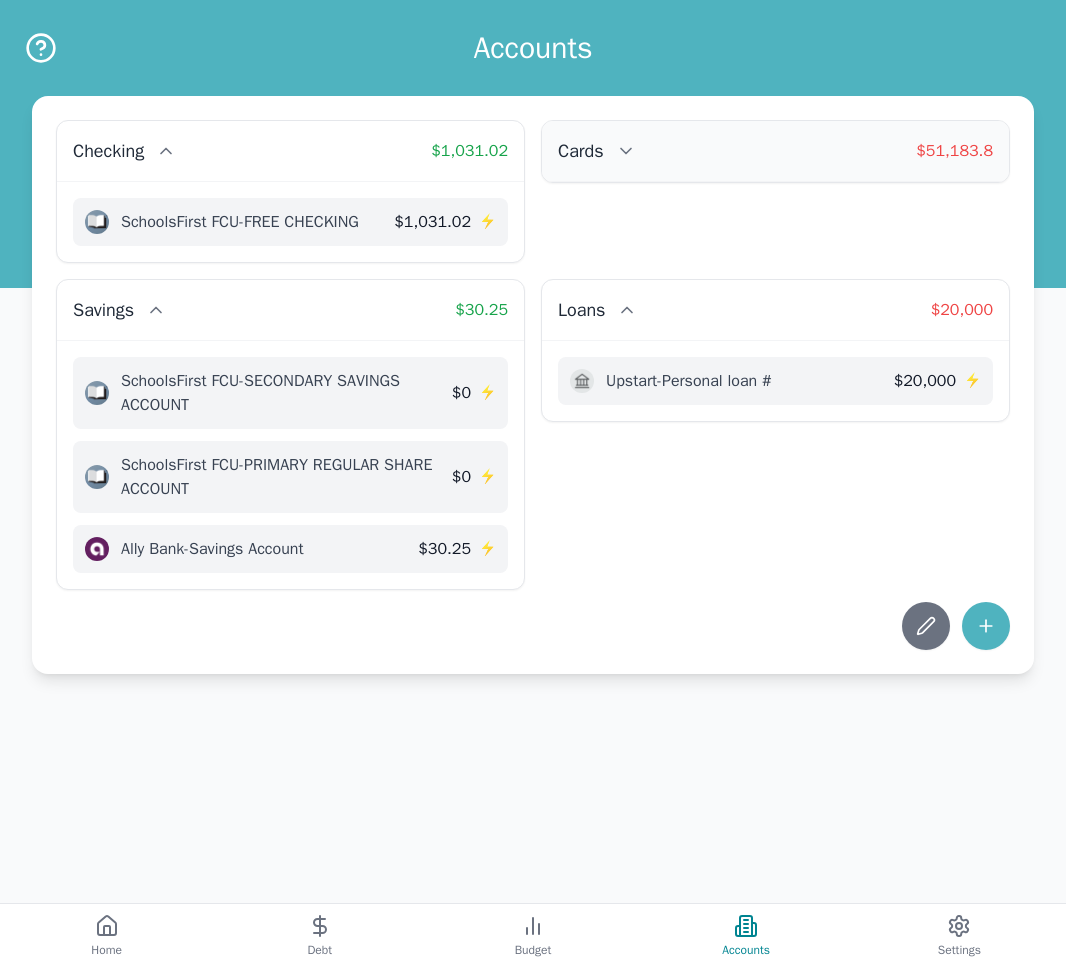 click on "Cards" at bounding box center (581, 151) 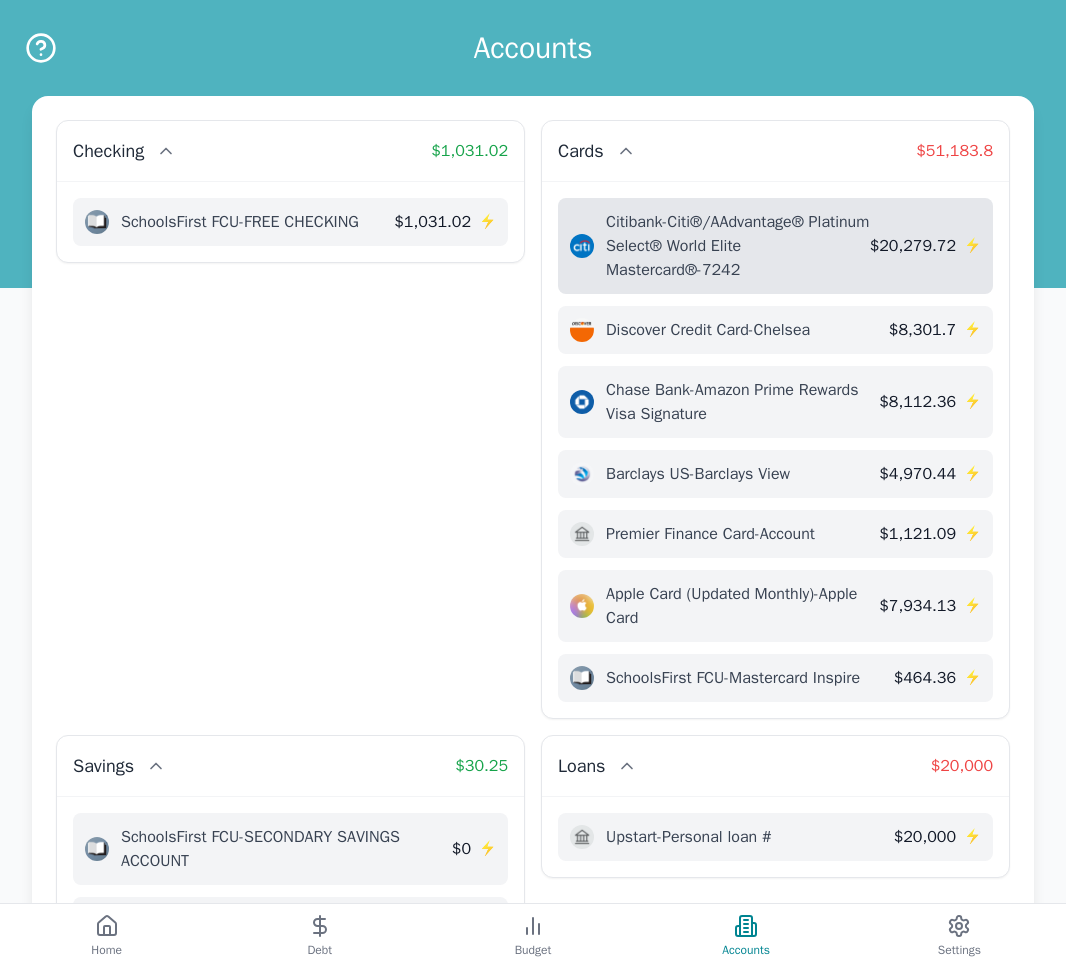 click on "Citibank  -  Citi®/AAdvantage® Platinum Select® World Elite Mastercard®-7242" at bounding box center (738, 246) 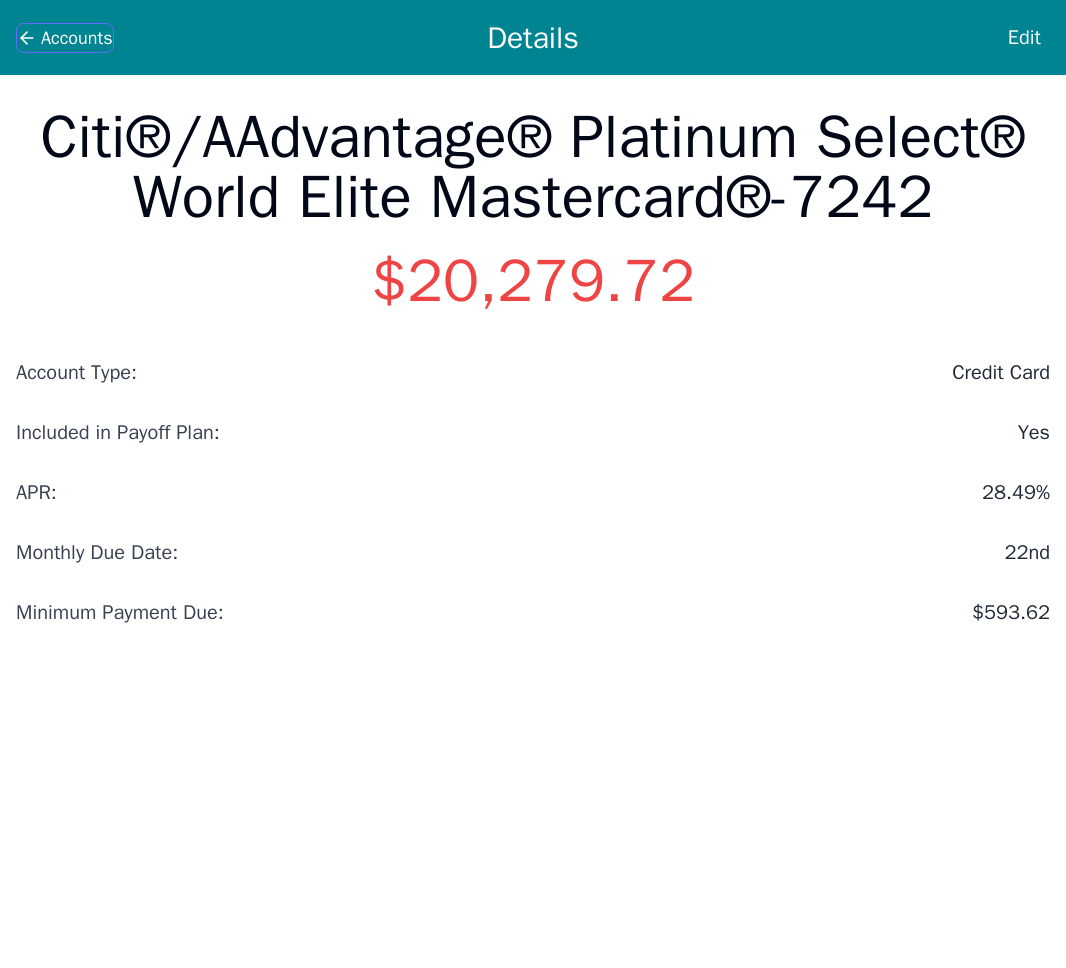 click on "Accounts" at bounding box center [65, 38] 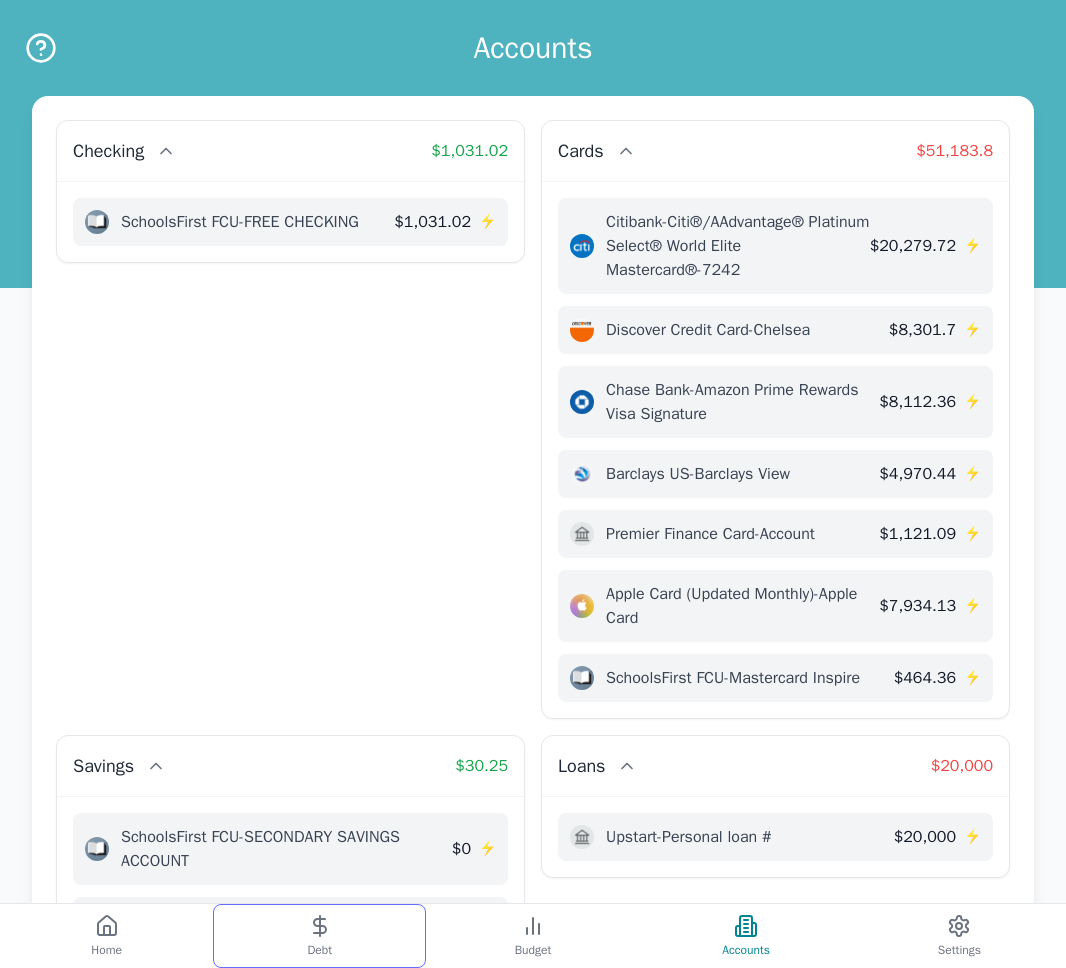 click on "Debt" at bounding box center [319, 936] 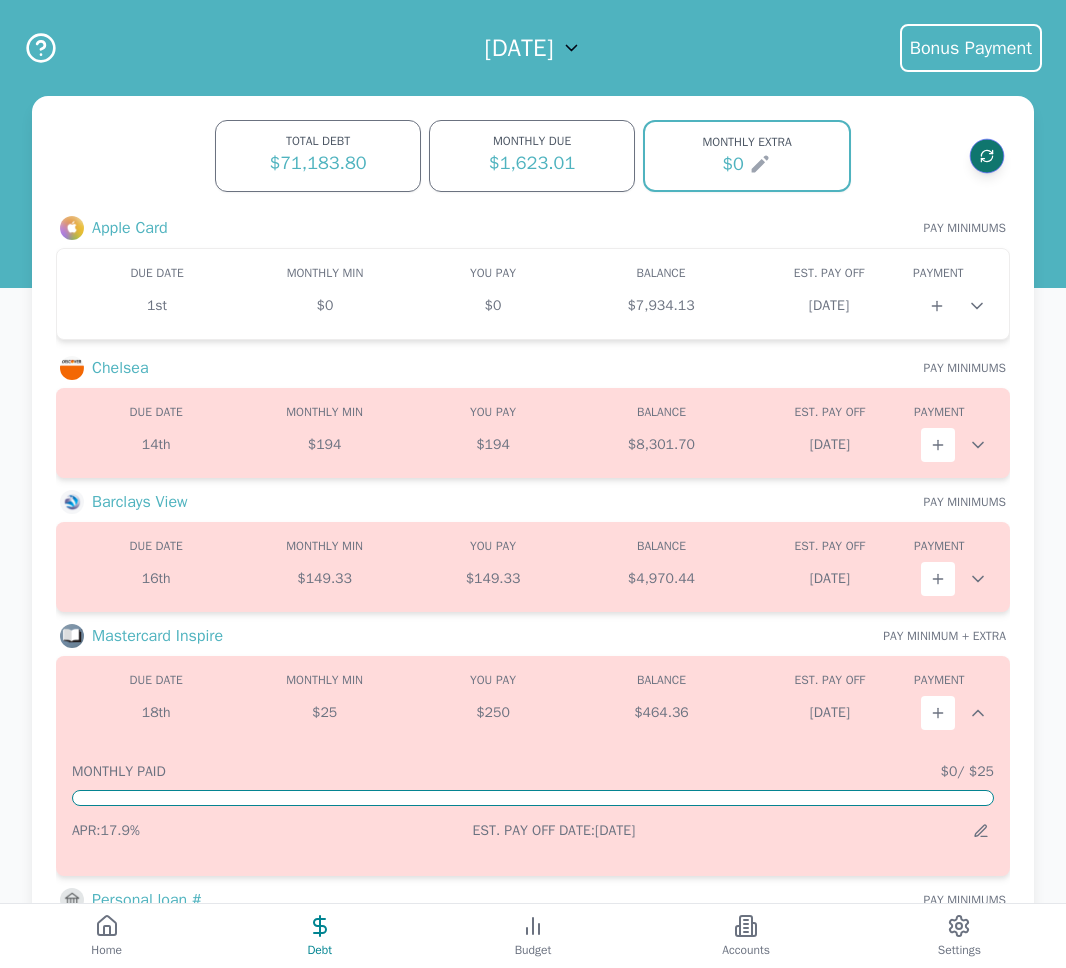 click 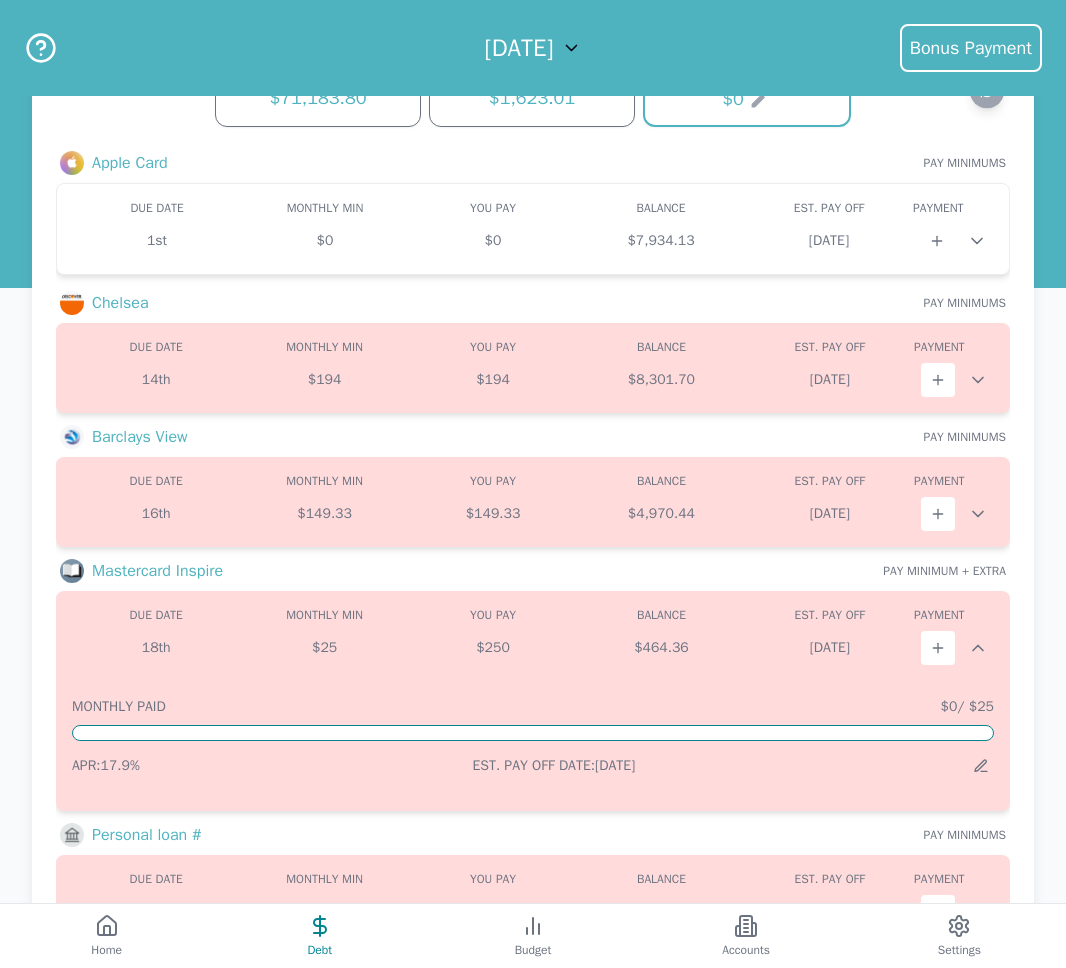 scroll, scrollTop: 65, scrollLeft: 0, axis: vertical 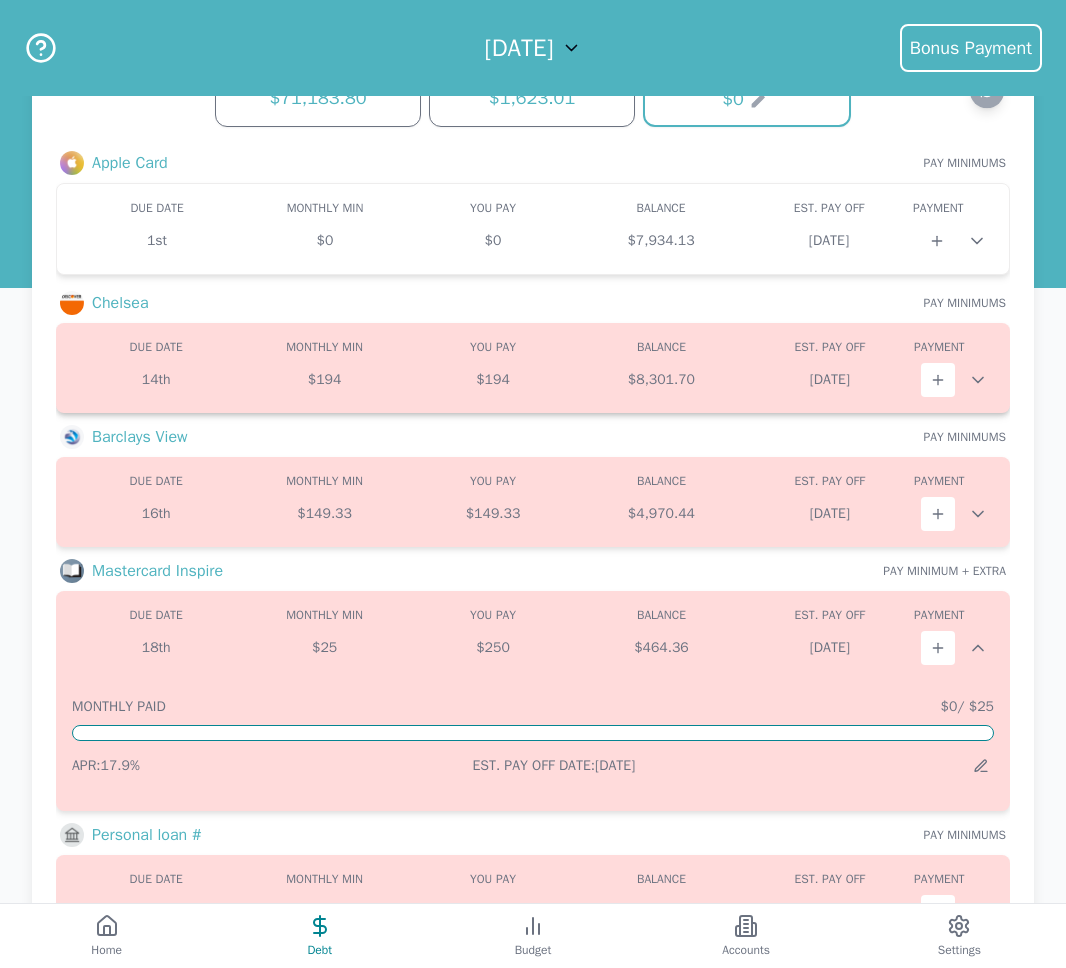 click on "DUE DATE MONTHLY MIN MIN YOU PAY BALANCE EST. PAY OFF PAYOFF PAYMENT PAY 14th $194 $194 $8,301.70 [DATE]" at bounding box center [533, 368] 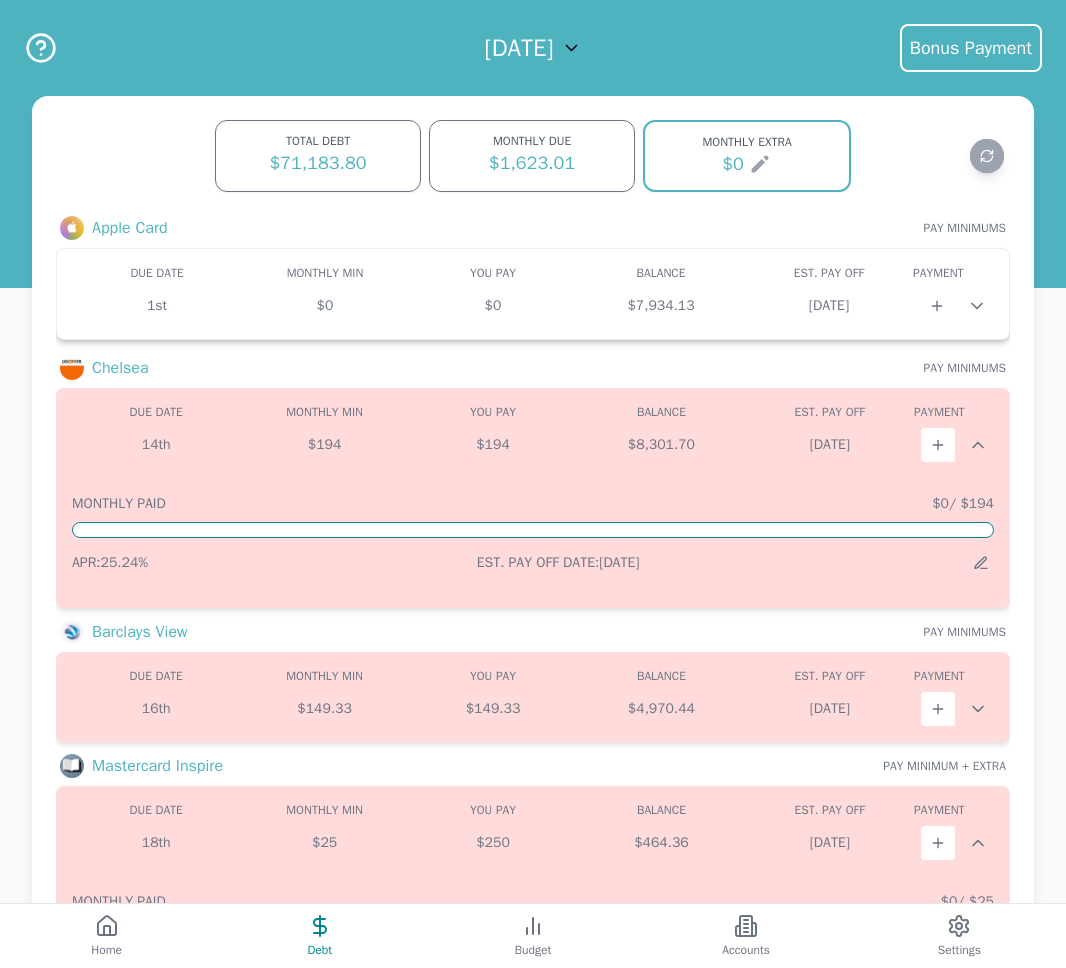 scroll, scrollTop: 0, scrollLeft: 0, axis: both 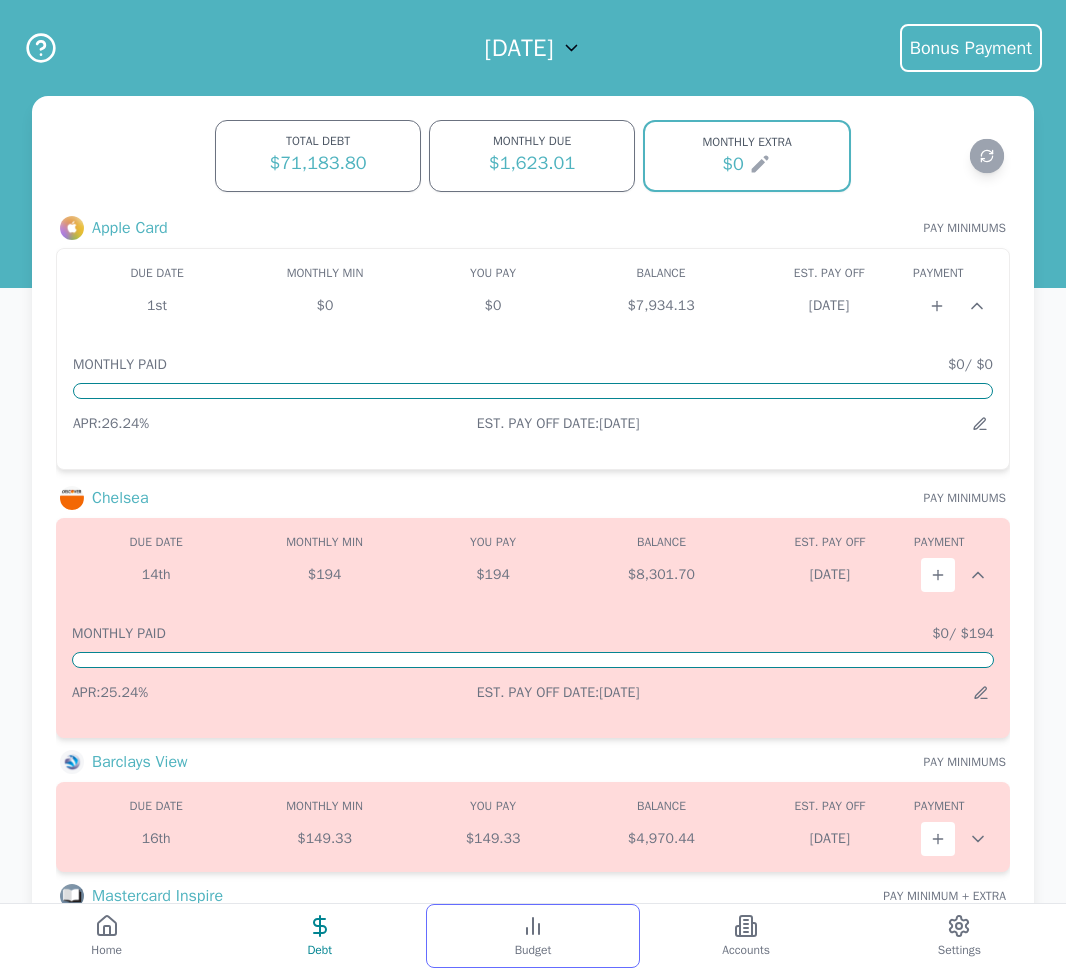 click 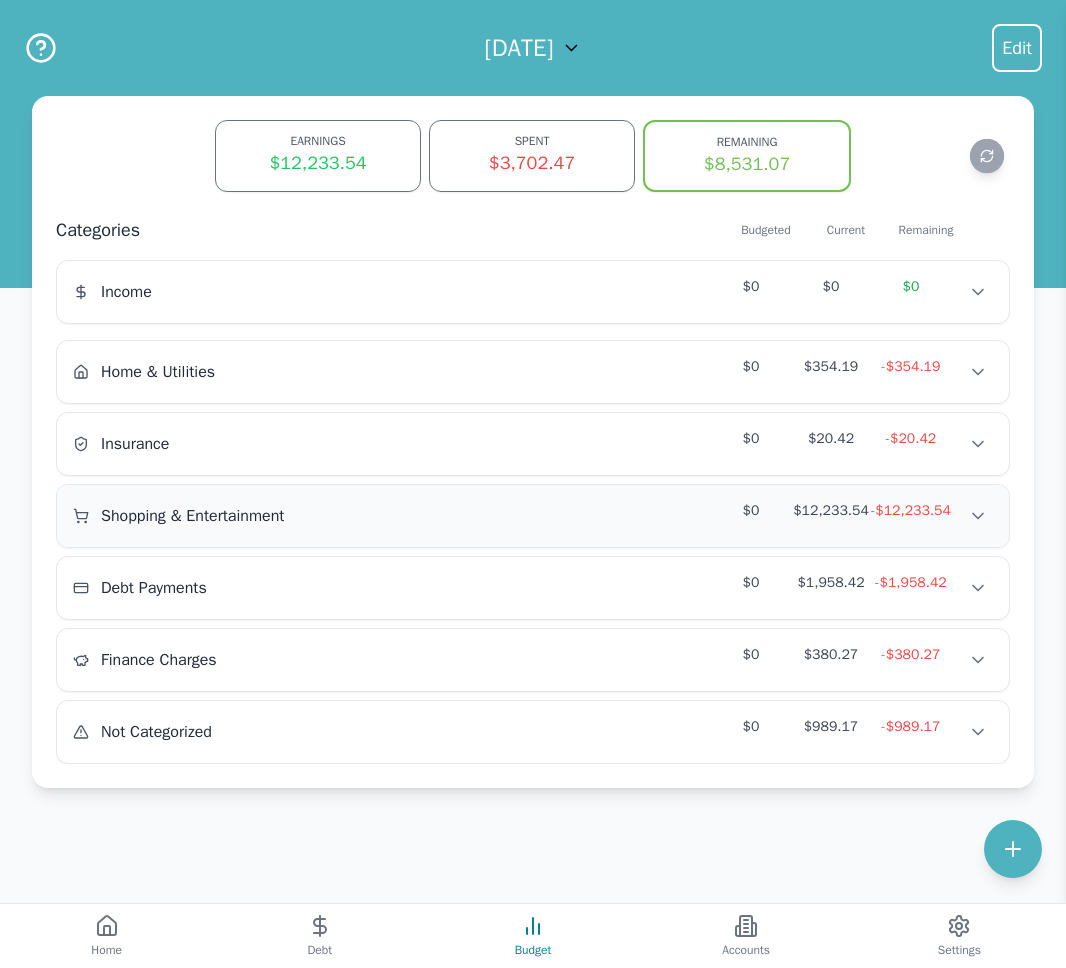 click on "Shopping & Entertainment" at bounding box center (192, 516) 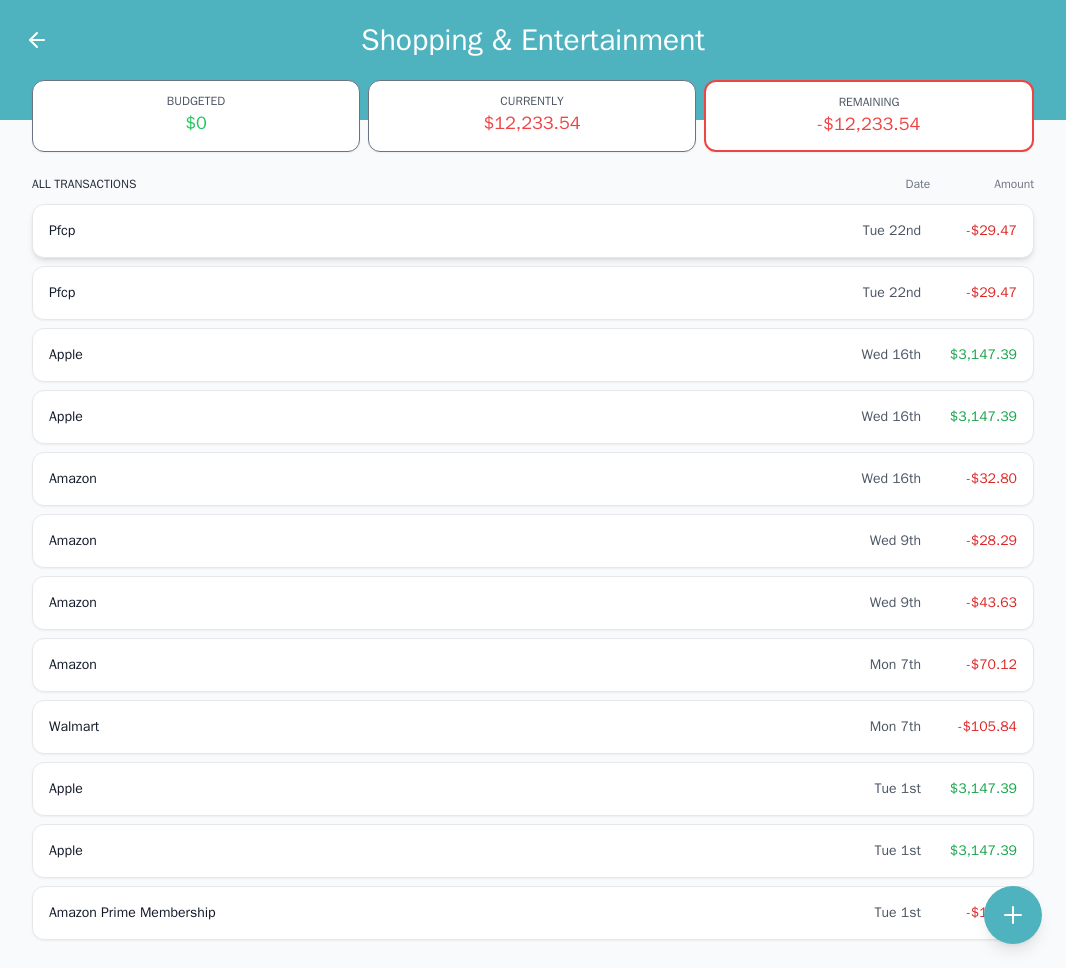 click on "Pfcp" at bounding box center (456, 231) 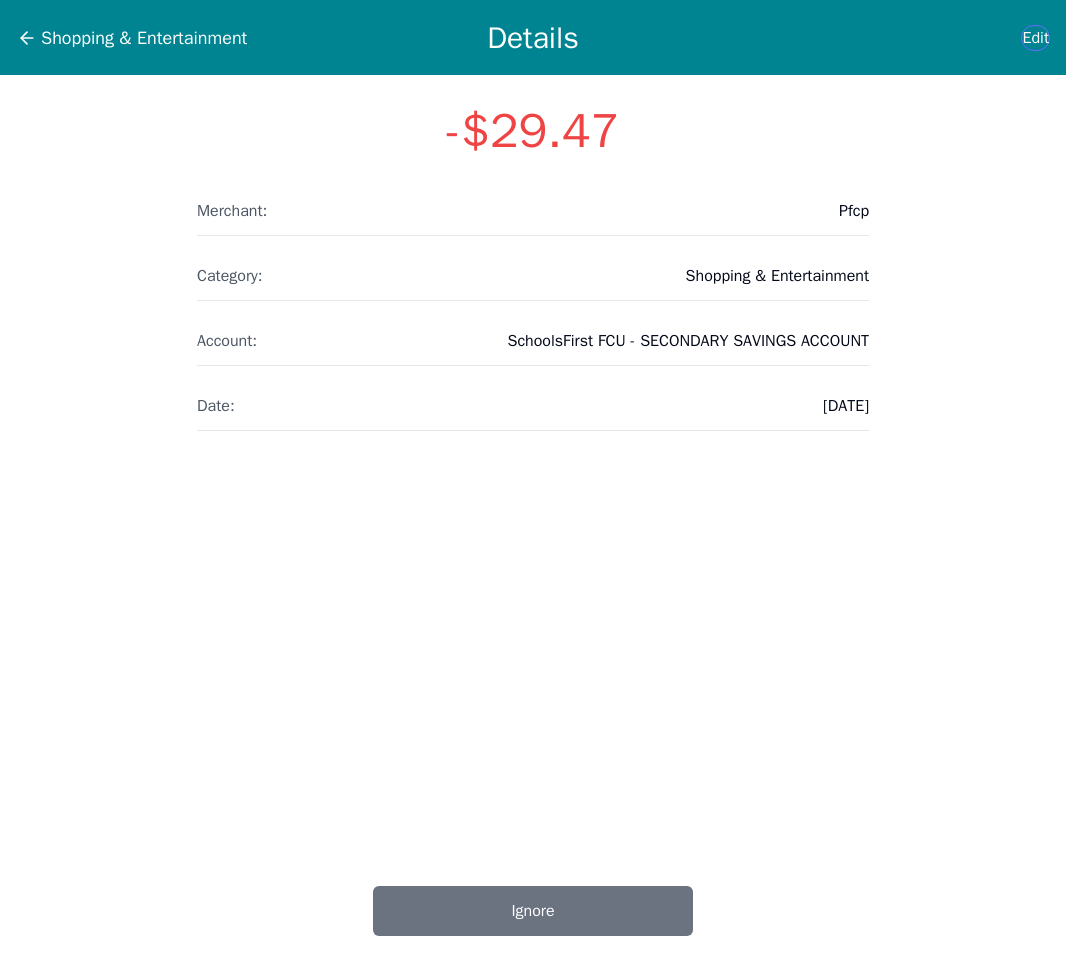 click on "Edit" at bounding box center (1035, 38) 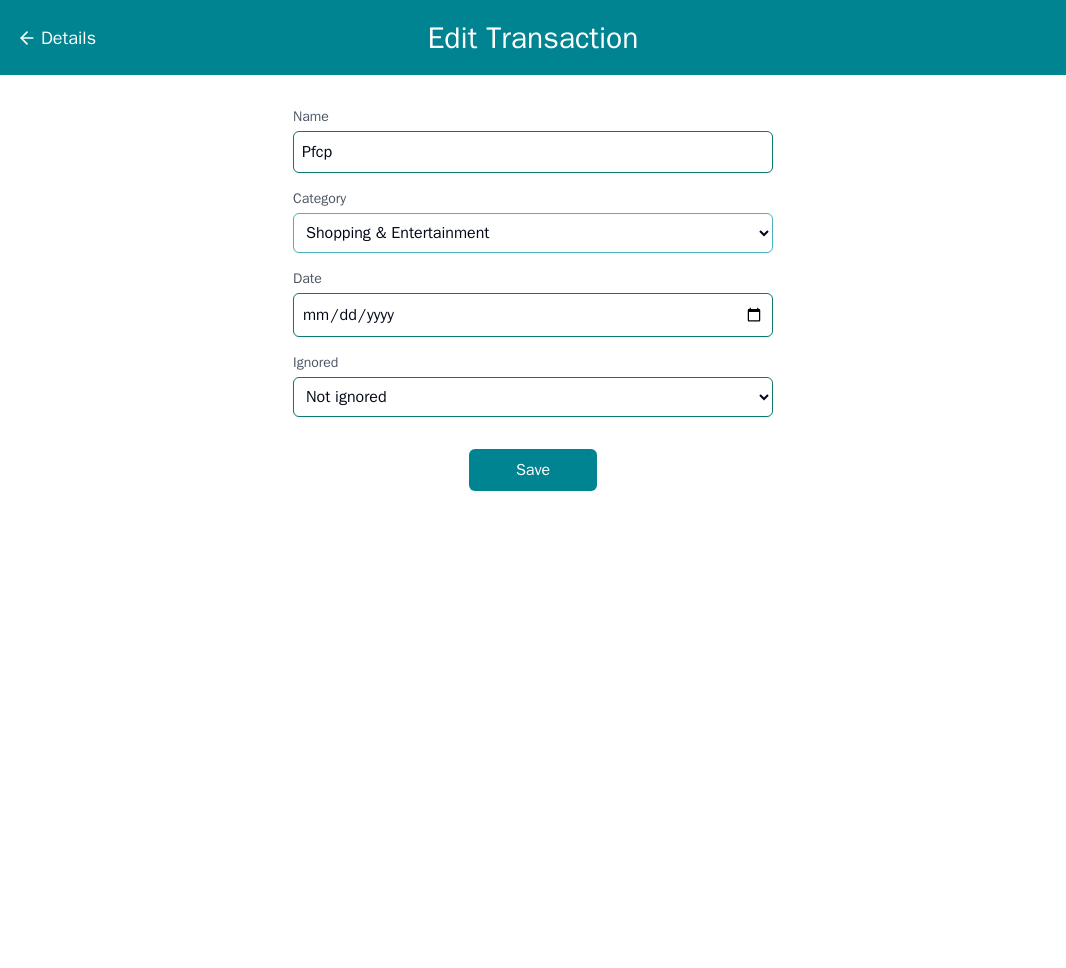 select on "debt" 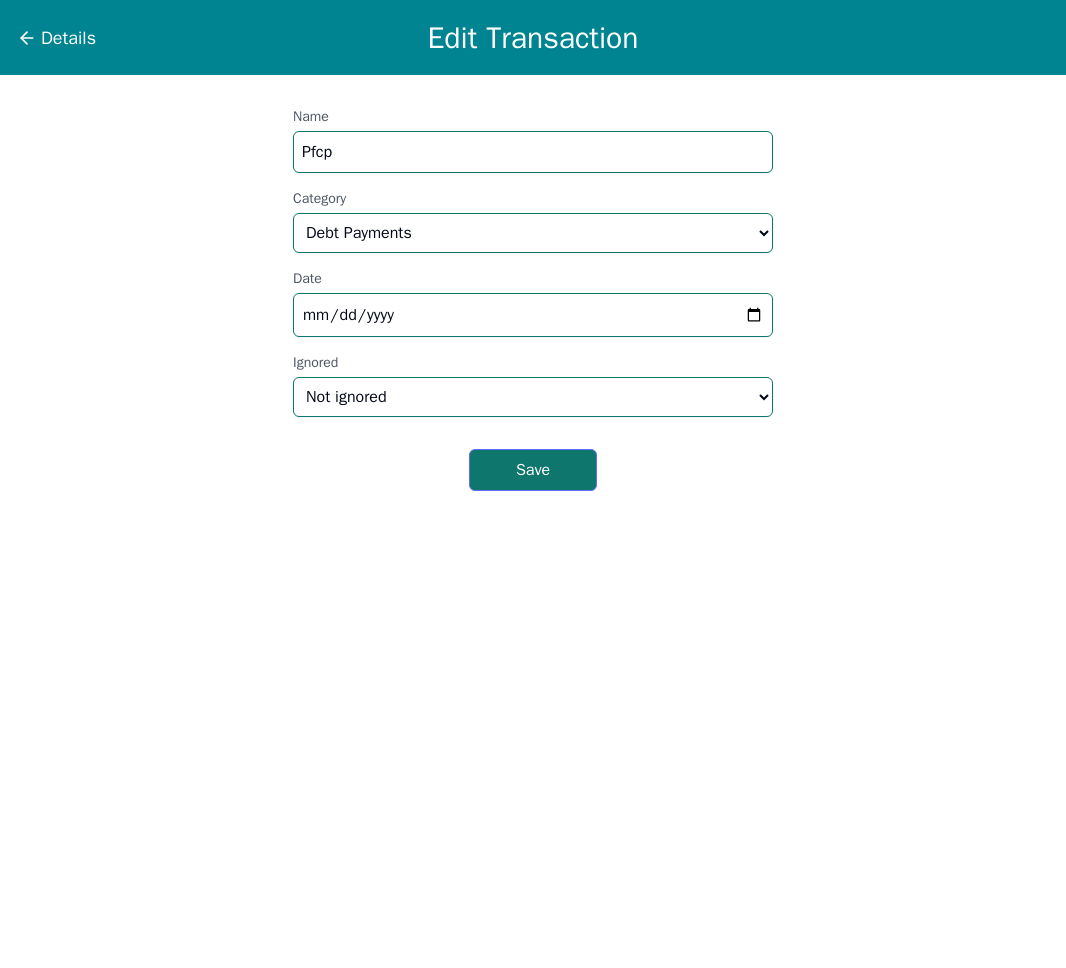 click on "Save" at bounding box center [533, 470] 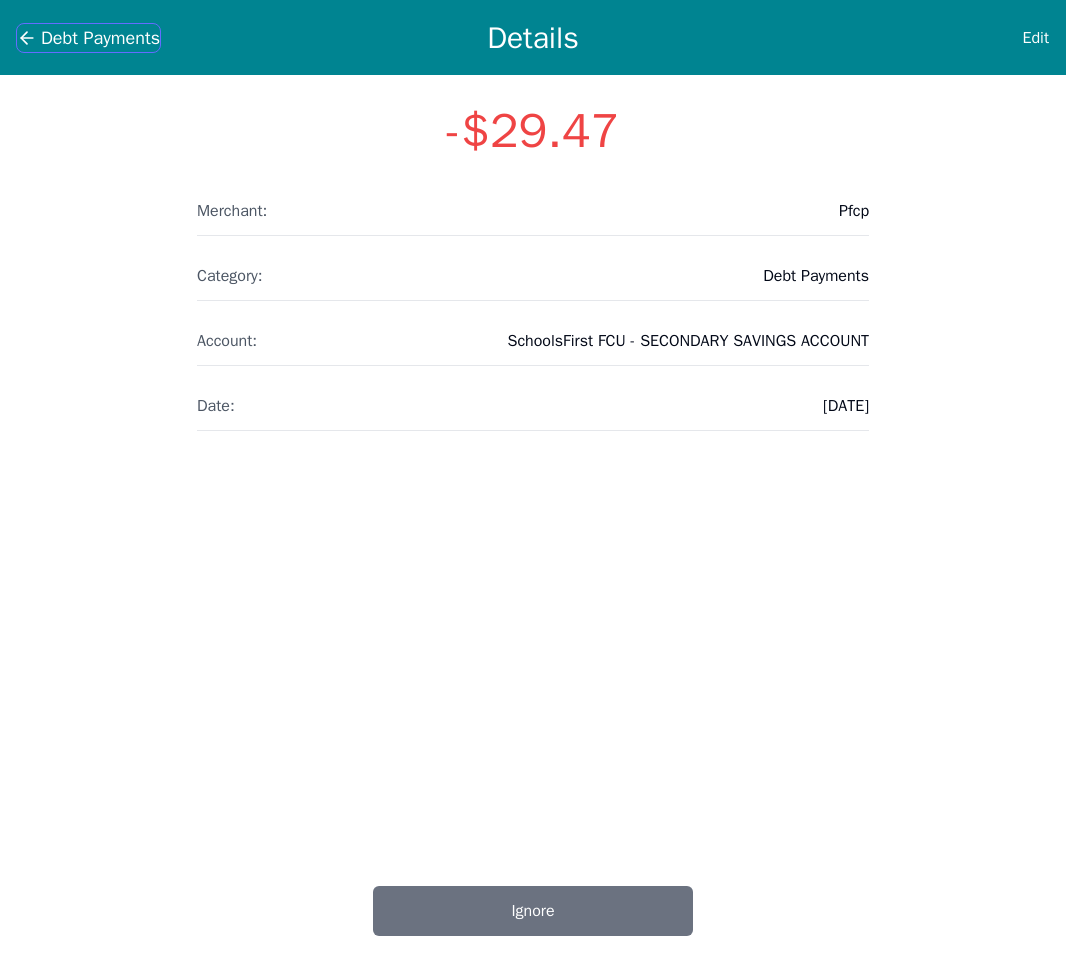 click on "Debt Payments" at bounding box center [100, 38] 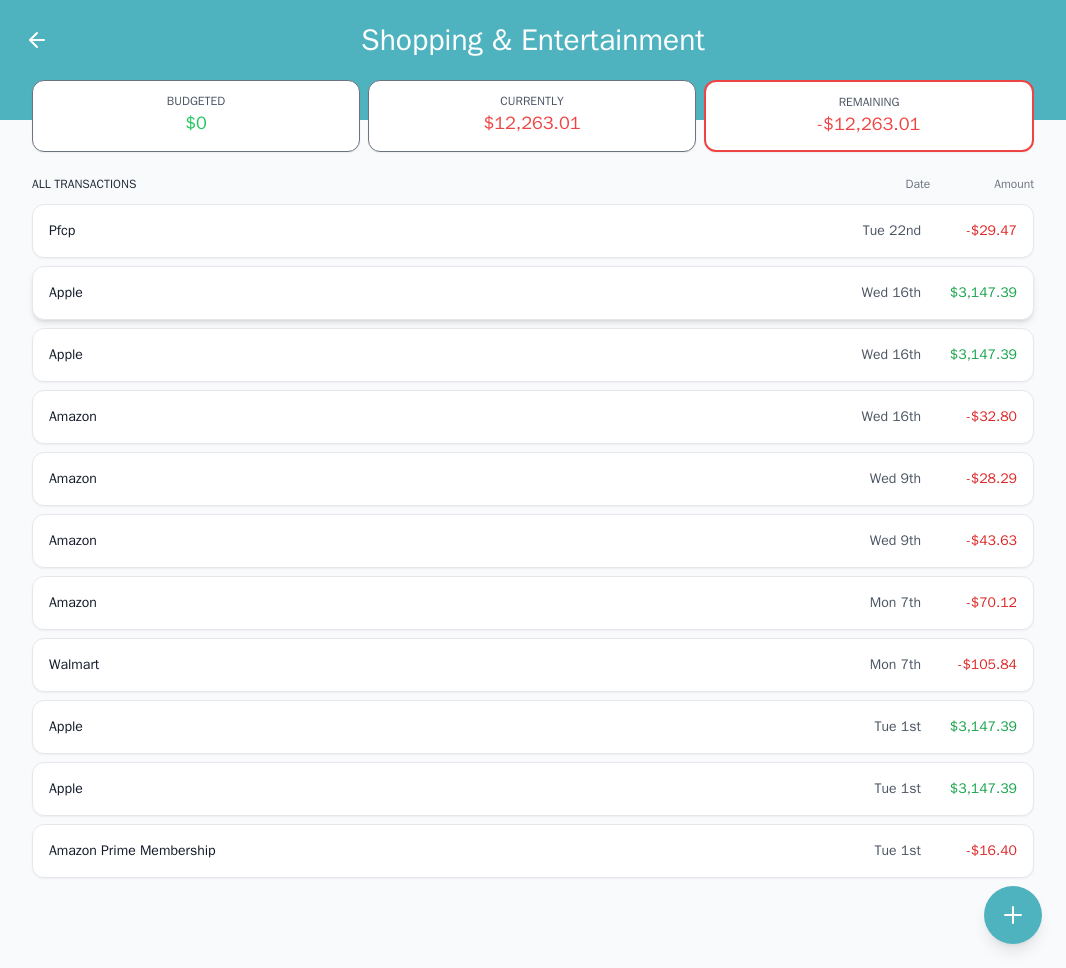click on "Apple Wed 16th $3,147.39" at bounding box center [533, 293] 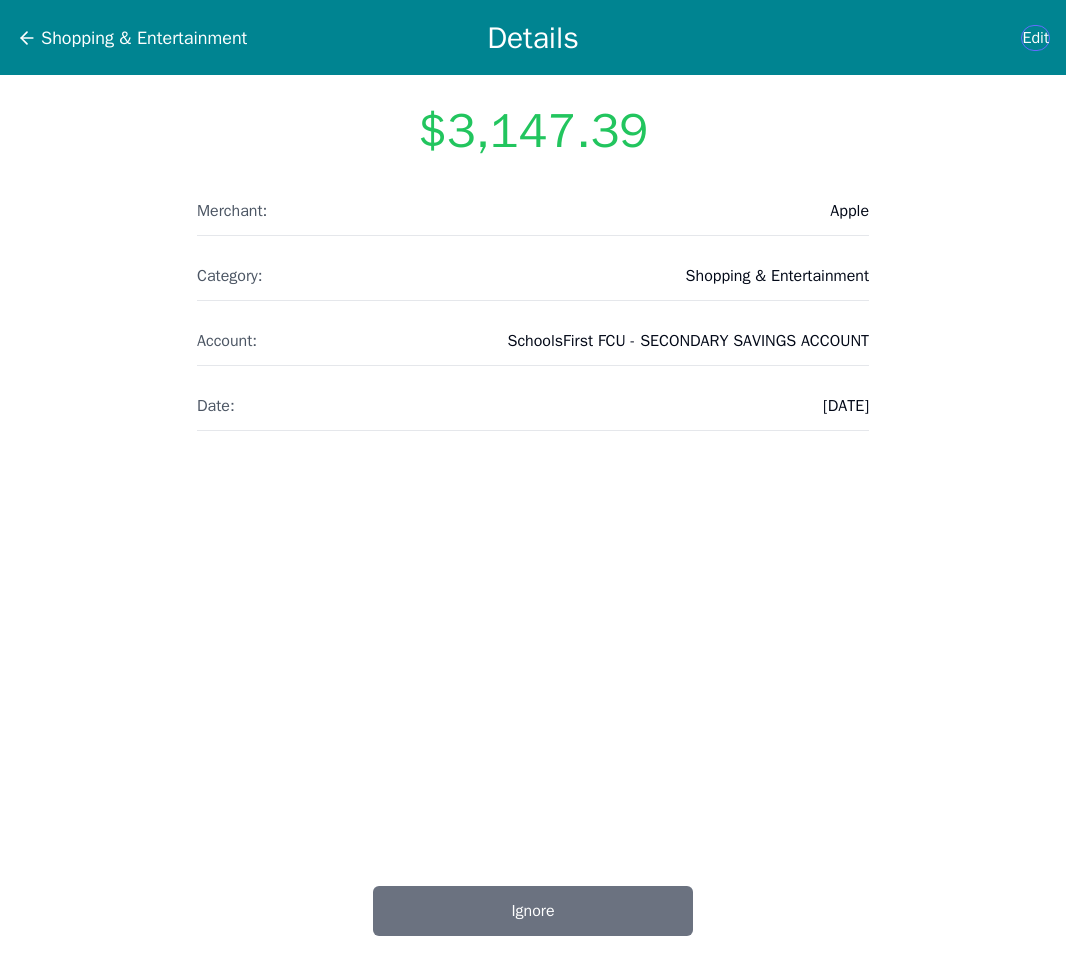 click on "Edit" at bounding box center [1035, 38] 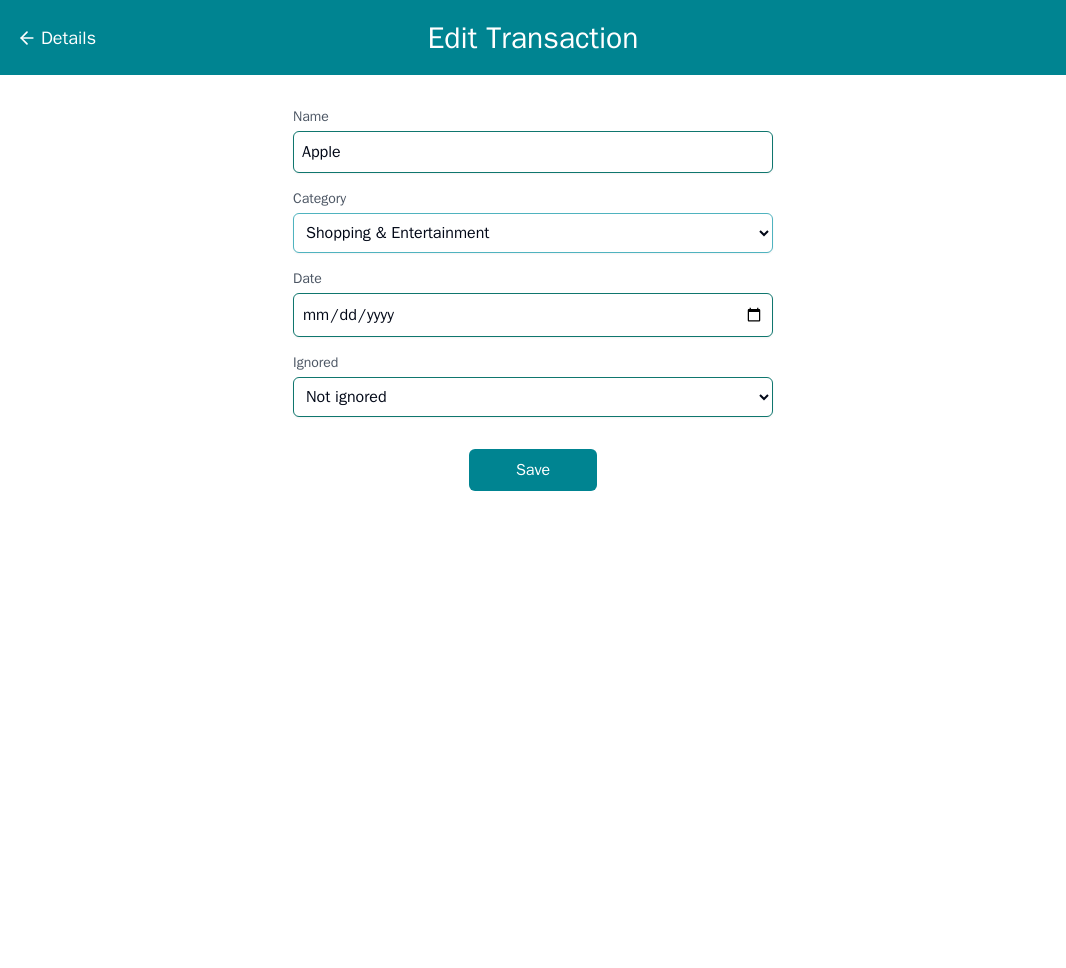 select on "income" 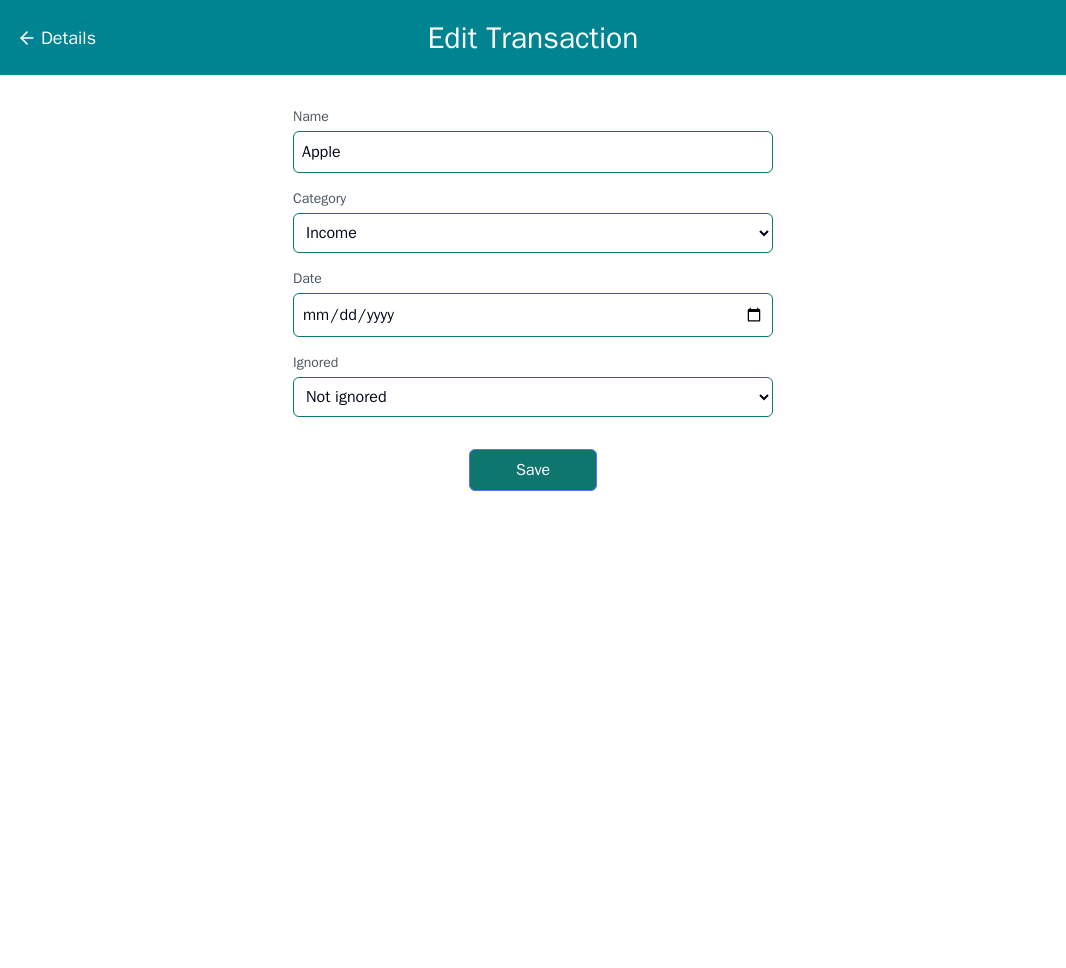 click on "Save" at bounding box center [533, 470] 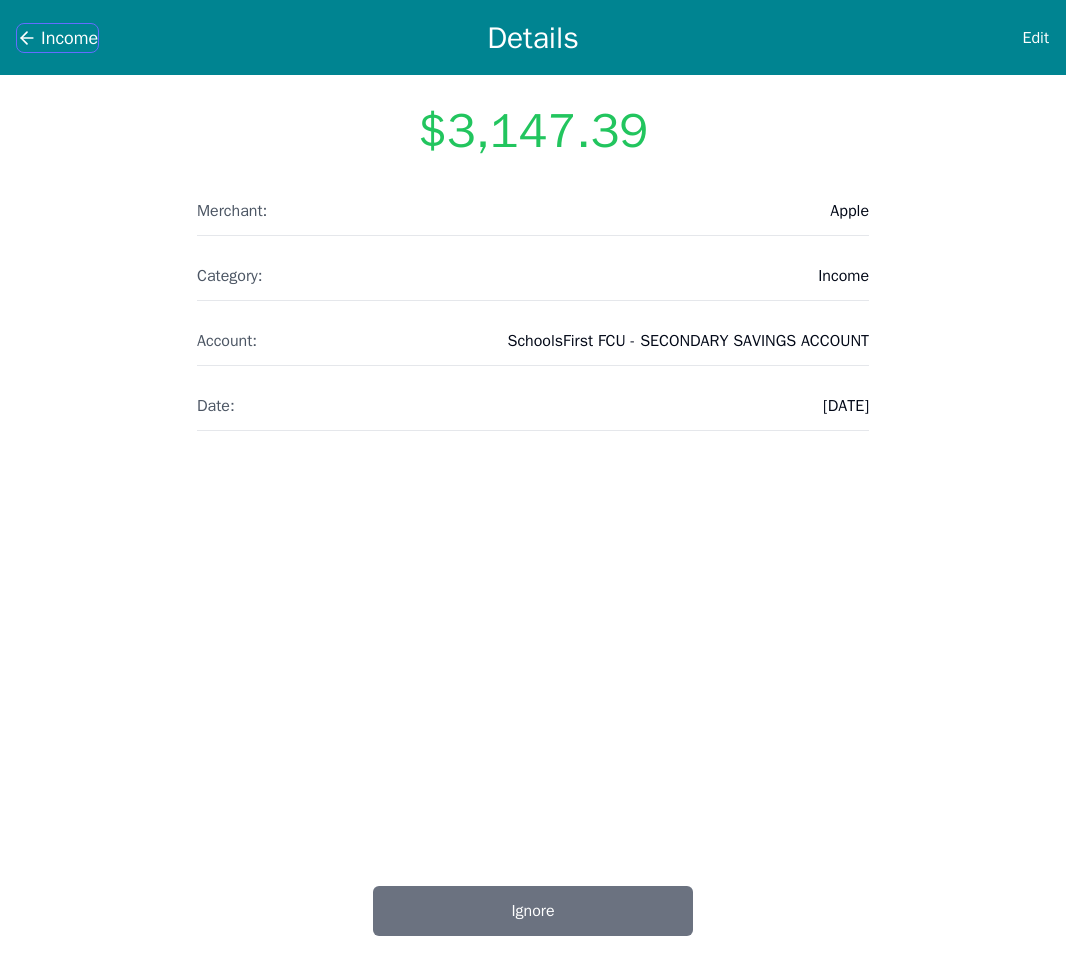 click on "Income" at bounding box center [69, 38] 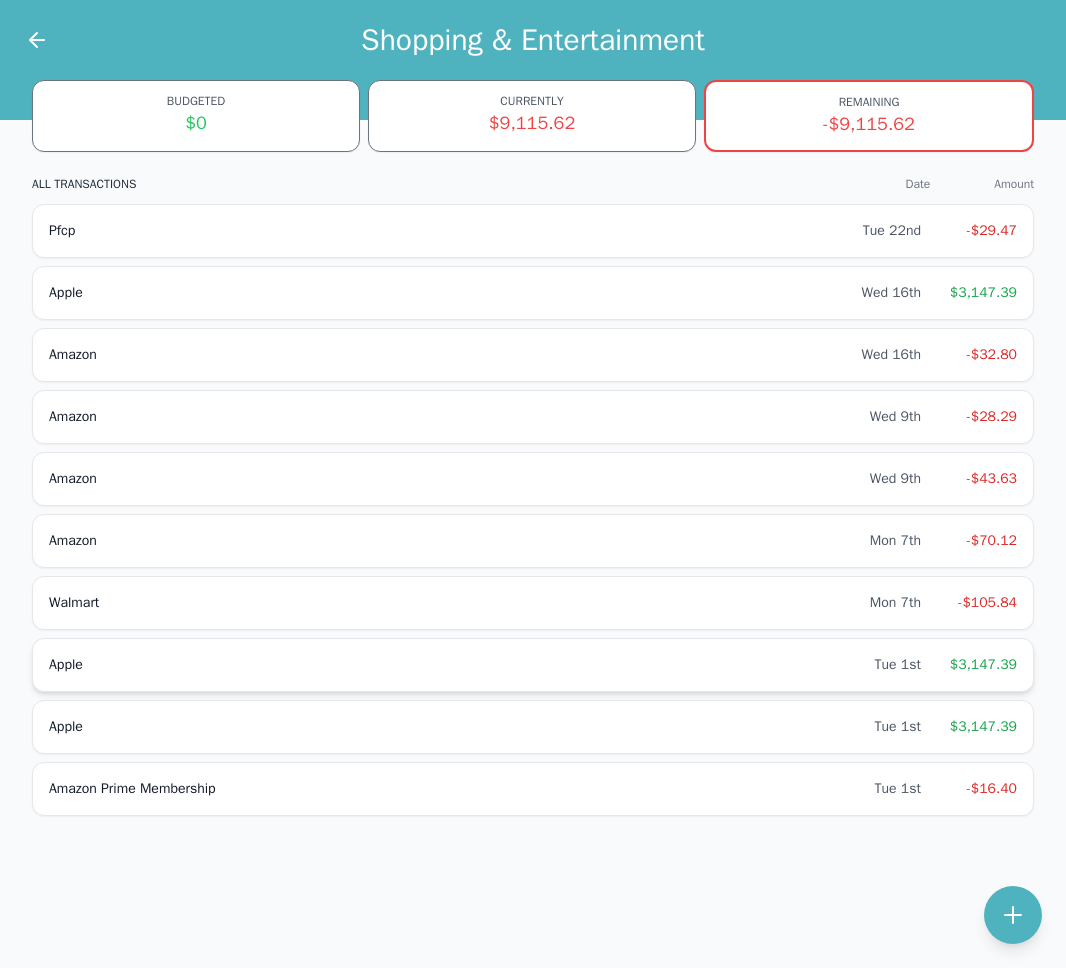 click on "Apple Tue 1st $3,147.39" at bounding box center [533, 665] 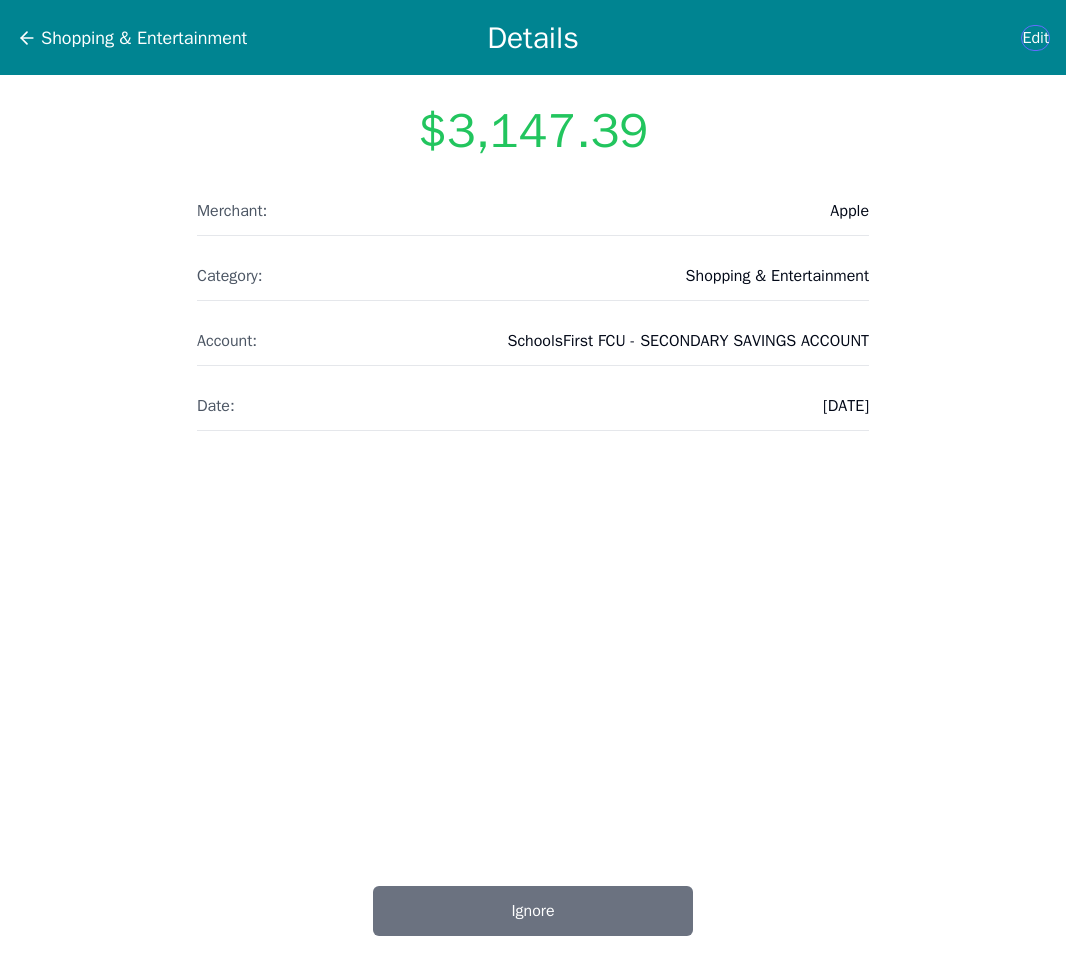 click on "Edit" at bounding box center [1035, 38] 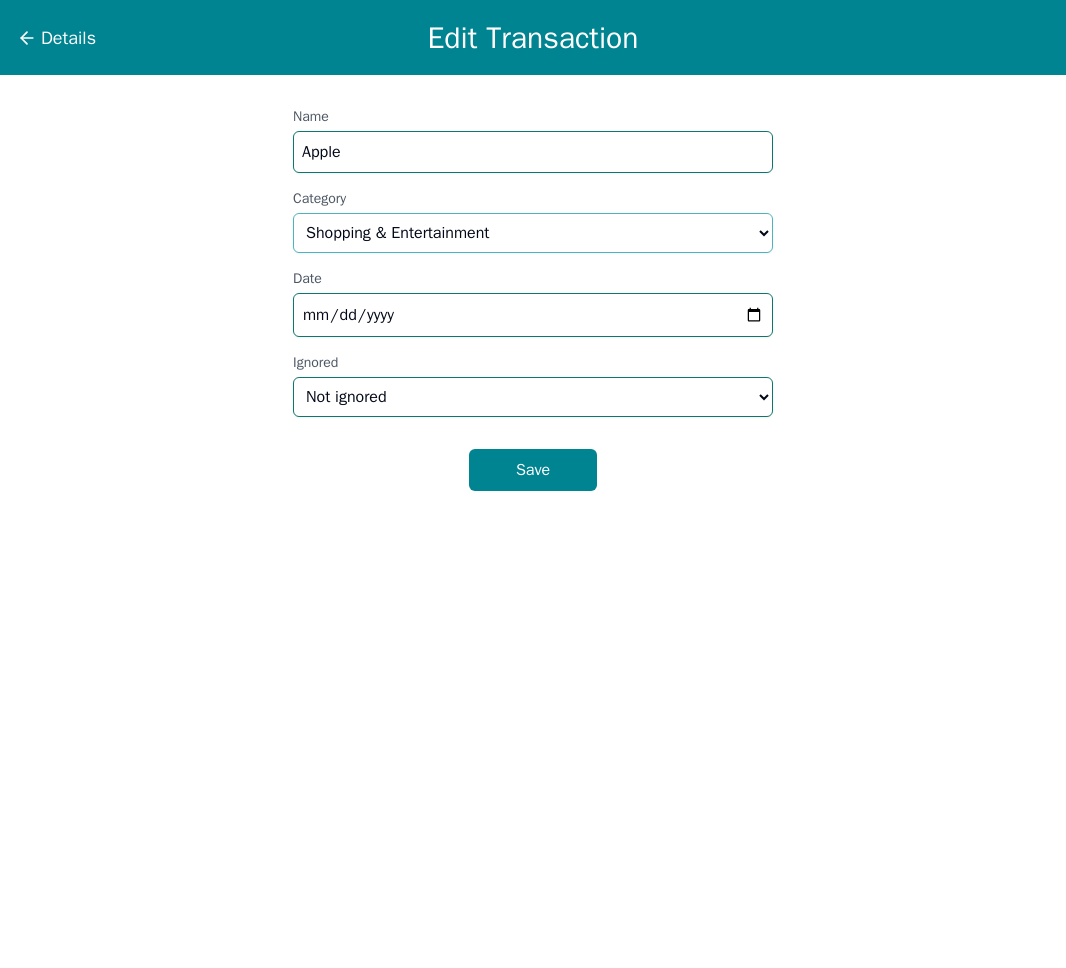 select on "income" 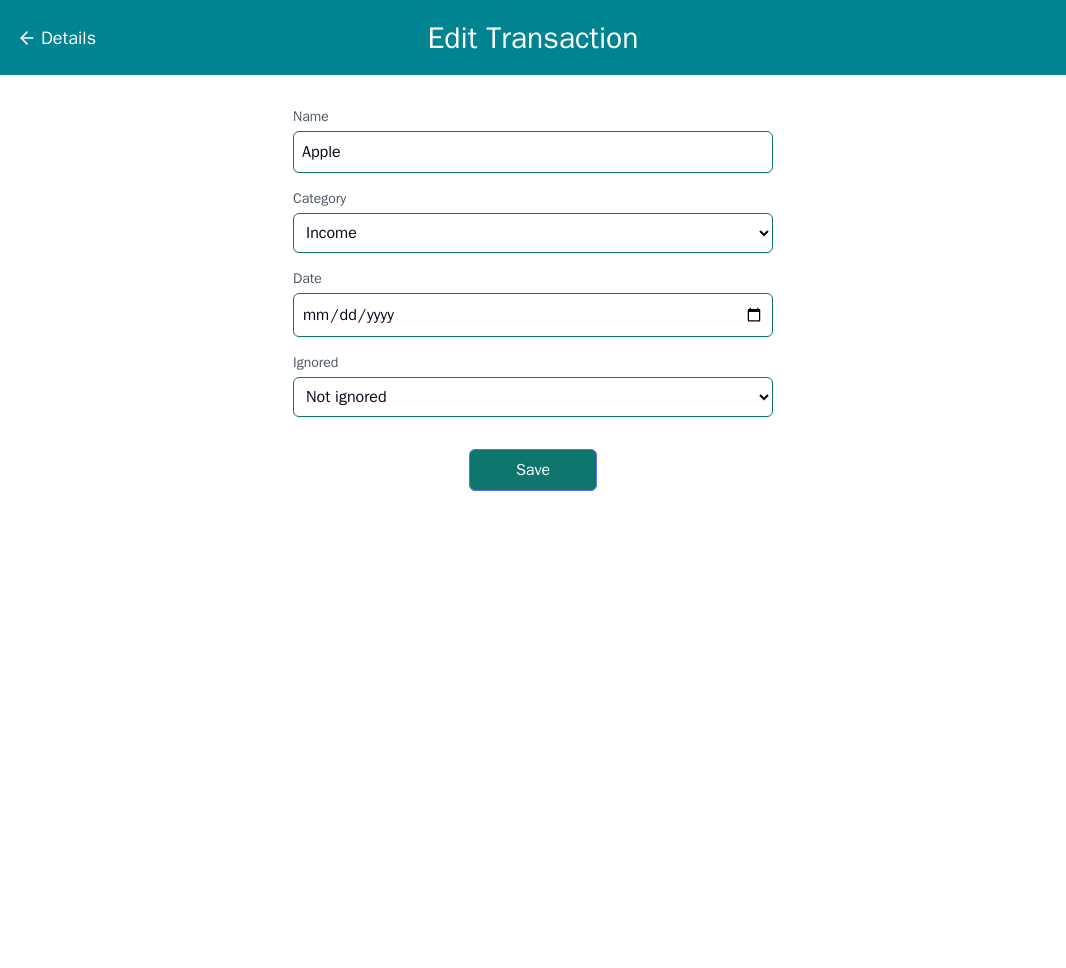 click on "Save" at bounding box center [533, 470] 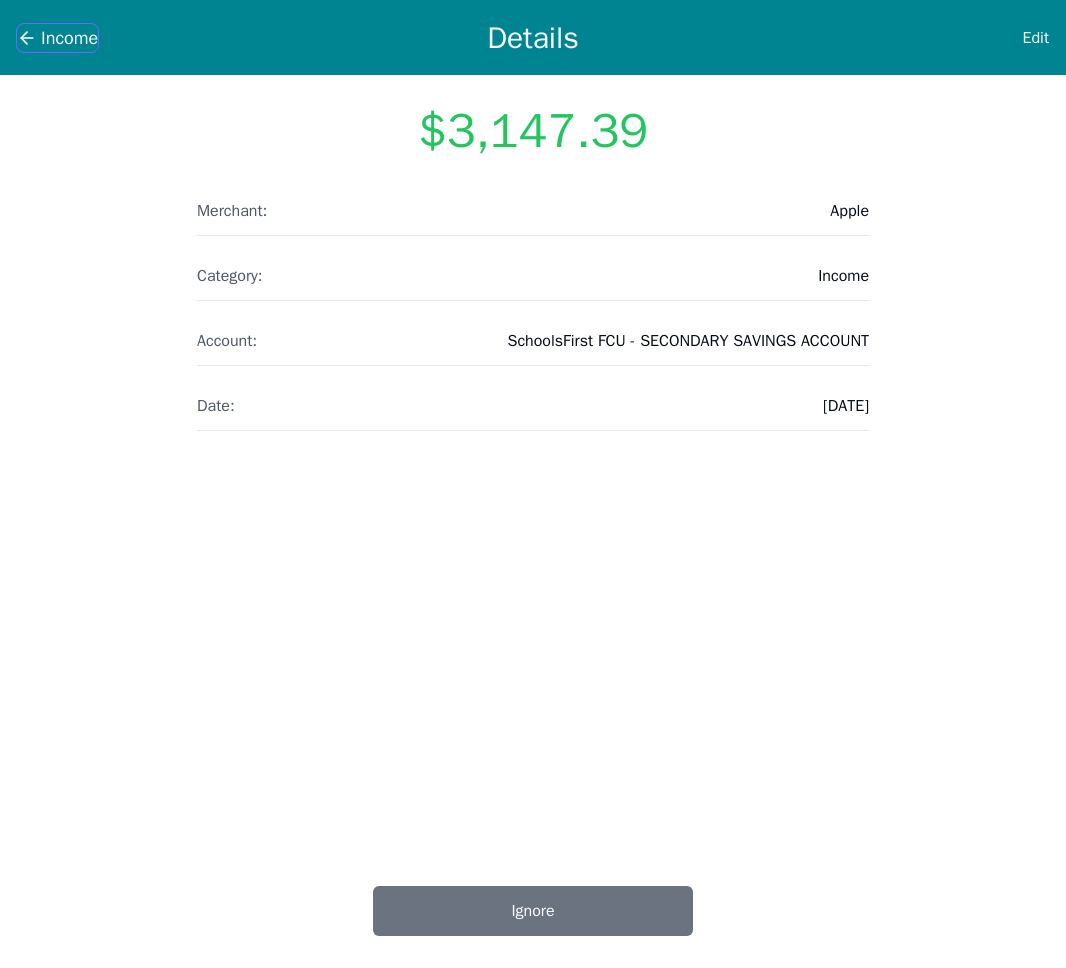 click on "Income" at bounding box center (69, 38) 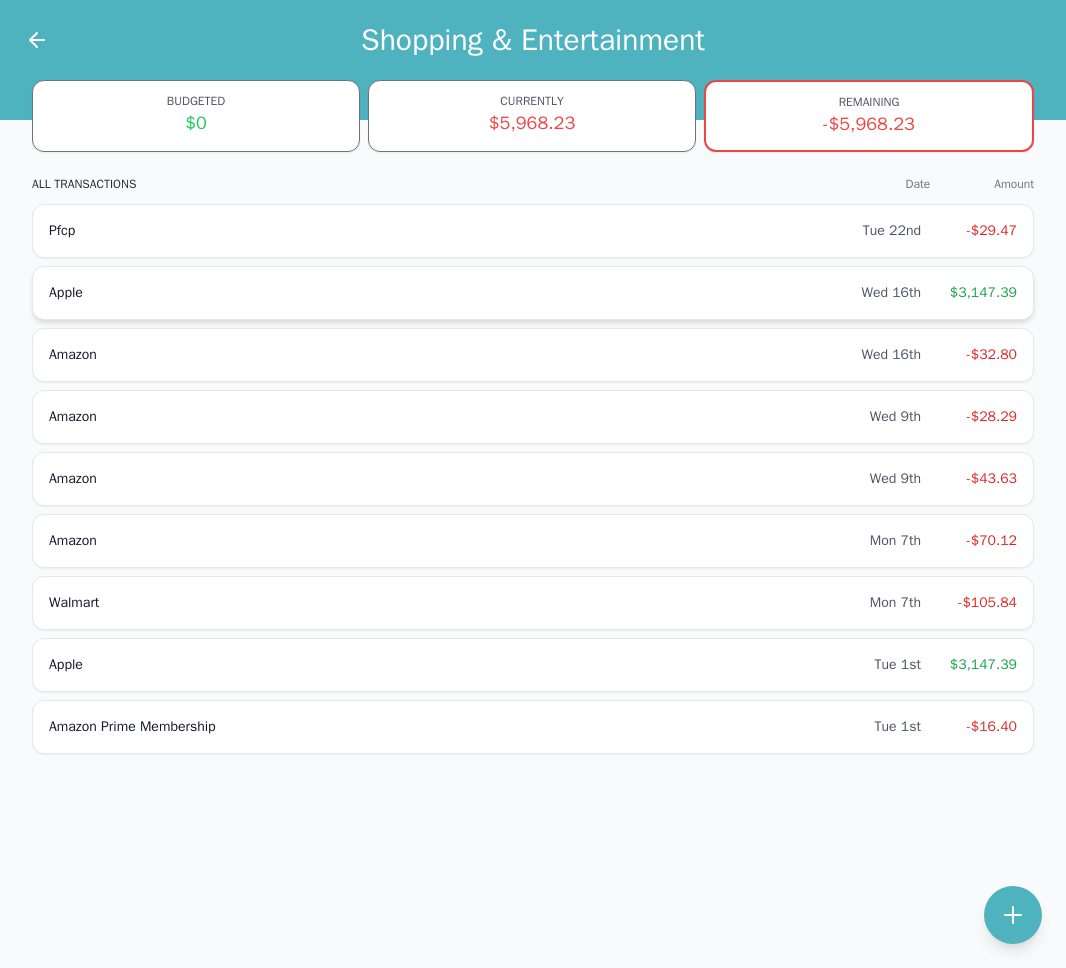 scroll, scrollTop: 0, scrollLeft: 0, axis: both 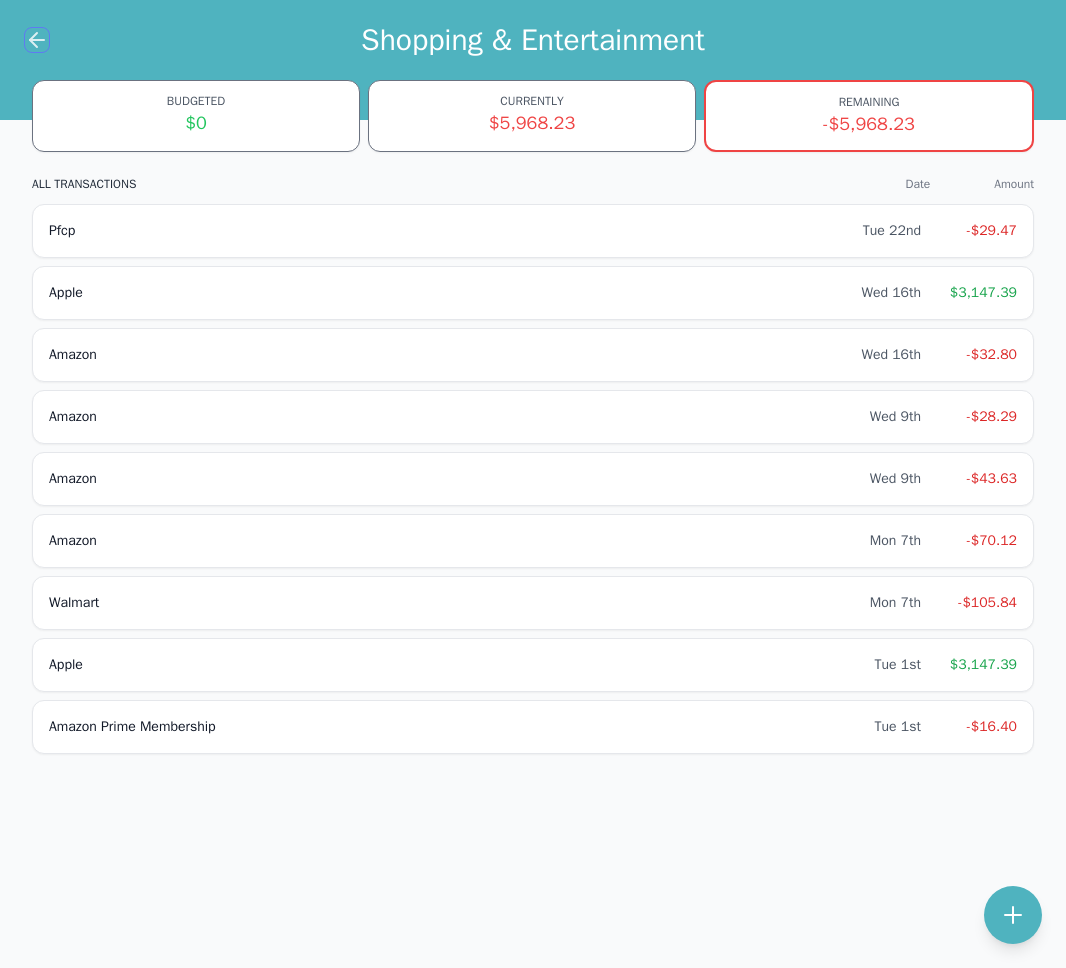 click 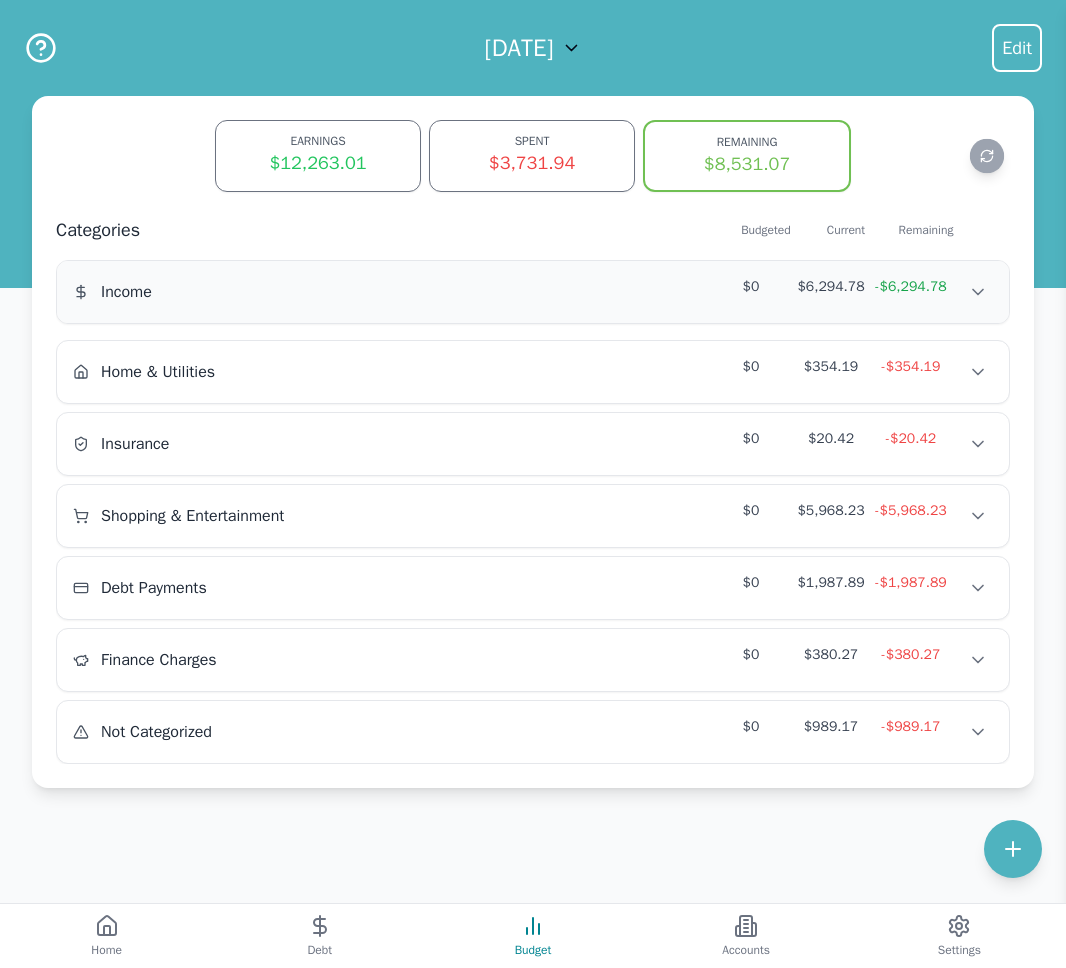 click on "Income $0 $6,294.78 -$6,294.78" at bounding box center [533, 292] 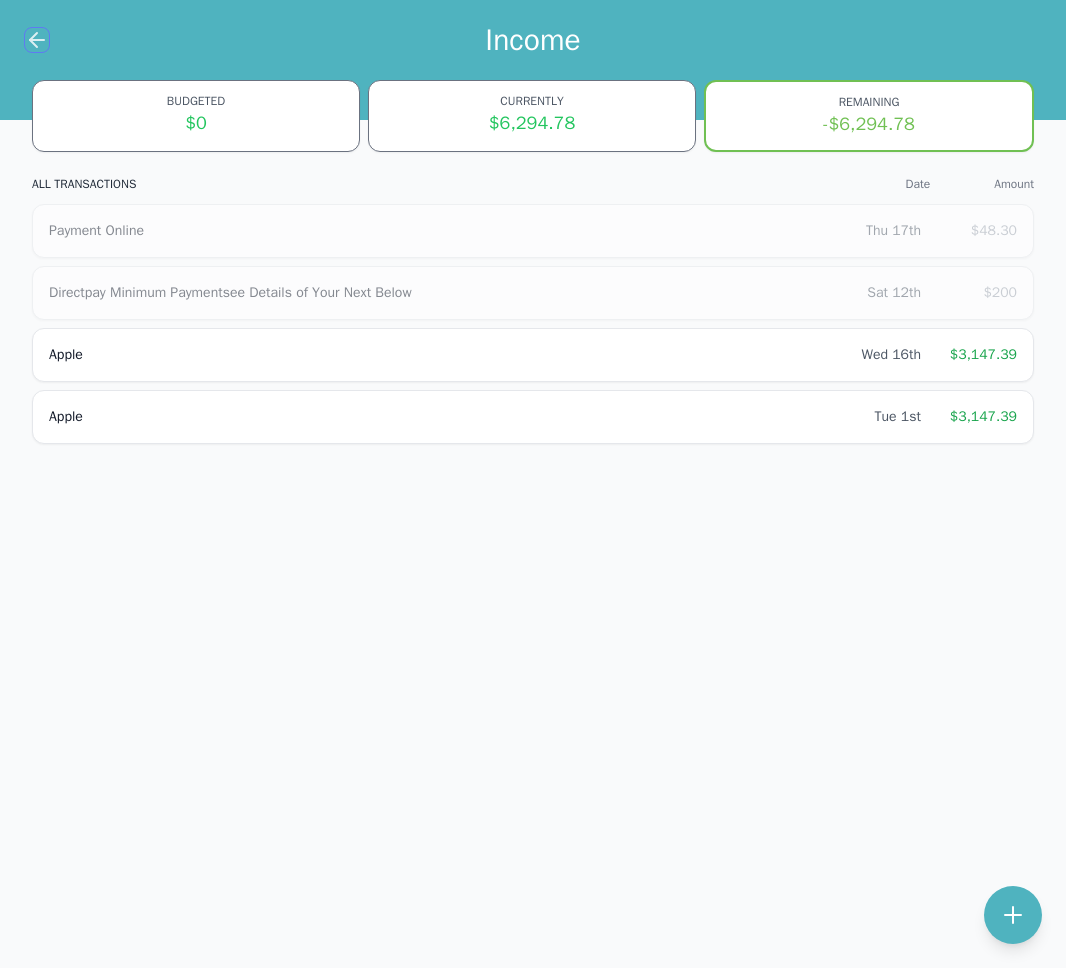 click 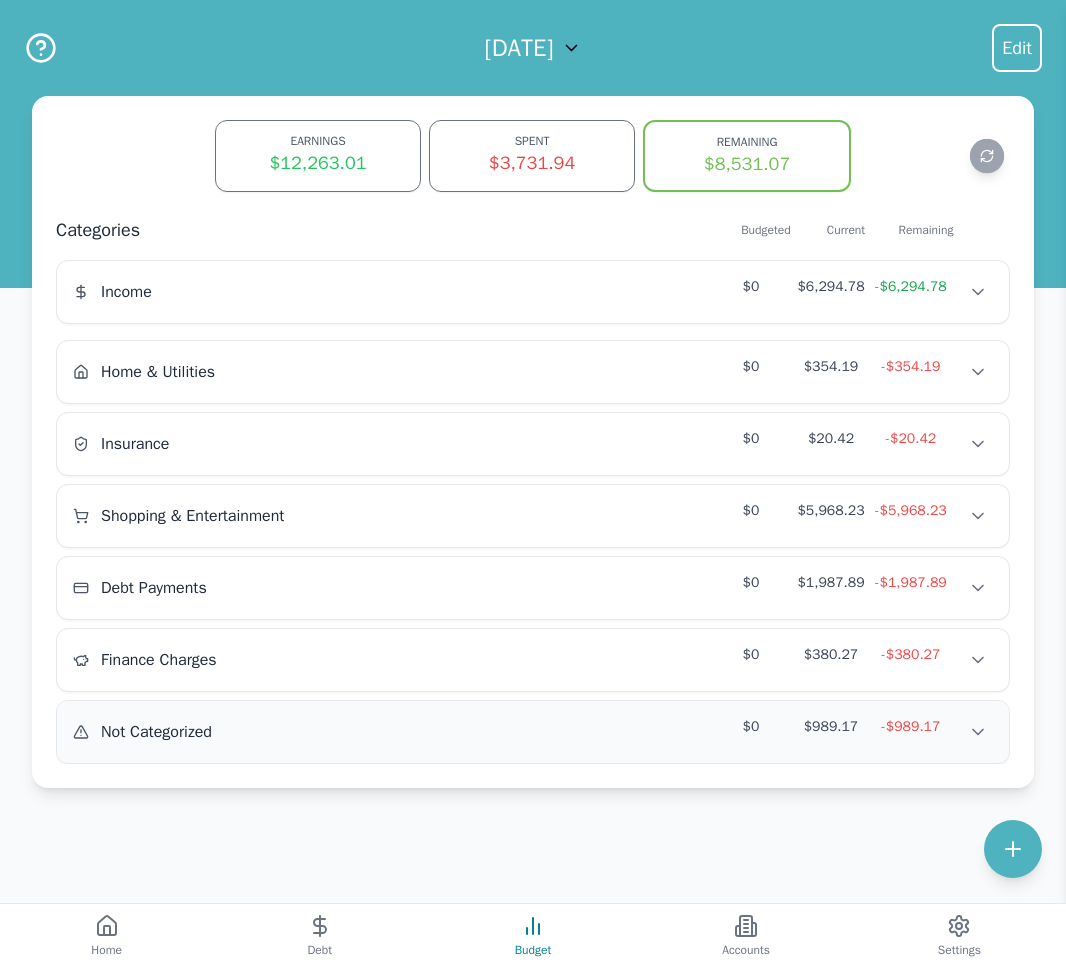click on "Not Categorized $0 $989.17 -$989.17 Not Categorized $0 $989.17 -$989.17 Not Categorized $0 $989.17 -$989.17" at bounding box center [533, 732] 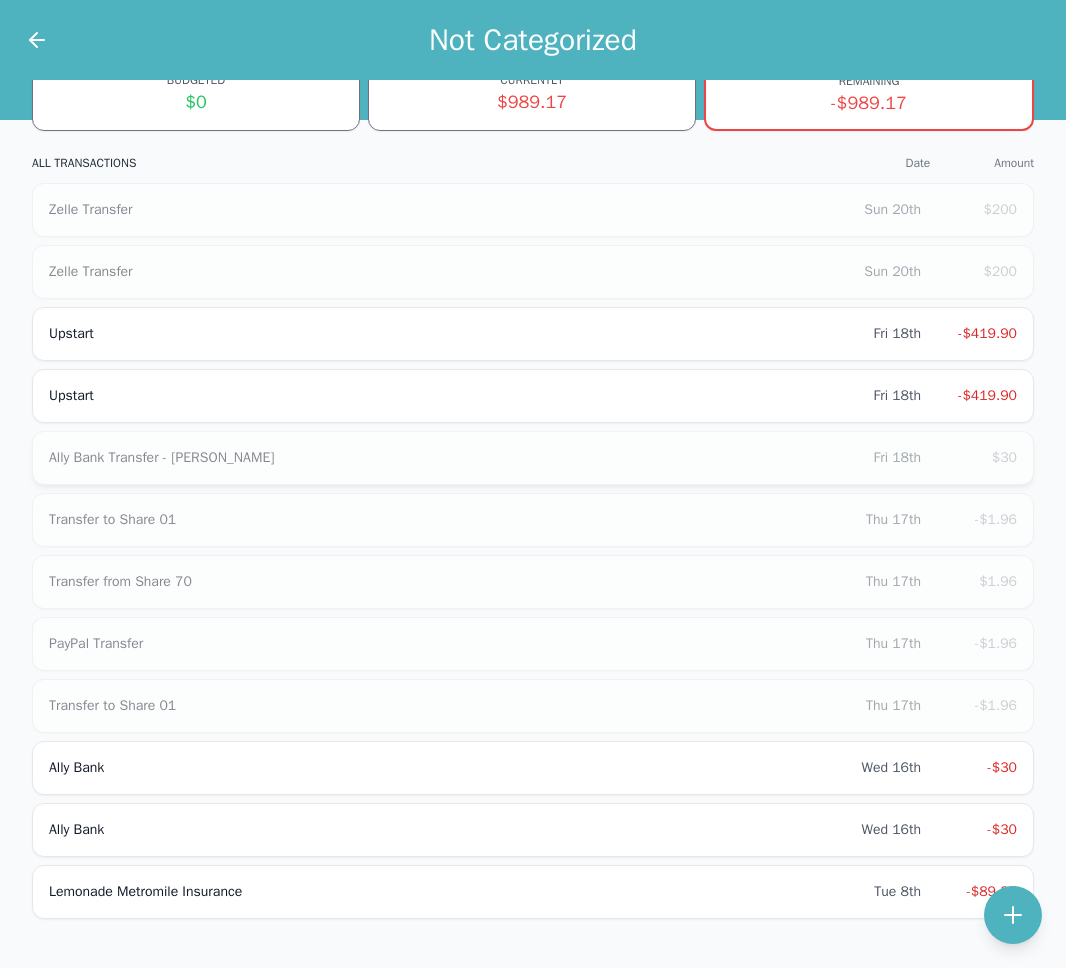 scroll, scrollTop: 21, scrollLeft: 0, axis: vertical 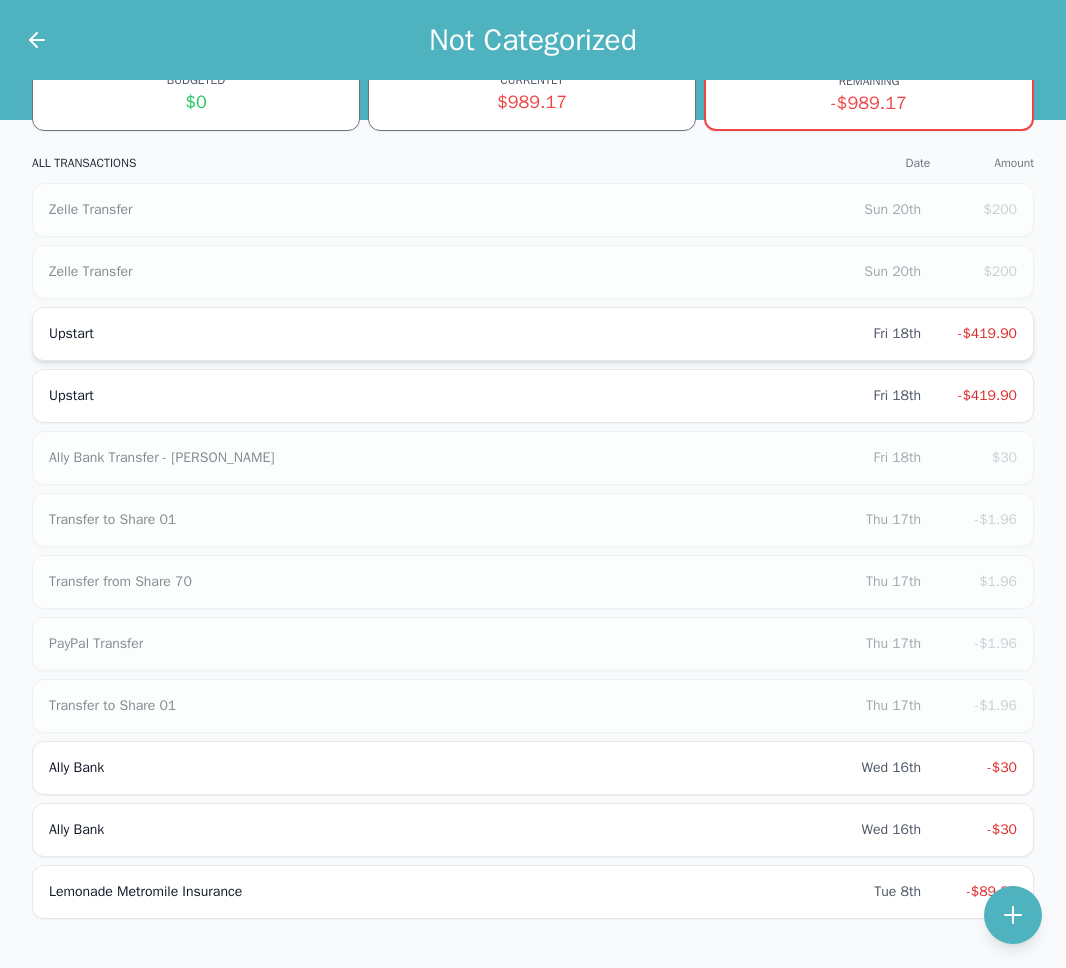 click on "Upstart" at bounding box center [461, 334] 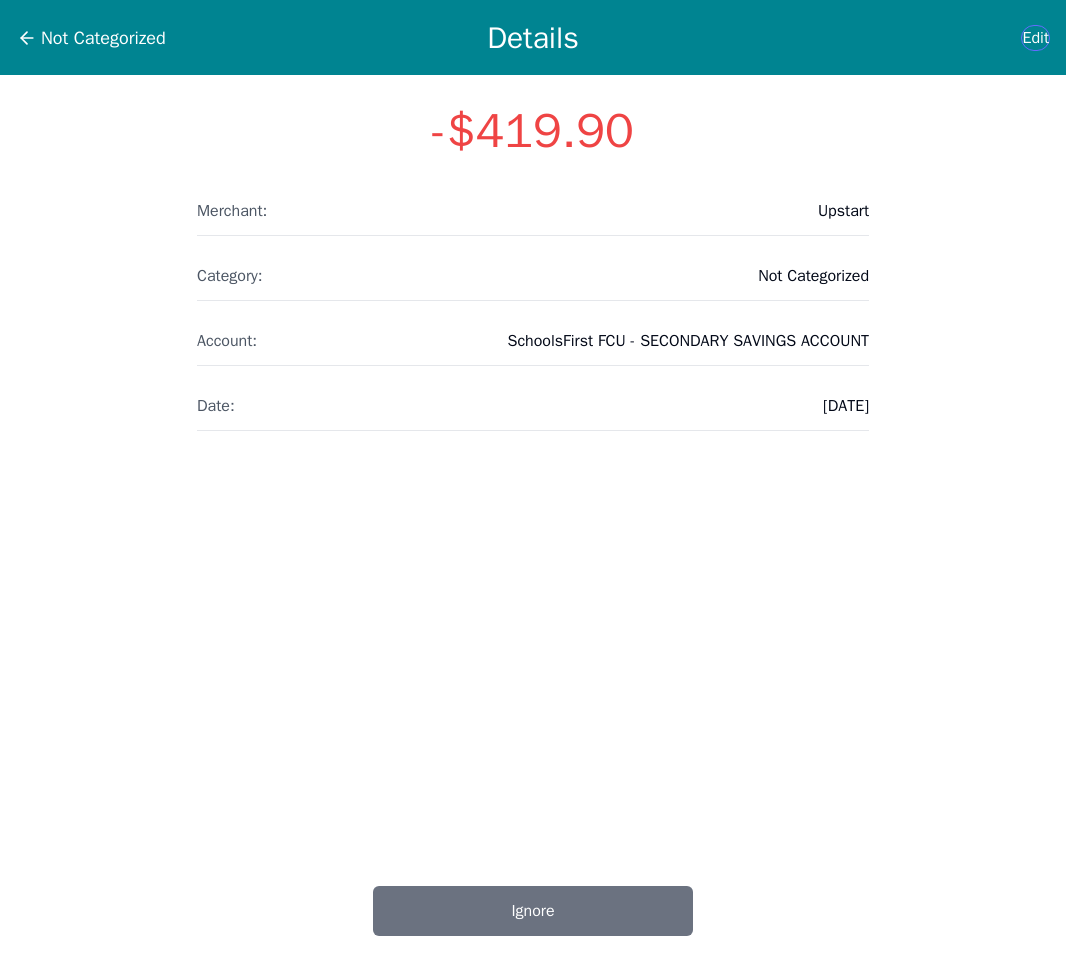click on "Edit" at bounding box center (1035, 38) 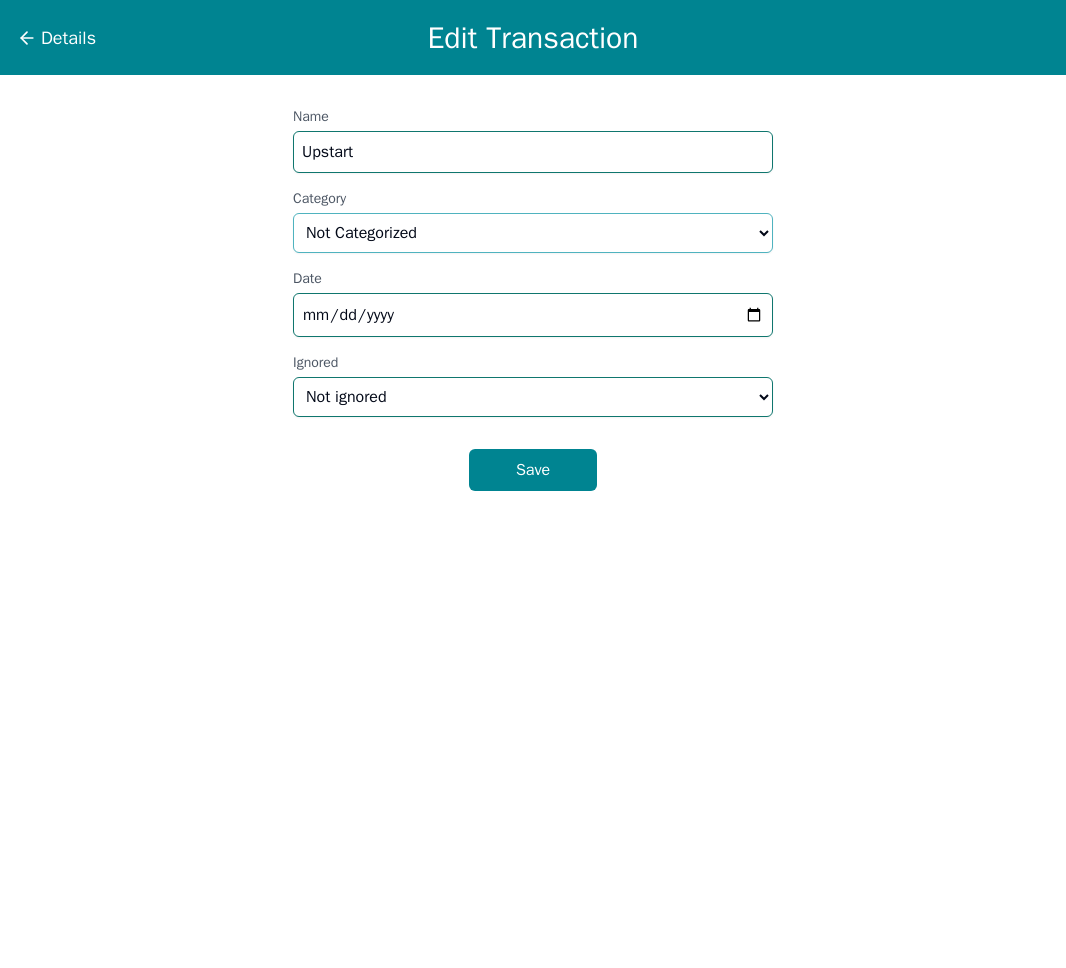 select on "debt" 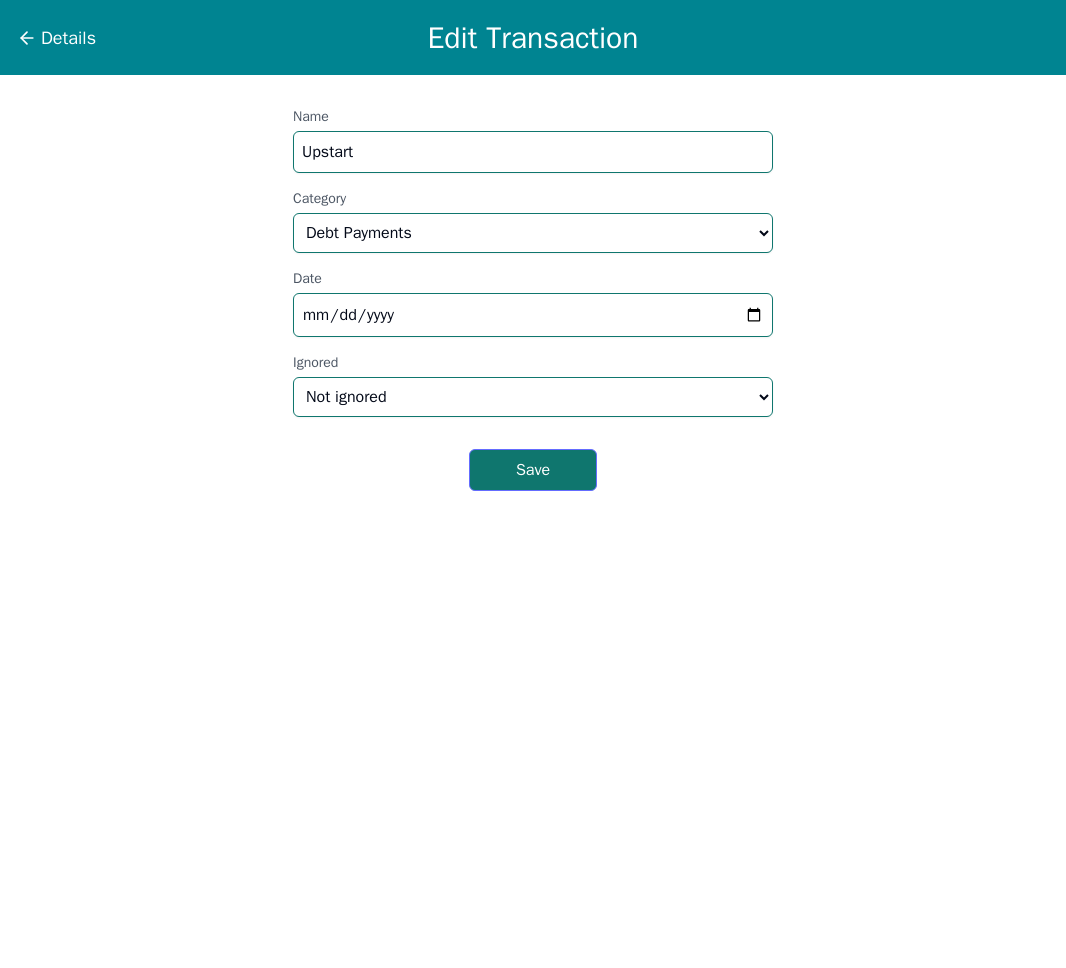 click on "Save" at bounding box center (533, 470) 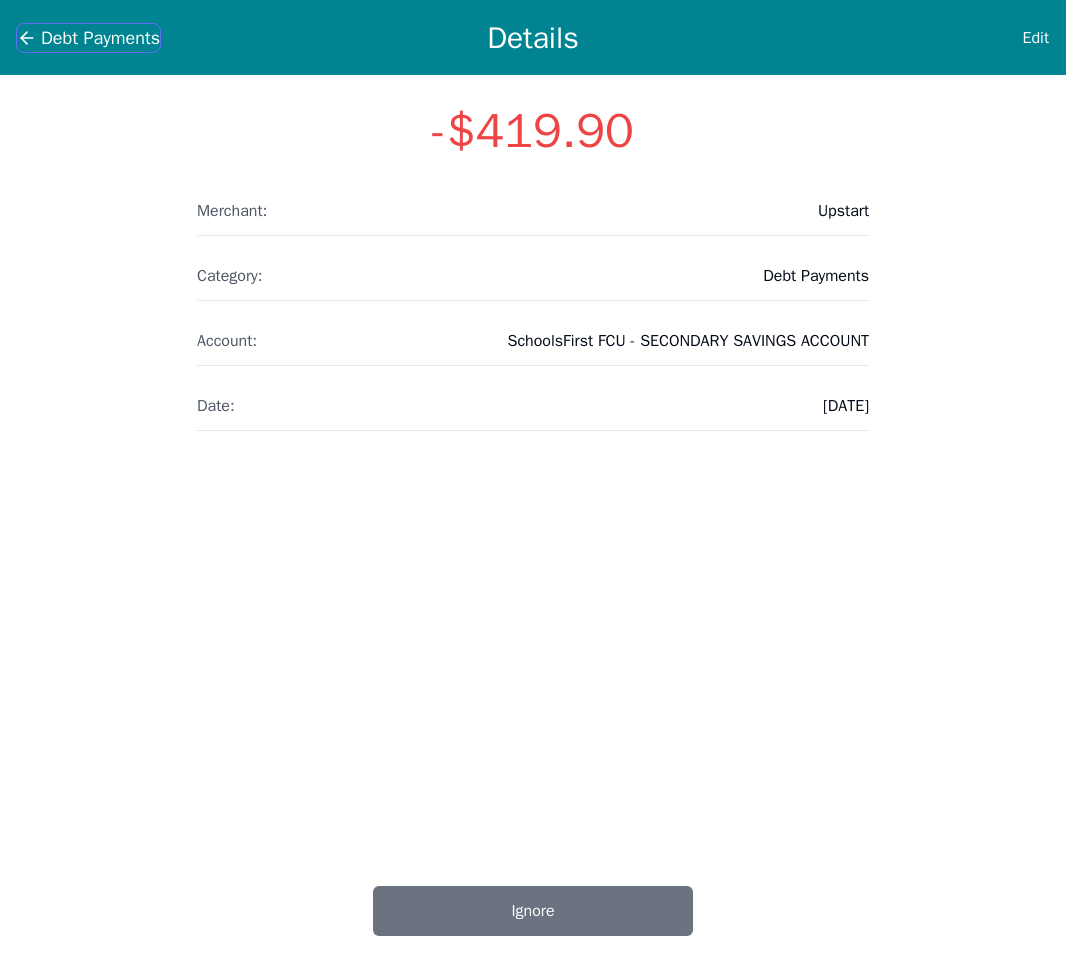 click on "Debt Payments" at bounding box center [100, 38] 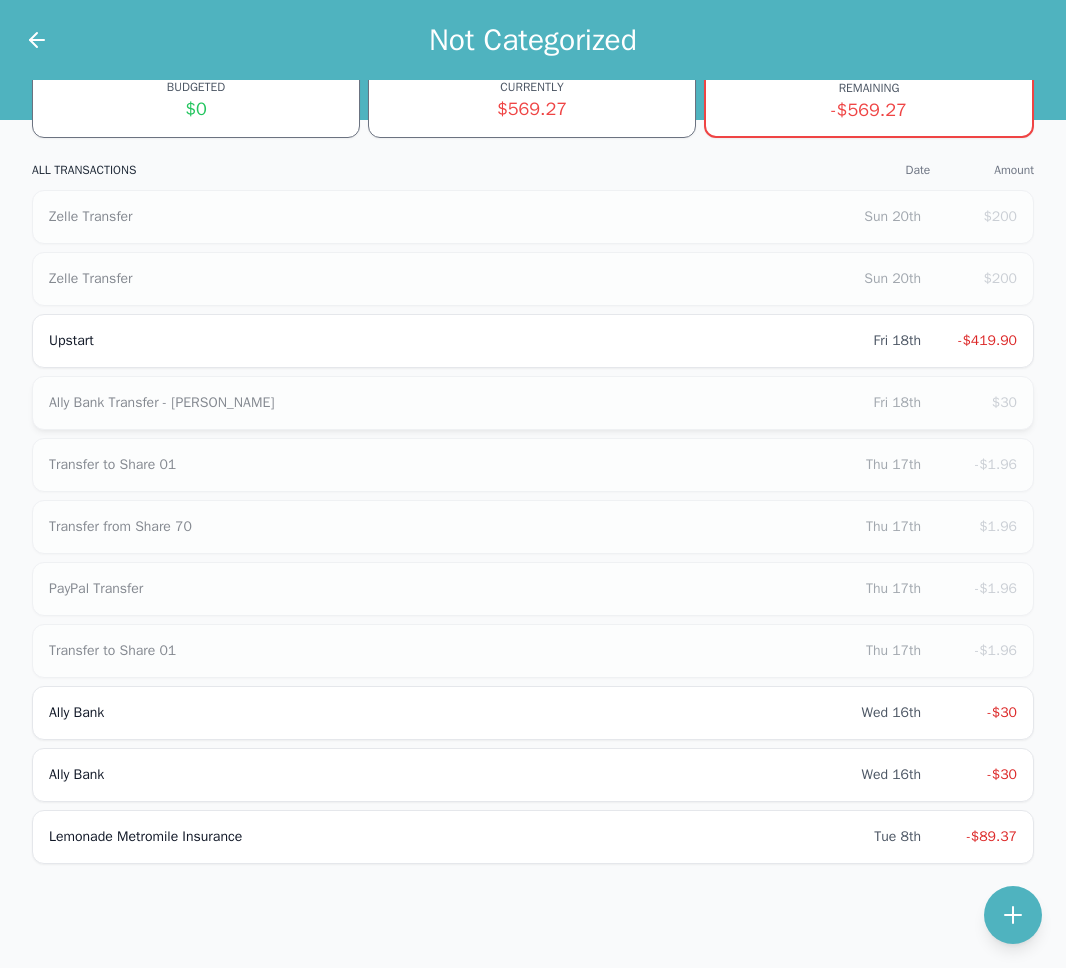 scroll, scrollTop: 14, scrollLeft: 0, axis: vertical 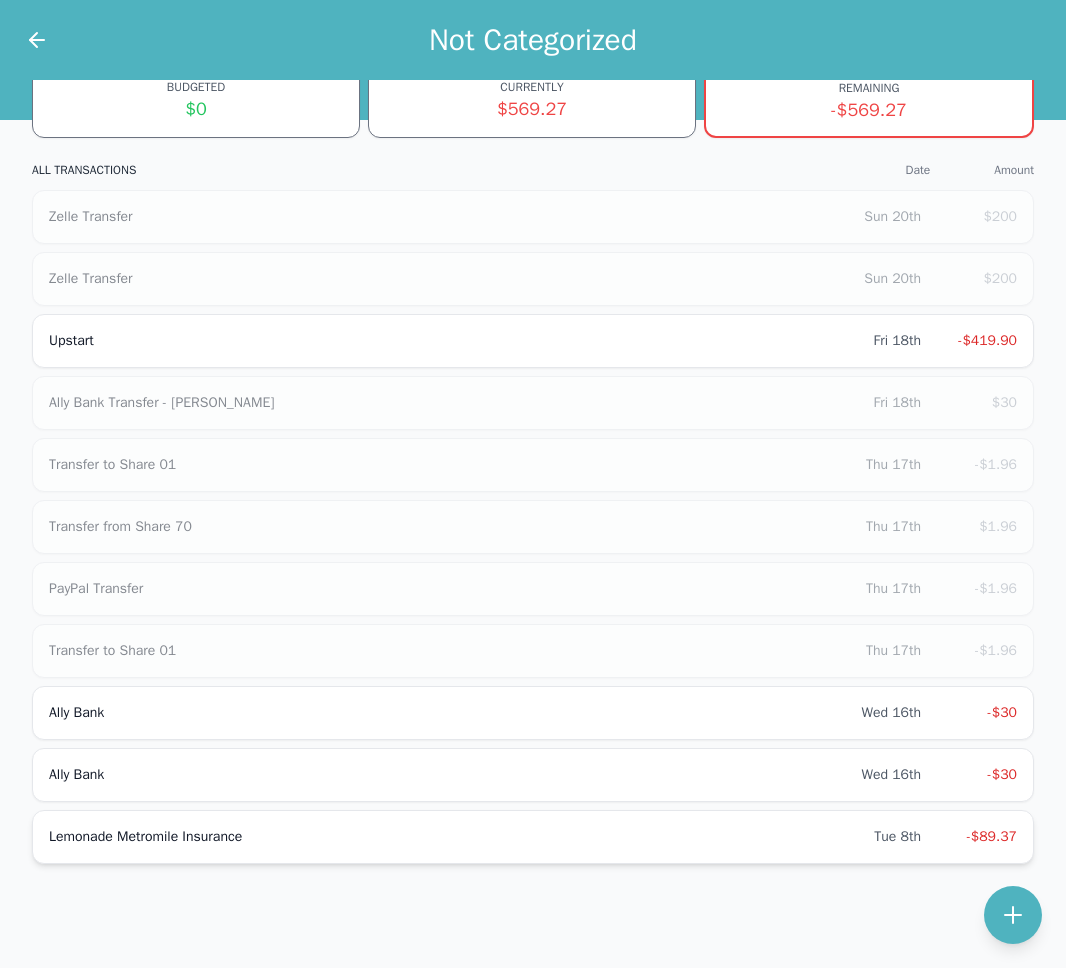 click on "Lemonade Metromile Insurance" at bounding box center [461, 837] 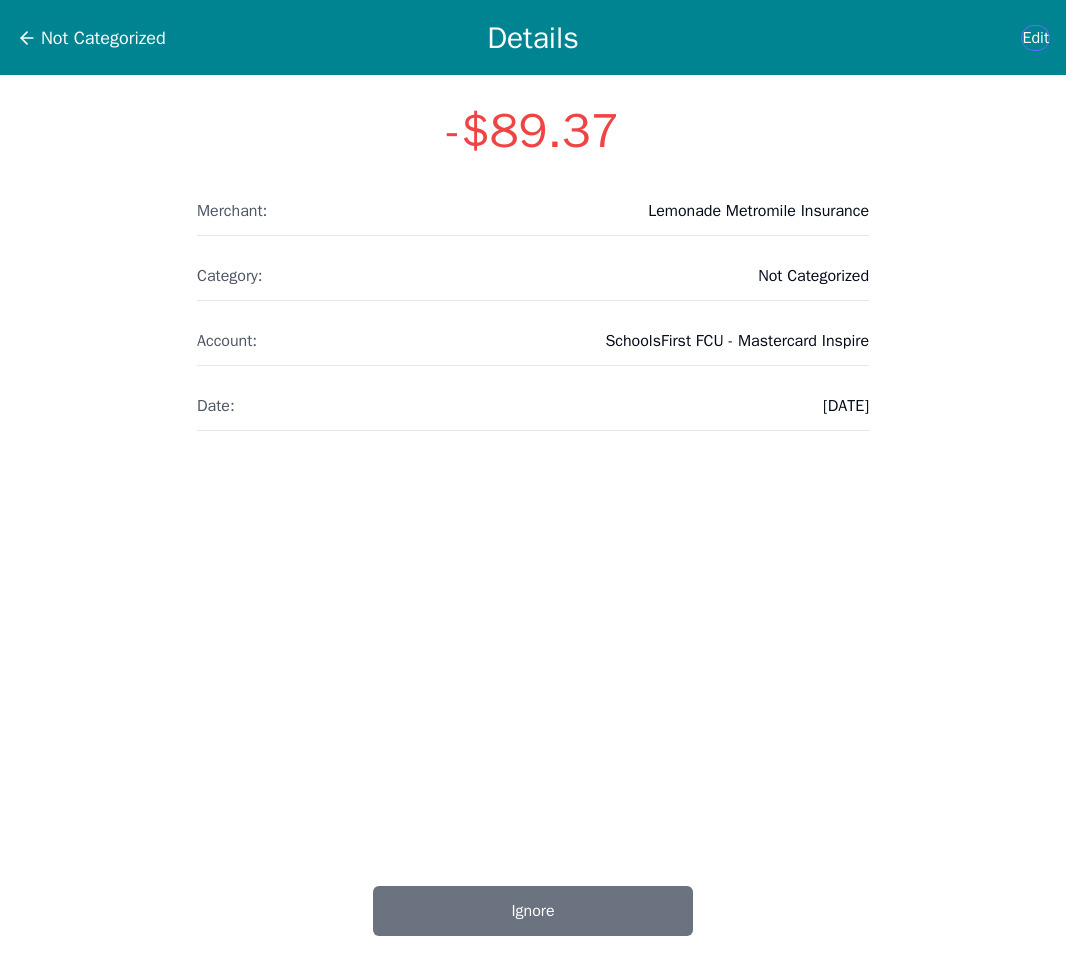 click on "Edit" at bounding box center (1035, 38) 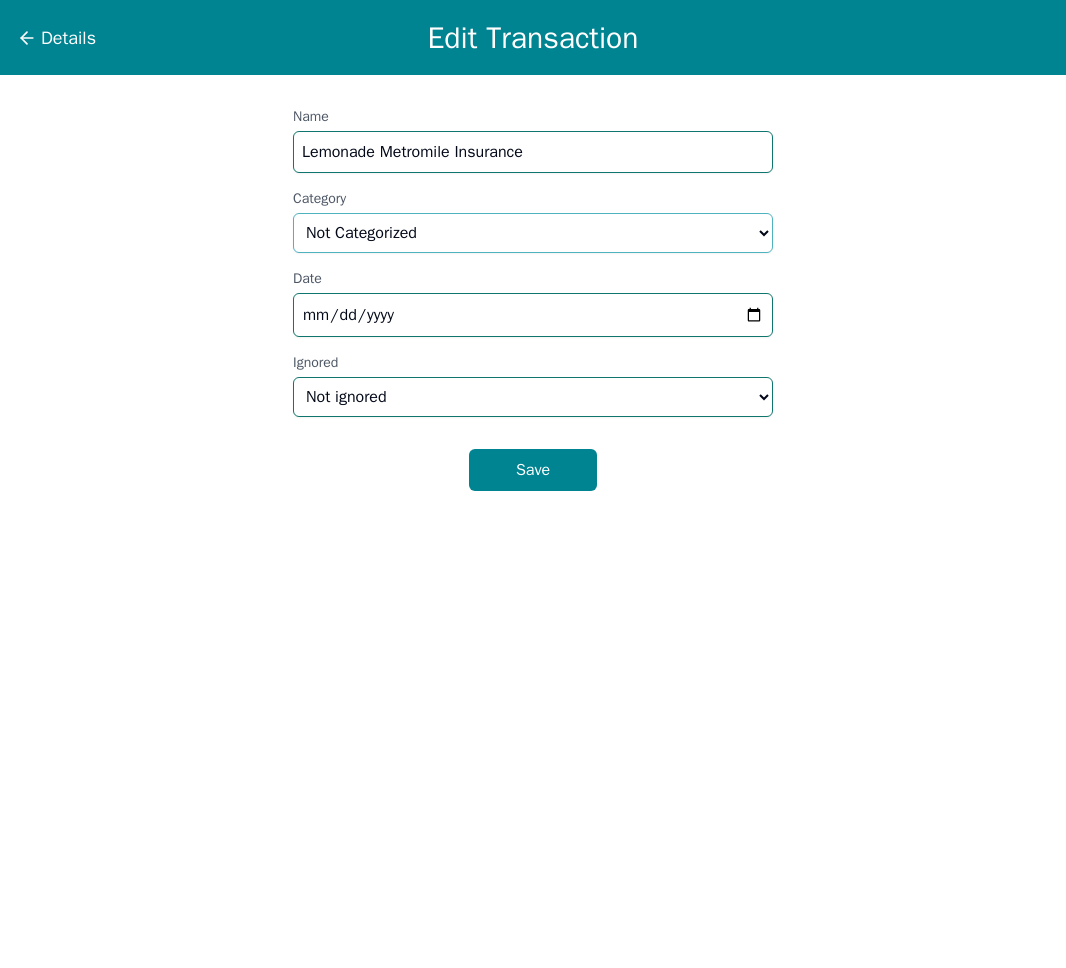 select on "insurance" 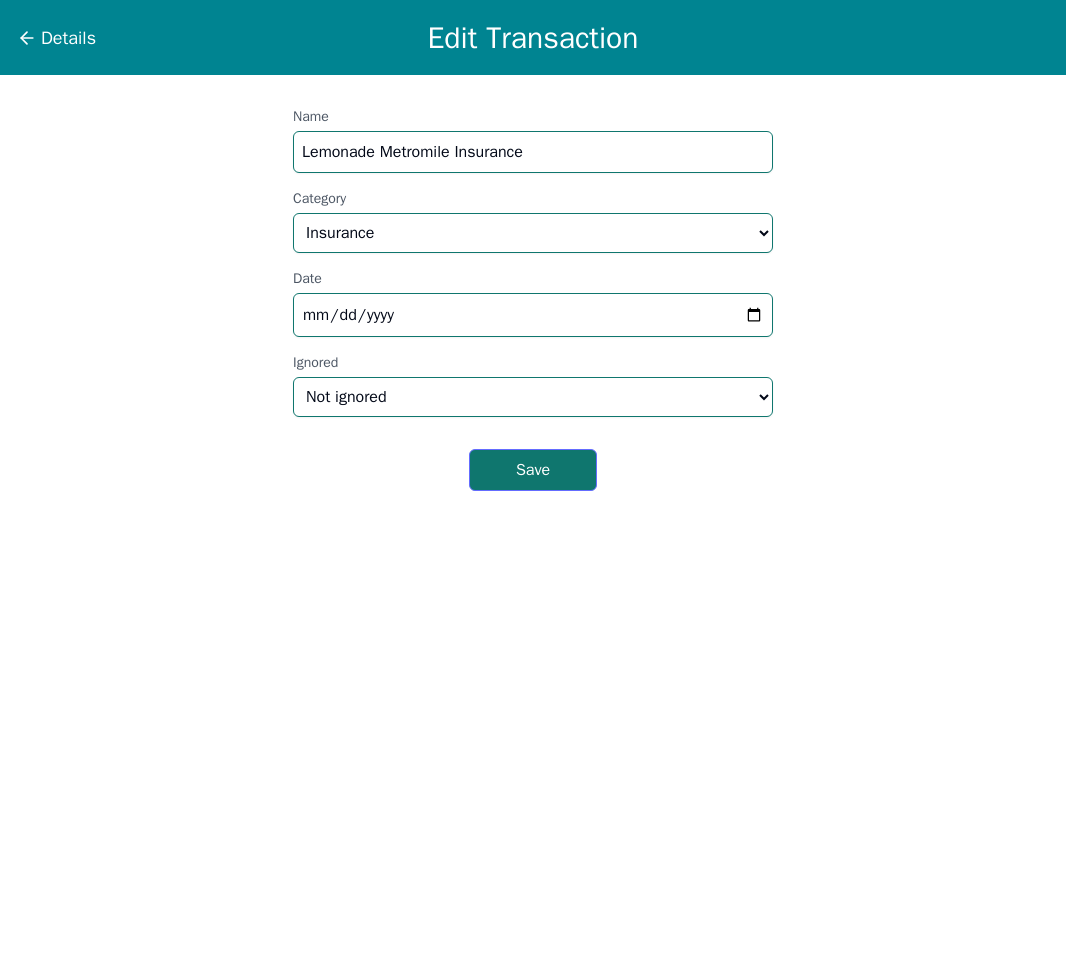 click on "Save" at bounding box center (533, 470) 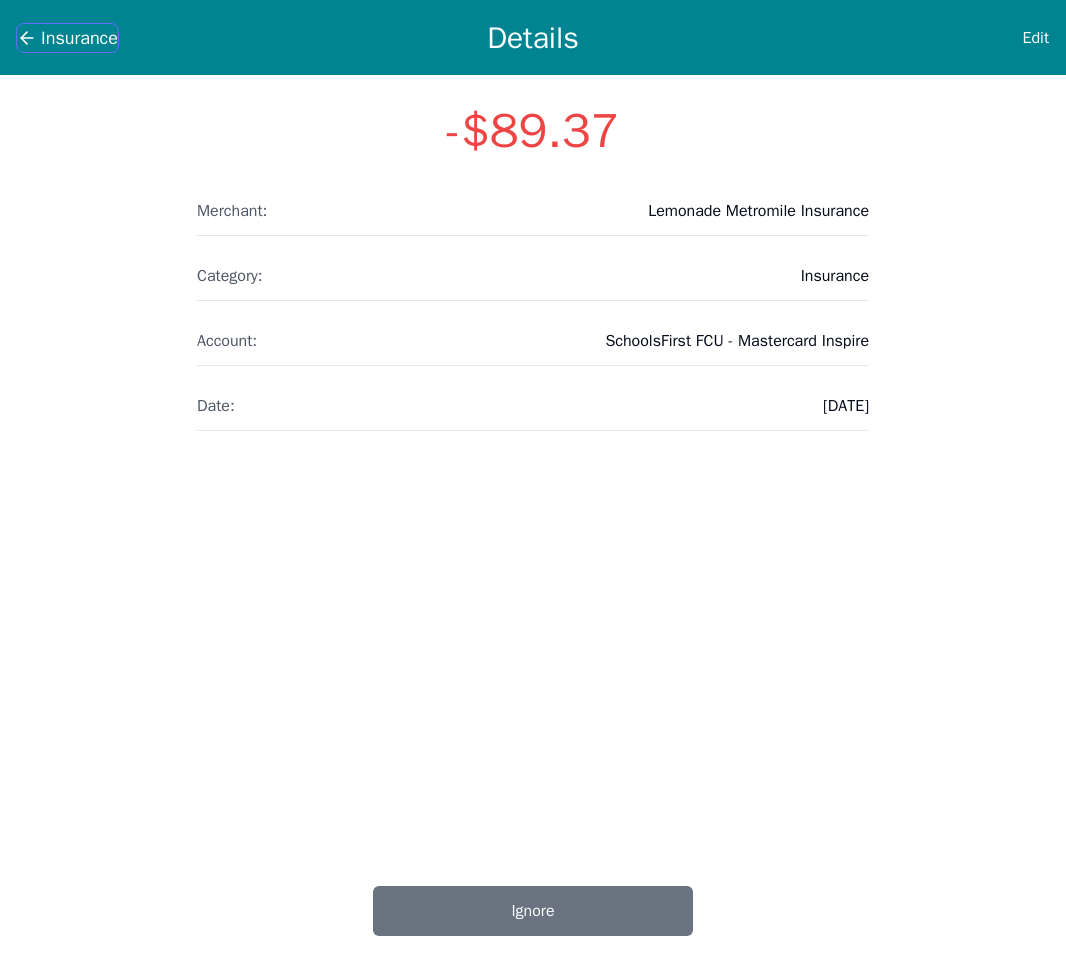 click on "Insurance" at bounding box center [79, 38] 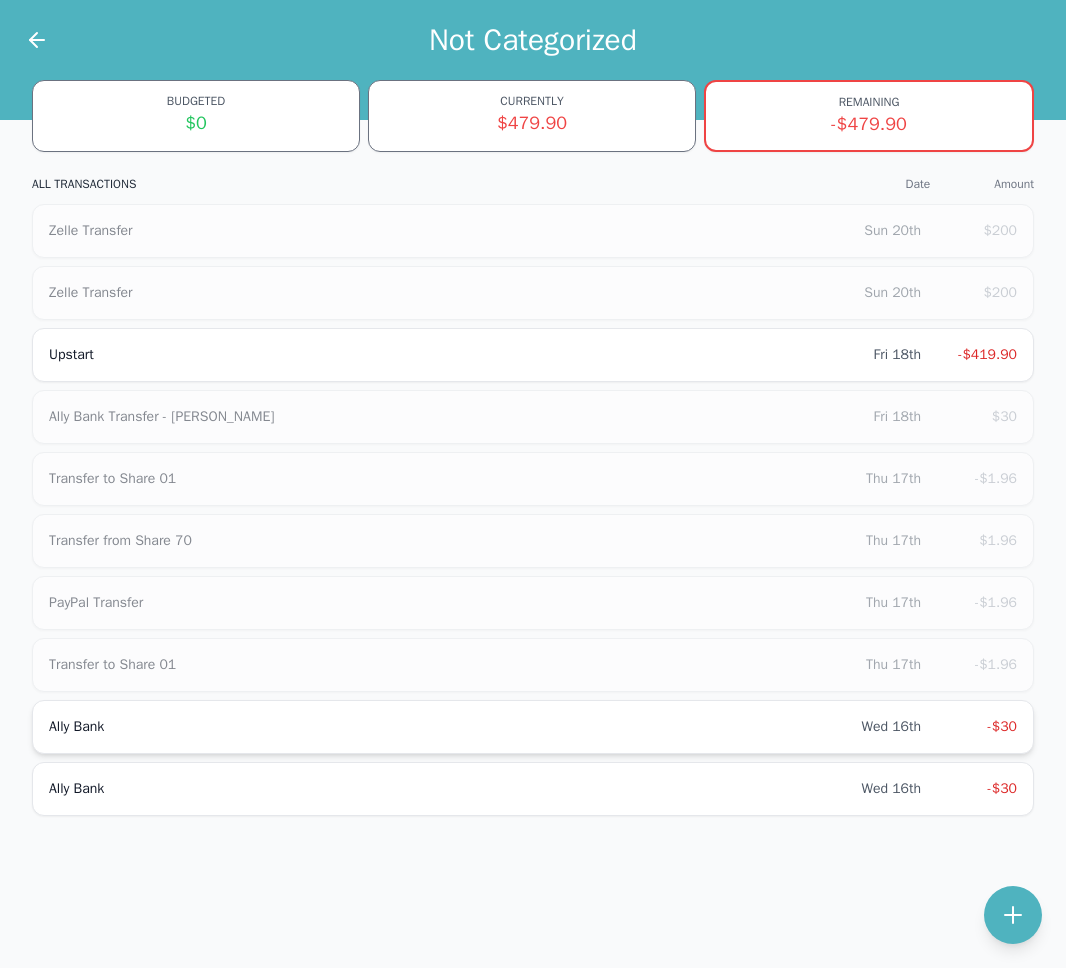 click on "Ally Bank" at bounding box center [455, 727] 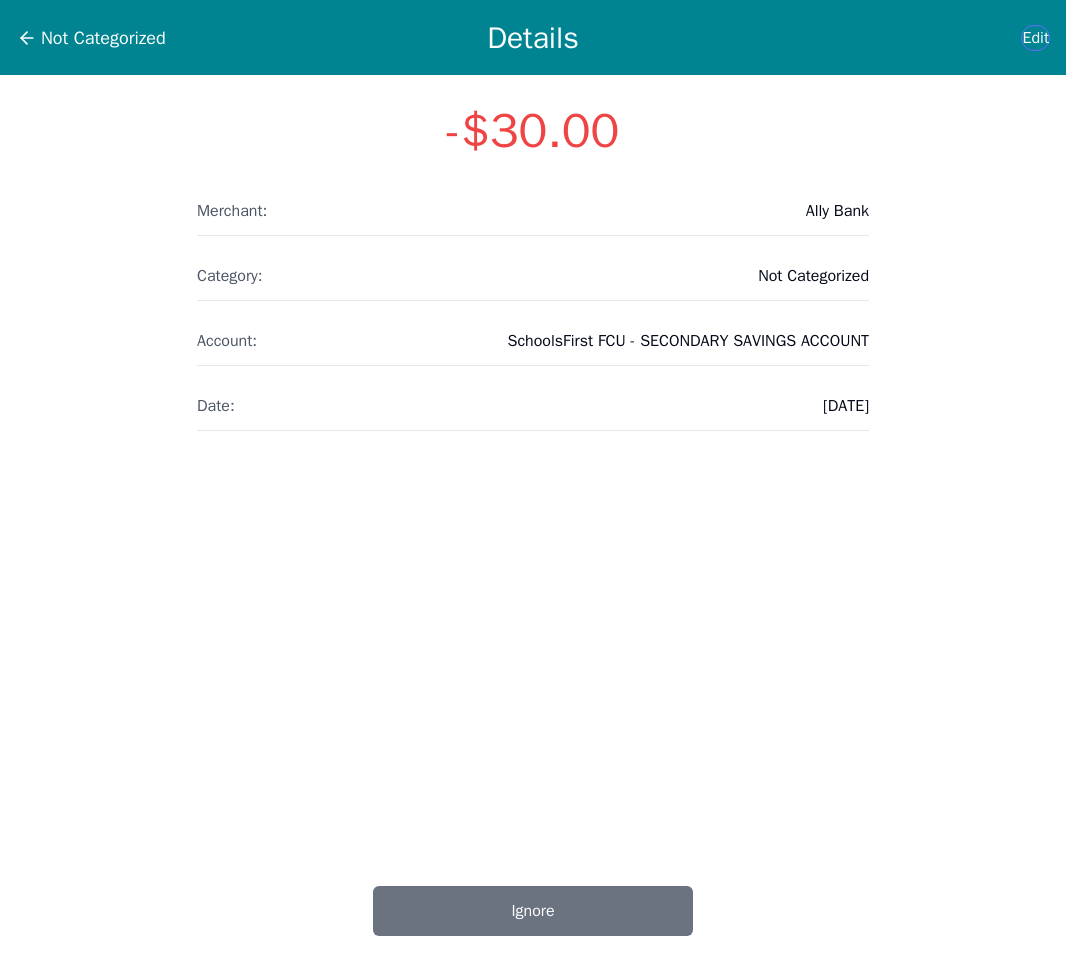 click on "Edit" at bounding box center (1035, 38) 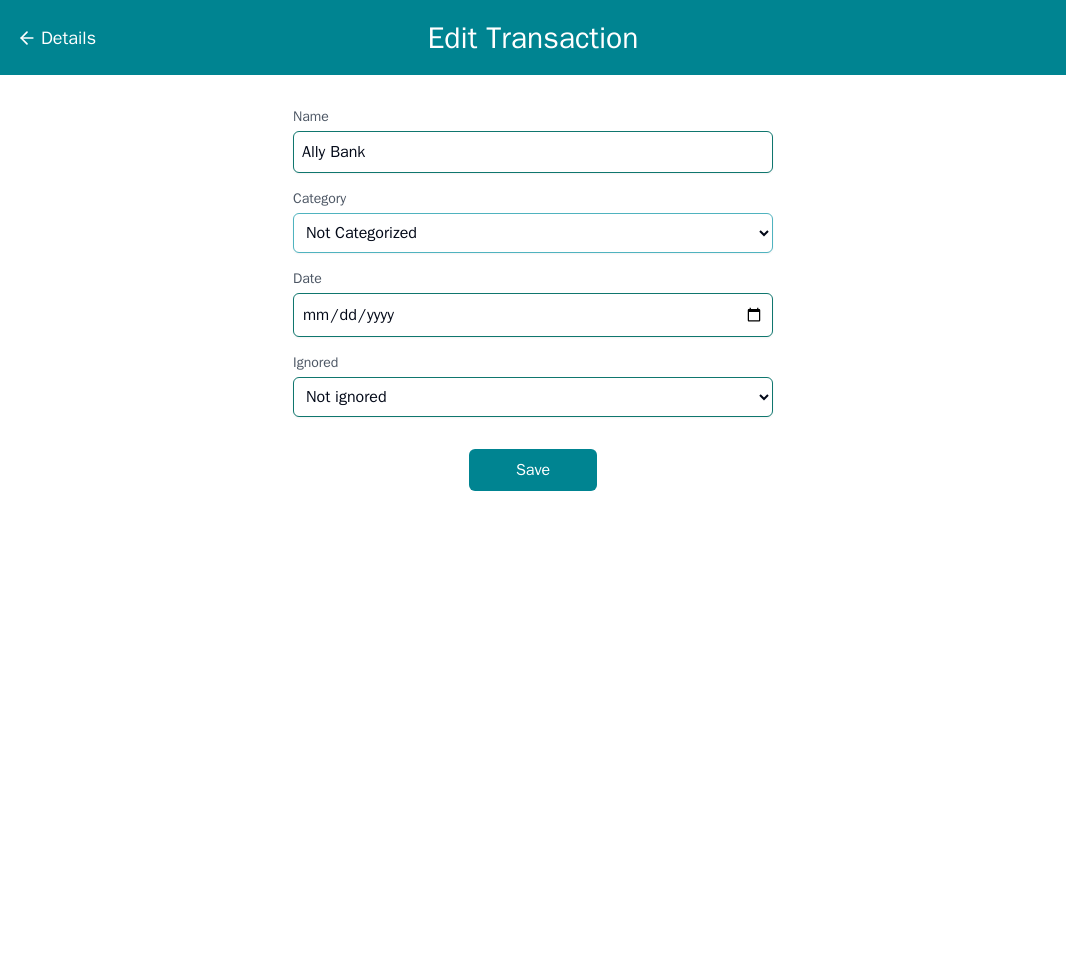 select on "income" 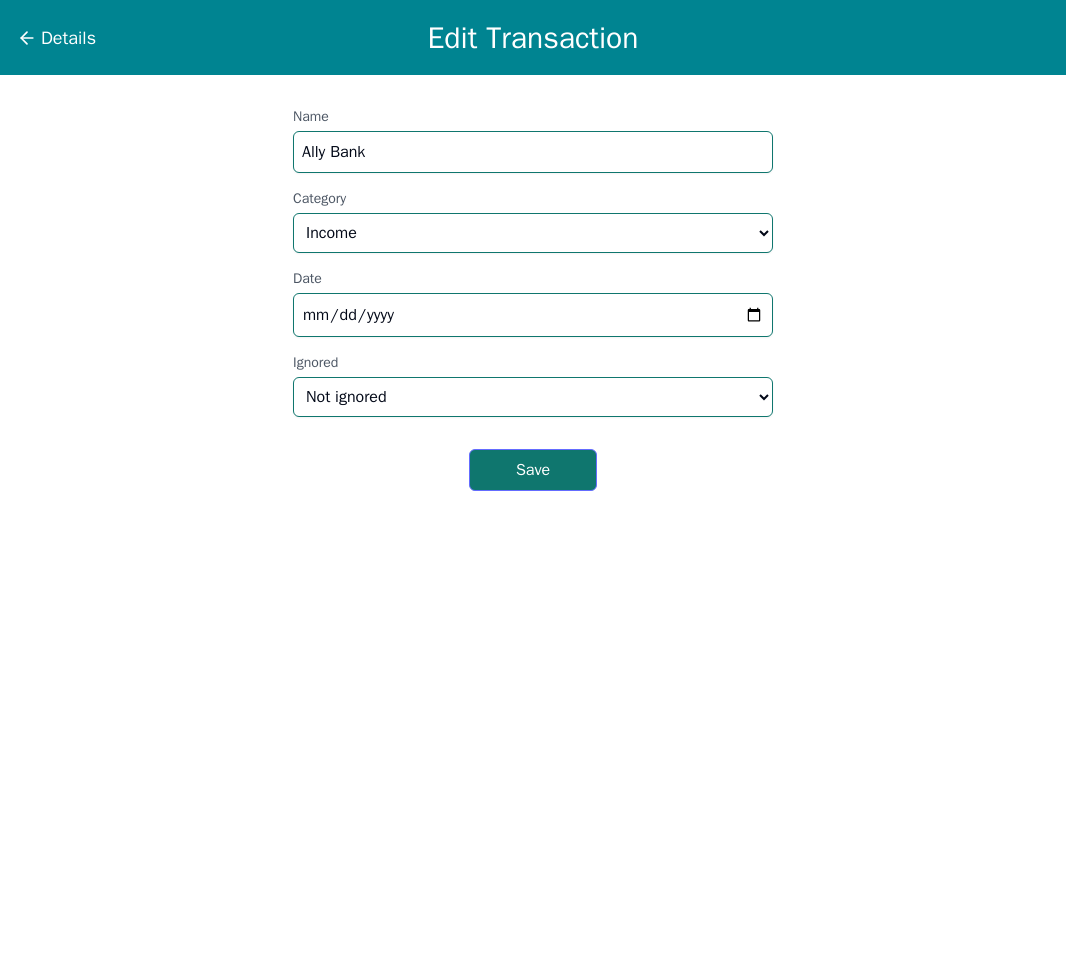 click on "Save" at bounding box center (533, 470) 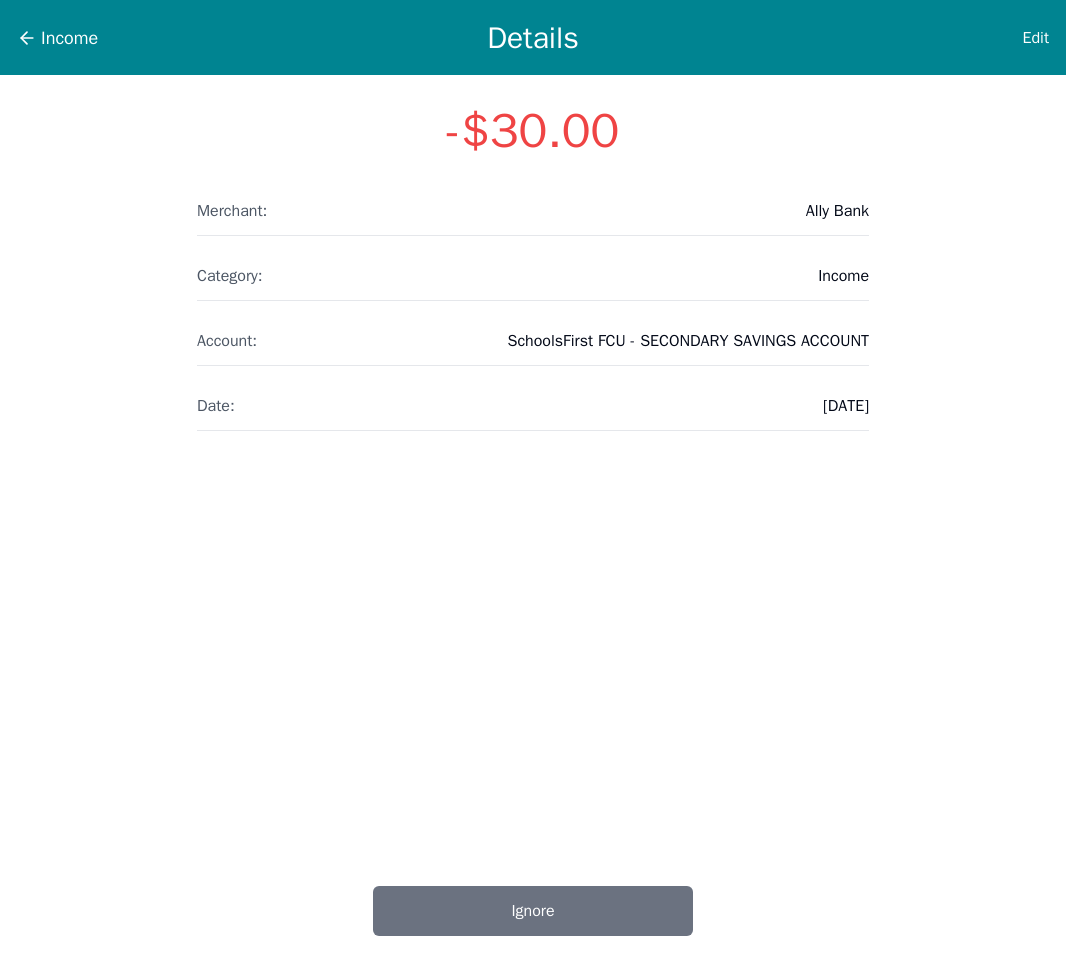 click on "Income" at bounding box center [69, 38] 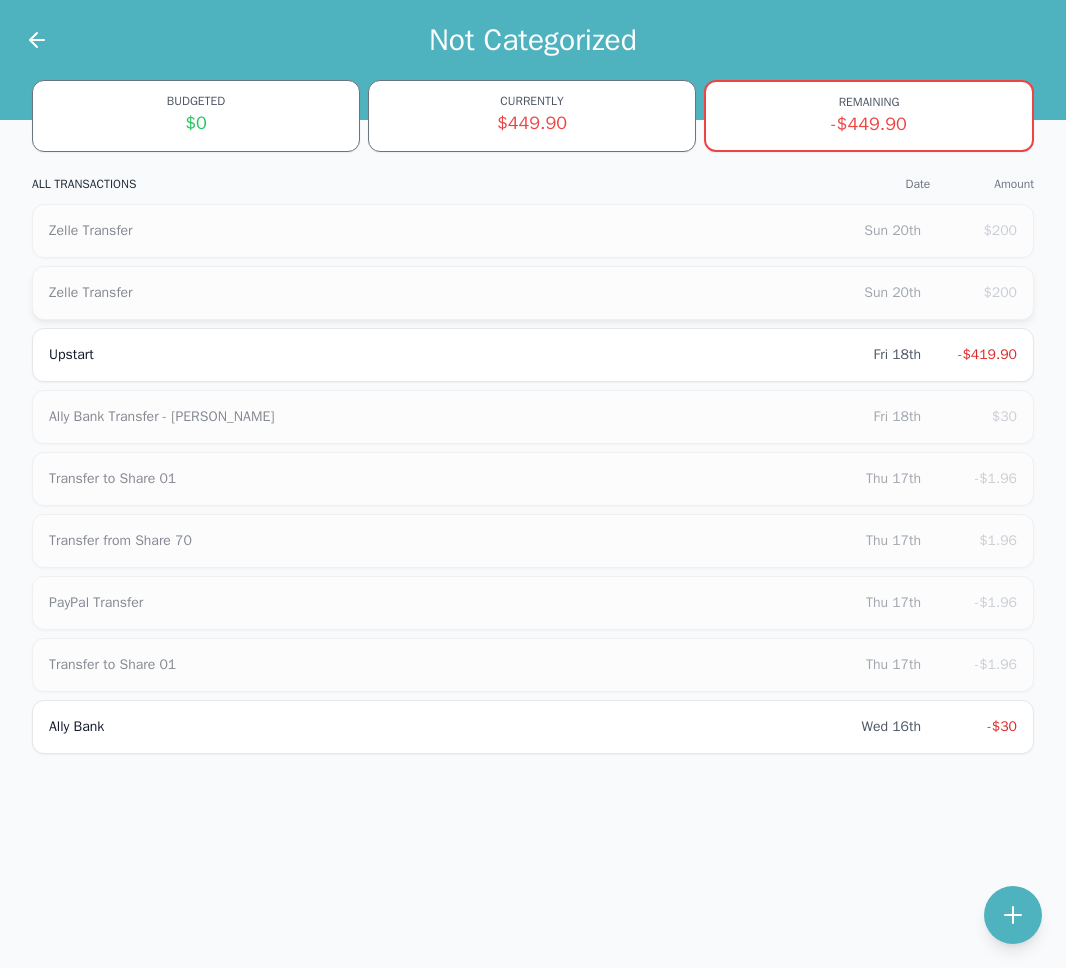 scroll, scrollTop: 0, scrollLeft: 0, axis: both 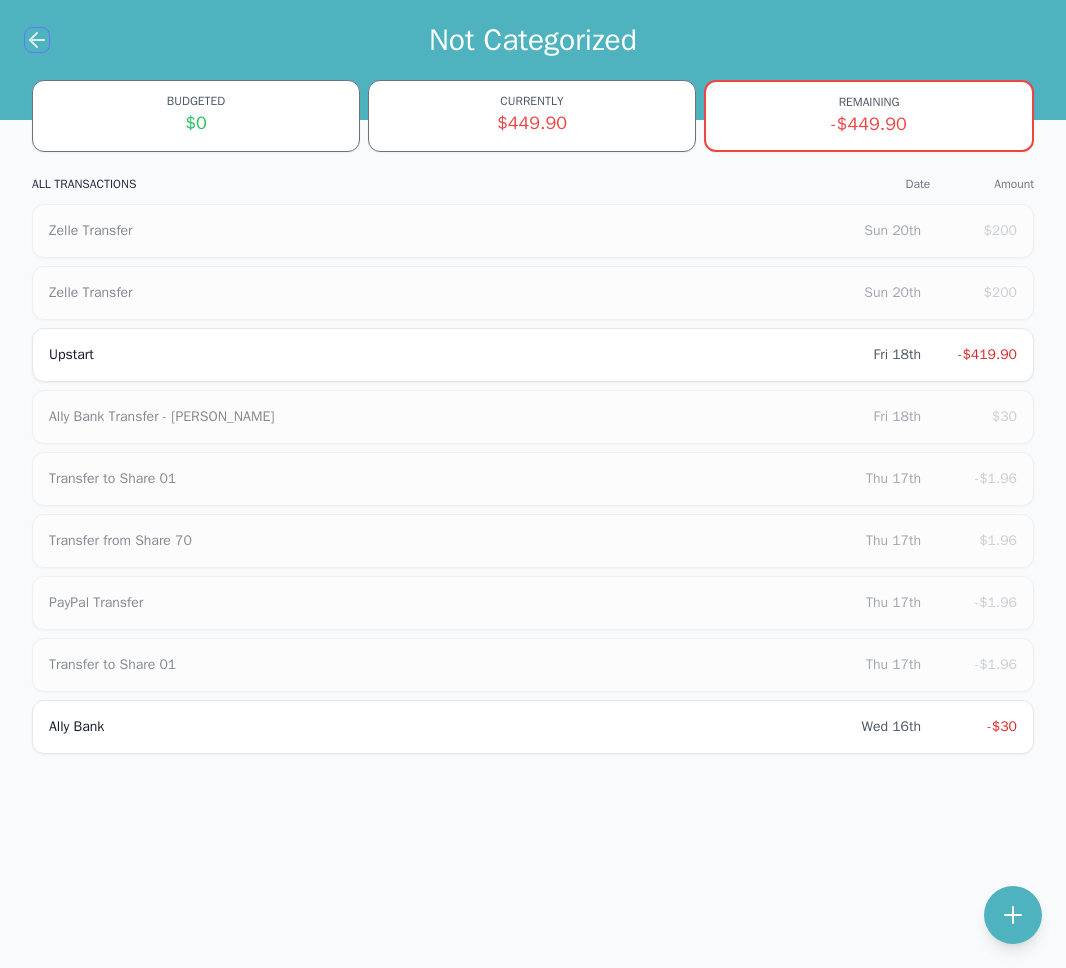 click 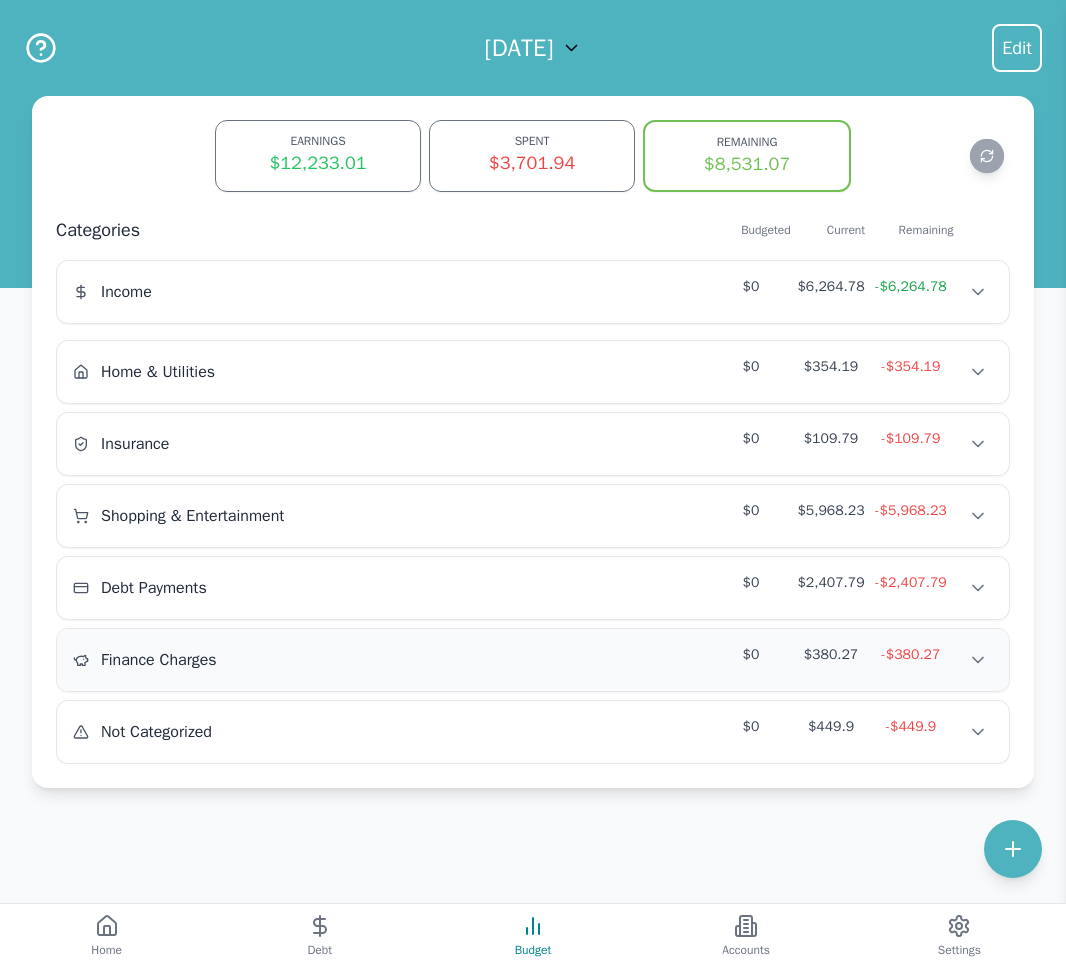 click on "Finance Charges $0 $380.27 -$380.27" at bounding box center [533, 660] 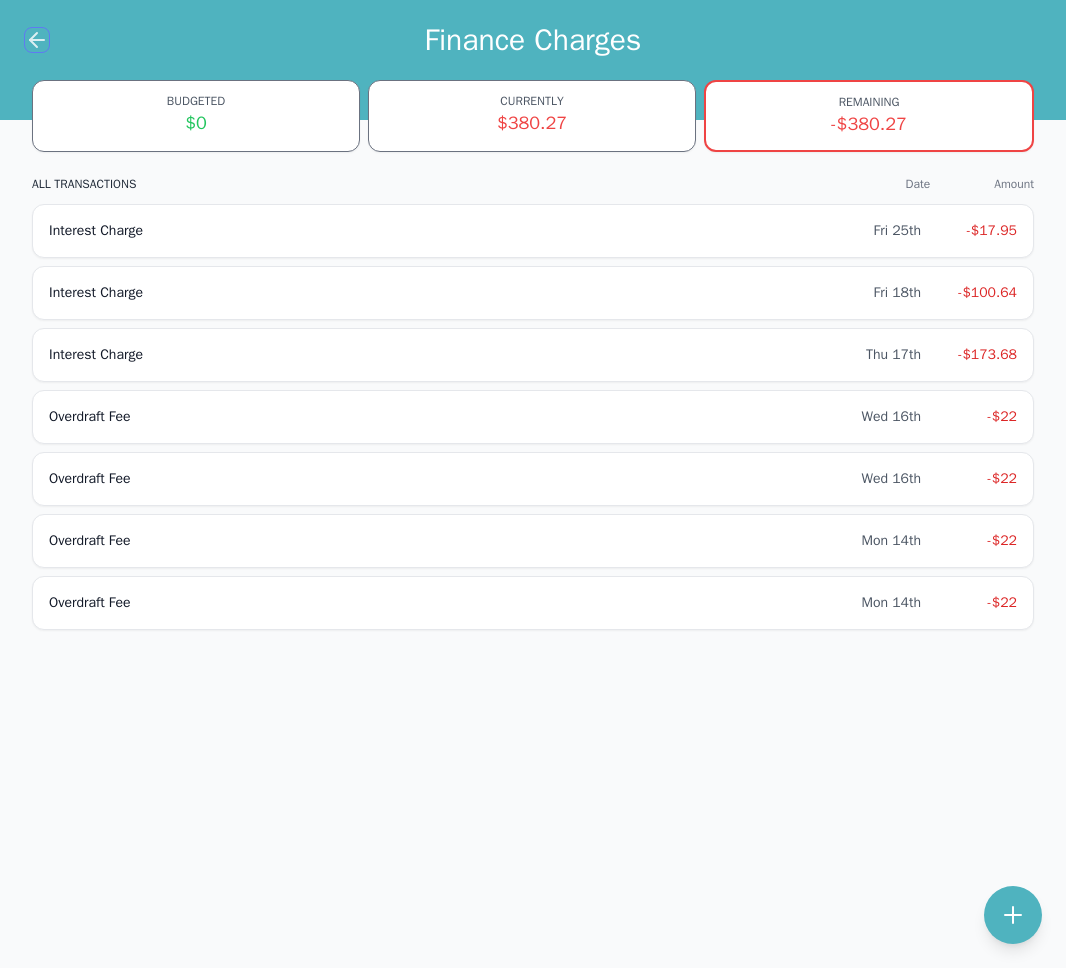 click 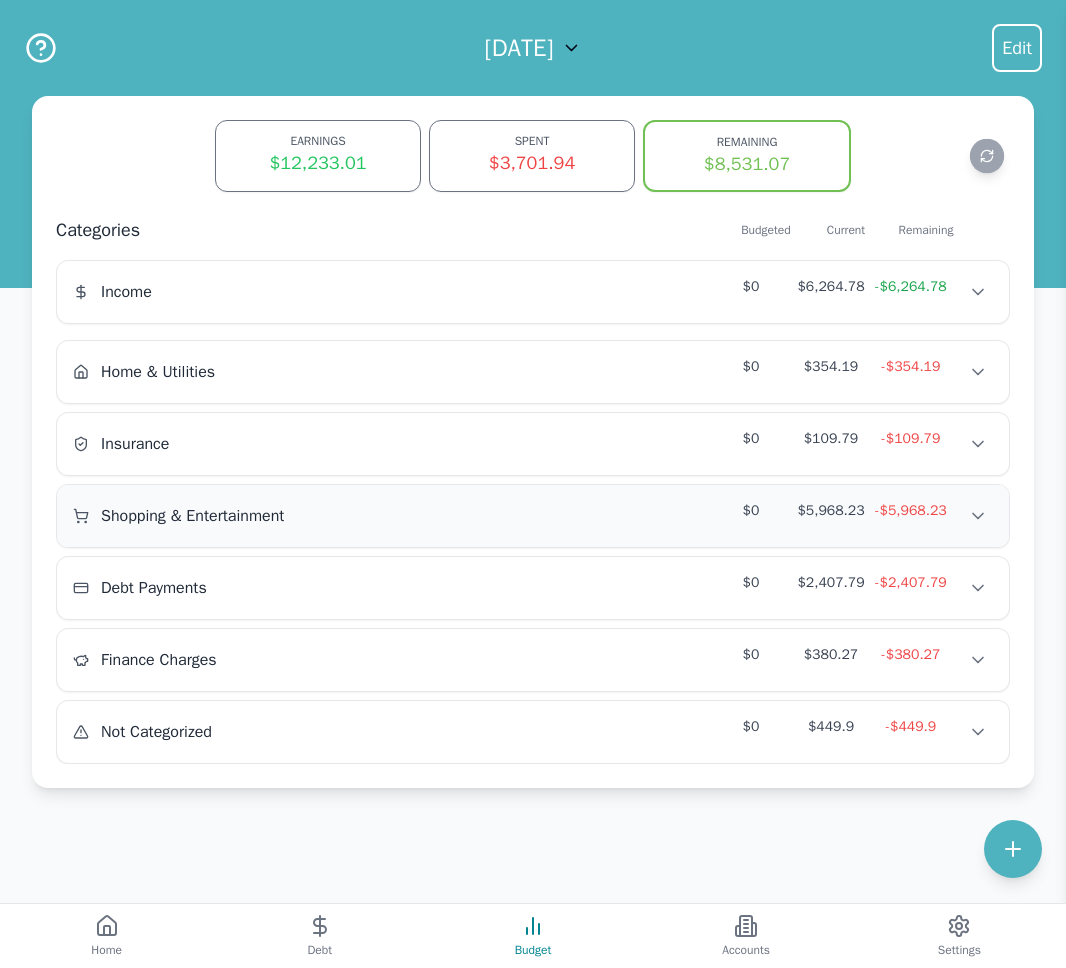 click on "Shopping & Entertainment $0 $5,968.23 -$5,968.23 Shopping & Entertainment $0 $5,968.23 -$5,968.23 Shopping & Entertainment $0 $5,968.23 -$5,968.23" at bounding box center [533, 516] 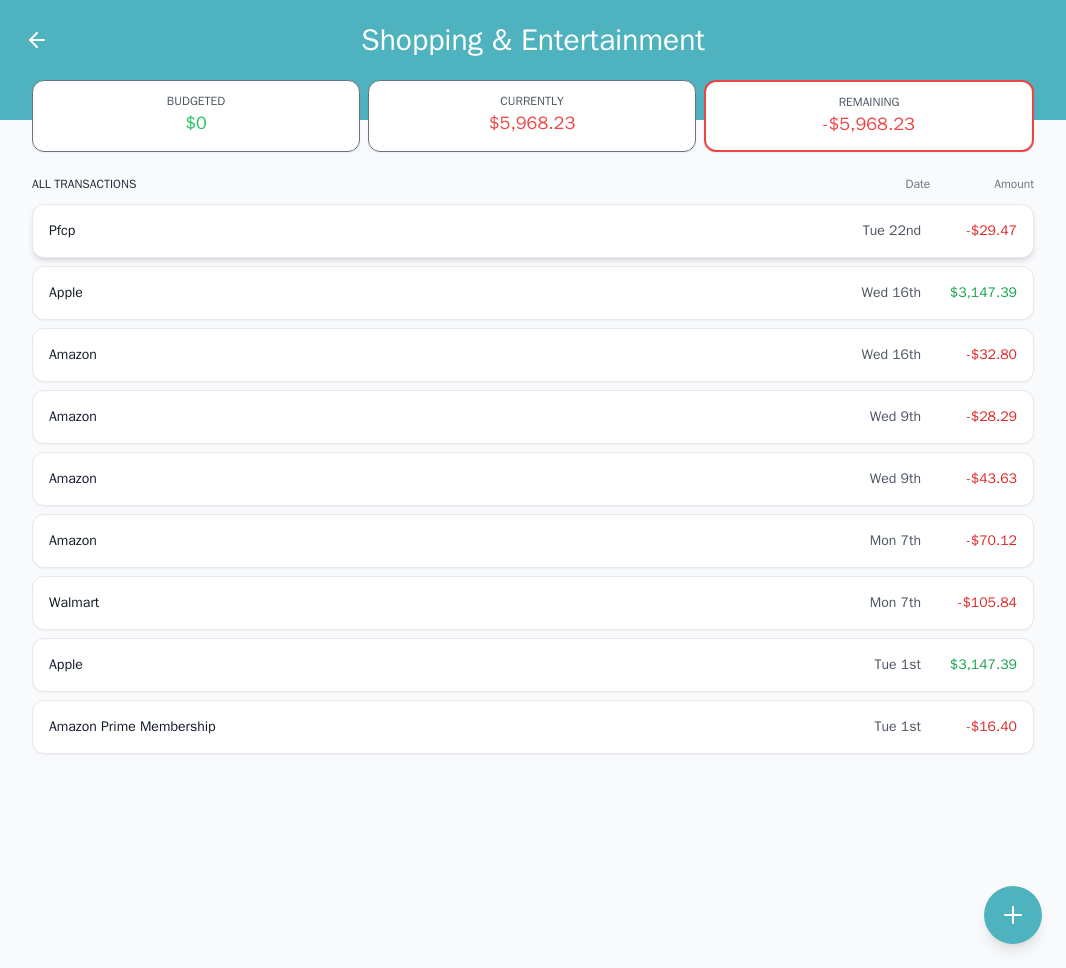 click on "Pfcp" at bounding box center [456, 231] 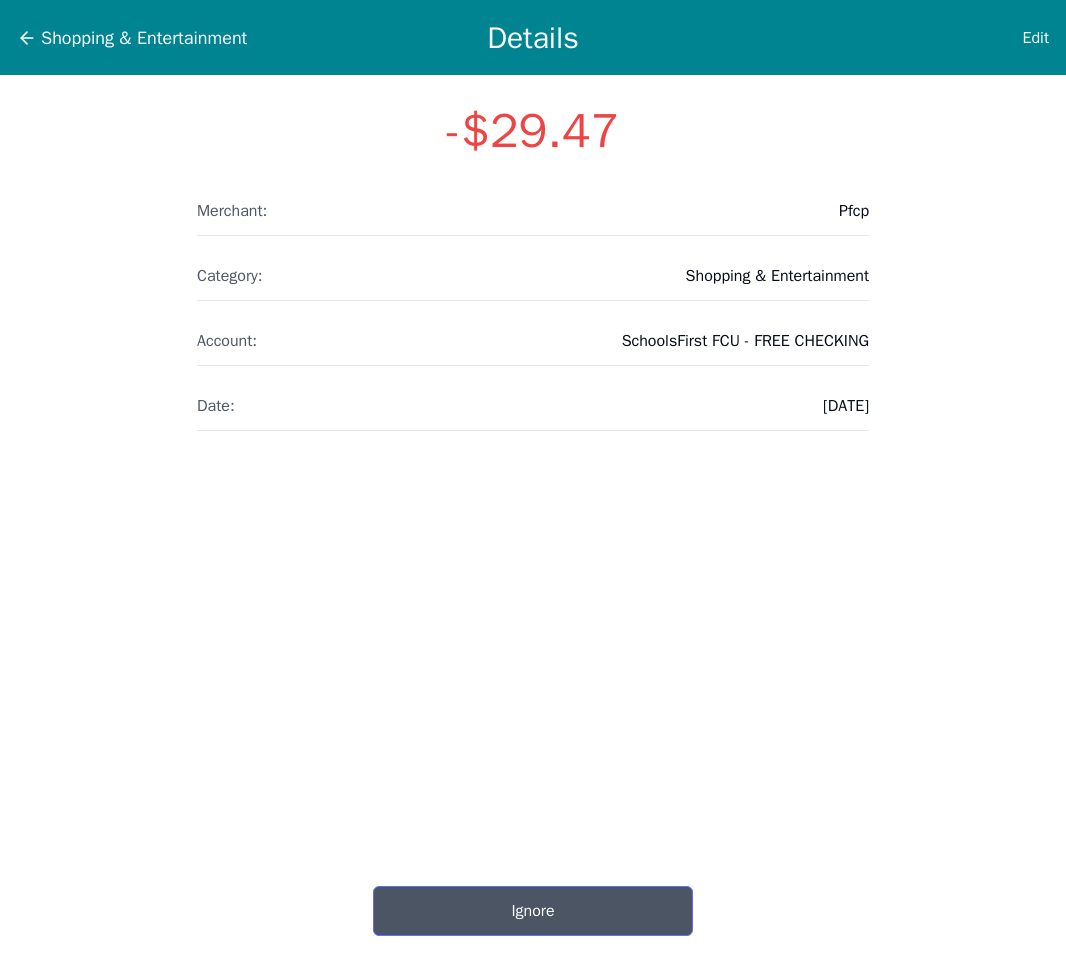 click on "Ignore" at bounding box center (533, 911) 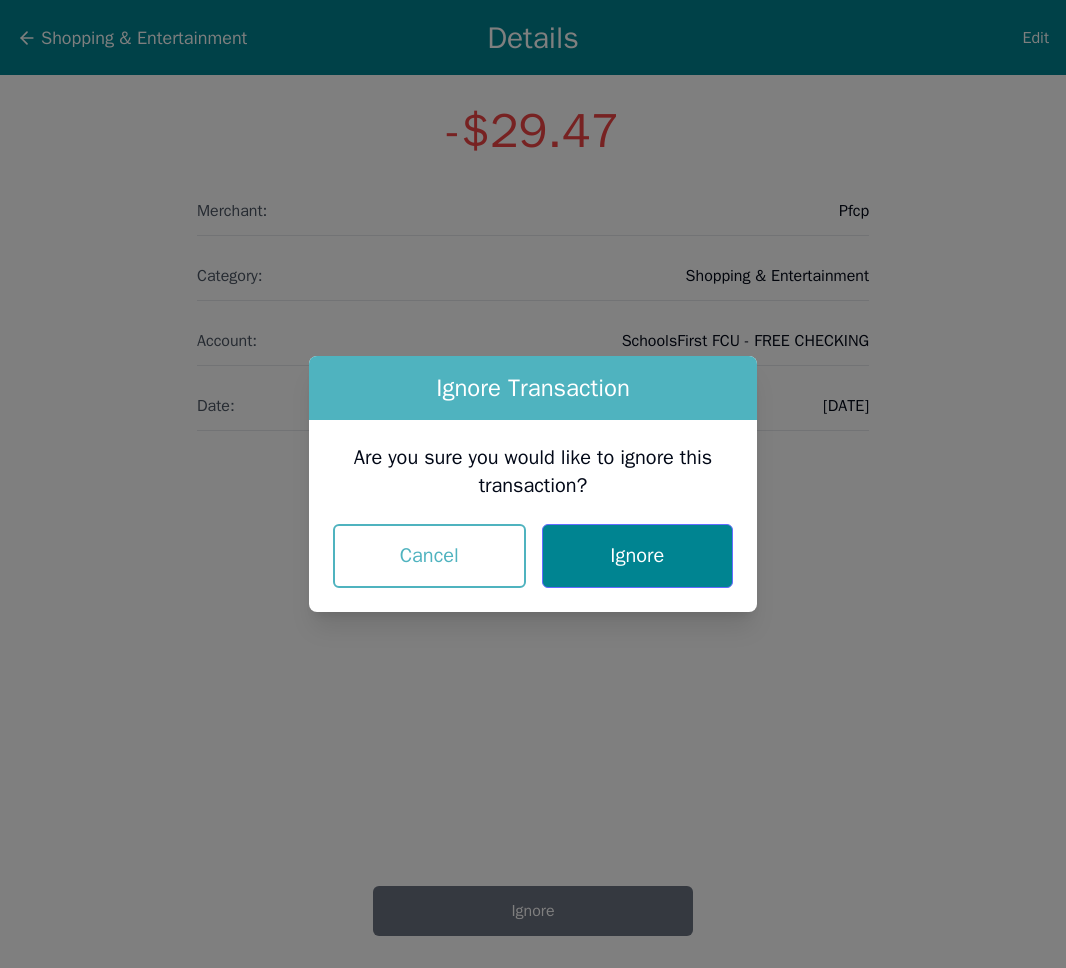 click on "Ignore" at bounding box center (637, 556) 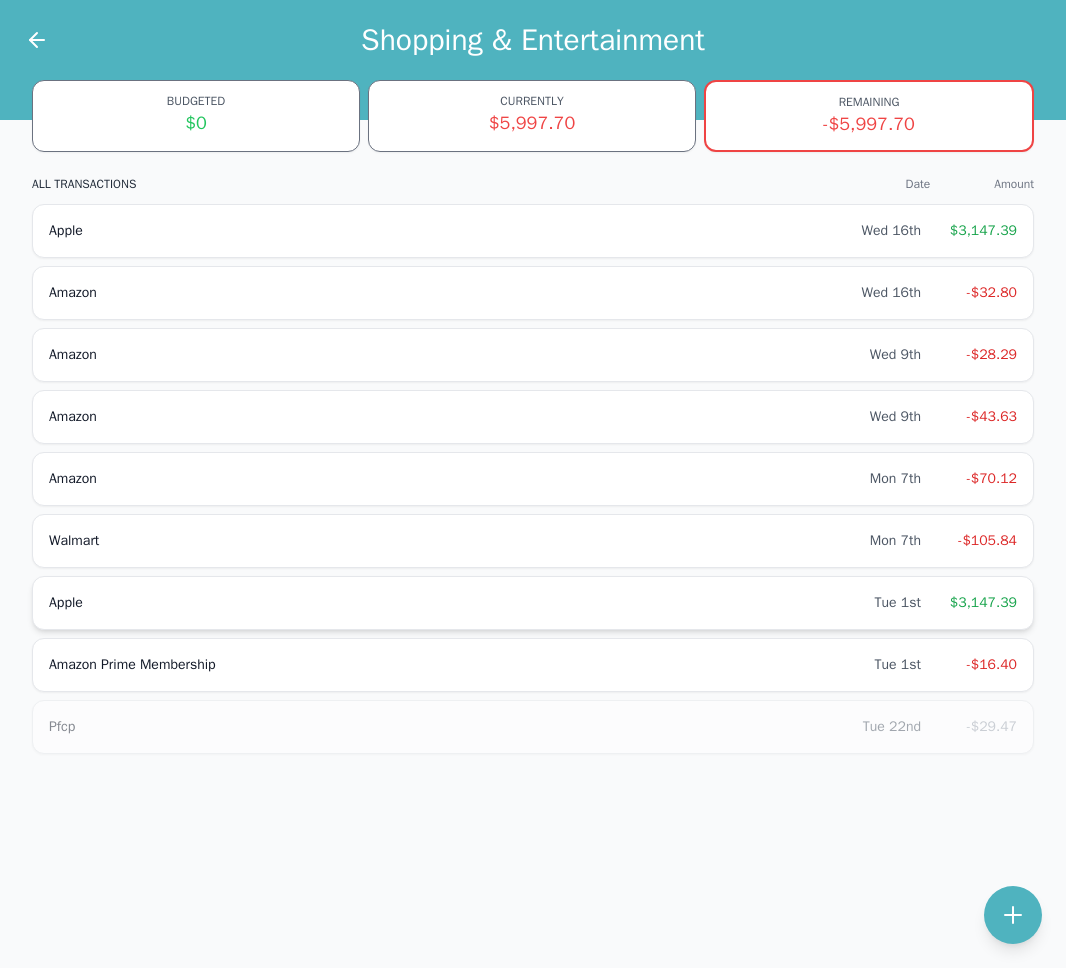 click on "Apple" at bounding box center (462, 603) 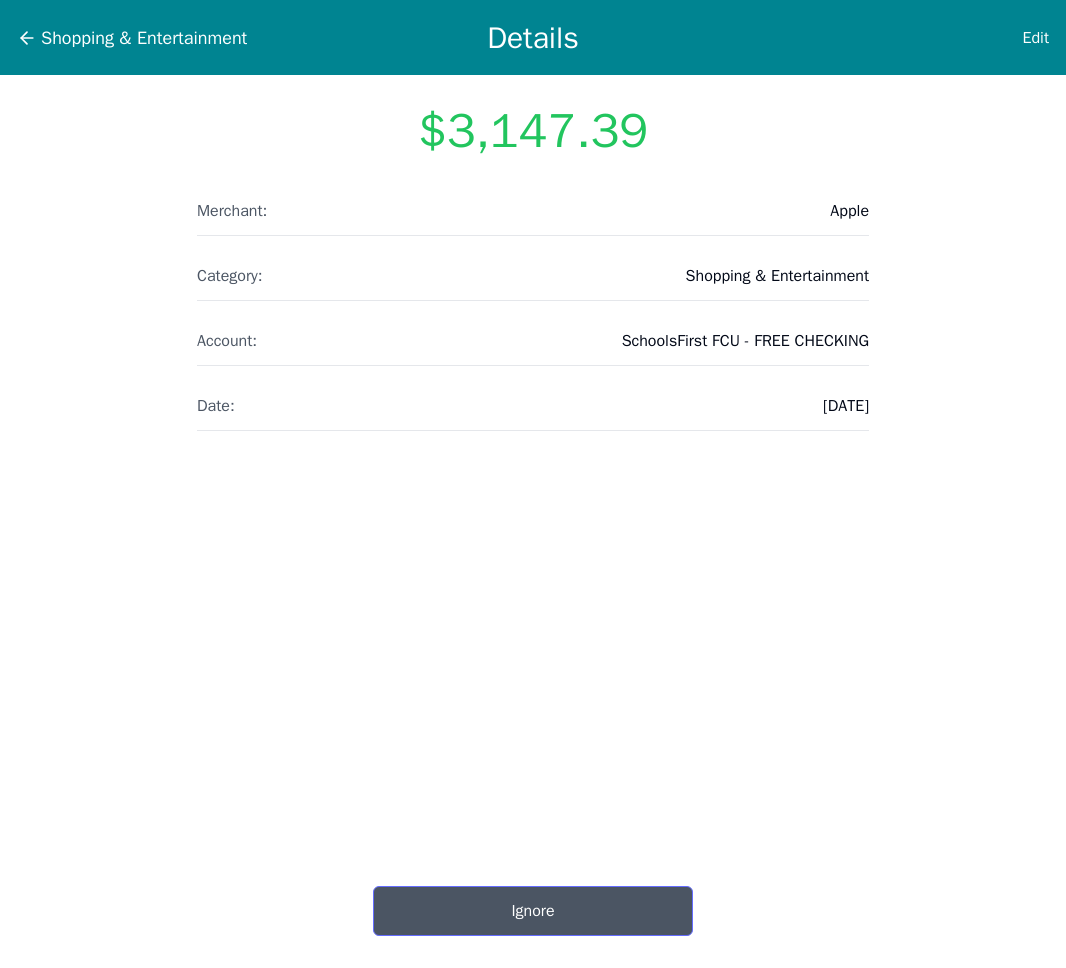 click on "Ignore" at bounding box center [533, 911] 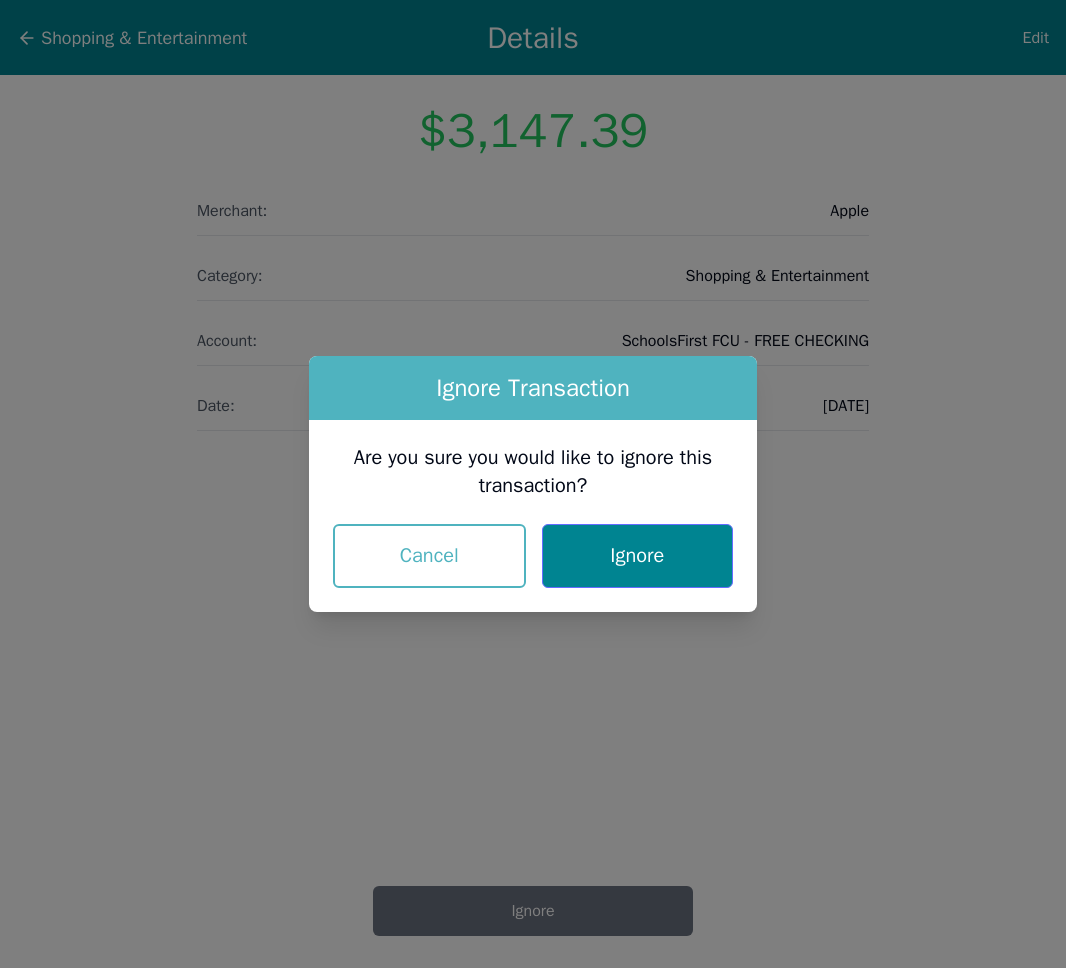 click on "Ignore" at bounding box center (637, 556) 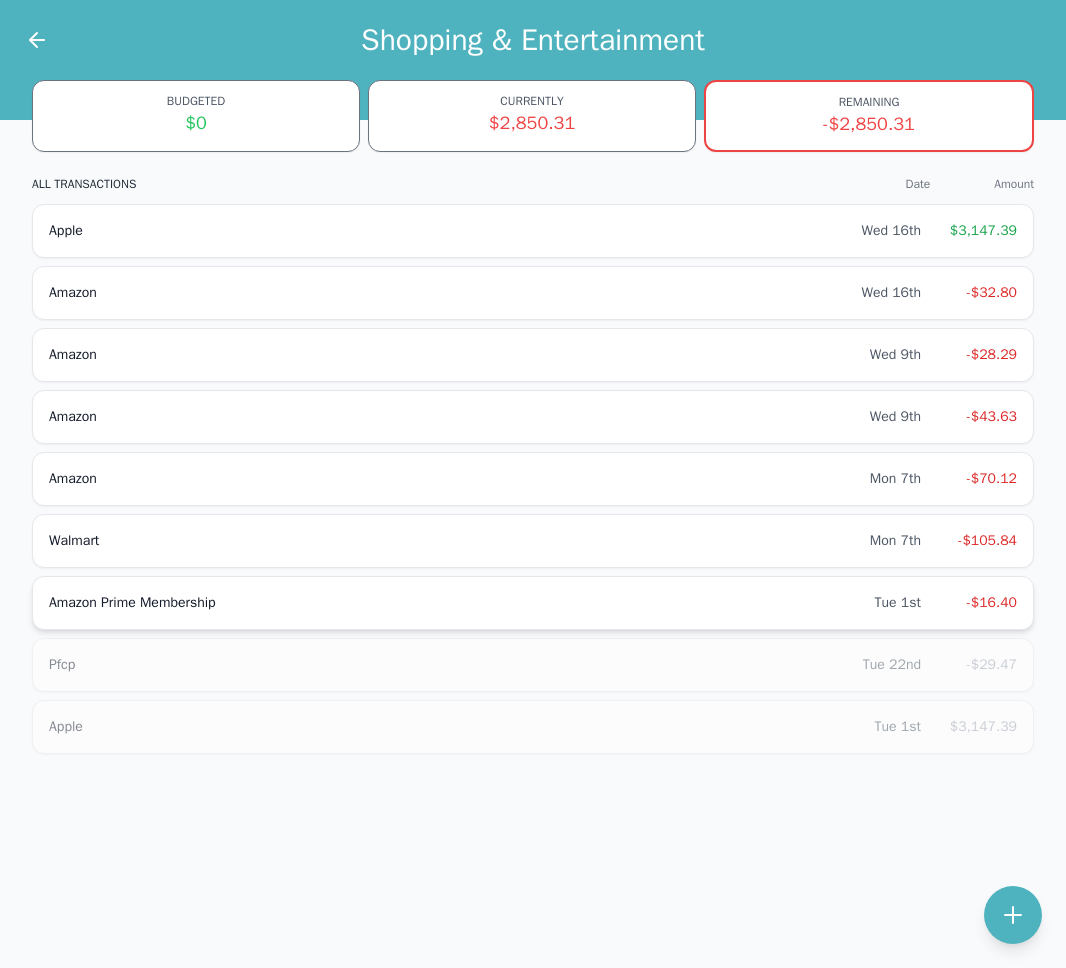 click on "Amazon Prime Membership Tue 1st -$16.40" at bounding box center [533, 603] 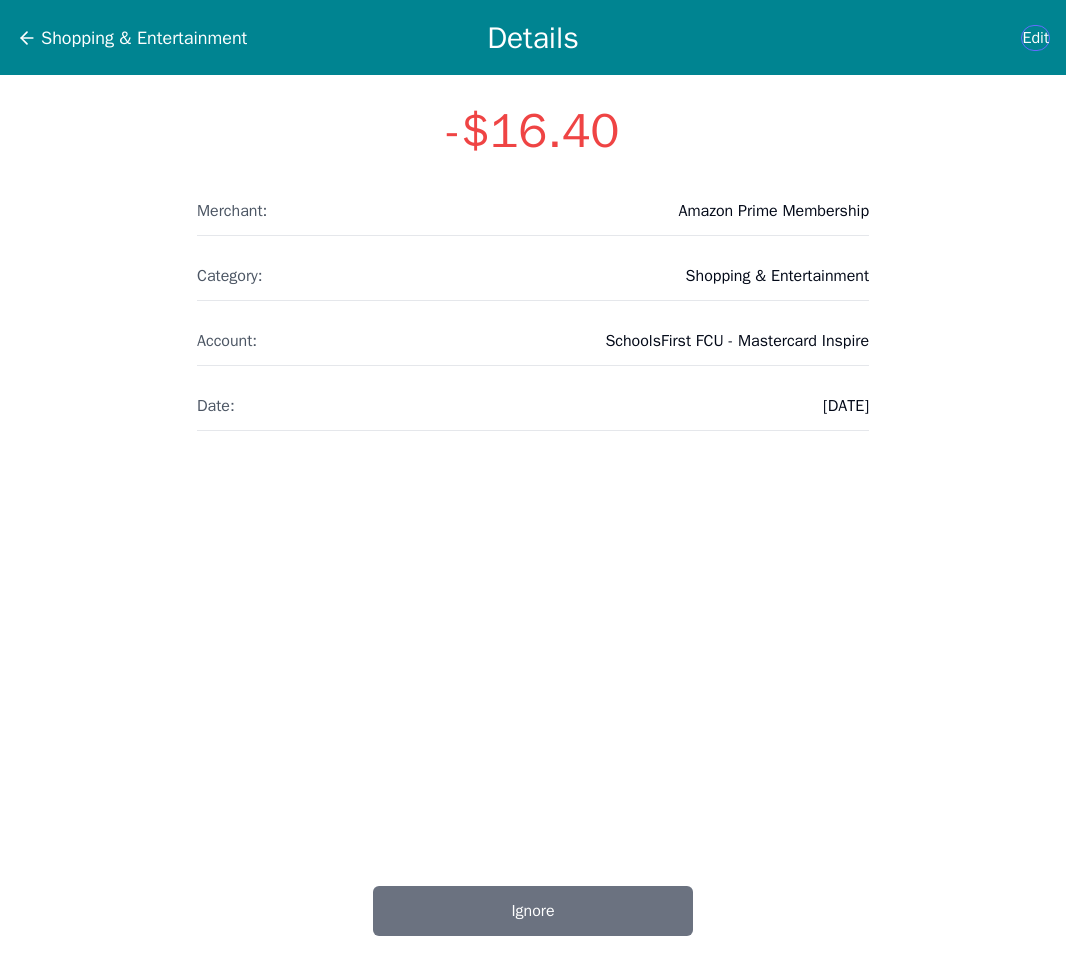 click on "Edit" at bounding box center (1035, 38) 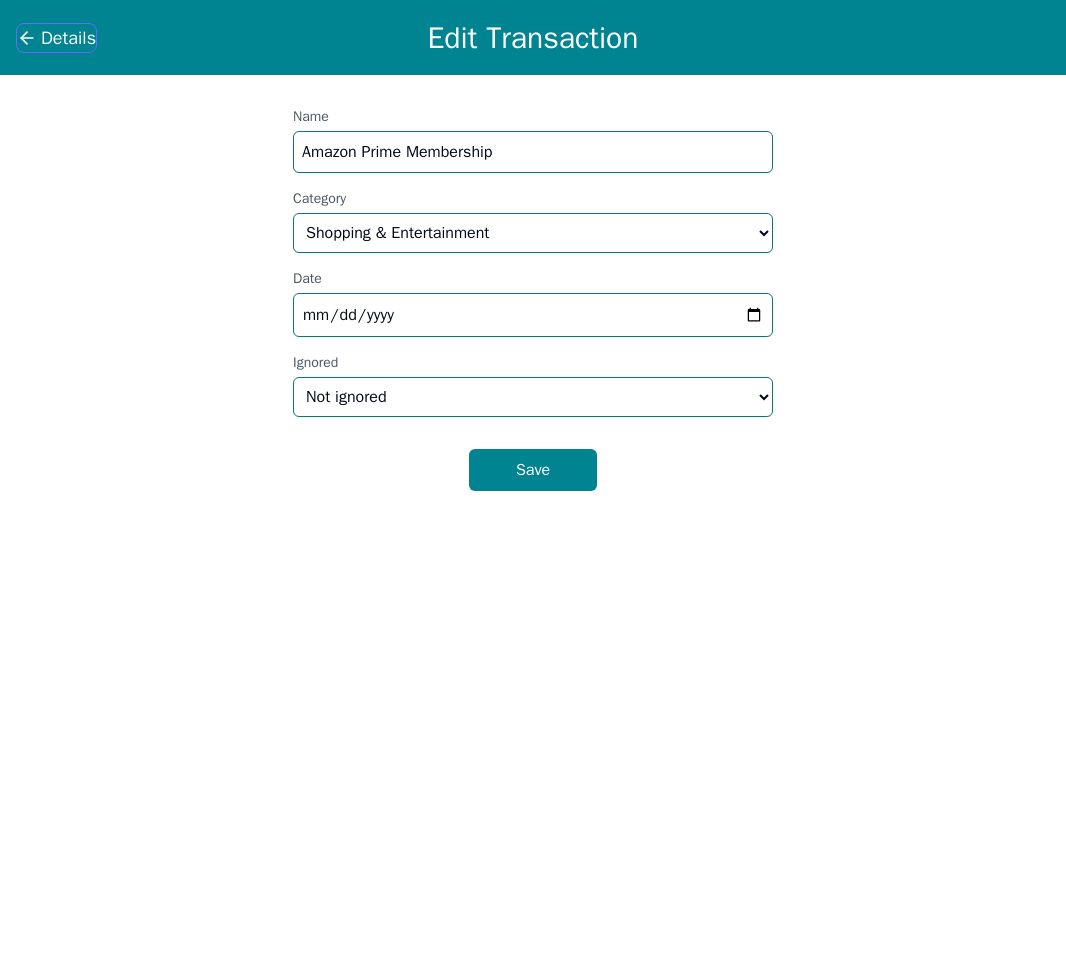 click 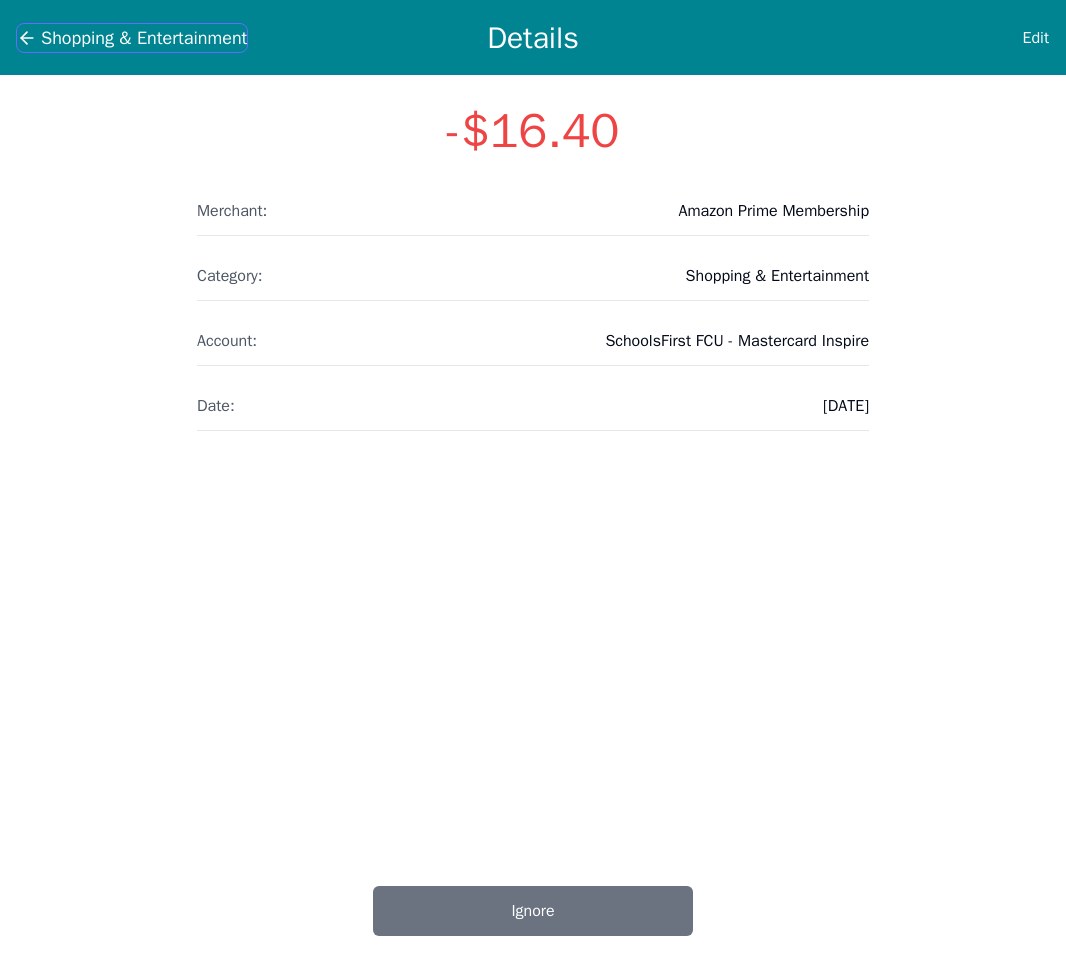 click 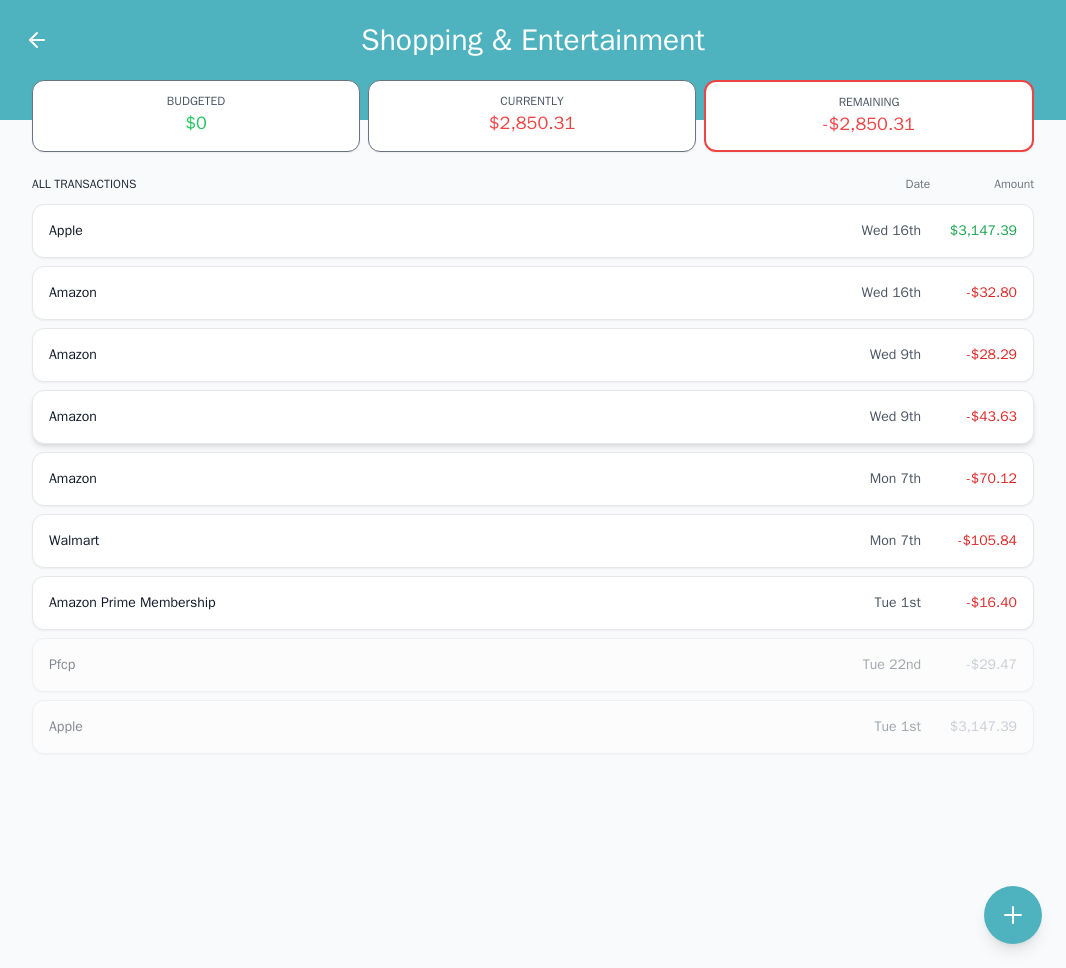 scroll, scrollTop: 0, scrollLeft: 0, axis: both 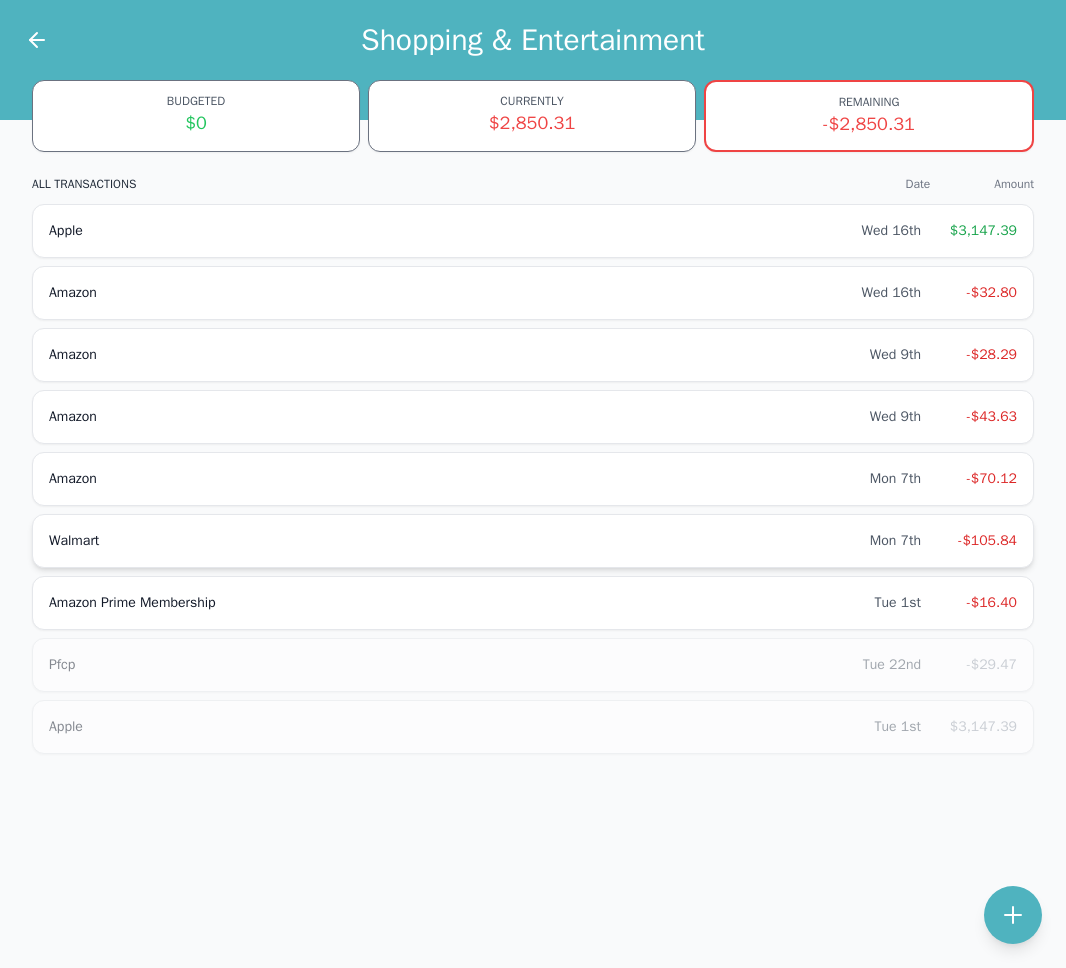 click on "Walmart Mon 7th -$105.84" at bounding box center [533, 541] 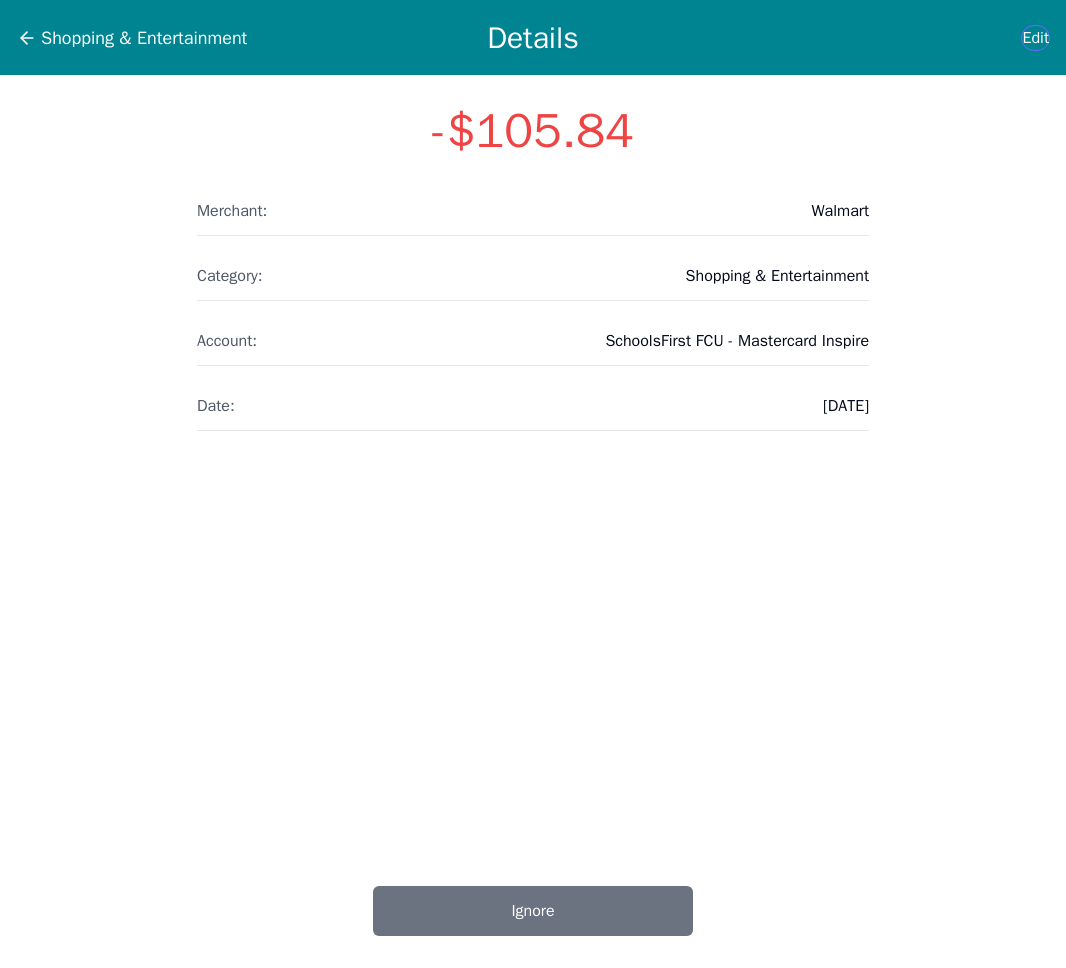 click on "Edit" at bounding box center (1035, 38) 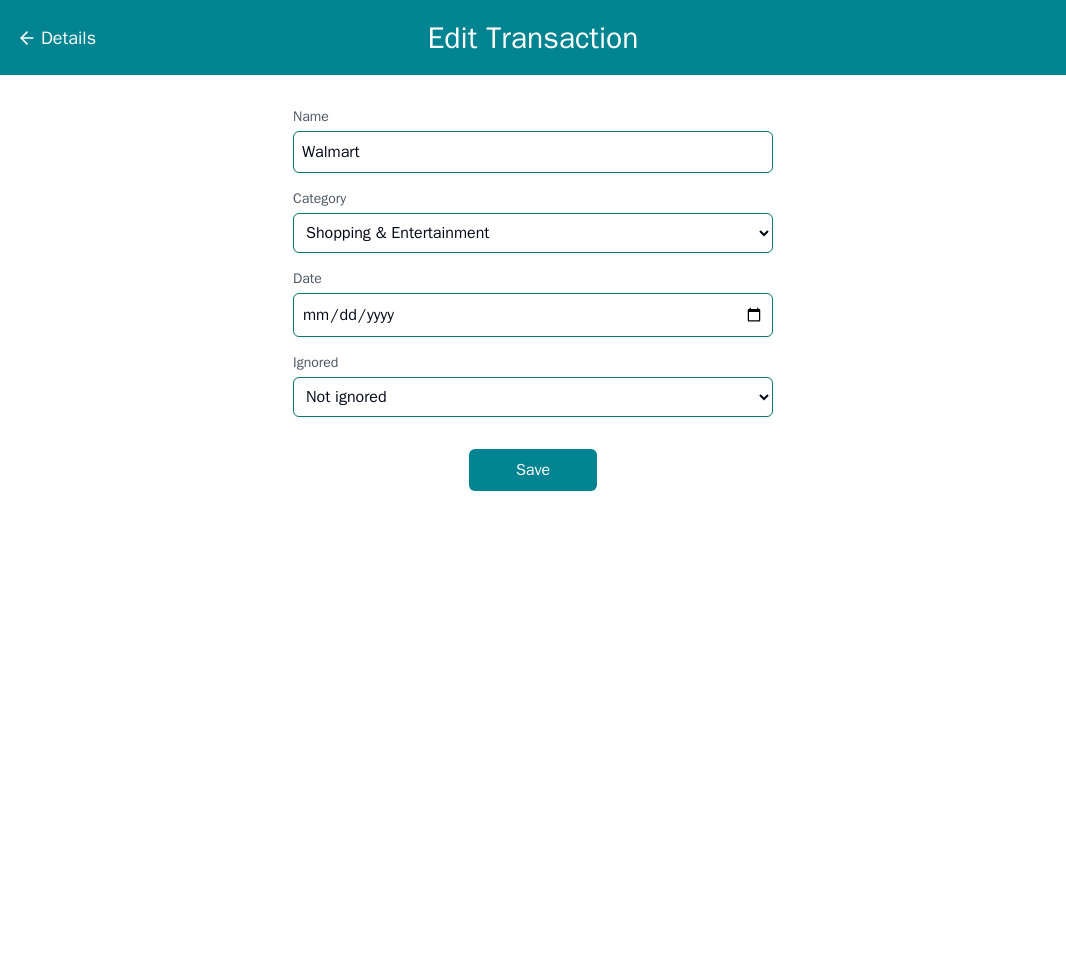 scroll, scrollTop: 1, scrollLeft: 0, axis: vertical 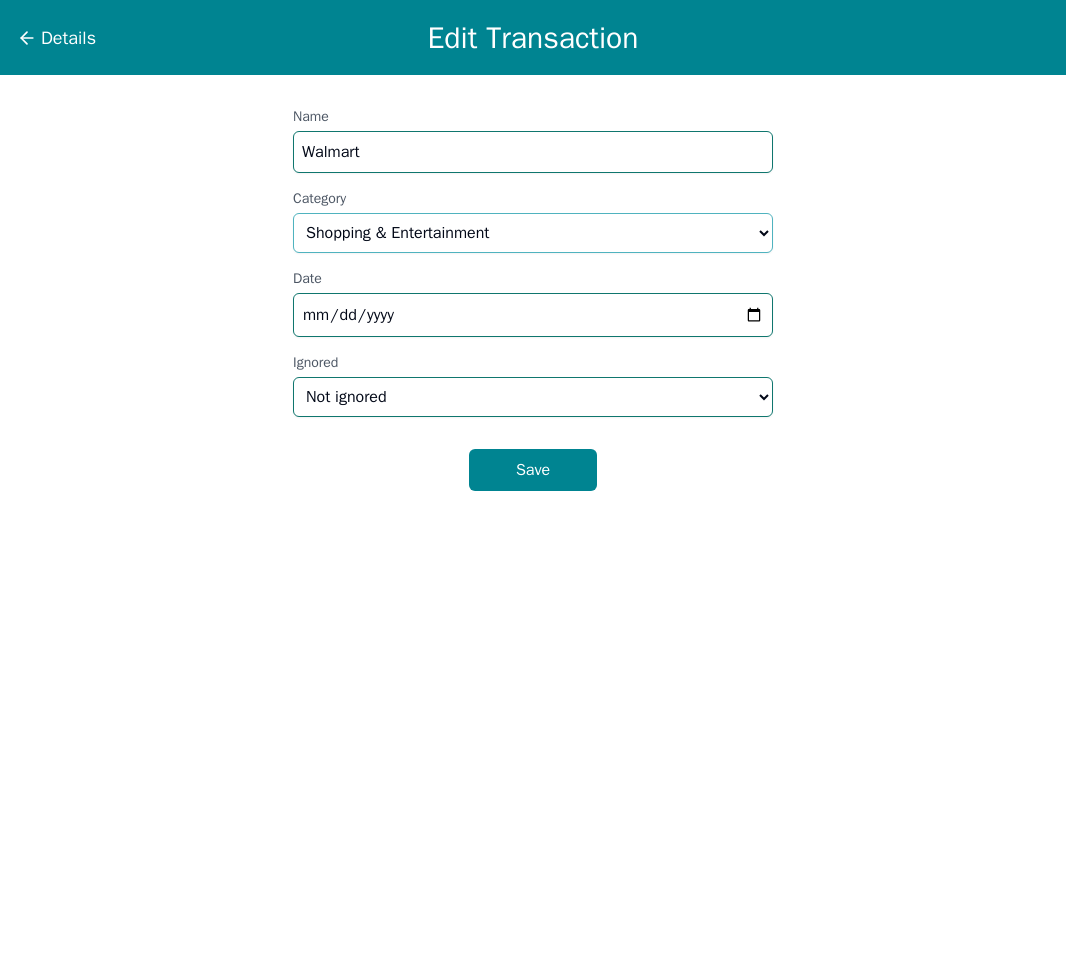 select on "groceries" 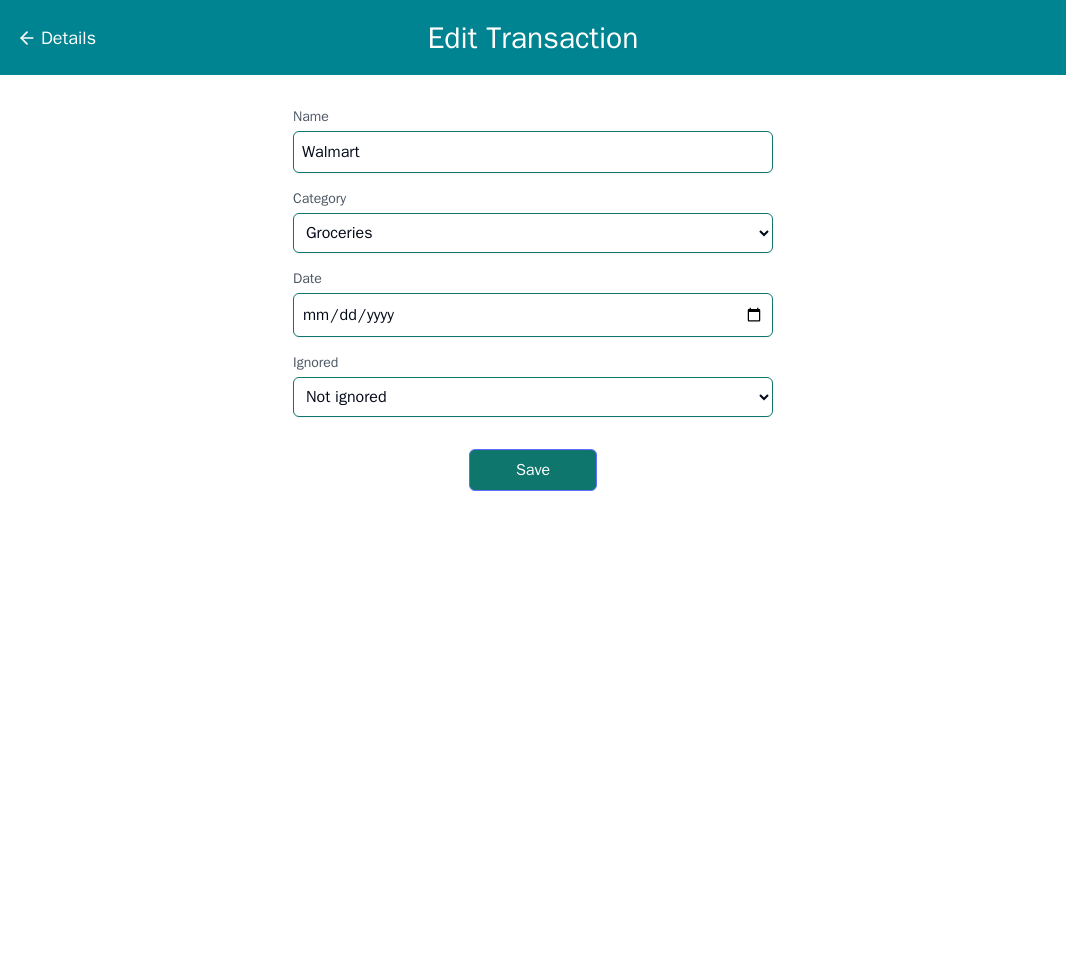 click on "Save" at bounding box center (533, 470) 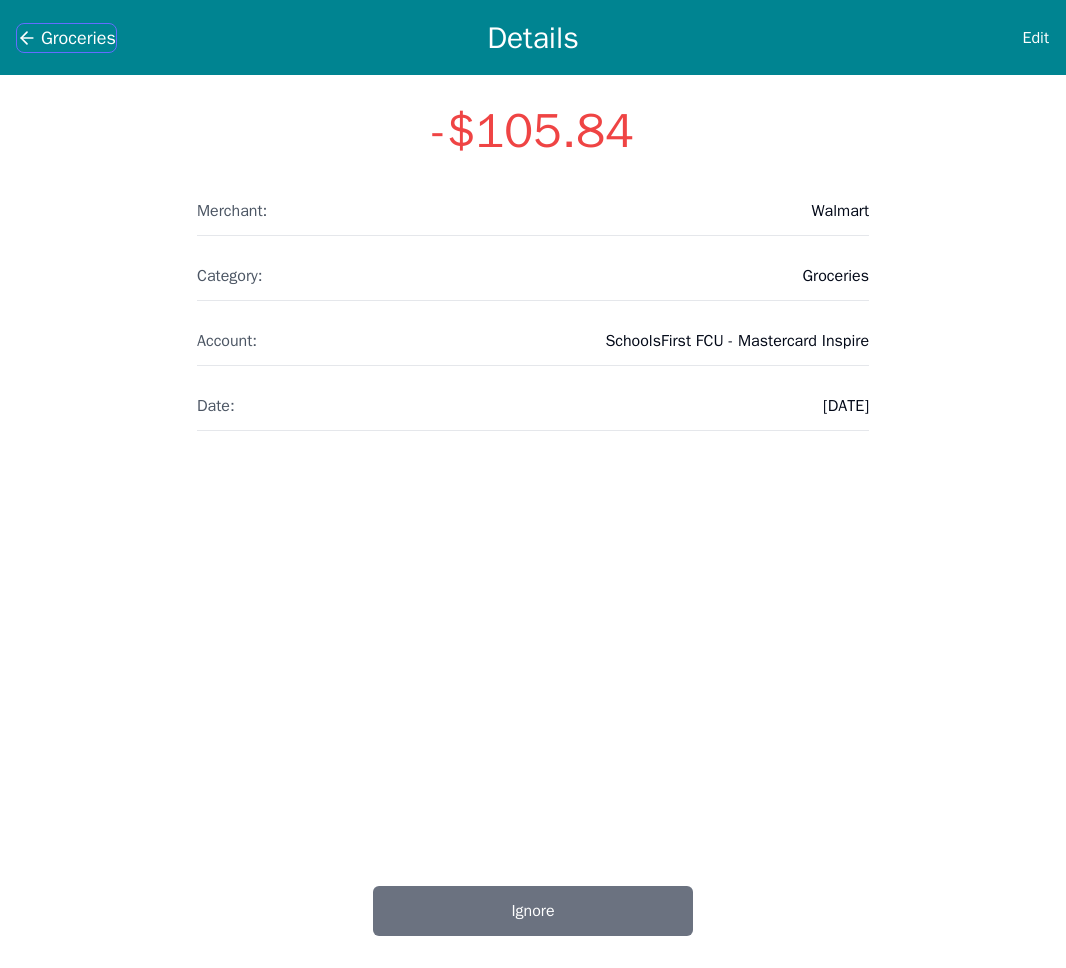 click on "Groceries" at bounding box center [78, 38] 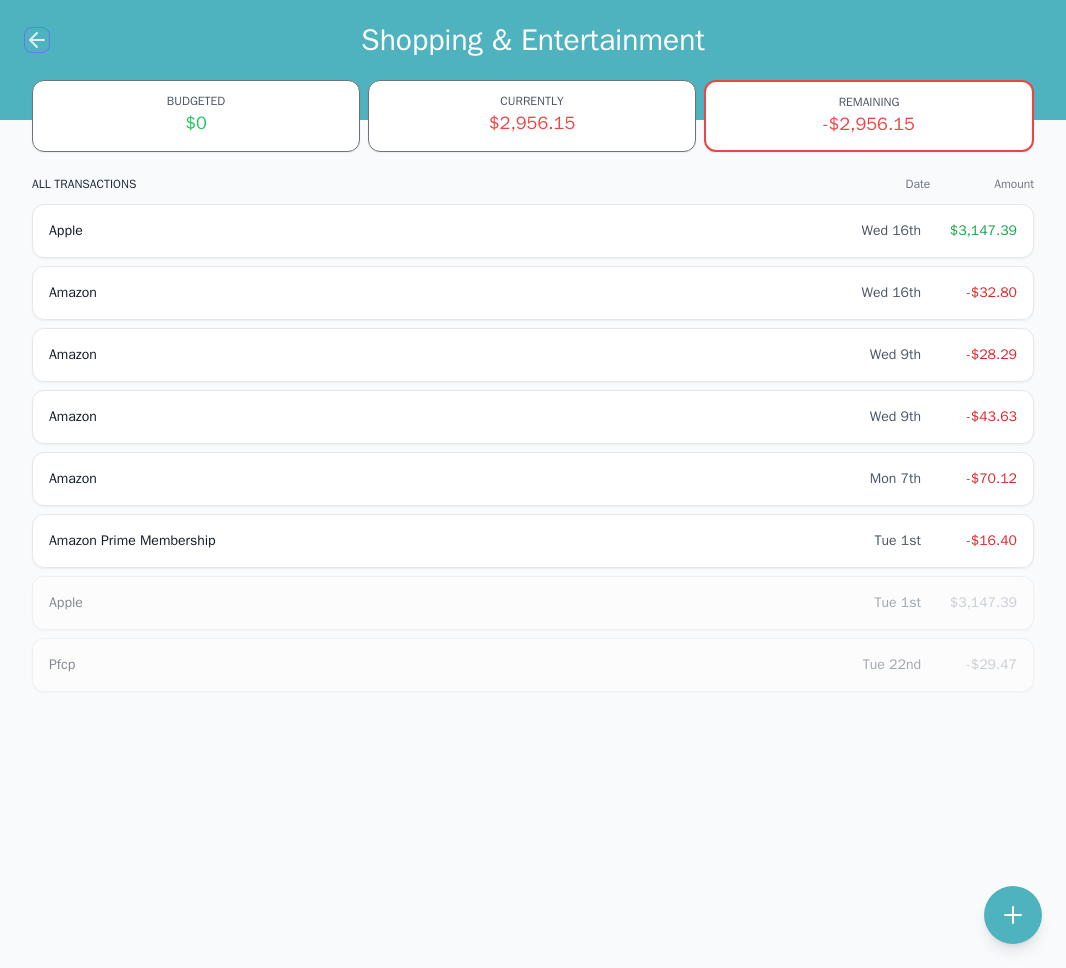 click 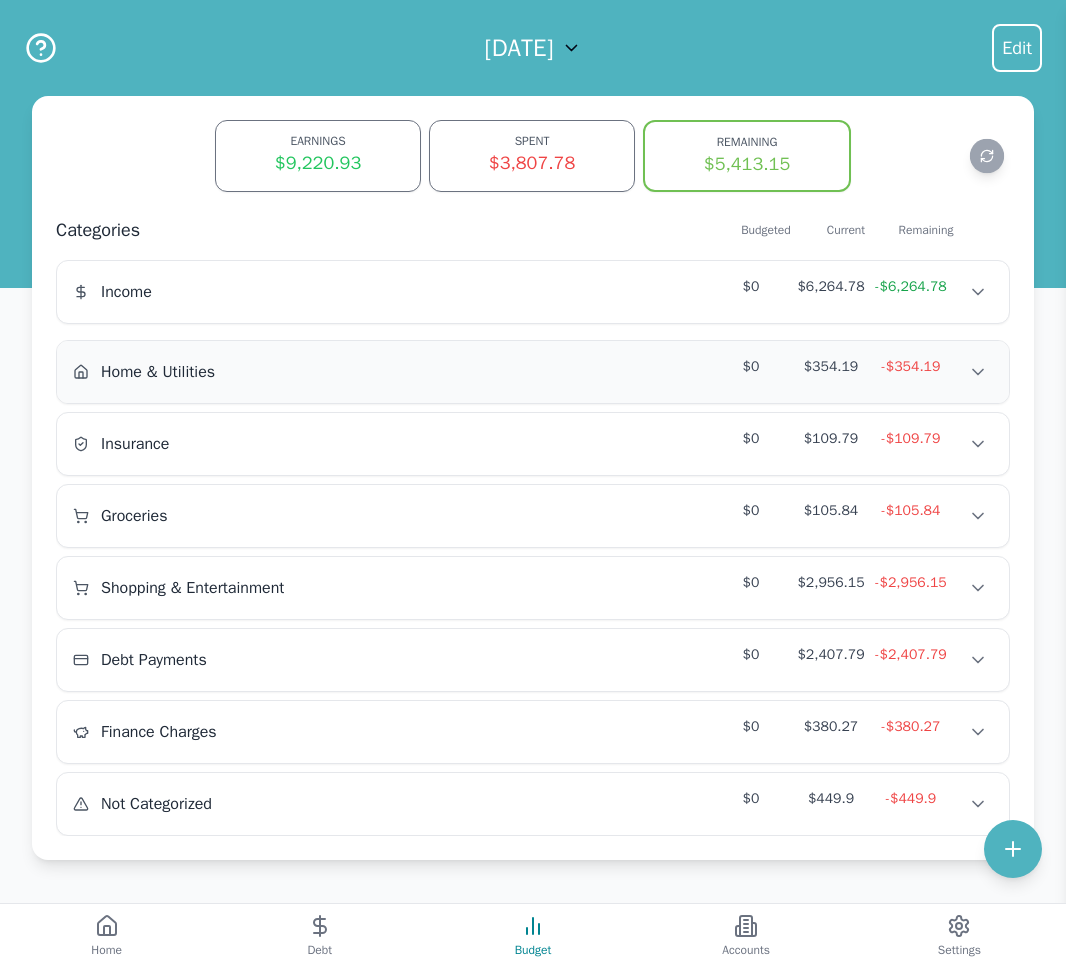 click on "Home & Utilities $0 $354.19 -$354.19" at bounding box center (533, 372) 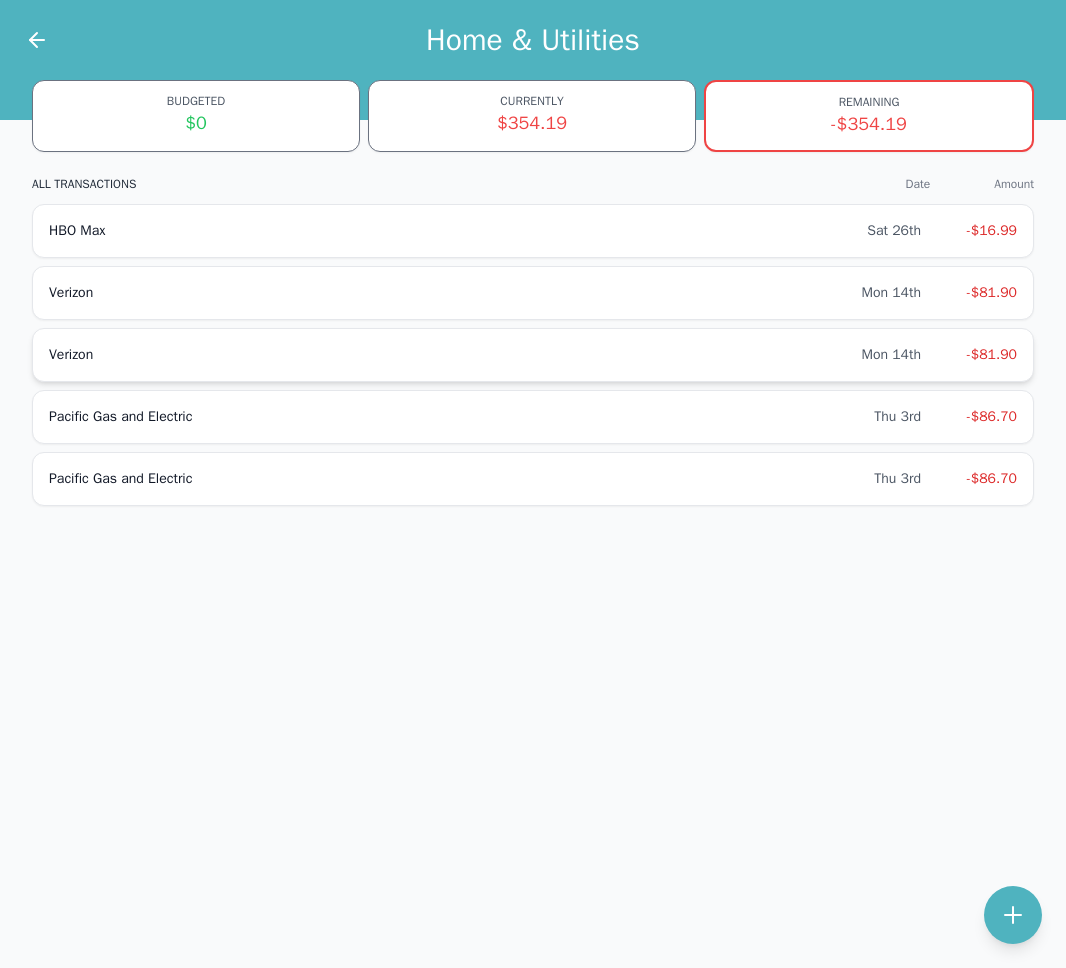 click on "Verizon Mon 14th -$81.90" at bounding box center [533, 355] 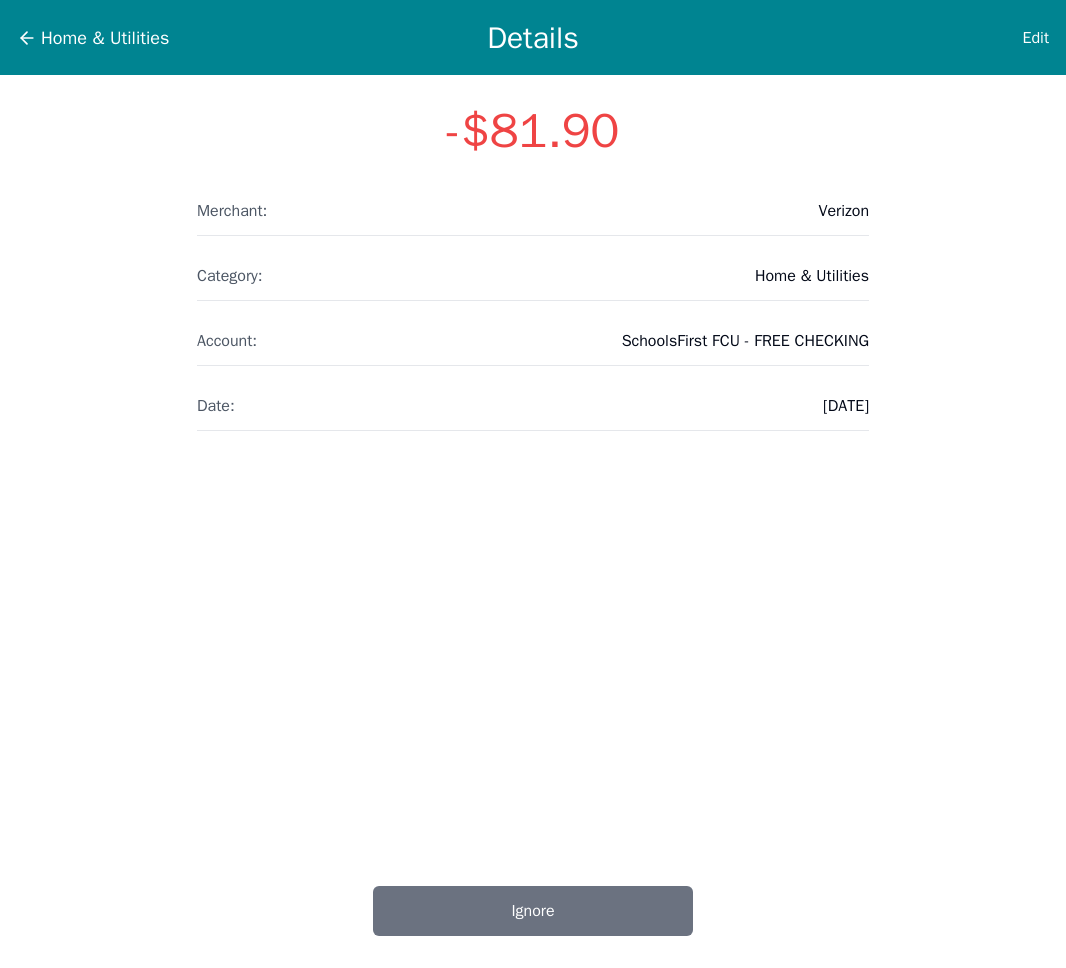 click on "Ignore" at bounding box center (533, 911) 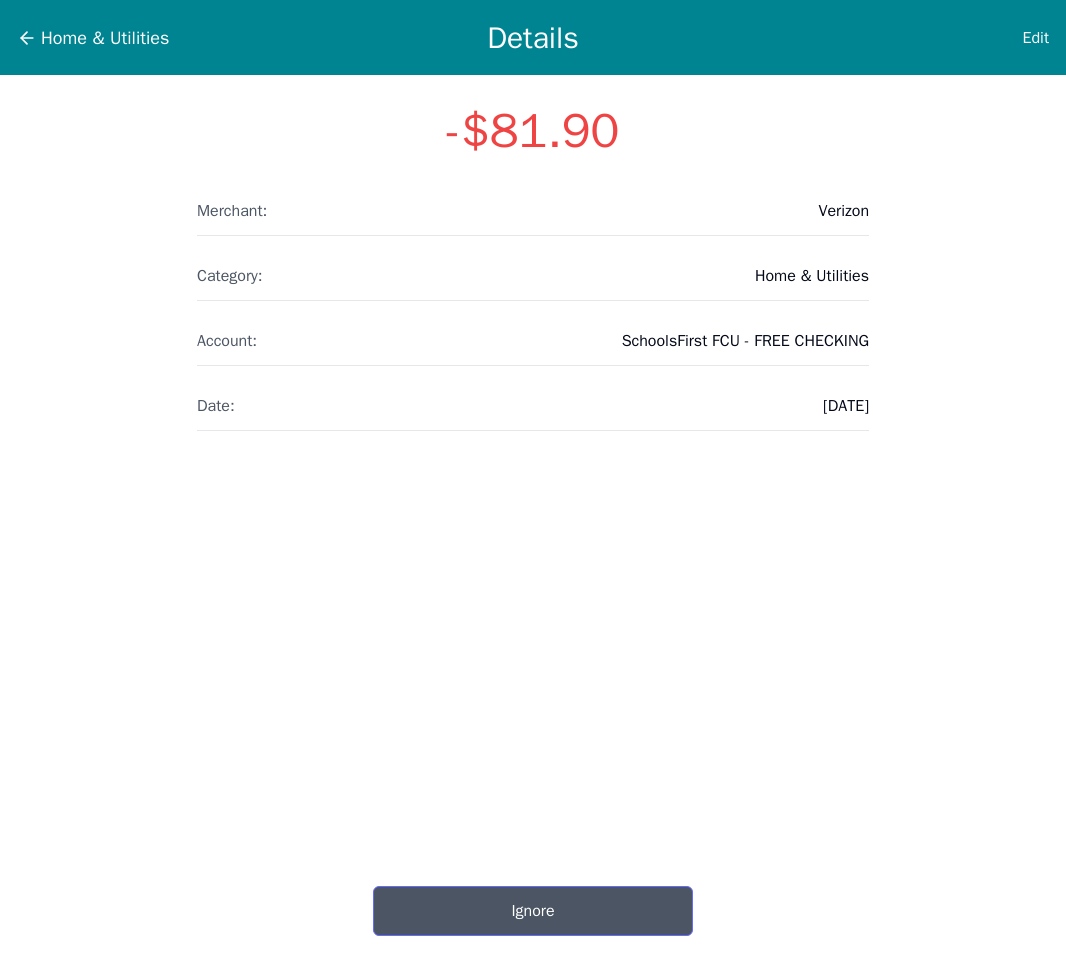 click on "Ignore" at bounding box center [533, 911] 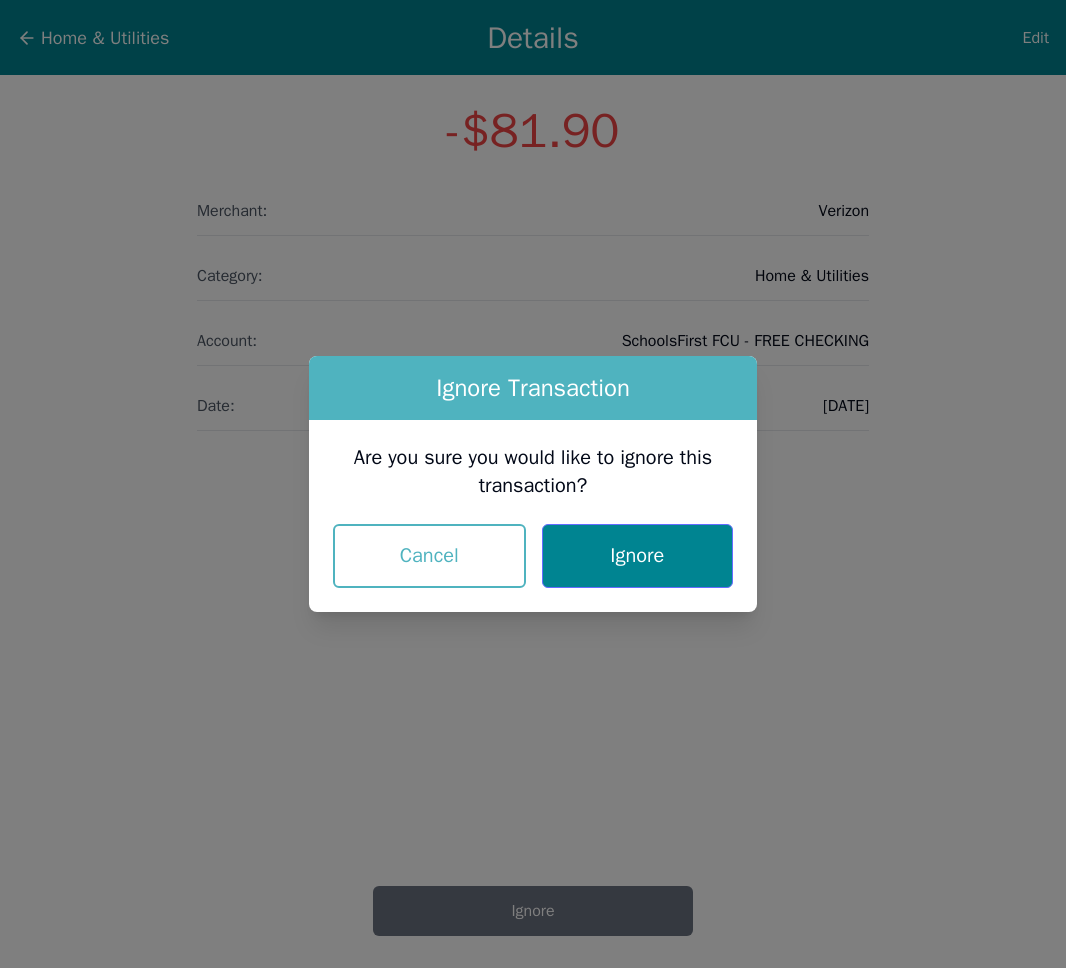 click on "Ignore" at bounding box center [637, 556] 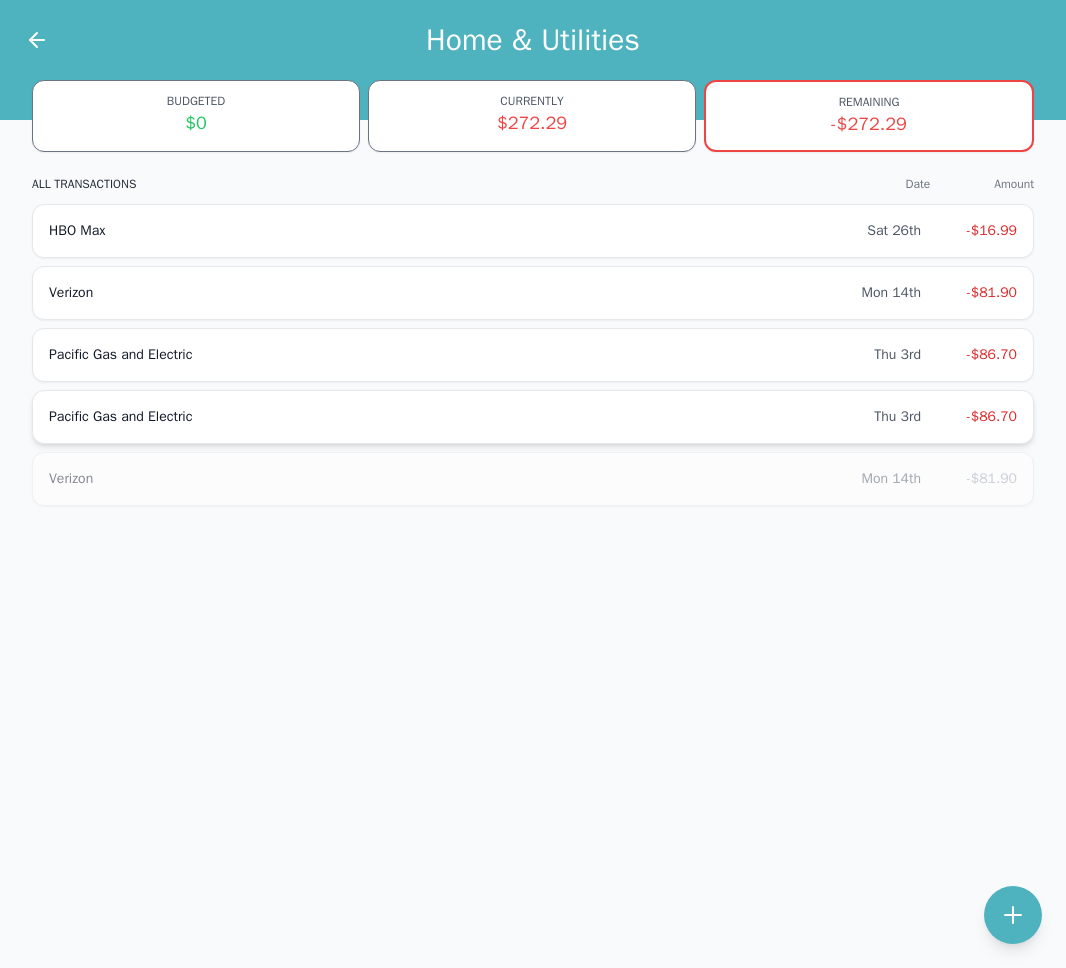 click on "Pacific Gas and Electric" at bounding box center (461, 417) 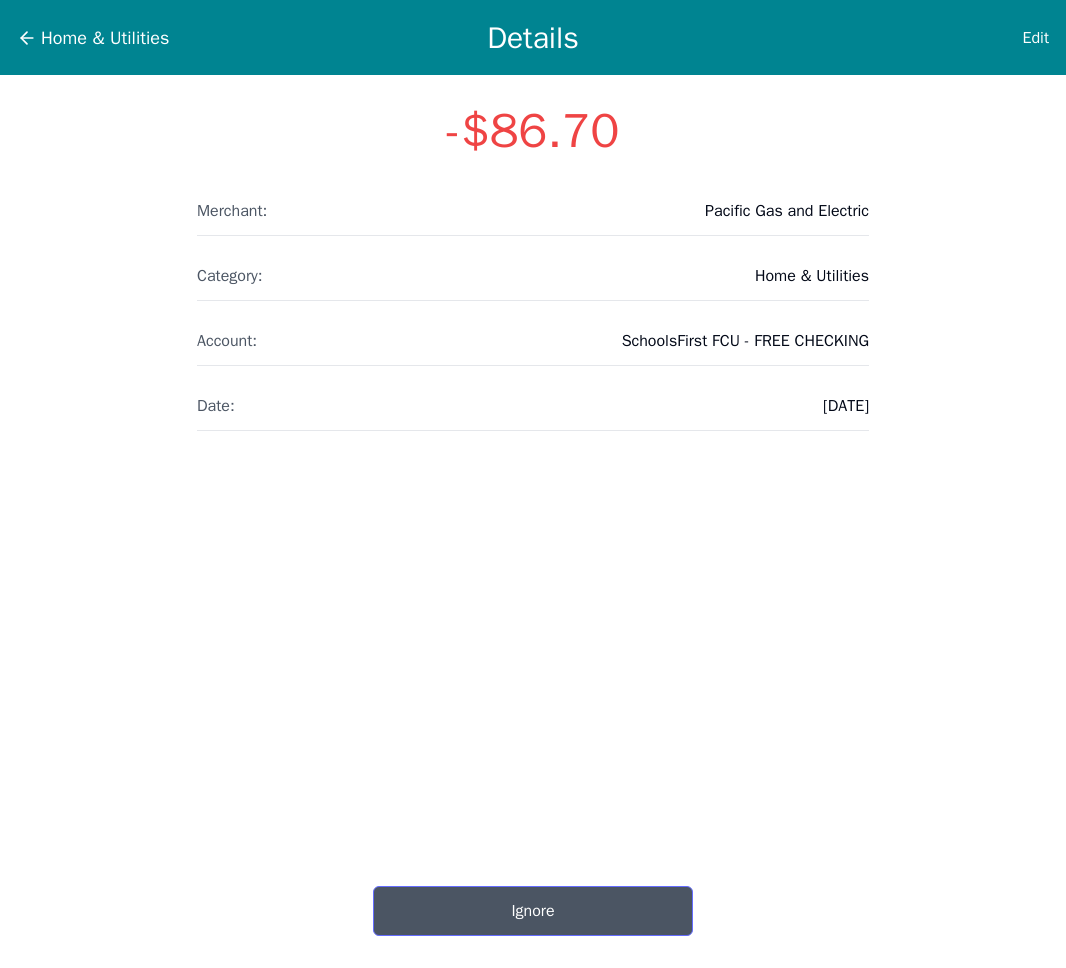 click on "Ignore" at bounding box center (533, 911) 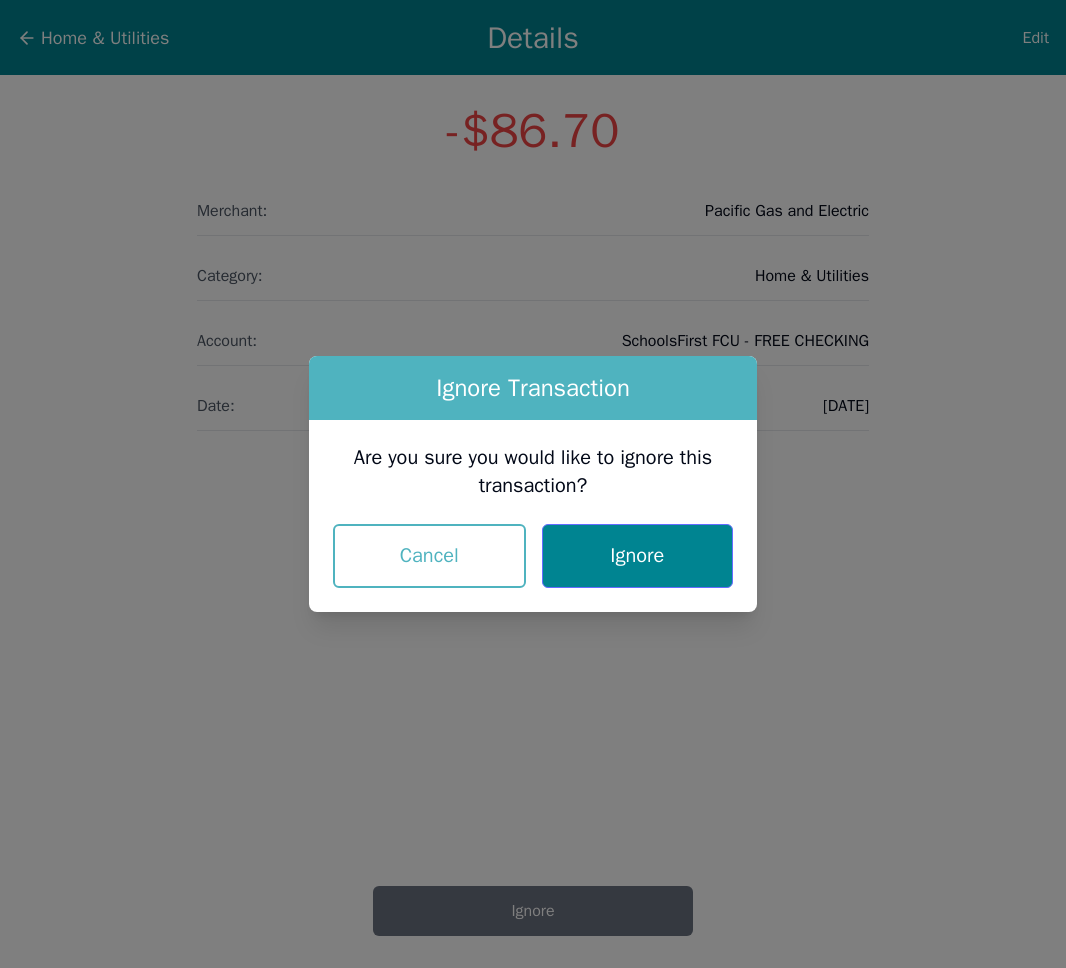 click on "Ignore" at bounding box center (637, 556) 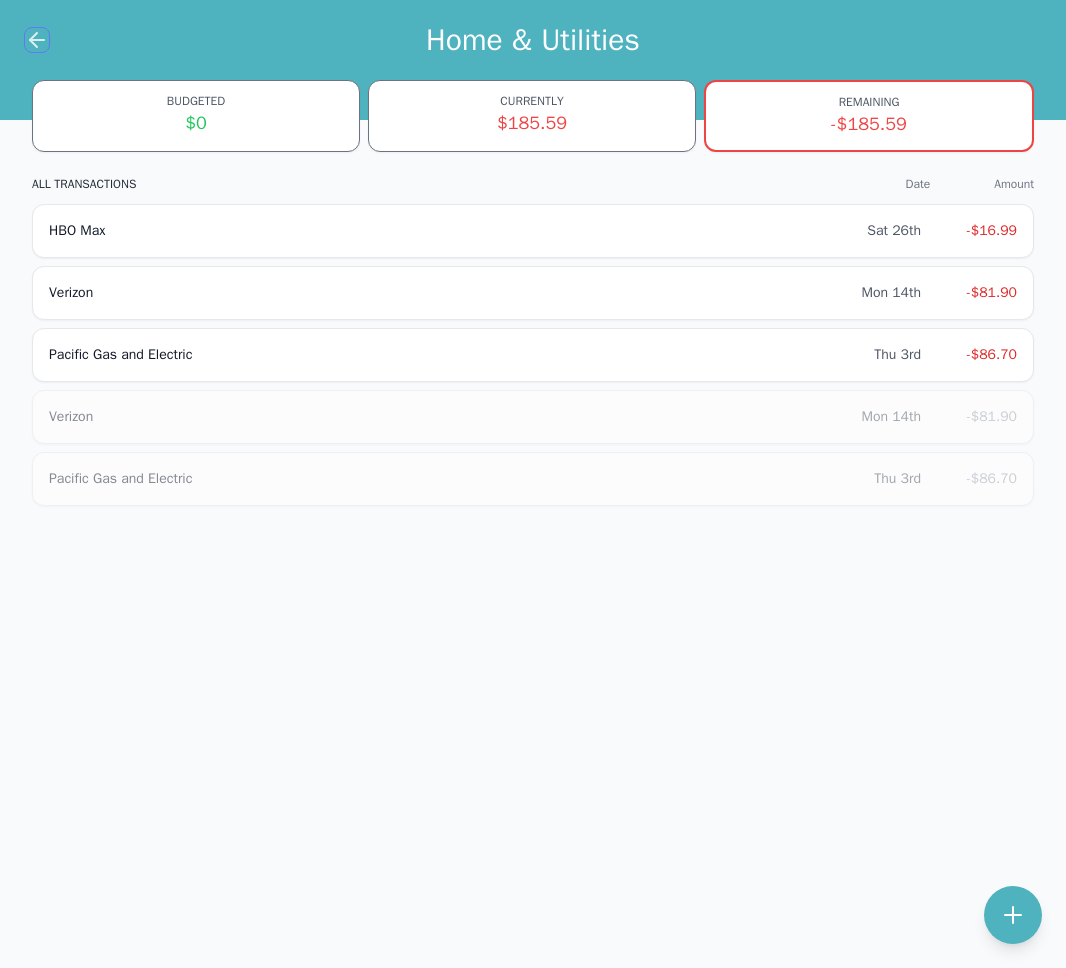 click 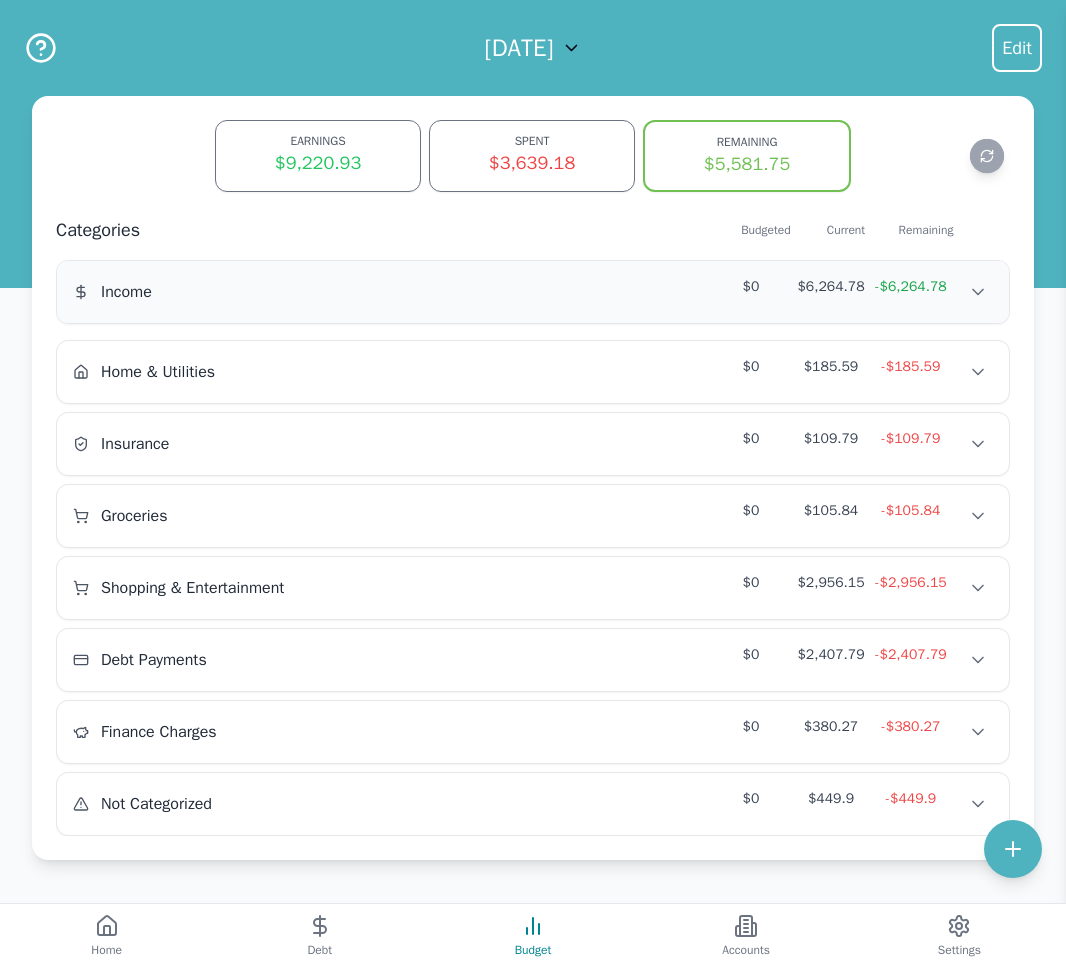 click on "Income" at bounding box center (201, 292) 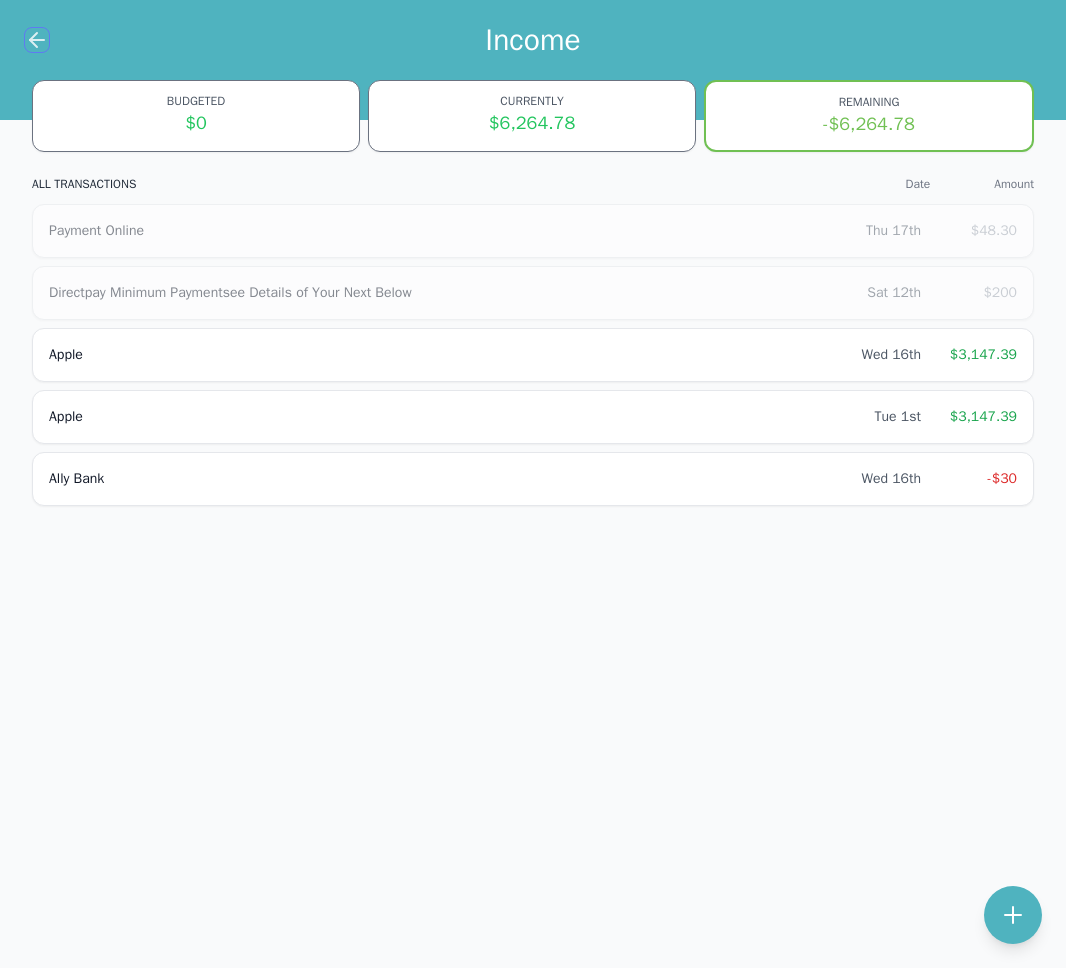 click 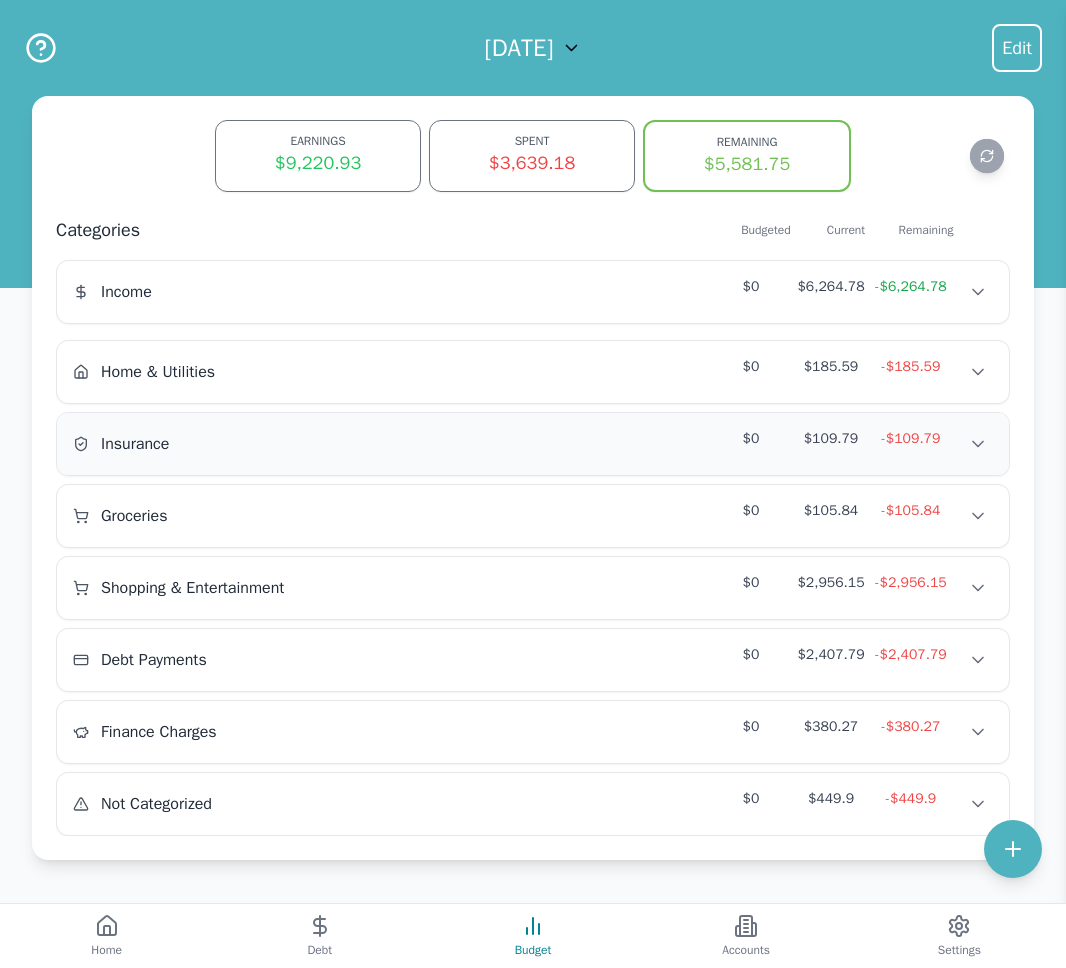 click on "Insurance" at bounding box center [201, 444] 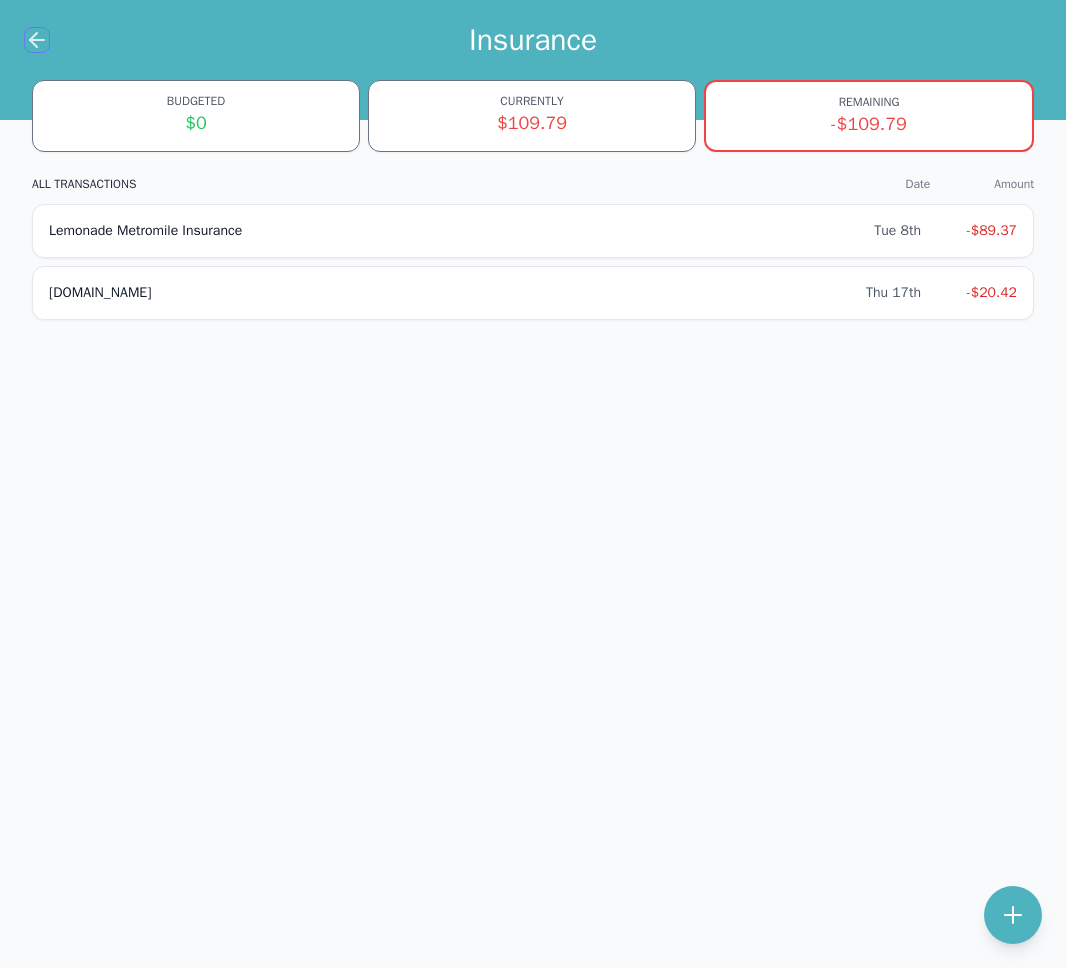 click 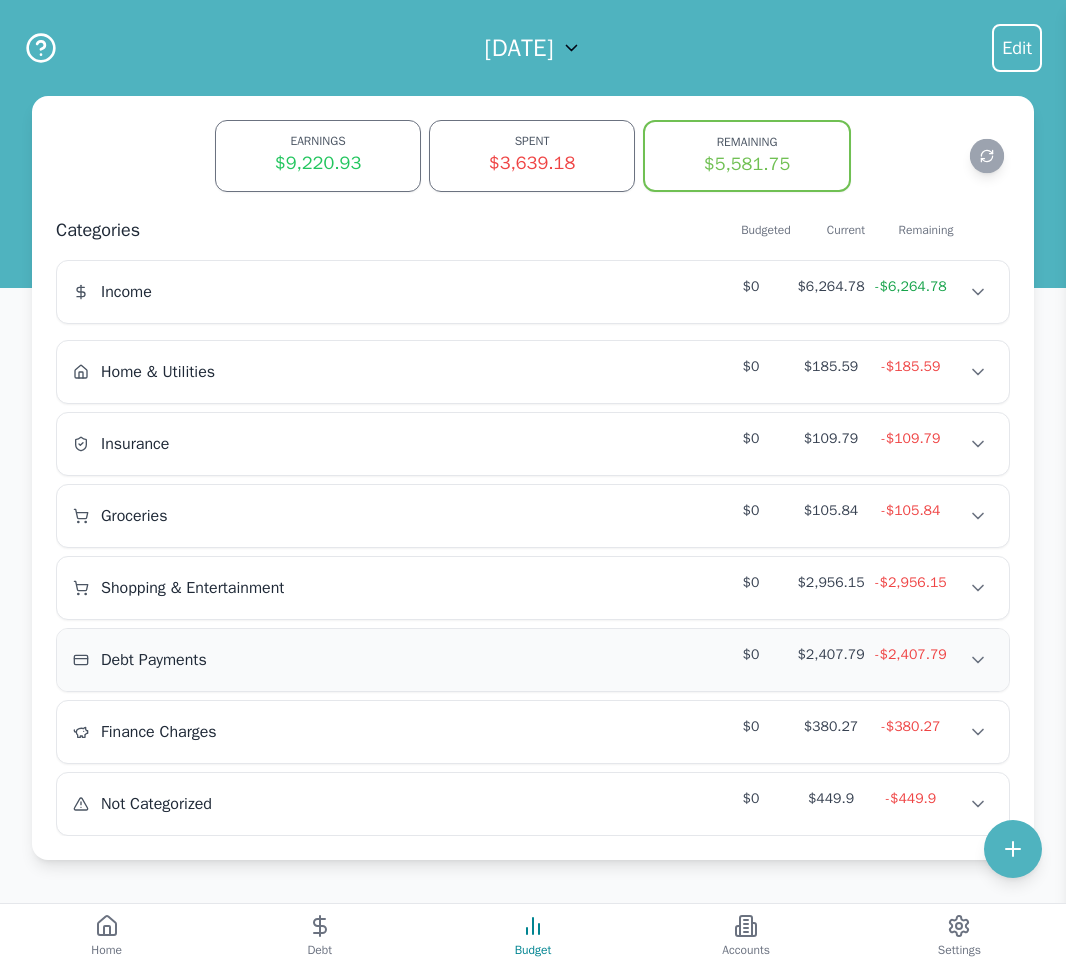 click on "Debt Payments" at bounding box center [201, 660] 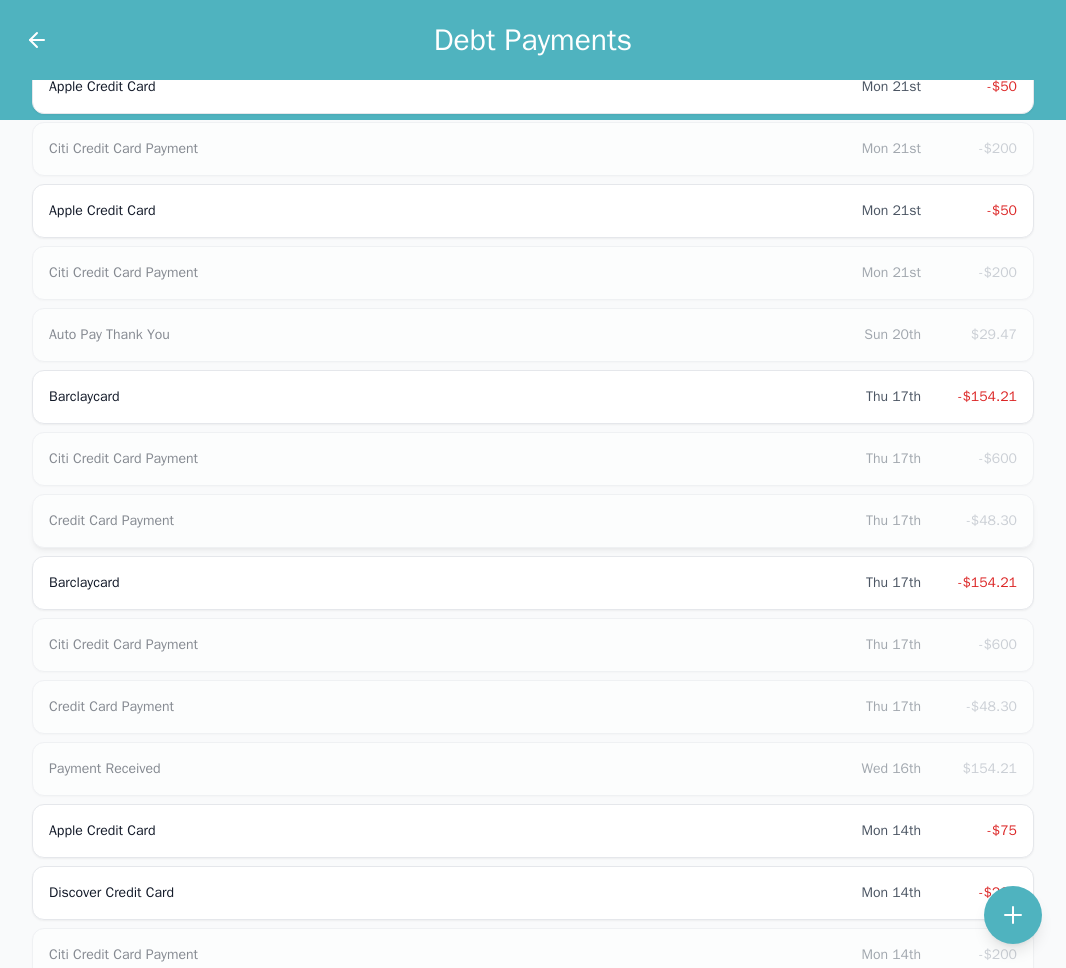 scroll, scrollTop: 827, scrollLeft: 0, axis: vertical 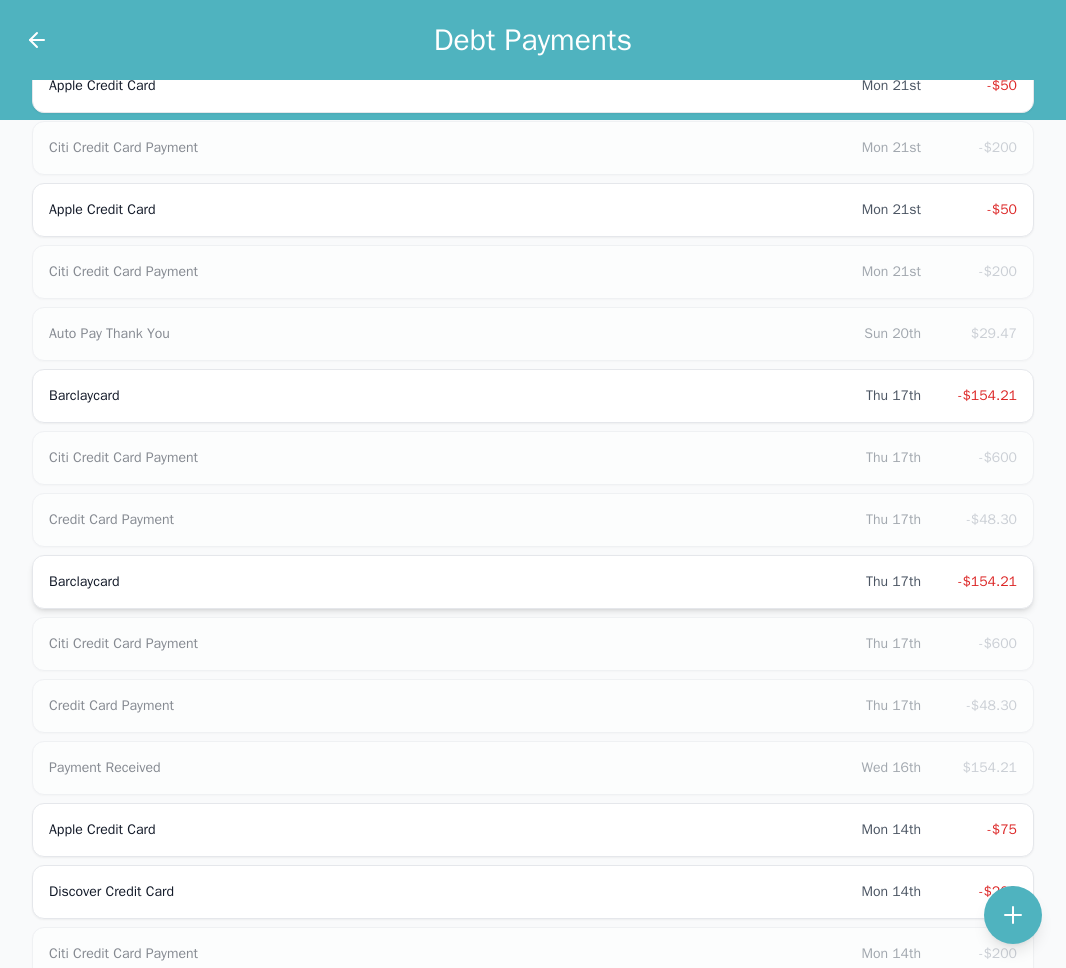 click on "Barclaycard" at bounding box center [457, 582] 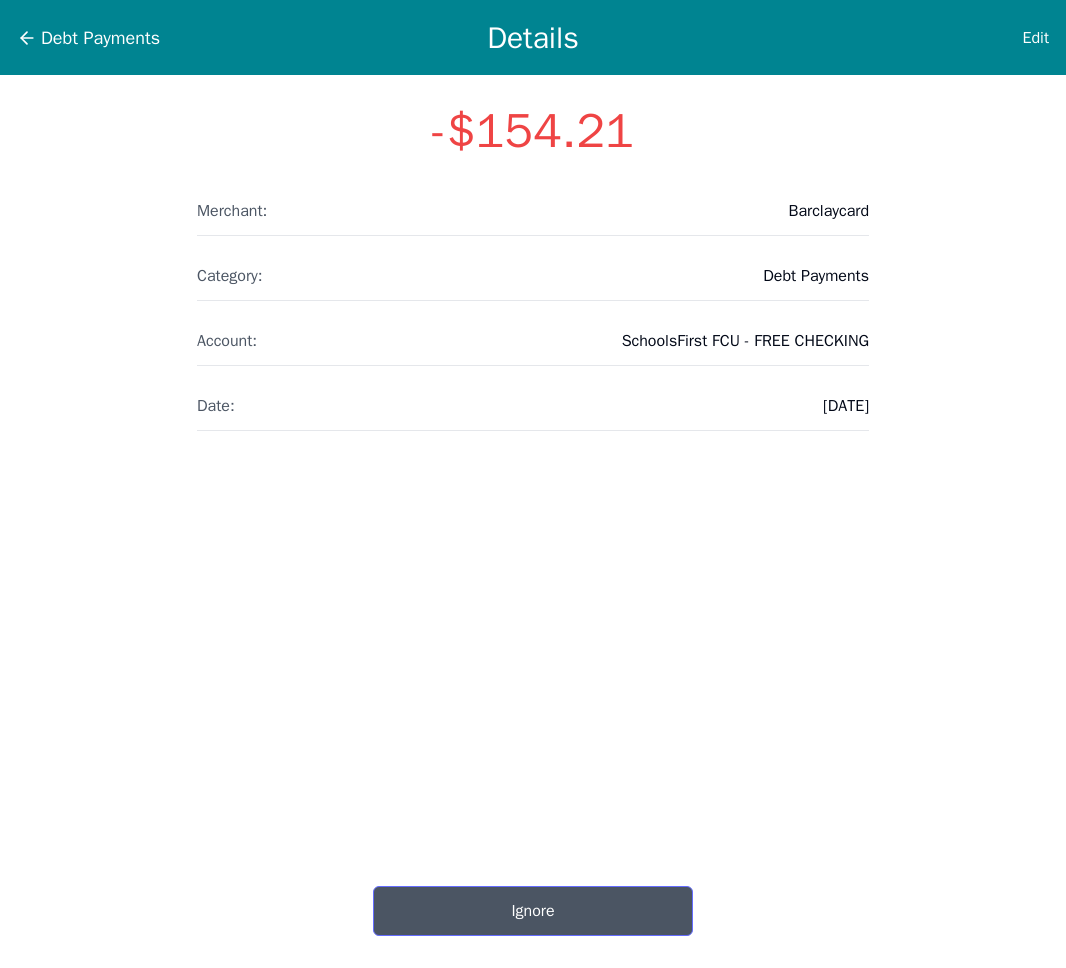click on "Ignore" at bounding box center (533, 911) 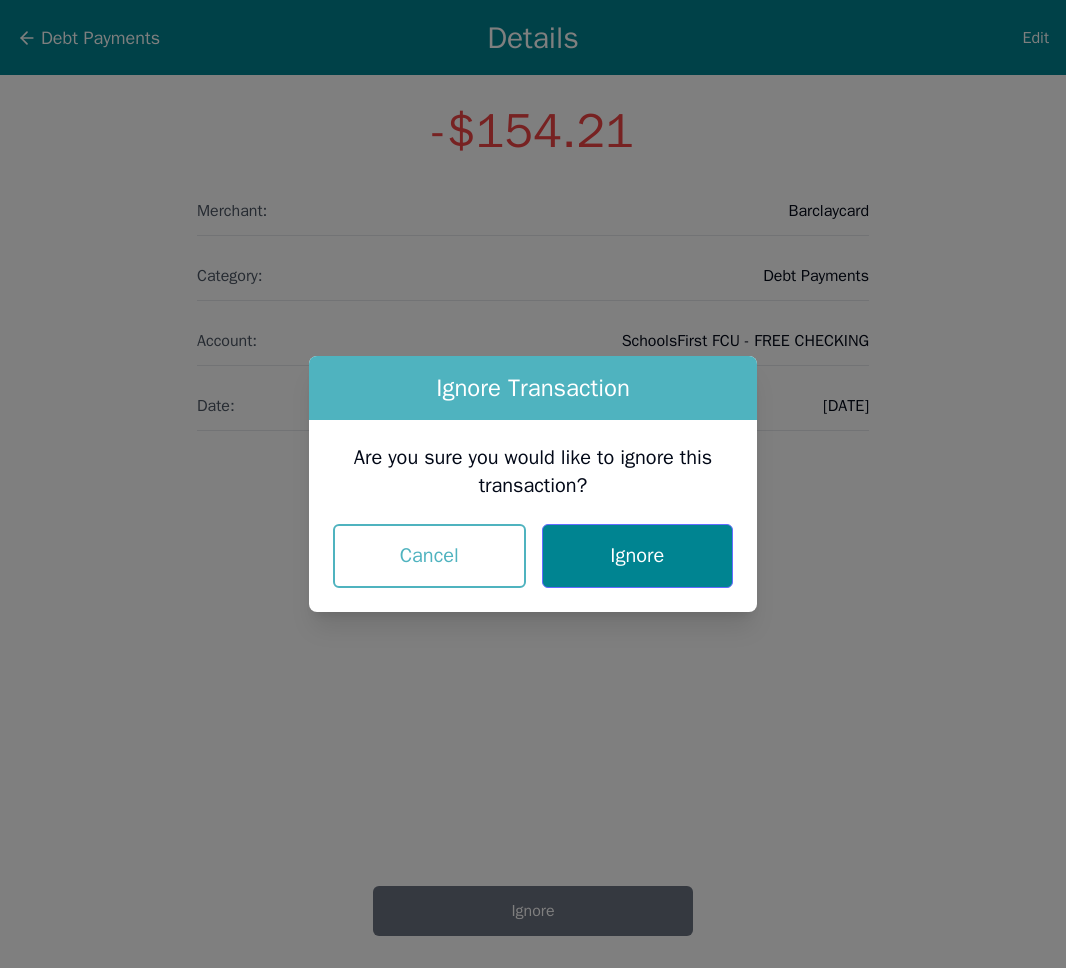 click on "Ignore" at bounding box center (637, 556) 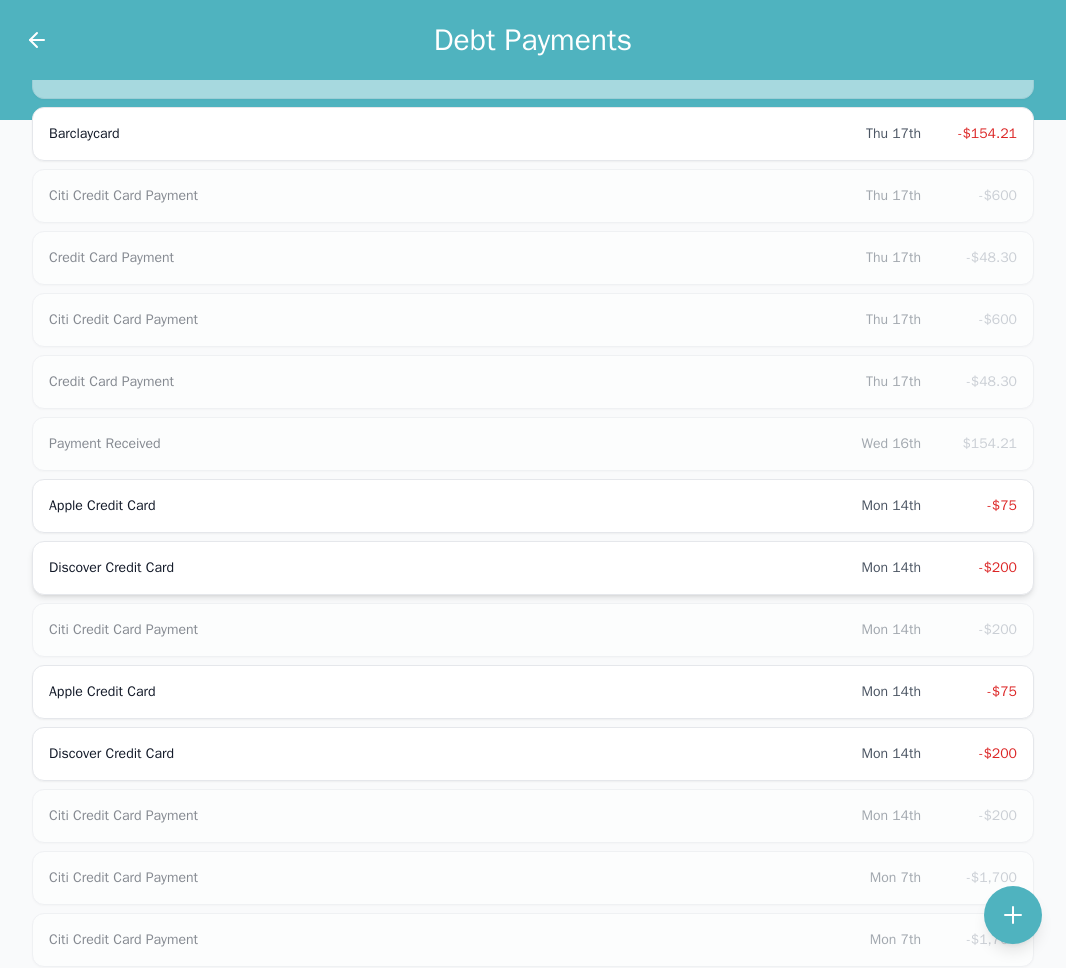 scroll, scrollTop: 1092, scrollLeft: 0, axis: vertical 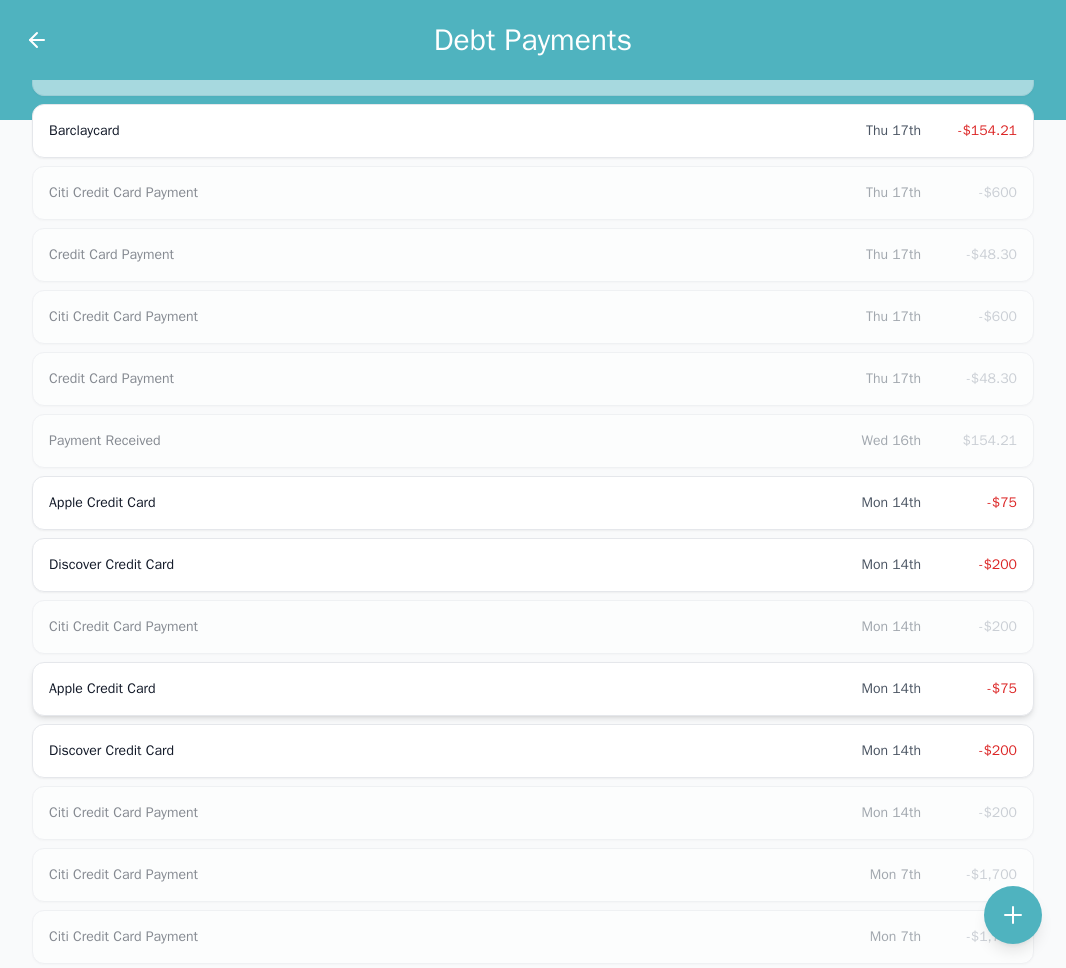 click on "Apple Credit Card" at bounding box center (455, 689) 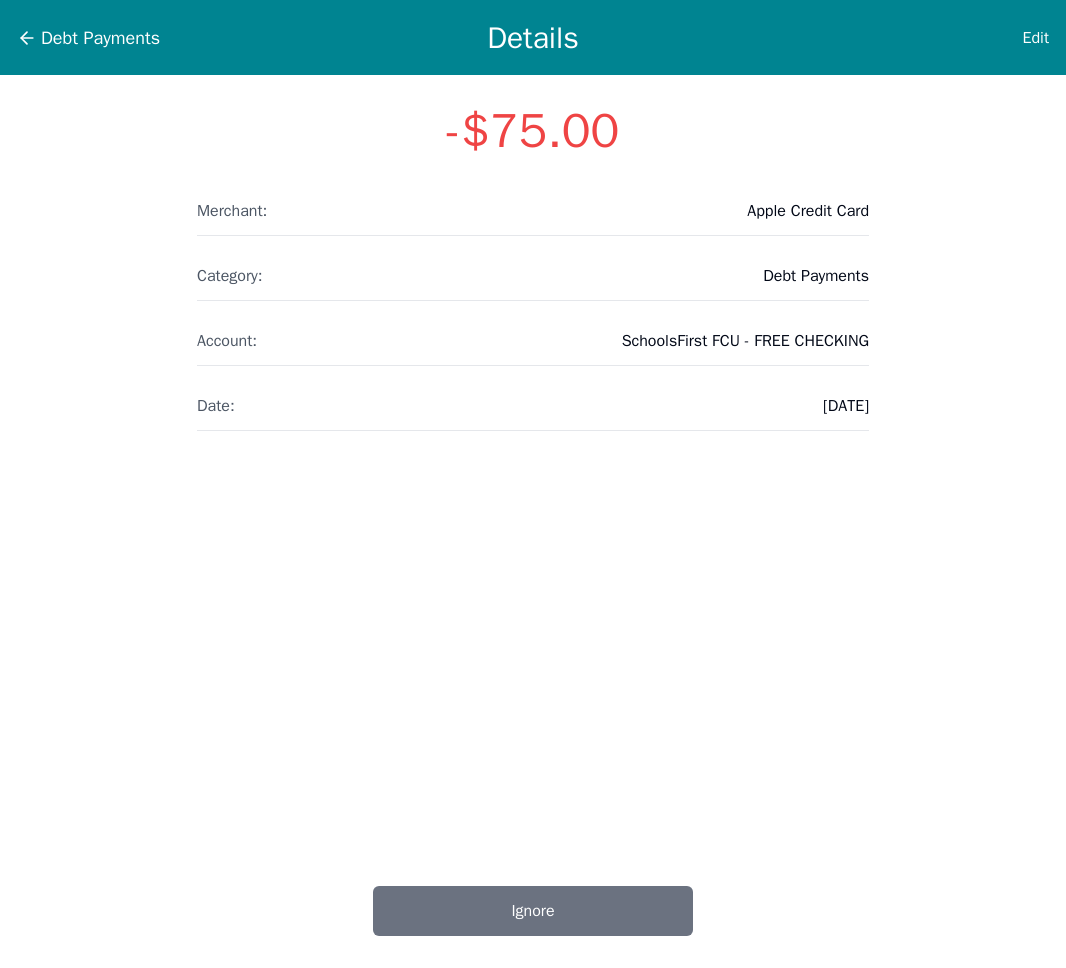 scroll, scrollTop: 0, scrollLeft: 0, axis: both 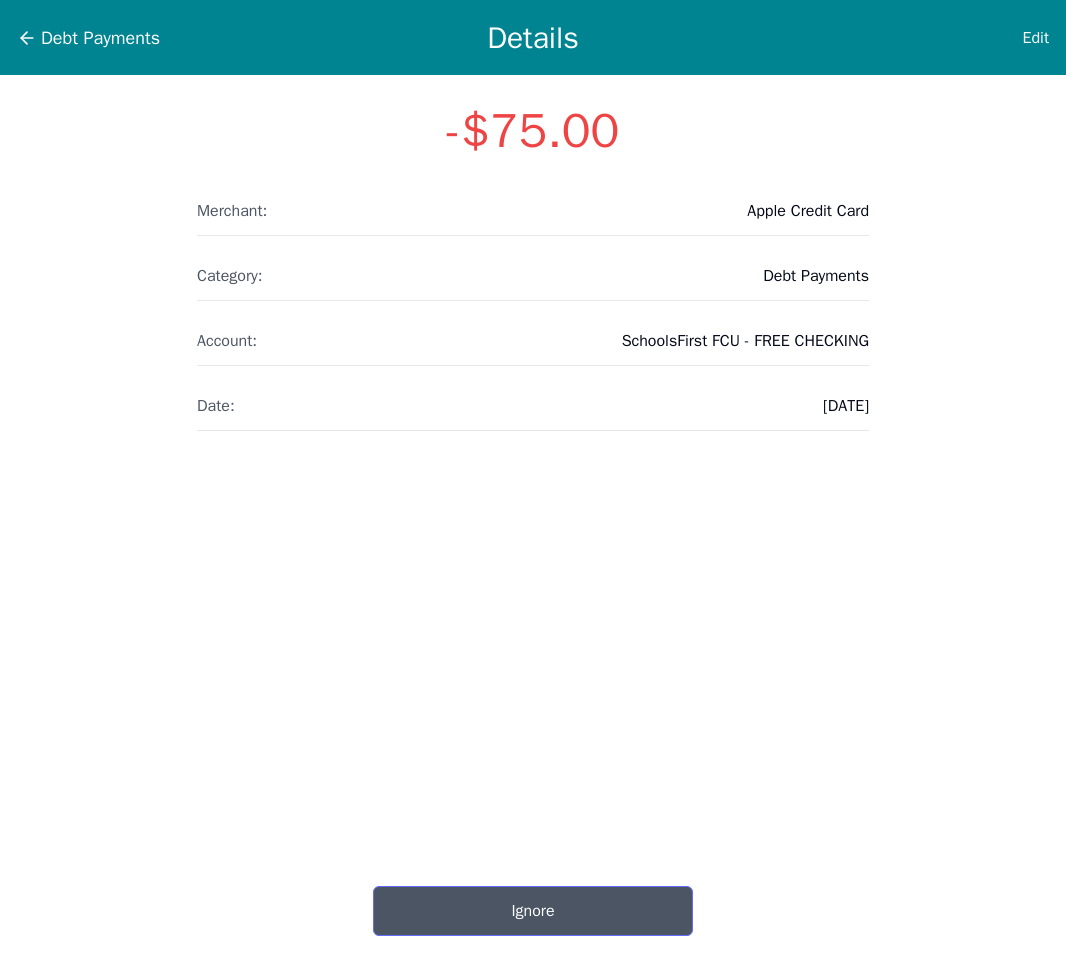 click on "Ignore" at bounding box center (533, 911) 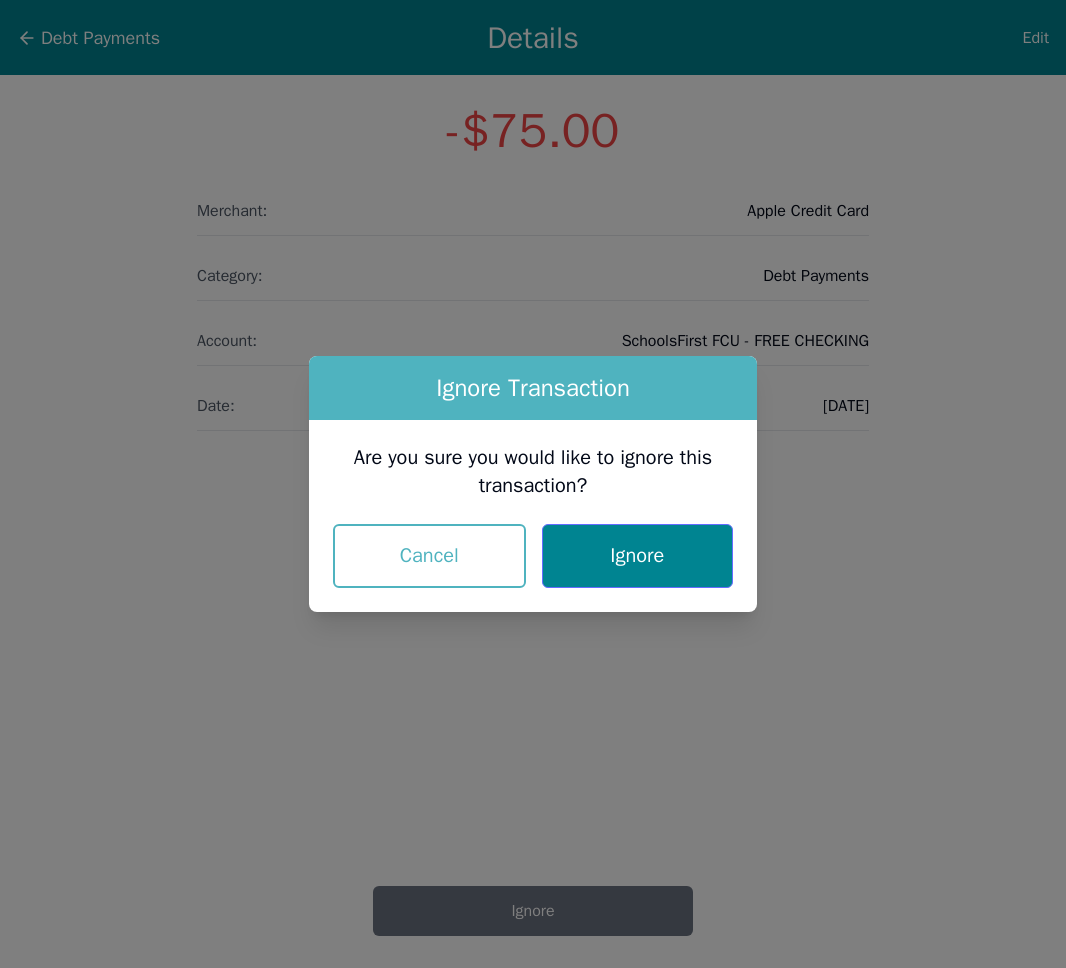 click on "Ignore" at bounding box center [637, 556] 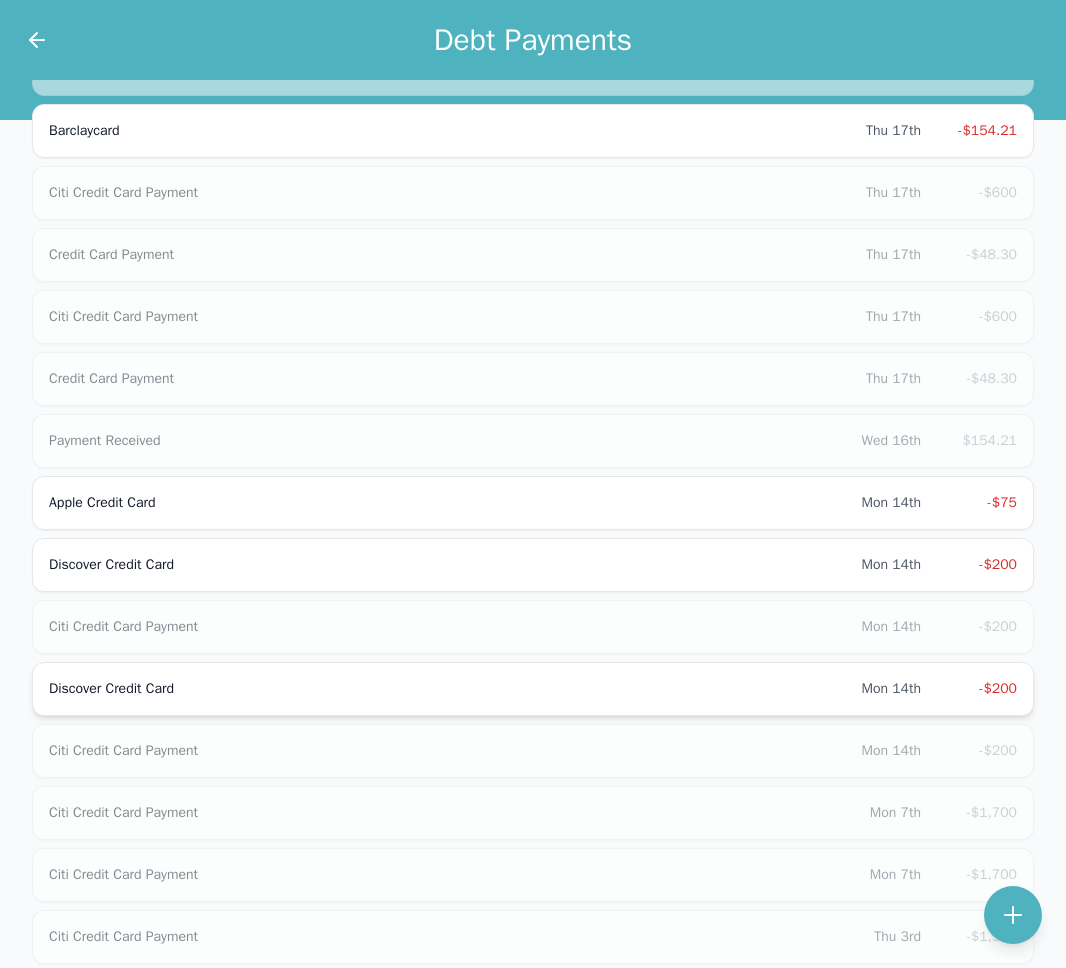scroll, scrollTop: 1093, scrollLeft: 0, axis: vertical 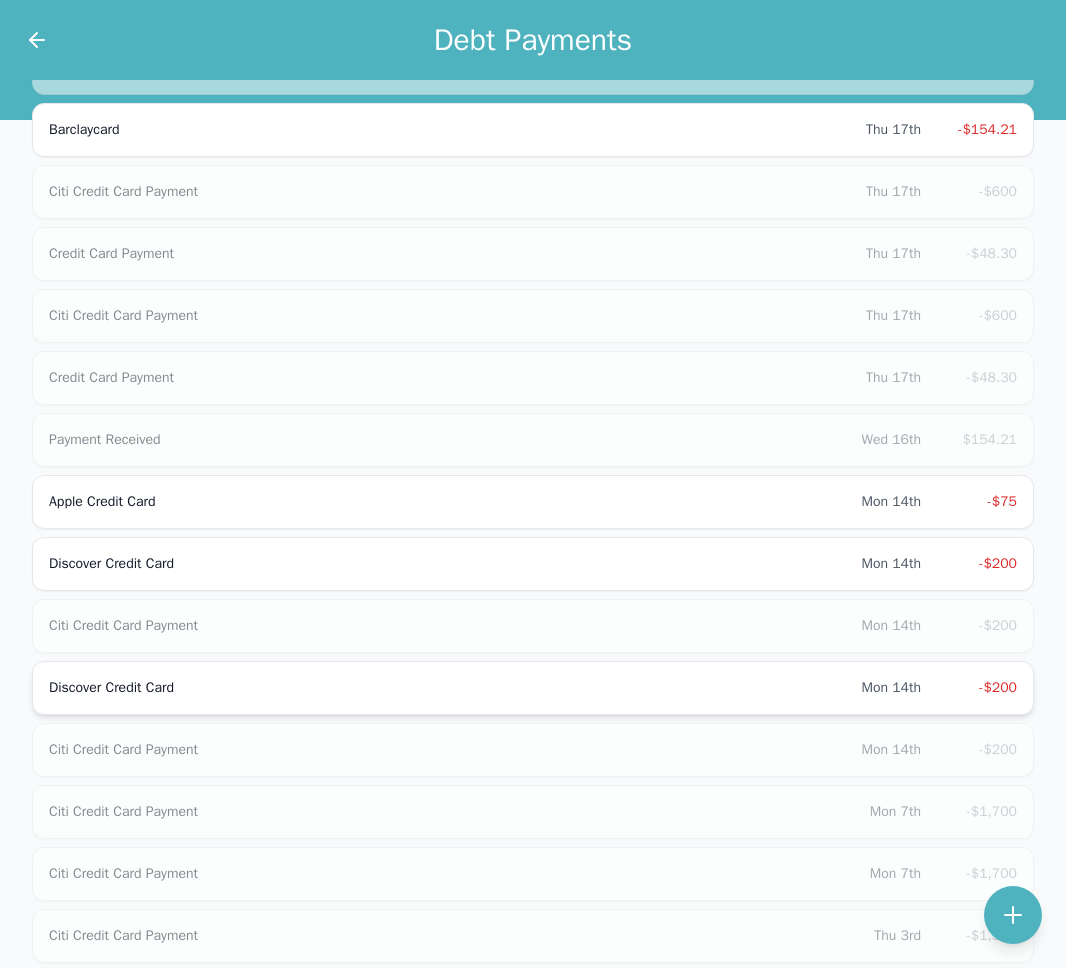 click on "Discover Credit Card" at bounding box center [455, 688] 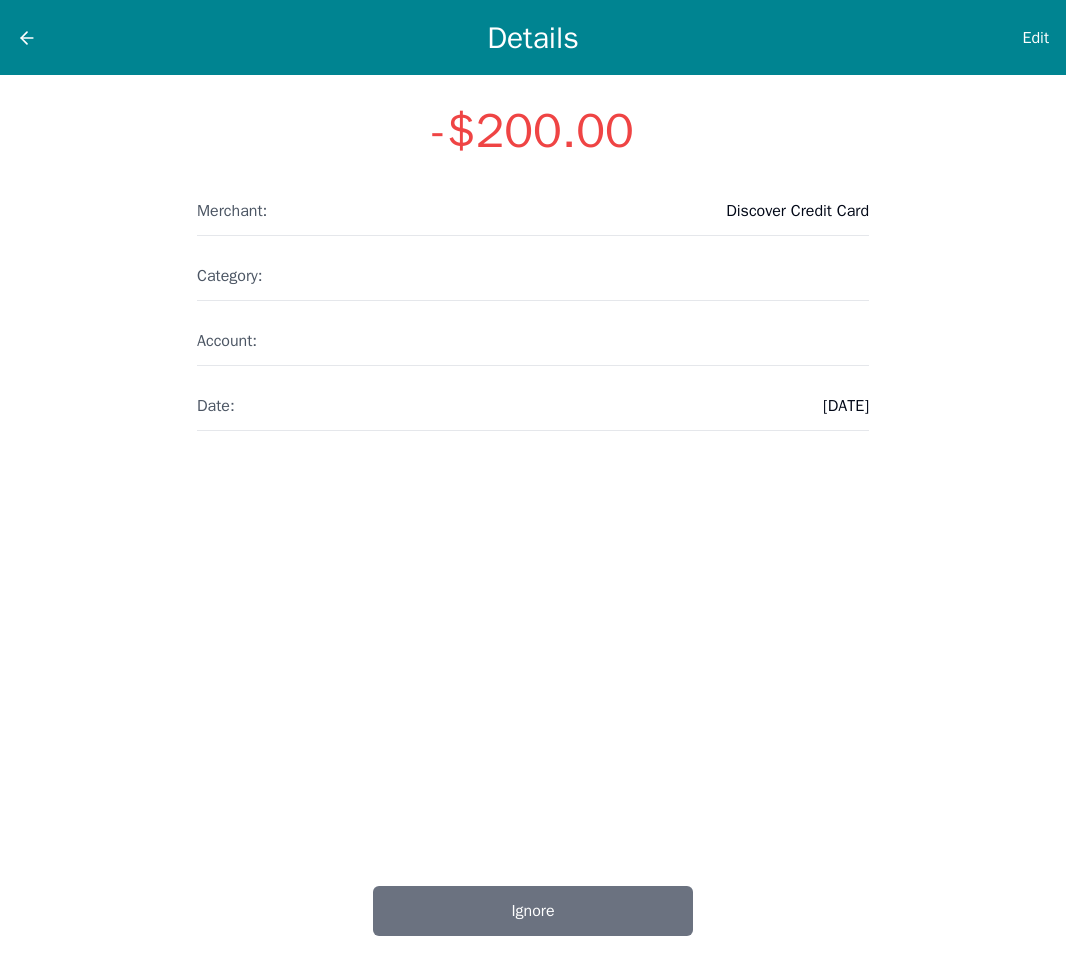 scroll, scrollTop: 0, scrollLeft: 0, axis: both 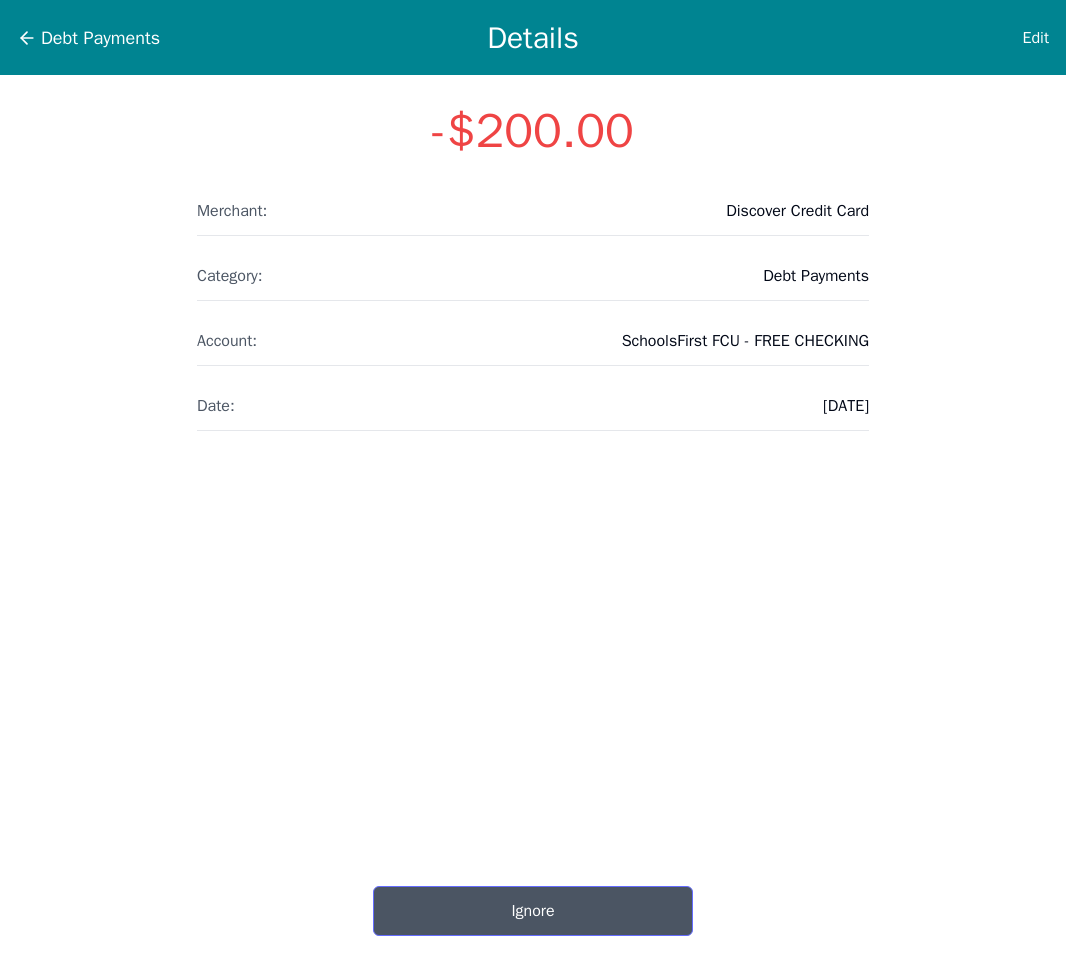 click on "Ignore" at bounding box center (533, 911) 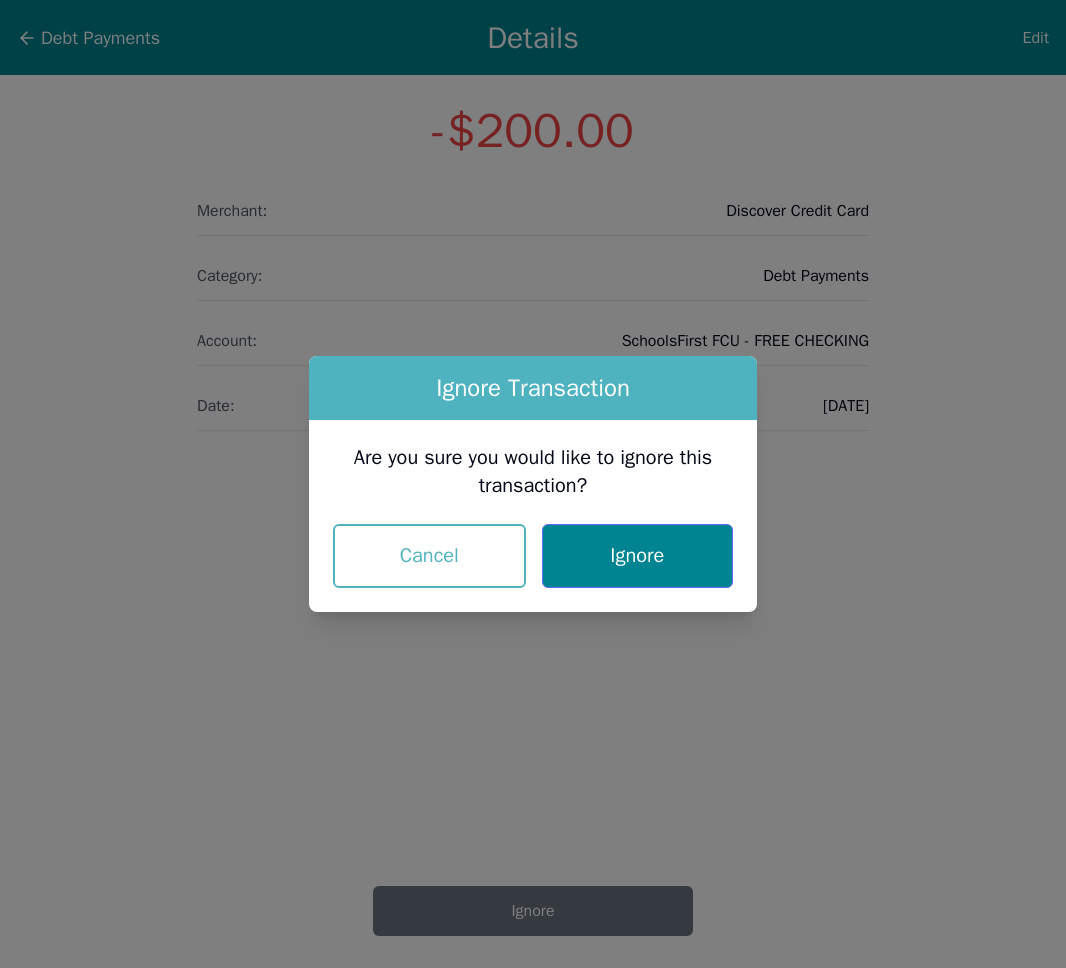 click on "Ignore" at bounding box center [637, 556] 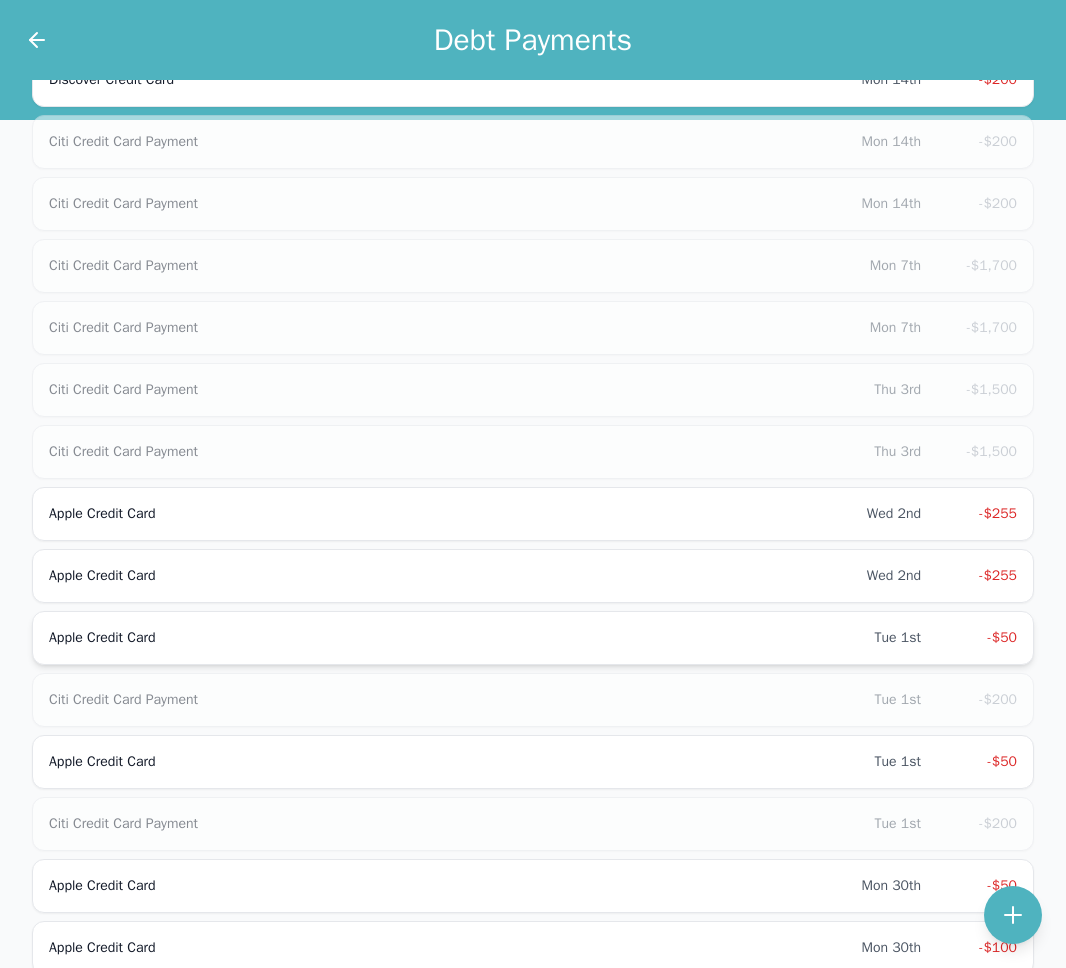 scroll, scrollTop: 1581, scrollLeft: 0, axis: vertical 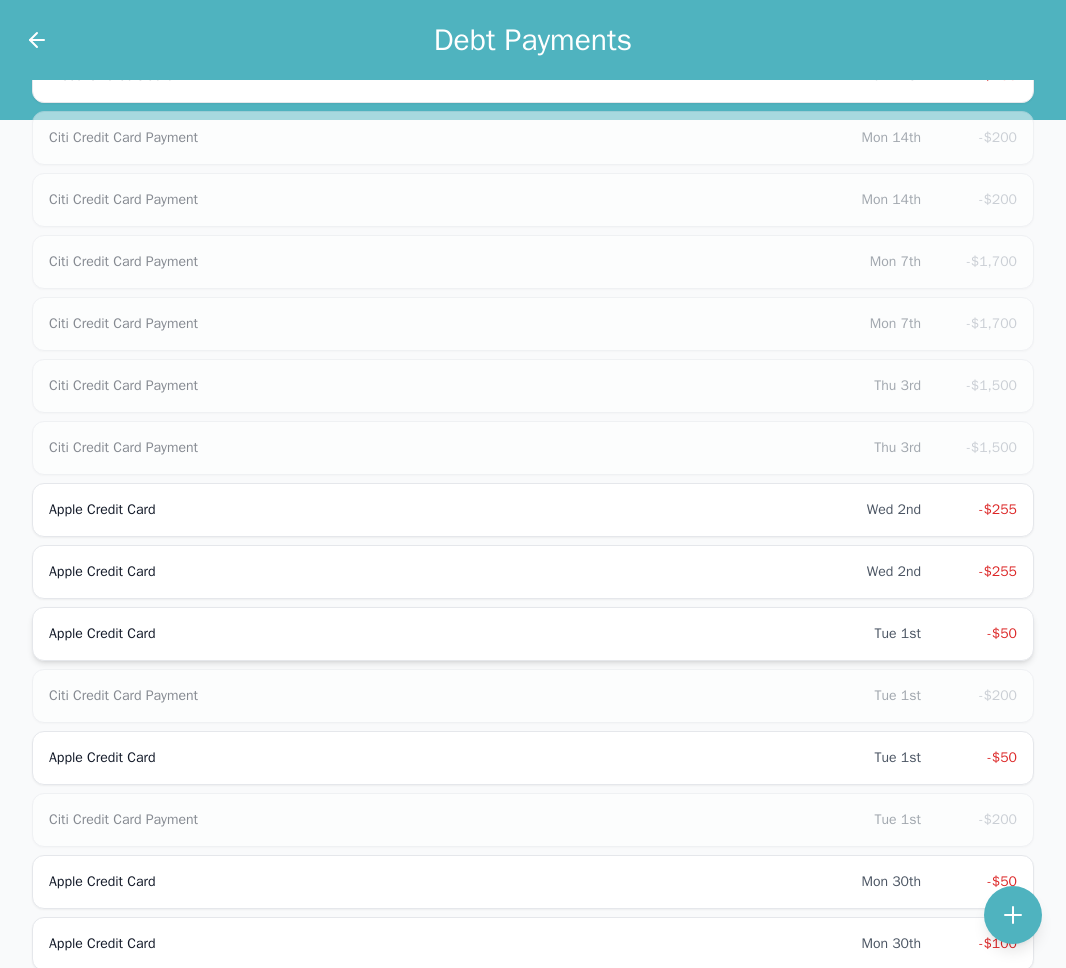 click on "Apple Credit Card Tue 1st -$50" at bounding box center (533, 634) 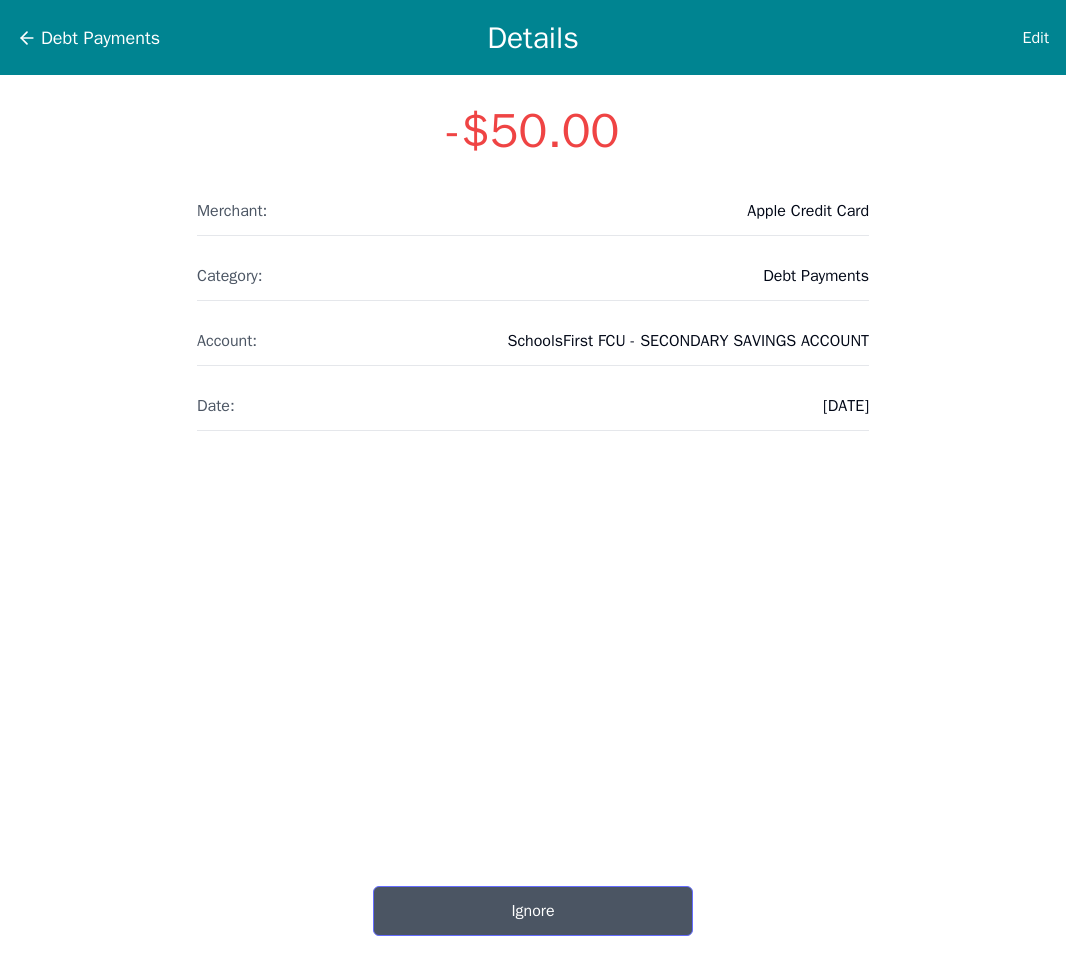 click on "Ignore" at bounding box center (533, 911) 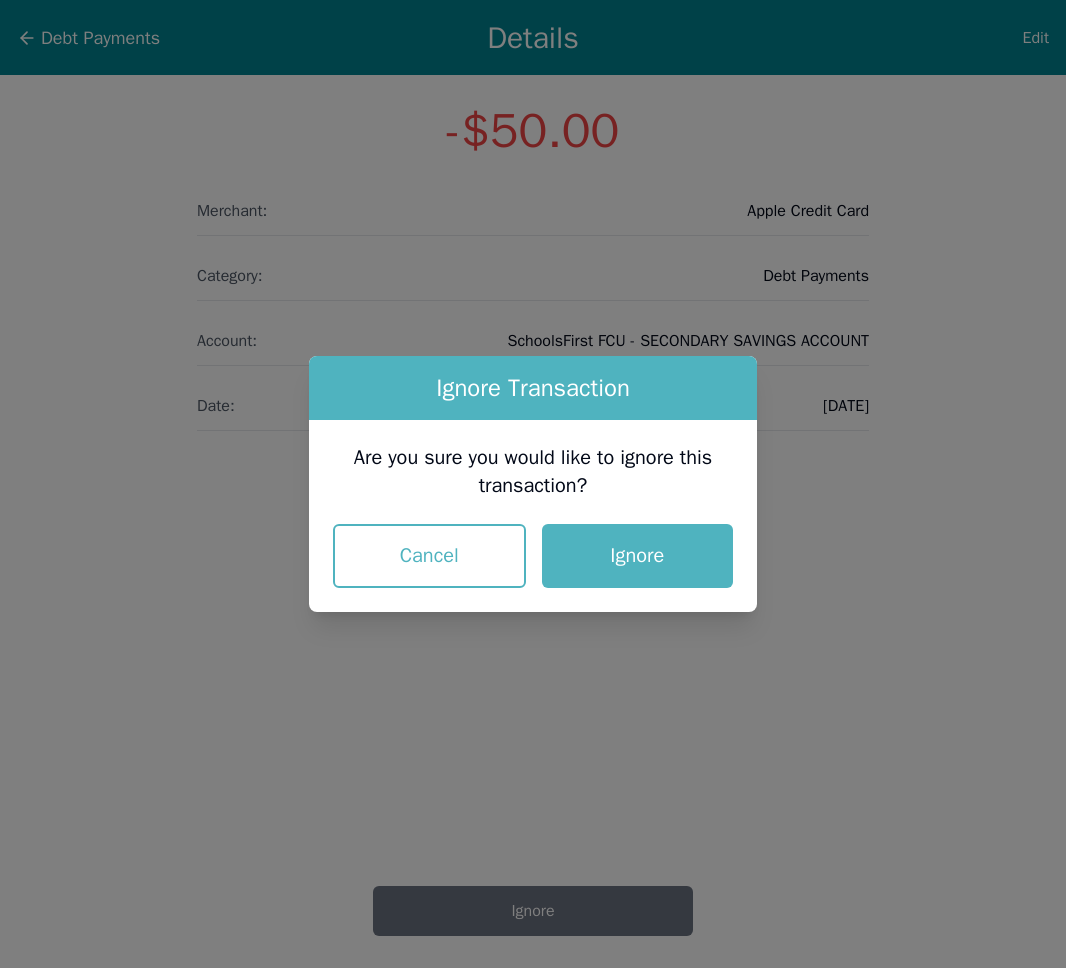 scroll, scrollTop: 0, scrollLeft: 0, axis: both 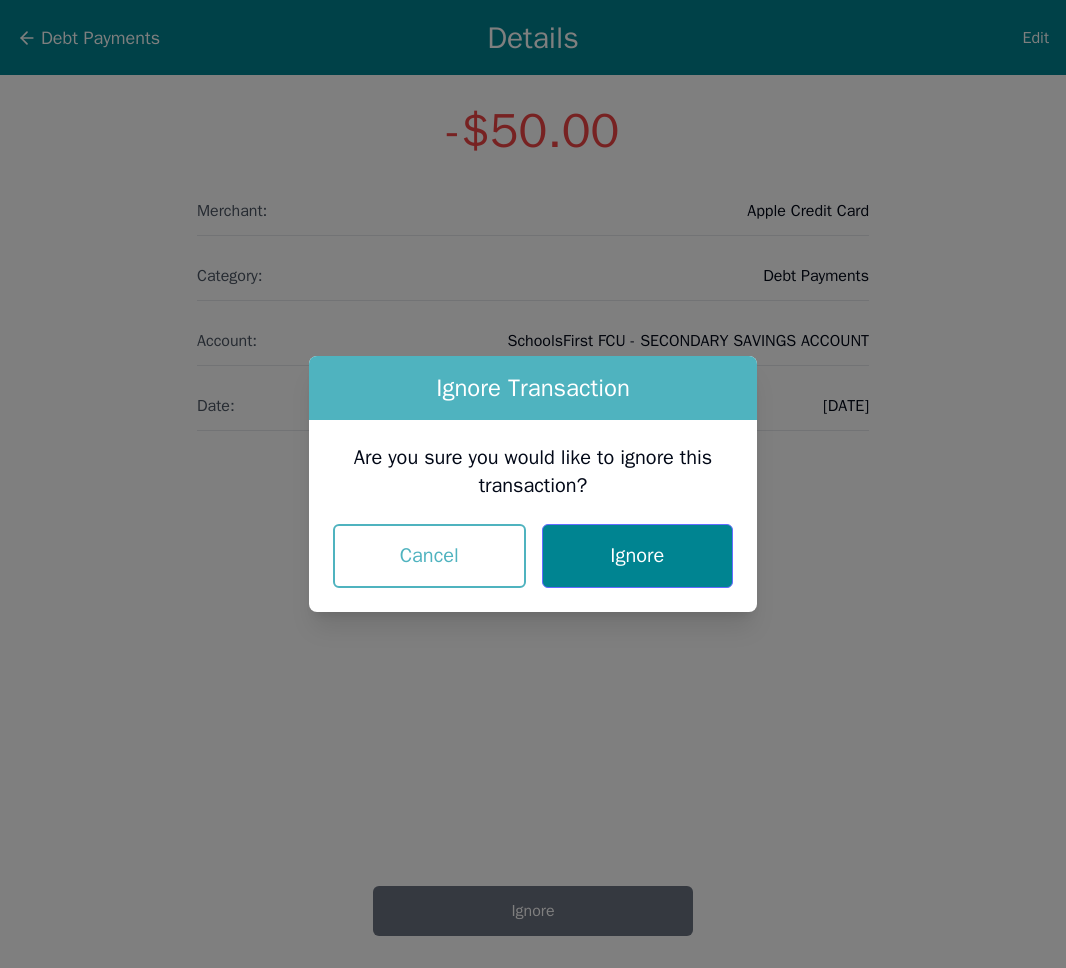 click on "Ignore" at bounding box center (637, 556) 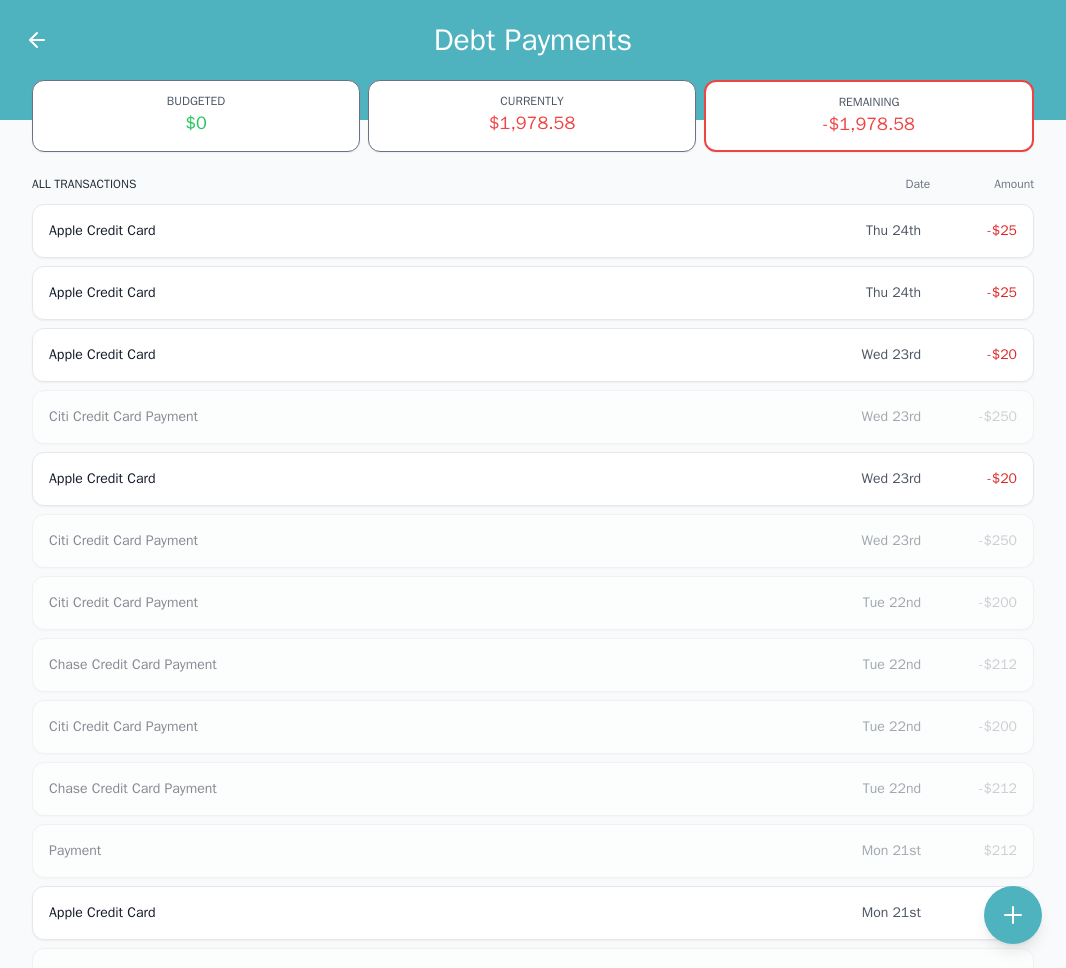 scroll, scrollTop: 1581, scrollLeft: 0, axis: vertical 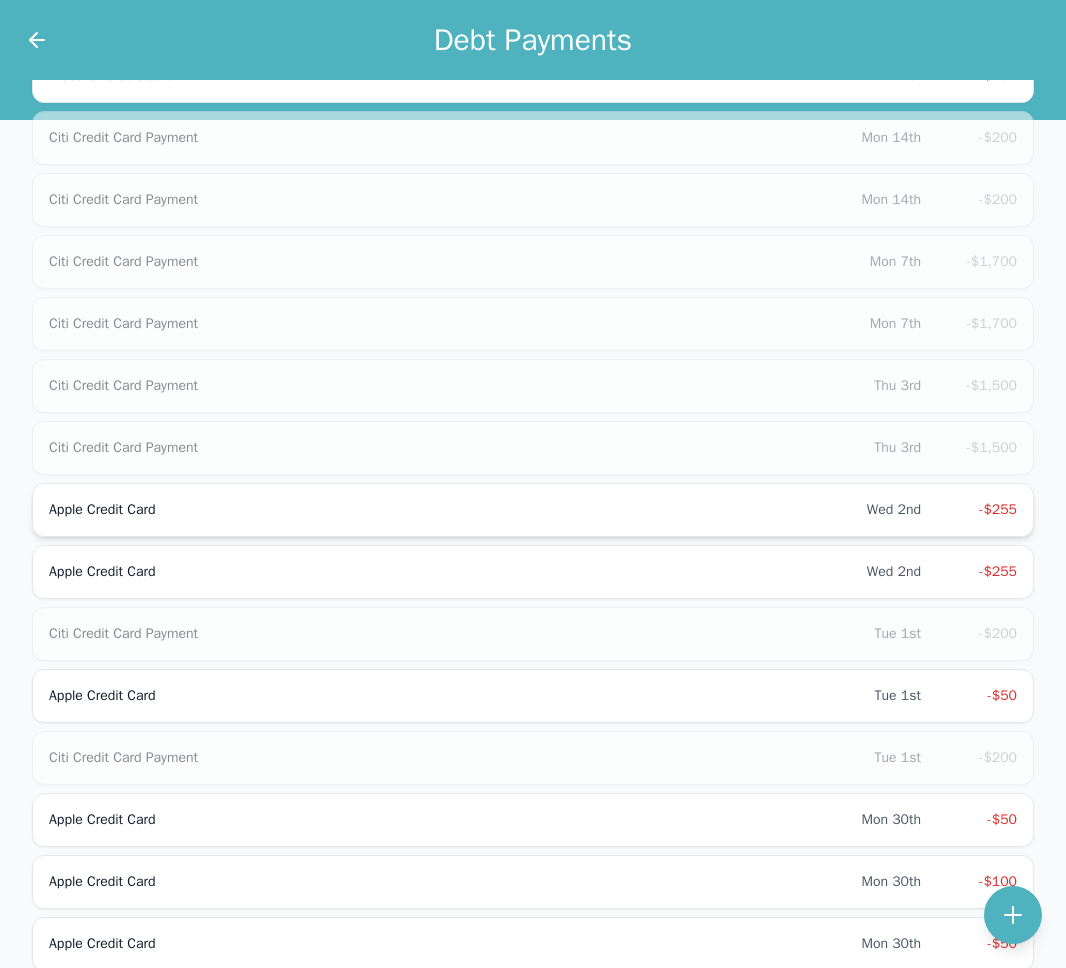 click on "Apple Credit Card" at bounding box center (458, 510) 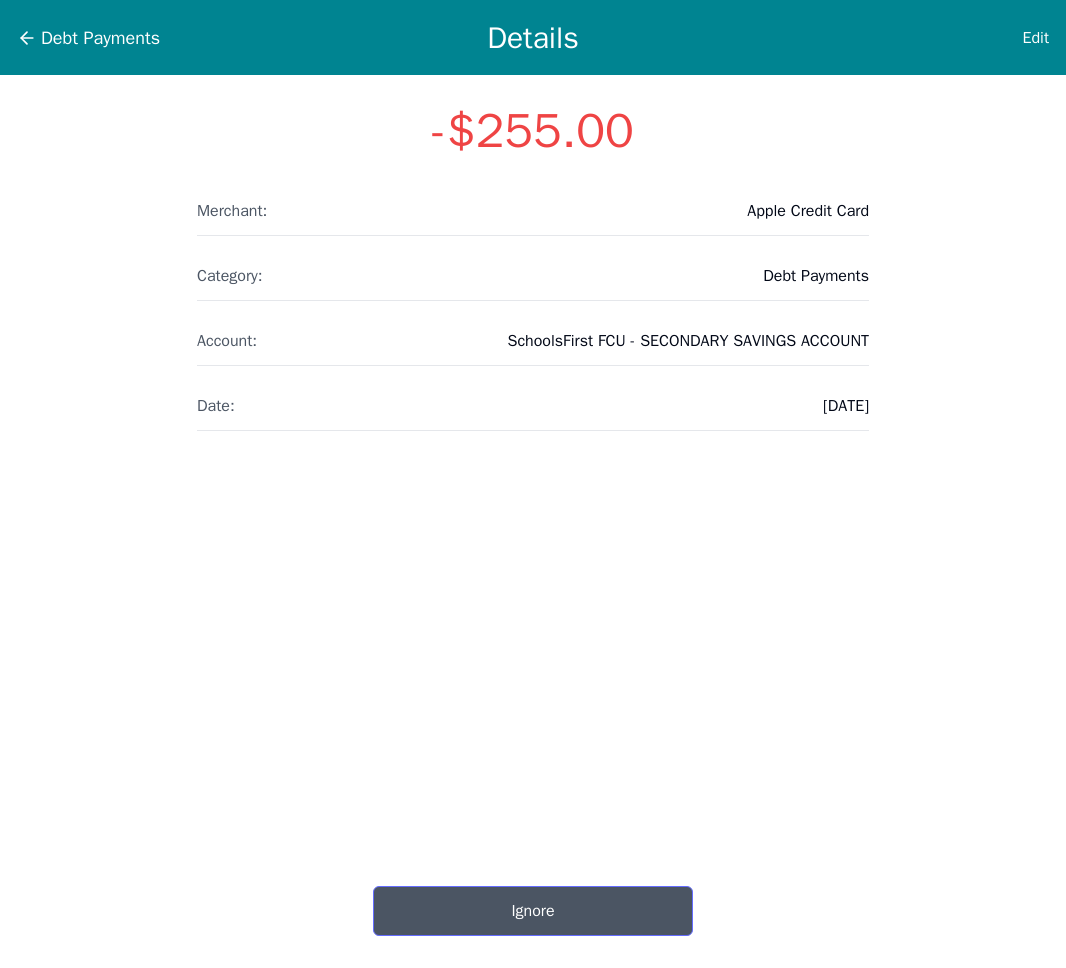 click on "Ignore" at bounding box center (533, 911) 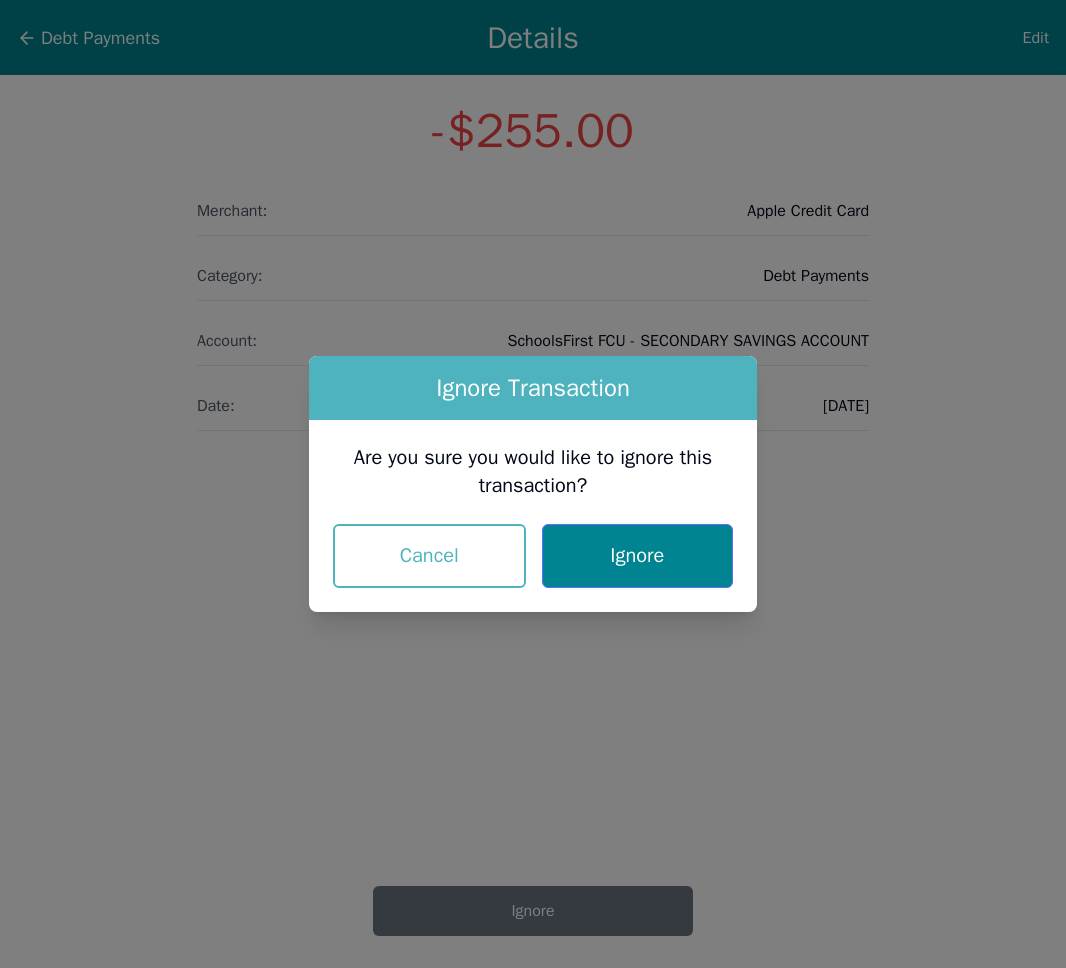 click on "Ignore" at bounding box center [637, 556] 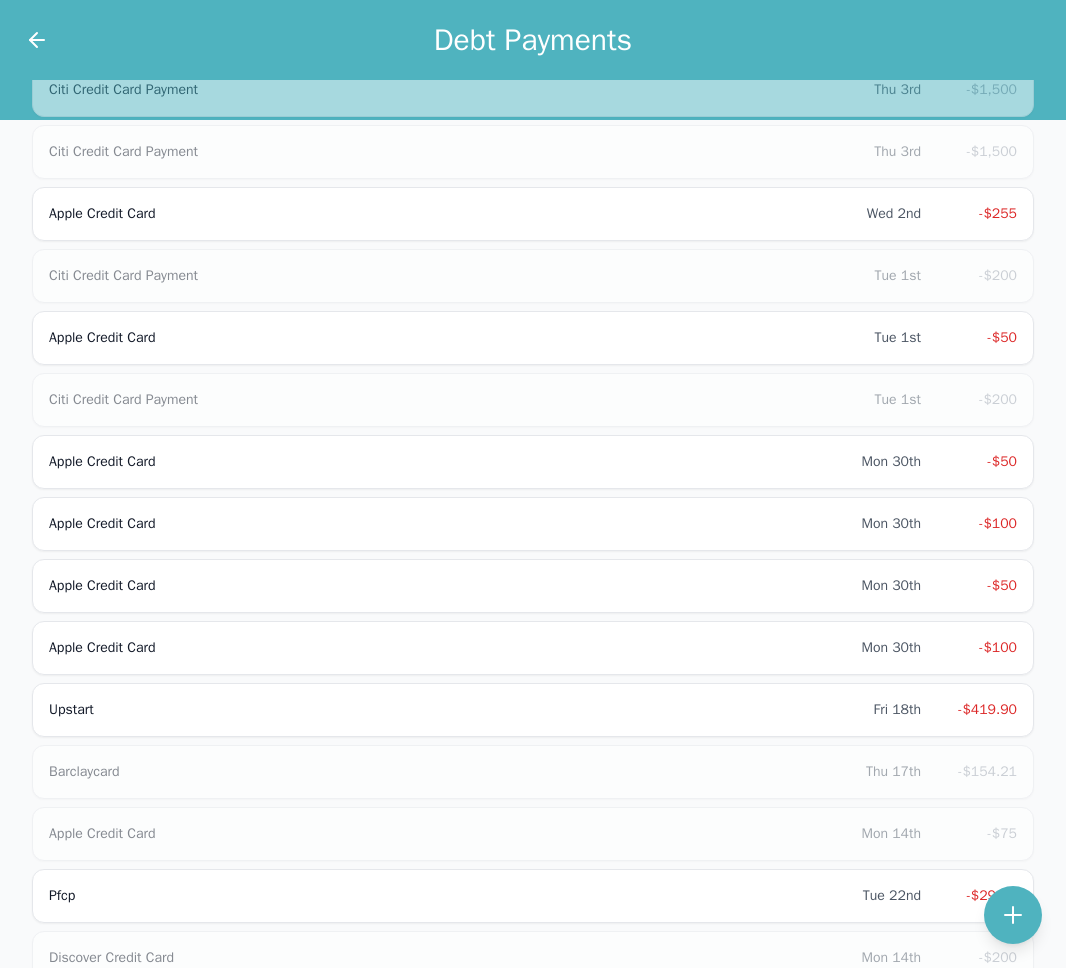 scroll, scrollTop: 1874, scrollLeft: 0, axis: vertical 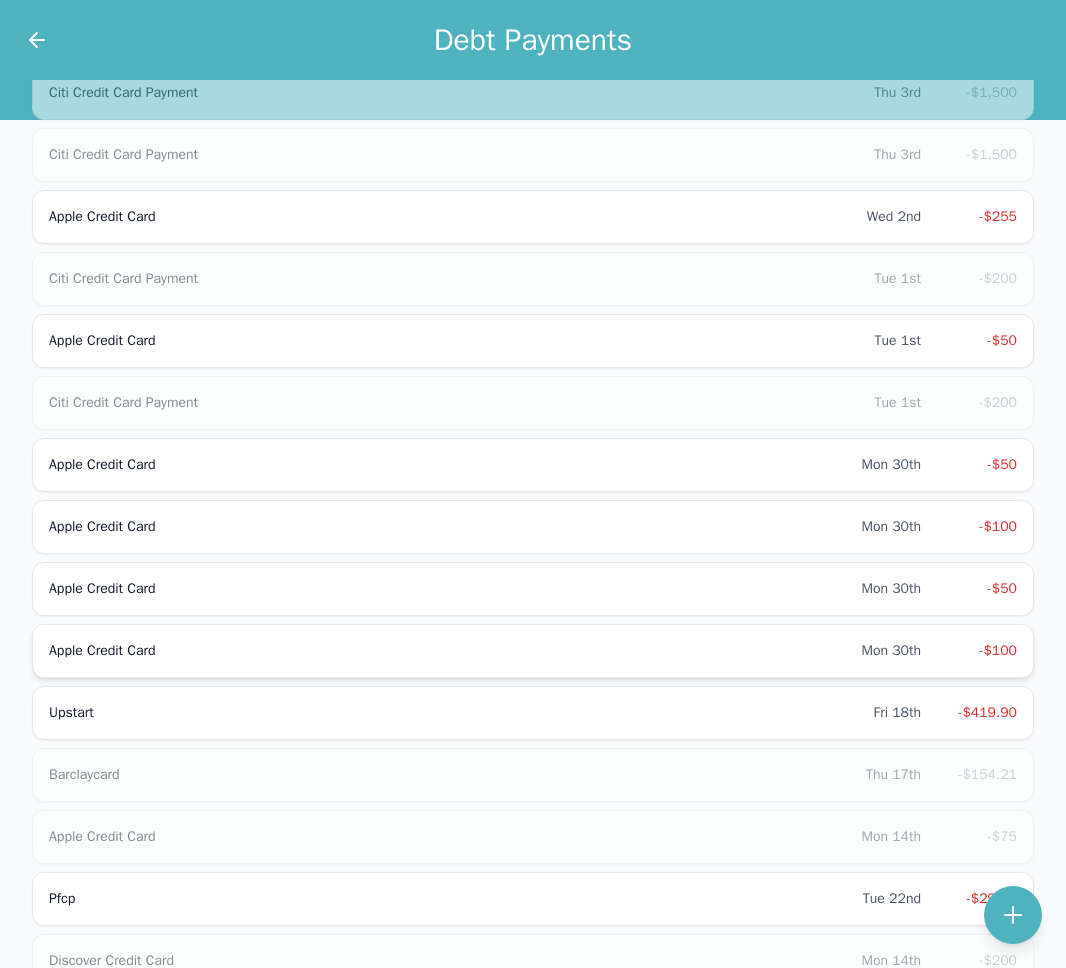click on "Apple Credit Card" at bounding box center [455, 651] 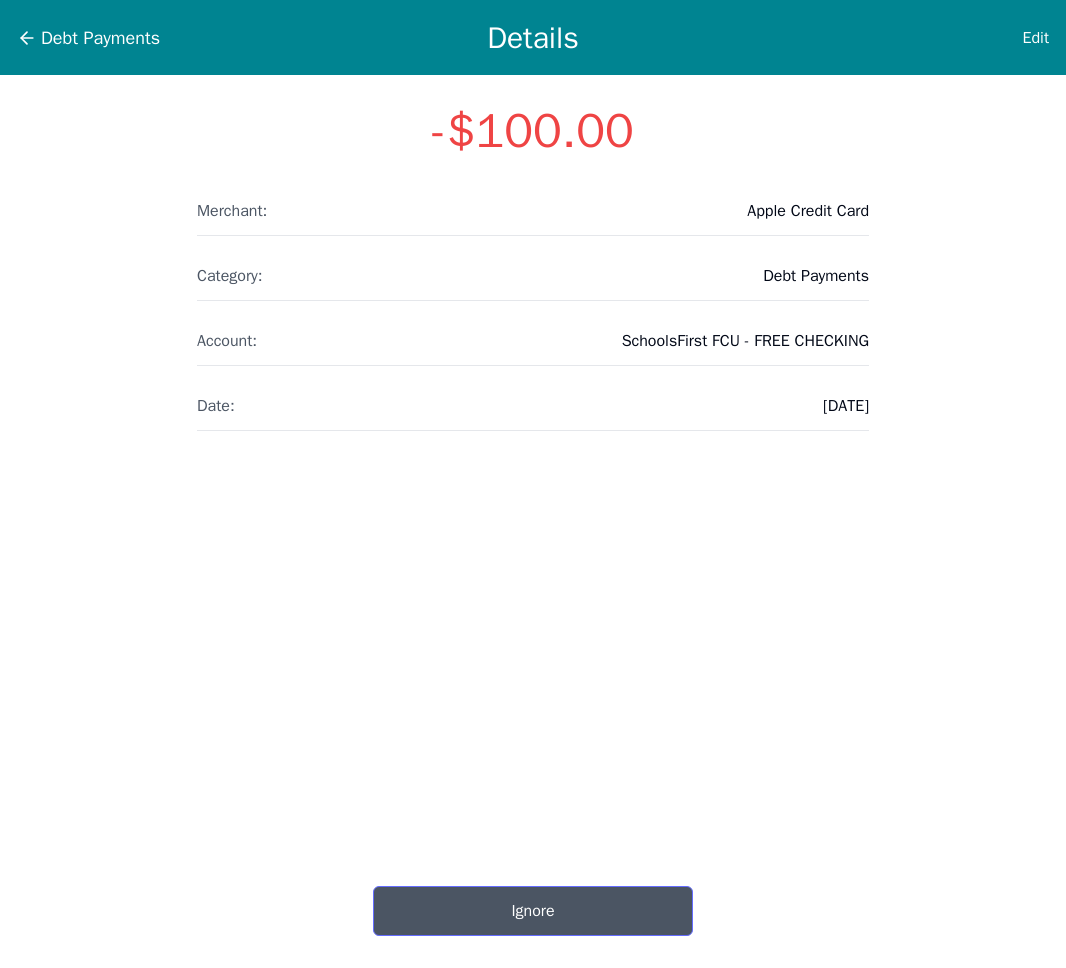 click on "Ignore" at bounding box center (533, 911) 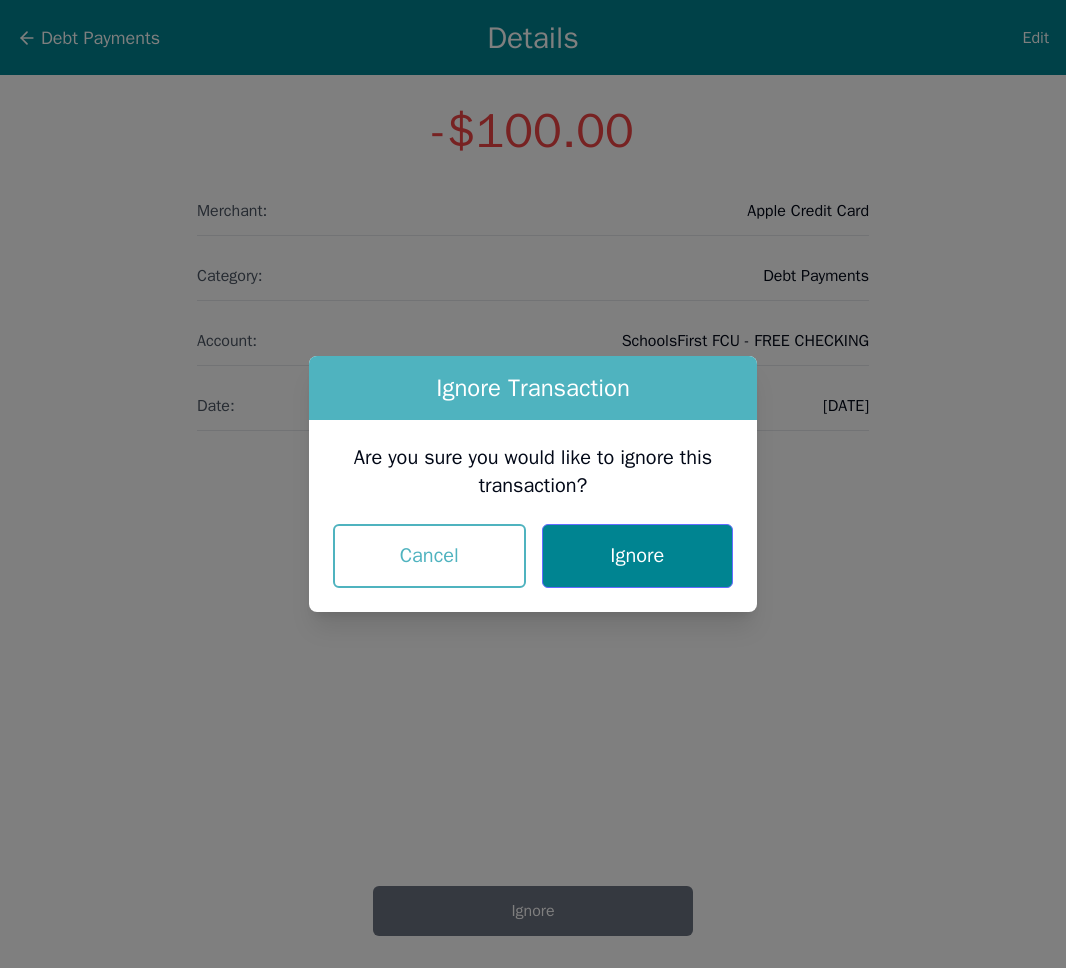 click on "Ignore" at bounding box center [637, 556] 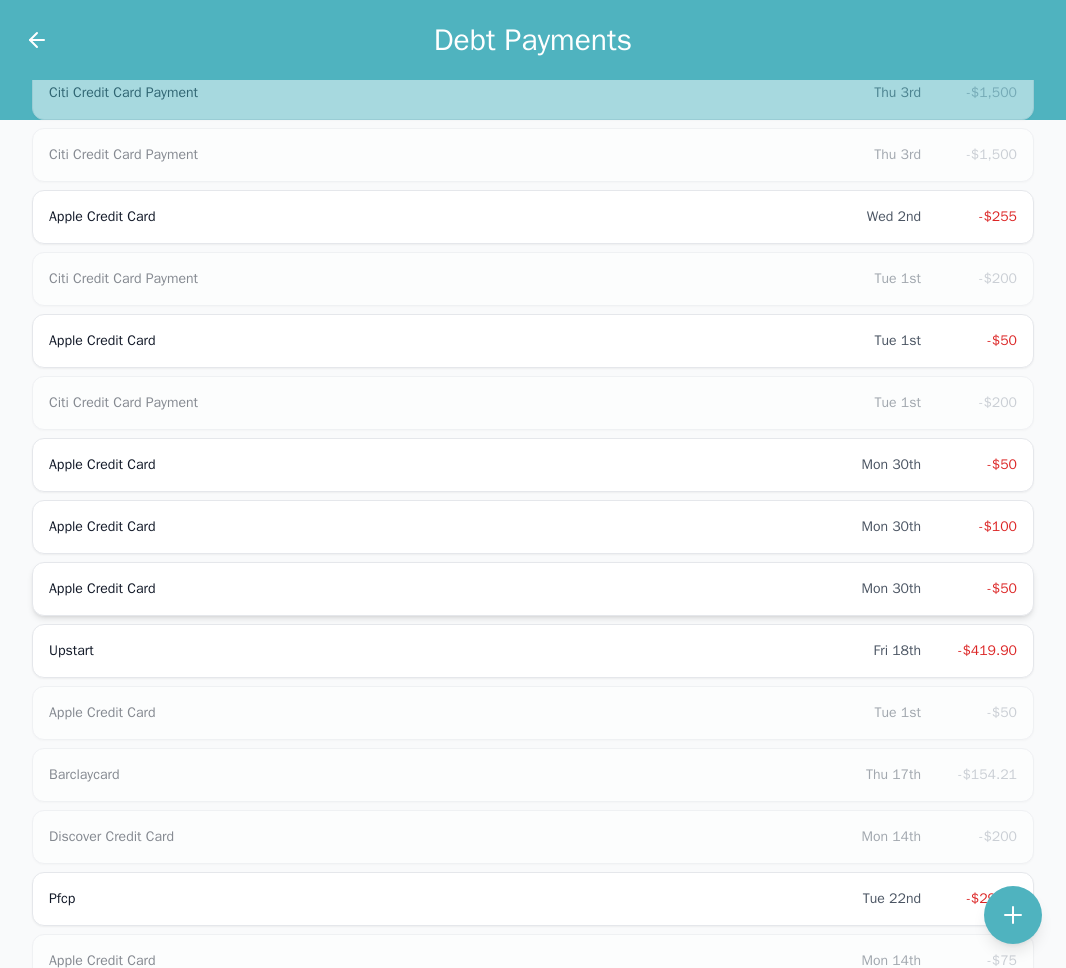 click on "Apple Credit Card Mon 30th -$50" at bounding box center (533, 589) 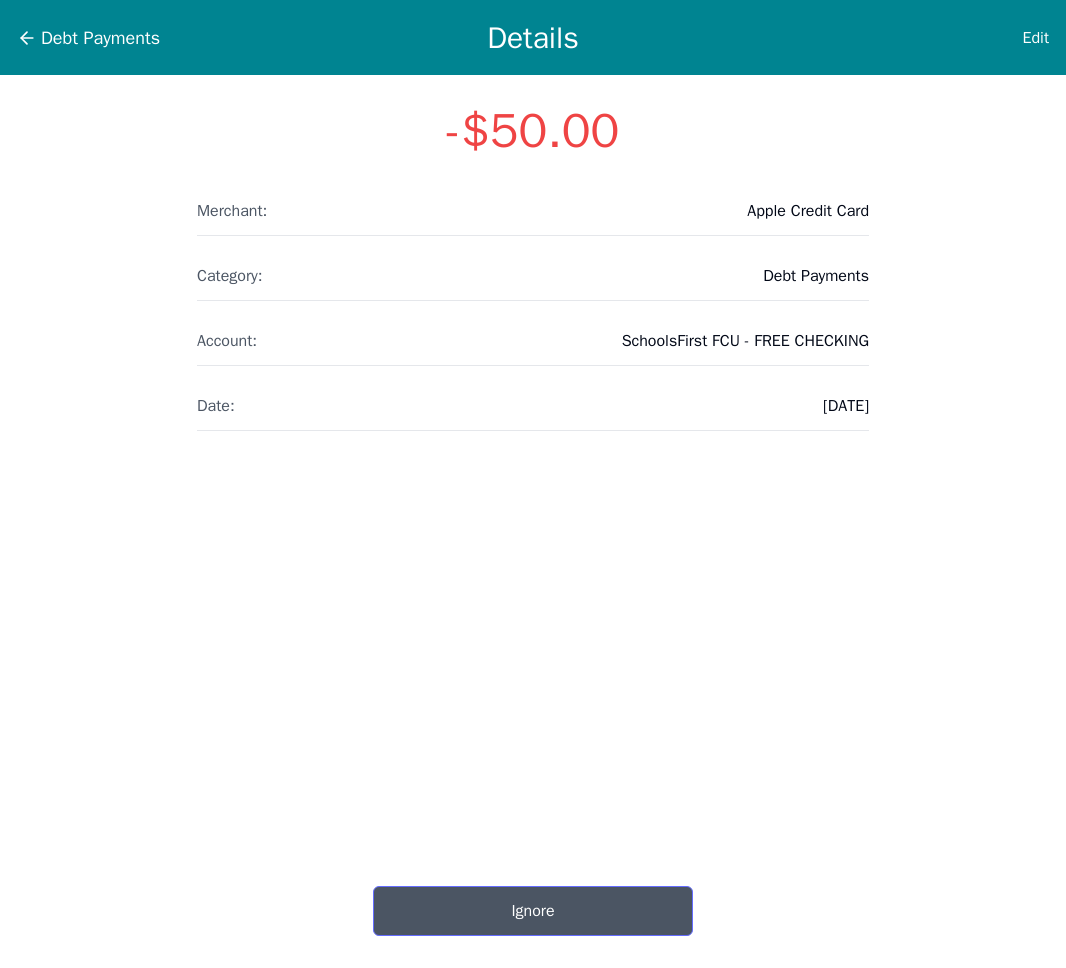 click on "Ignore" at bounding box center (533, 911) 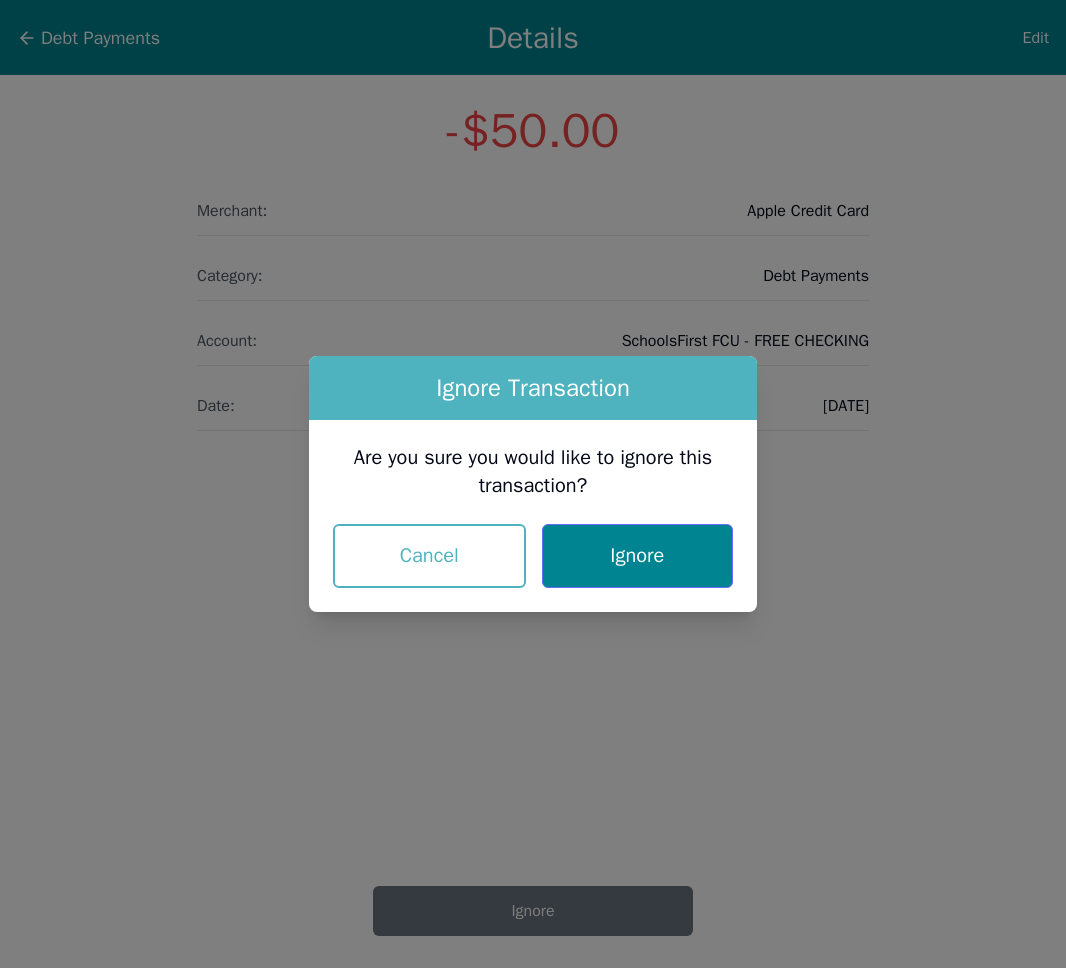 click on "Ignore" at bounding box center [637, 556] 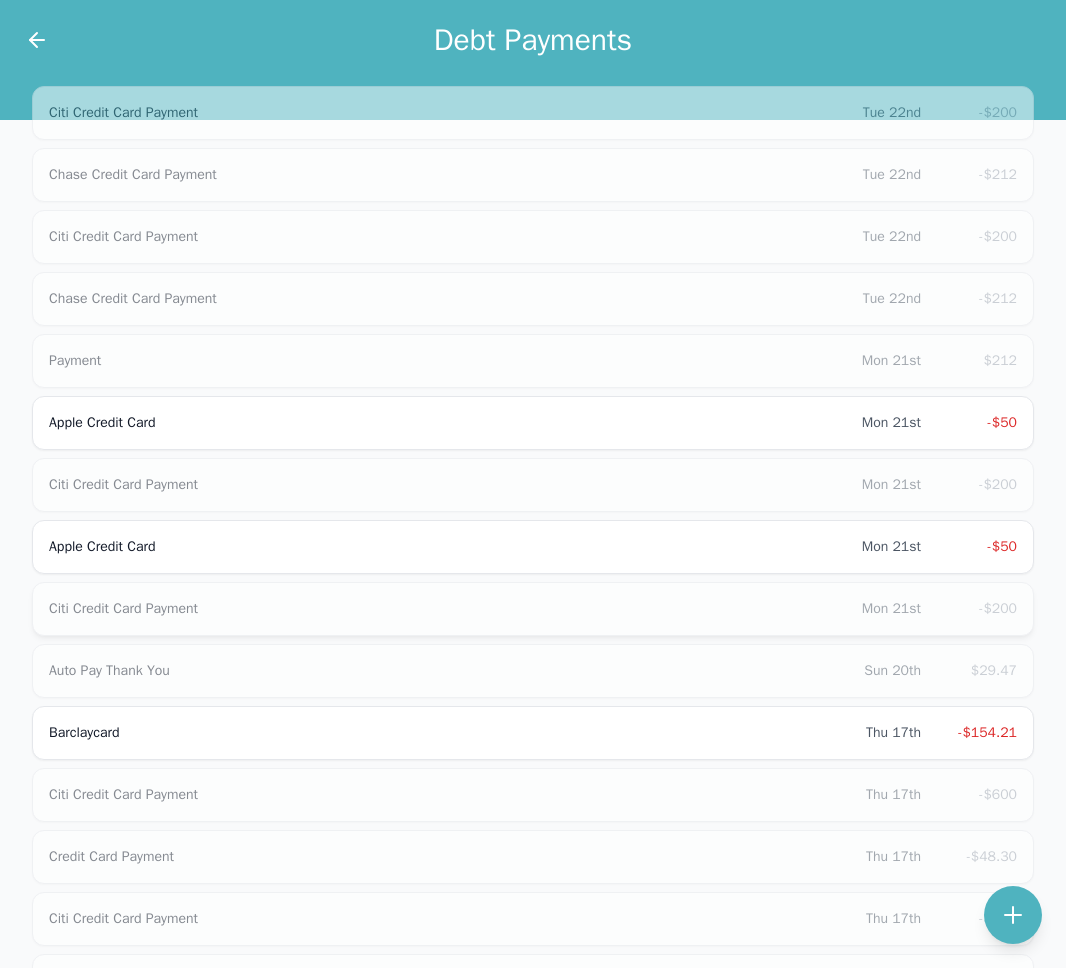 scroll, scrollTop: 489, scrollLeft: 0, axis: vertical 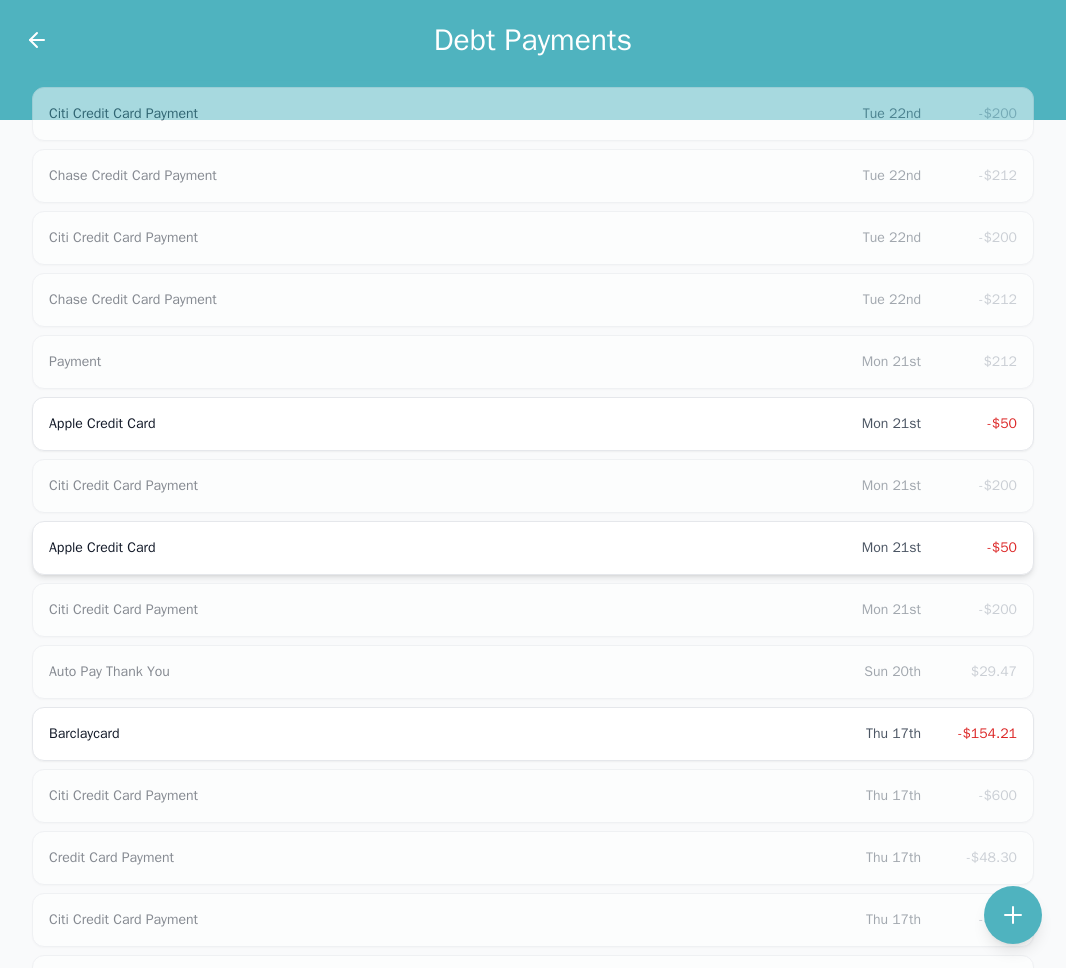 click on "Apple Credit Card" at bounding box center (455, 548) 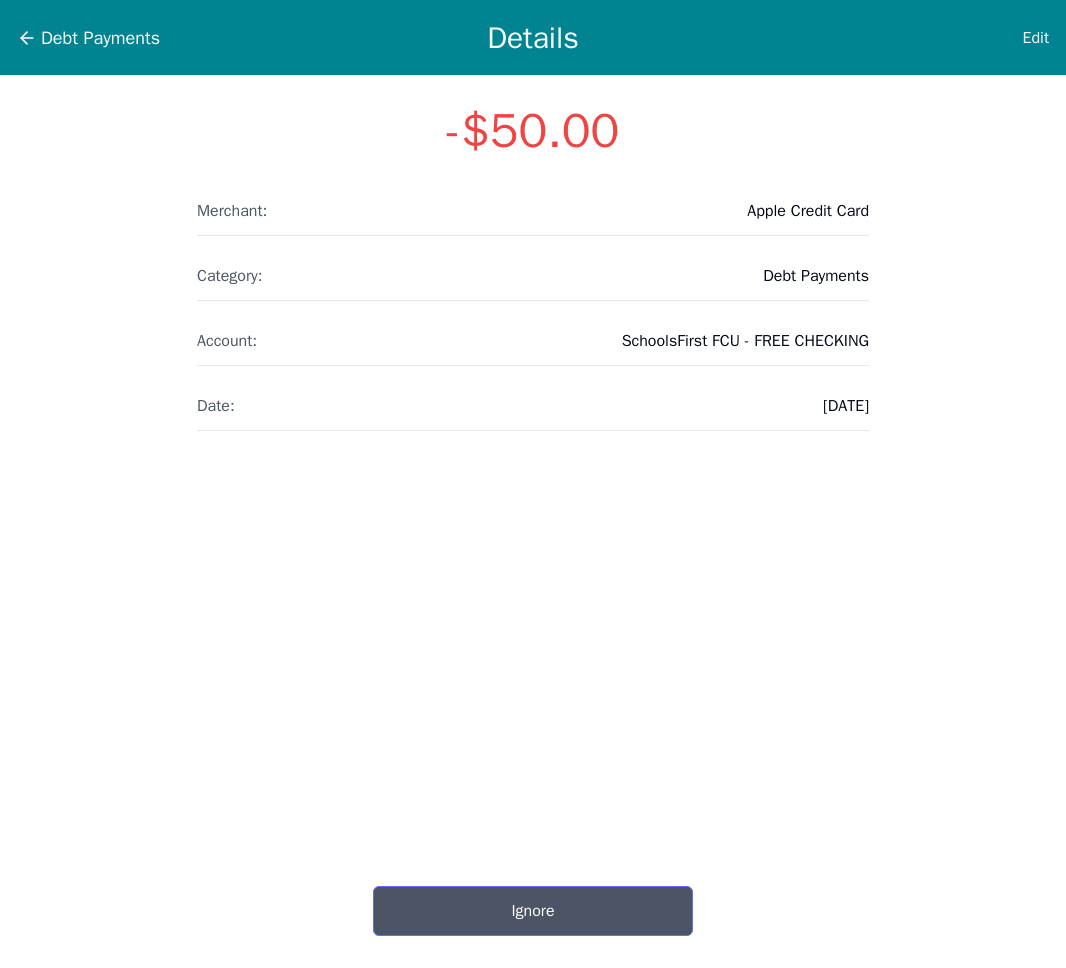 click on "Ignore" at bounding box center (533, 911) 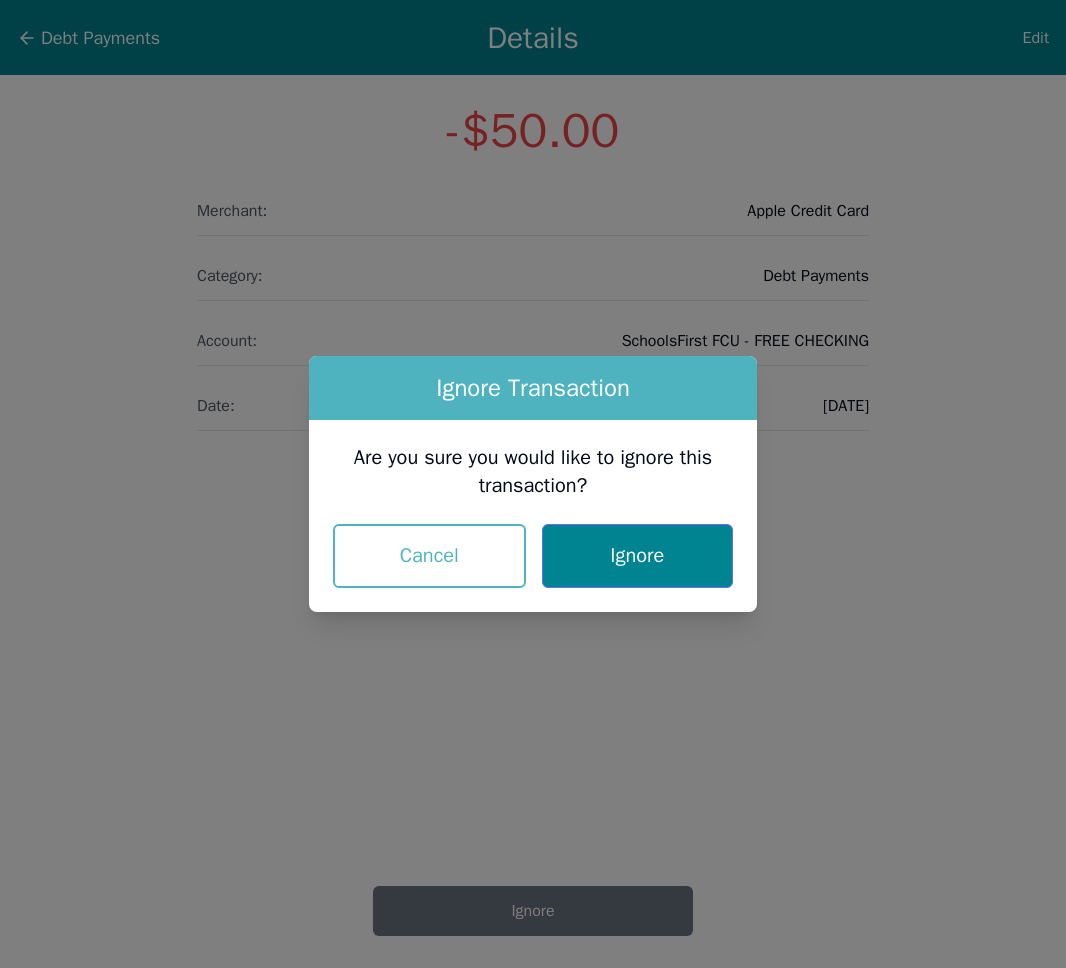click on "Ignore" at bounding box center [637, 556] 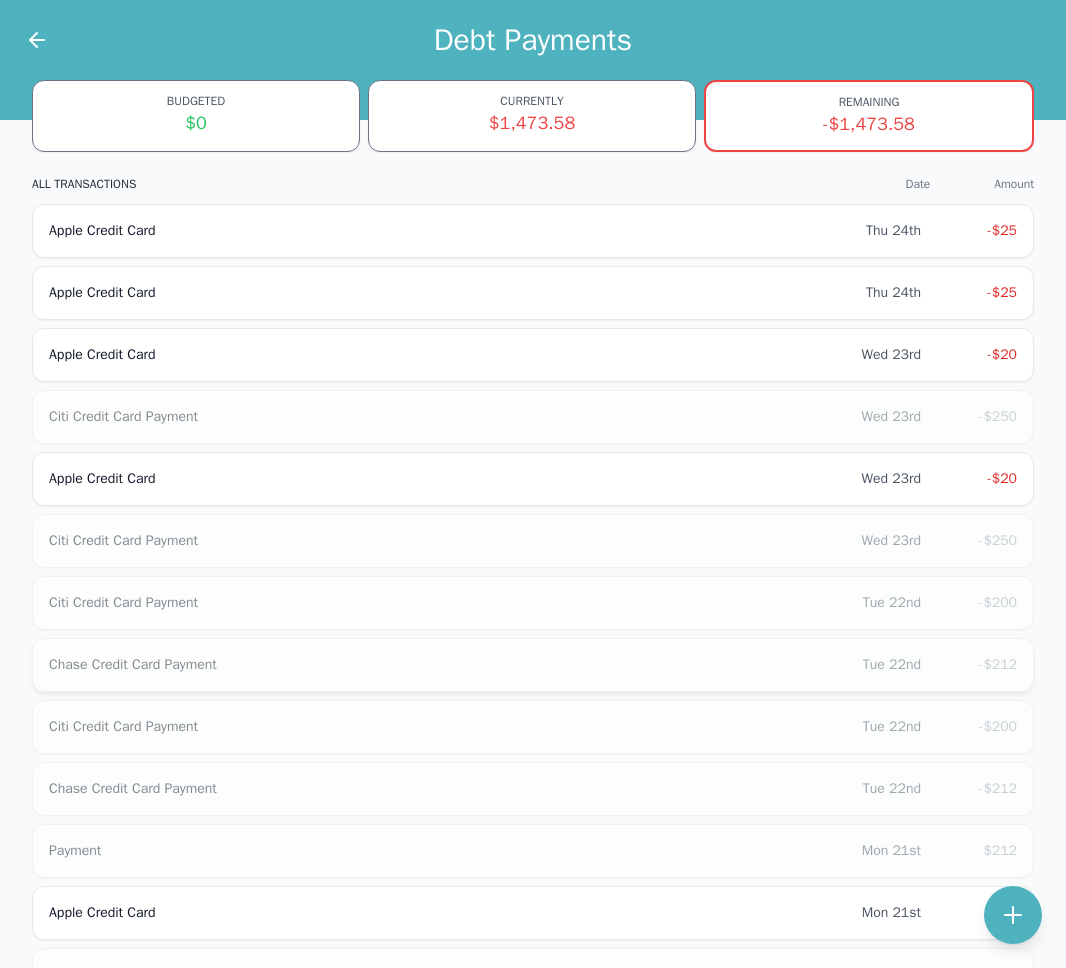 scroll, scrollTop: 0, scrollLeft: 0, axis: both 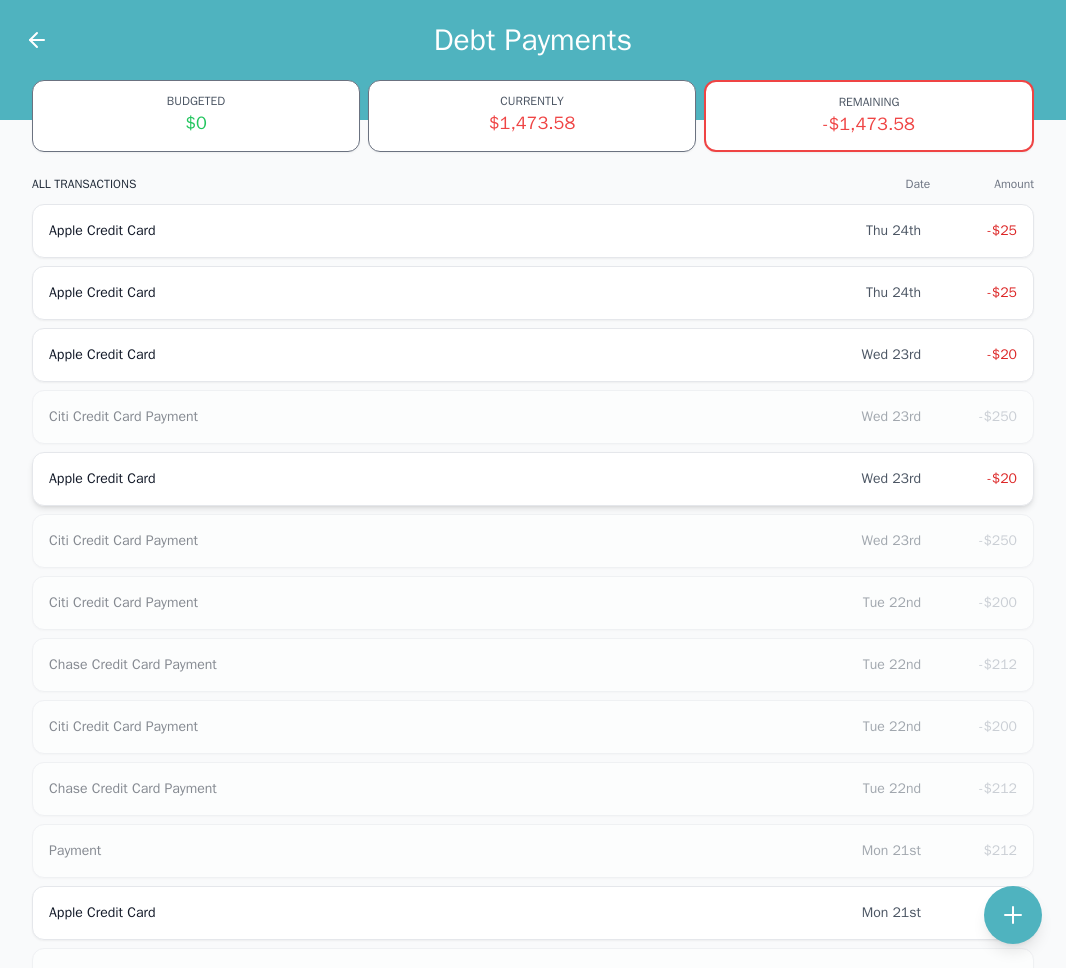 click on "Apple Credit Card Wed 23rd -$20" at bounding box center [533, 479] 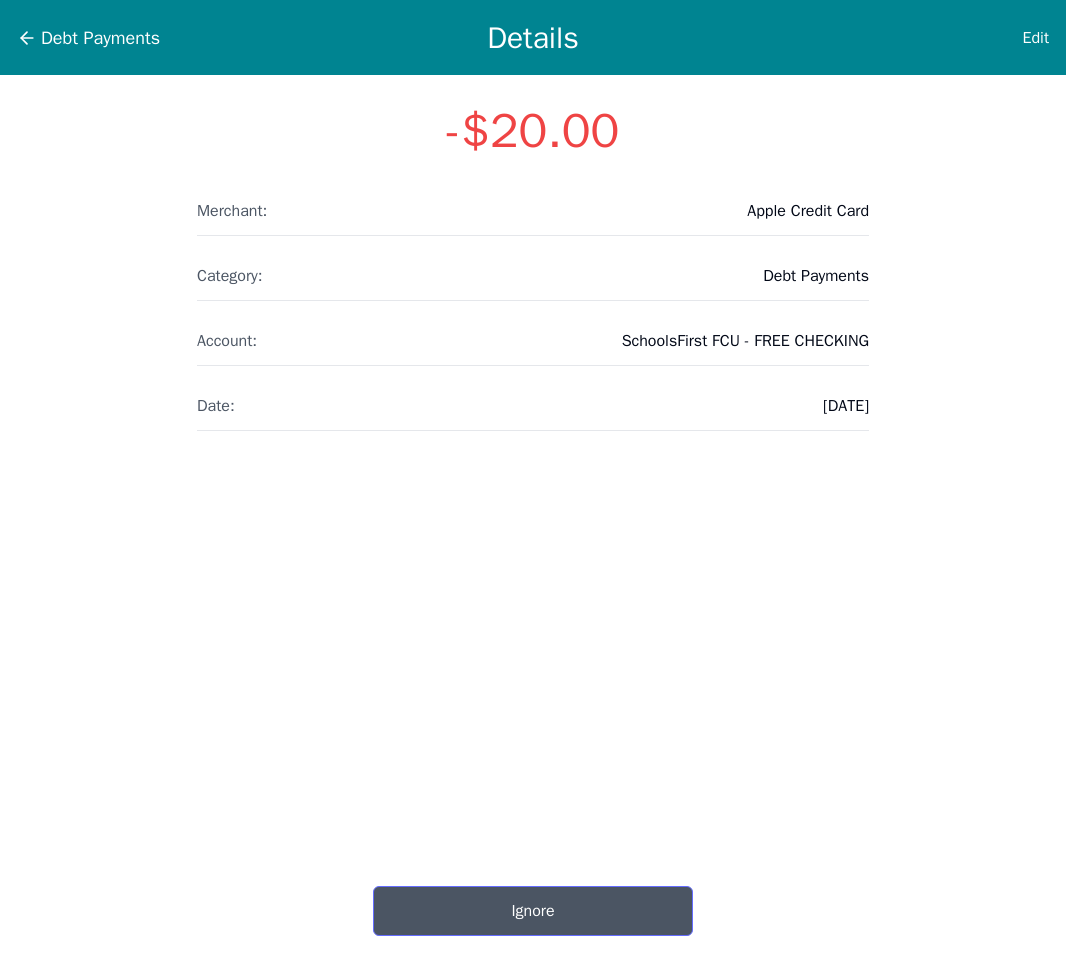 click on "Ignore" at bounding box center (533, 911) 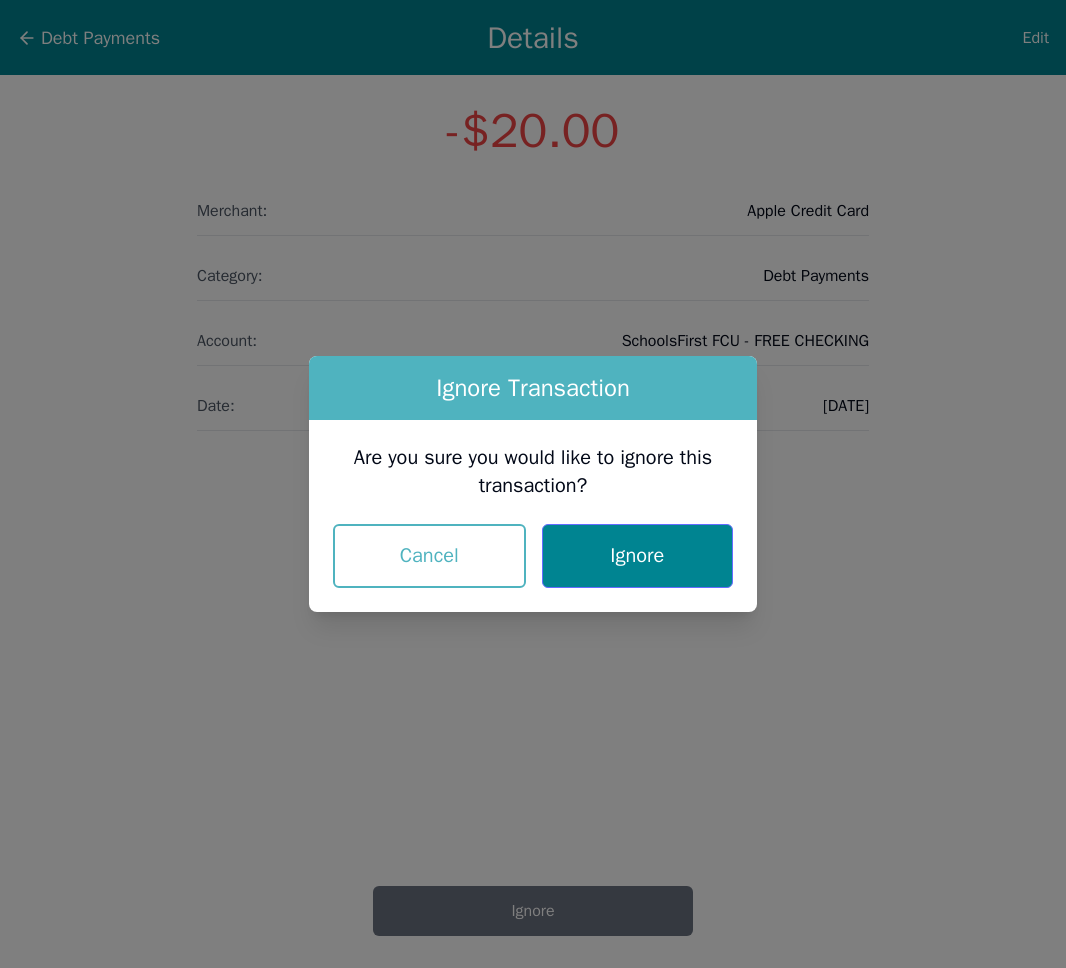 click on "Ignore" at bounding box center [637, 556] 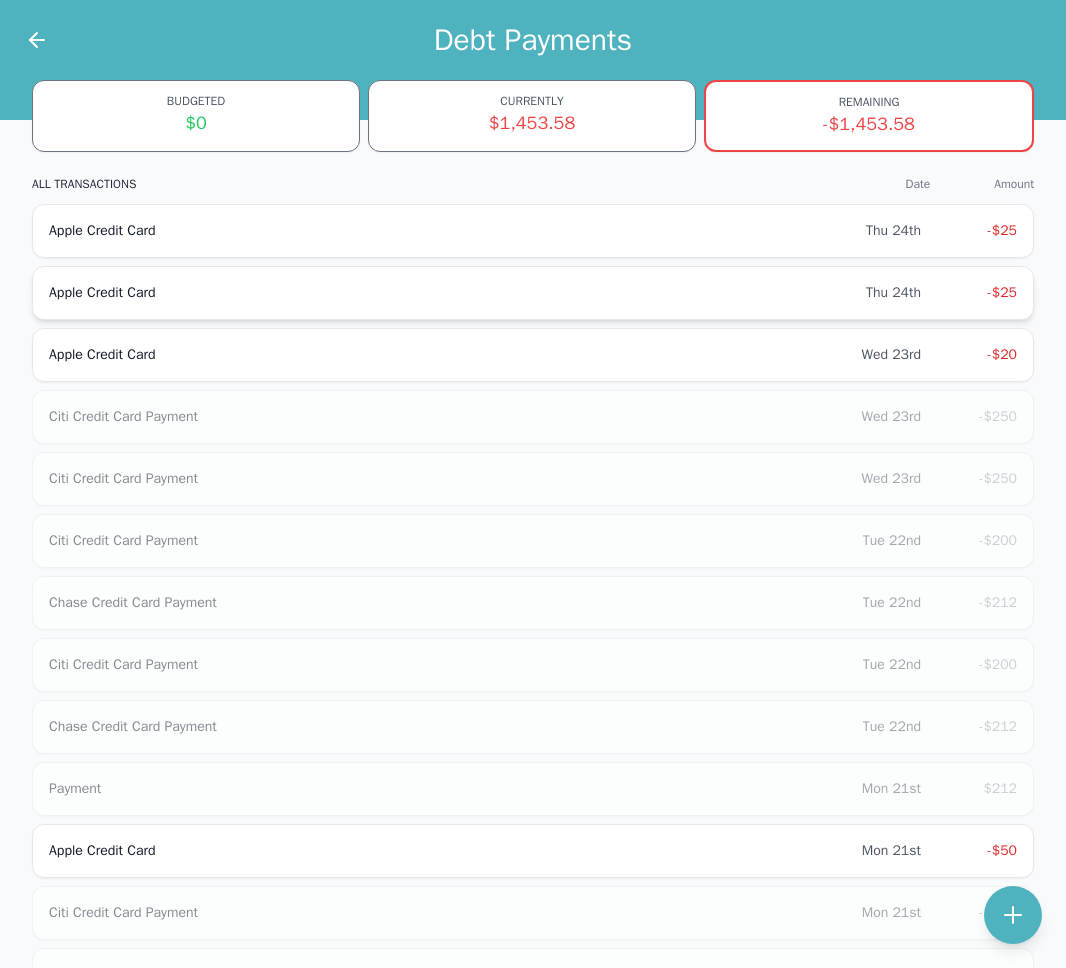 click on "Apple Credit Card Thu 24th -$25" at bounding box center (533, 293) 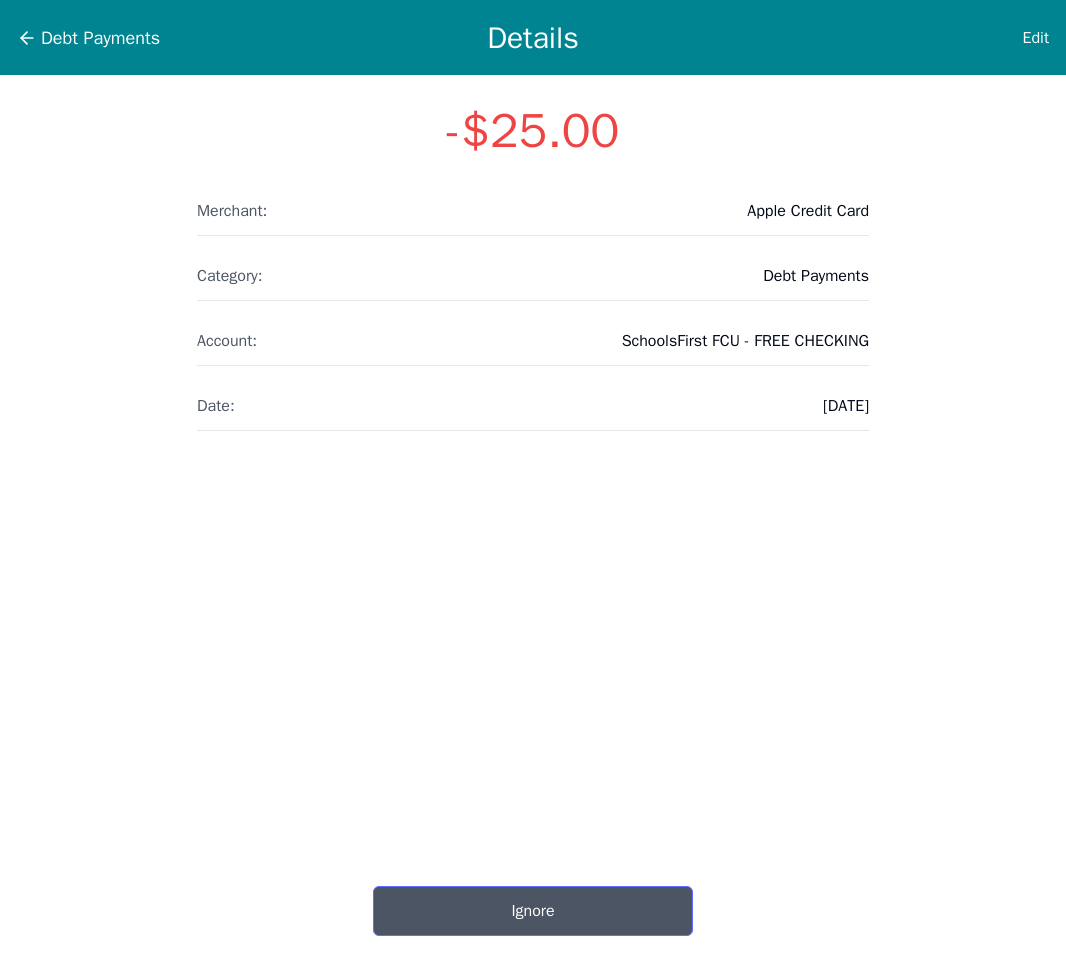 scroll, scrollTop: 1, scrollLeft: 0, axis: vertical 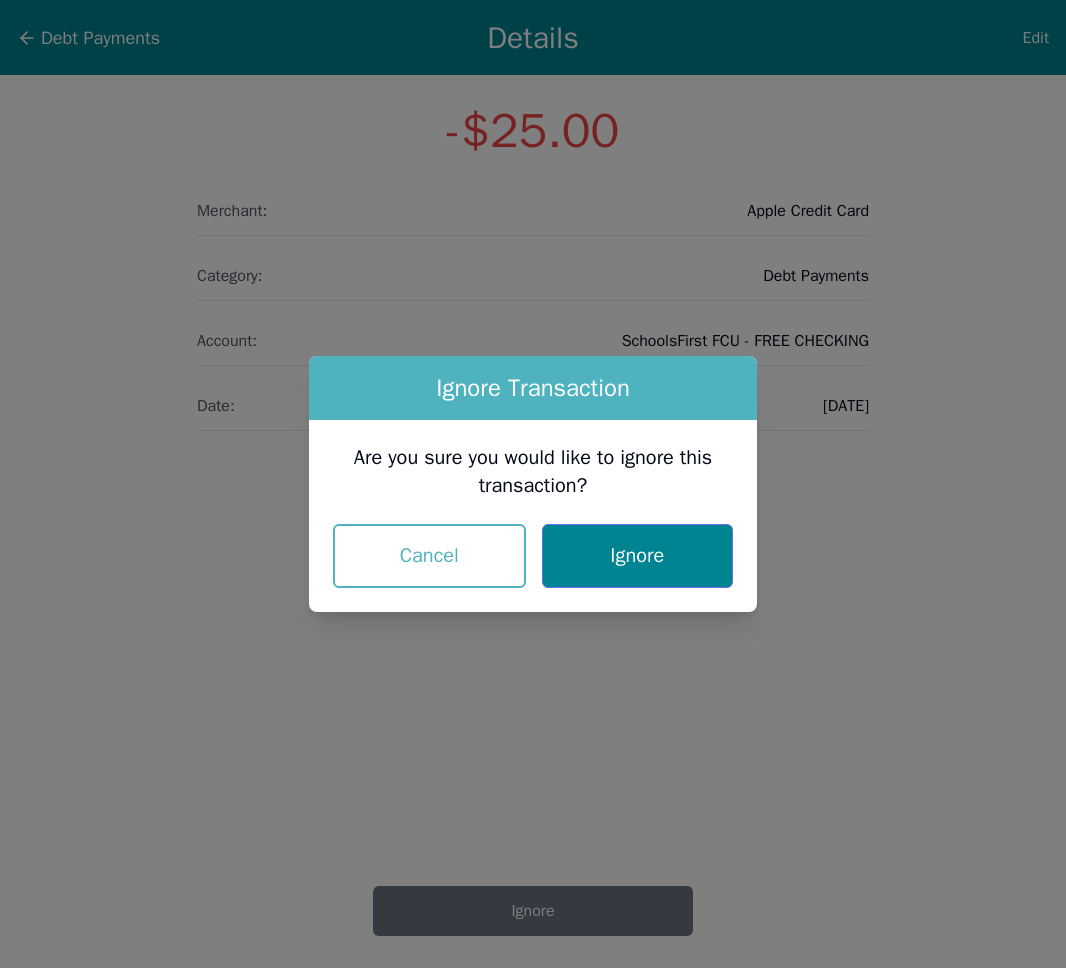 click on "Ignore" at bounding box center (637, 556) 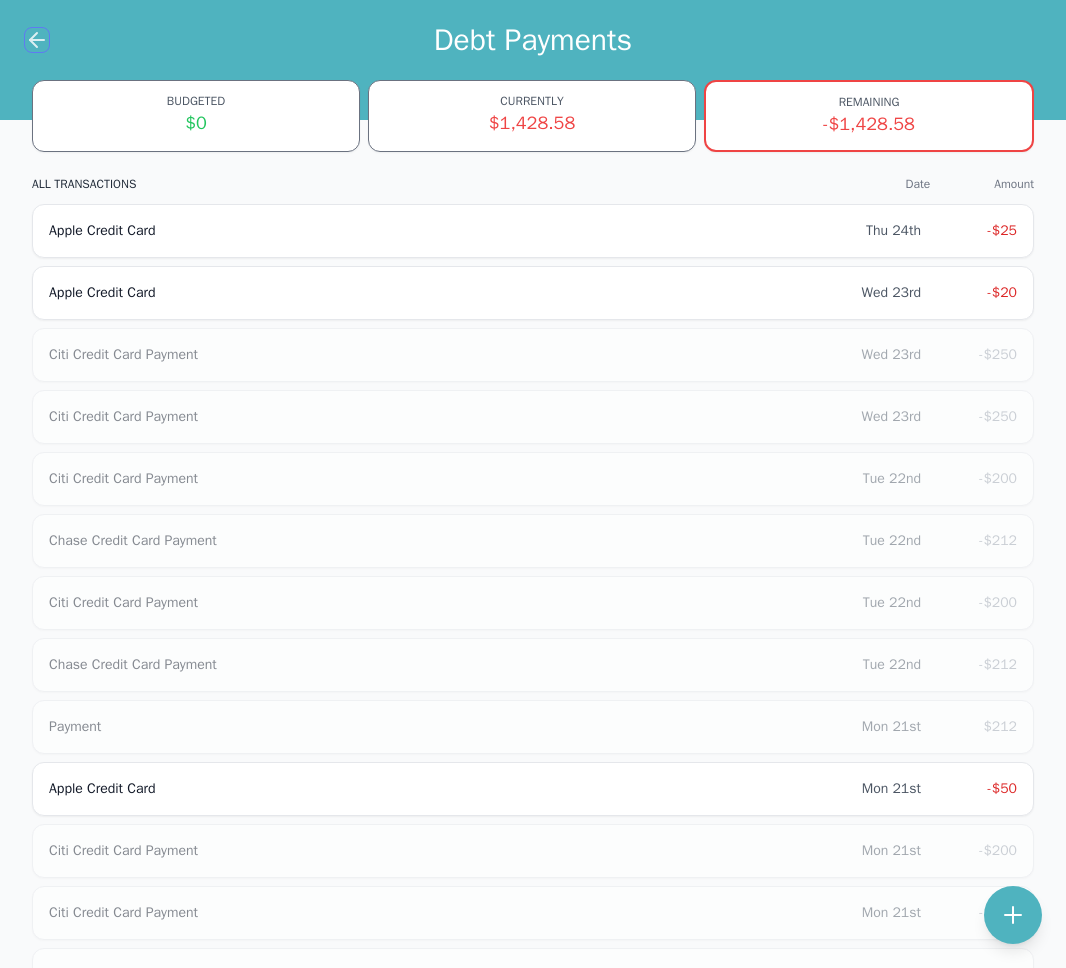 click 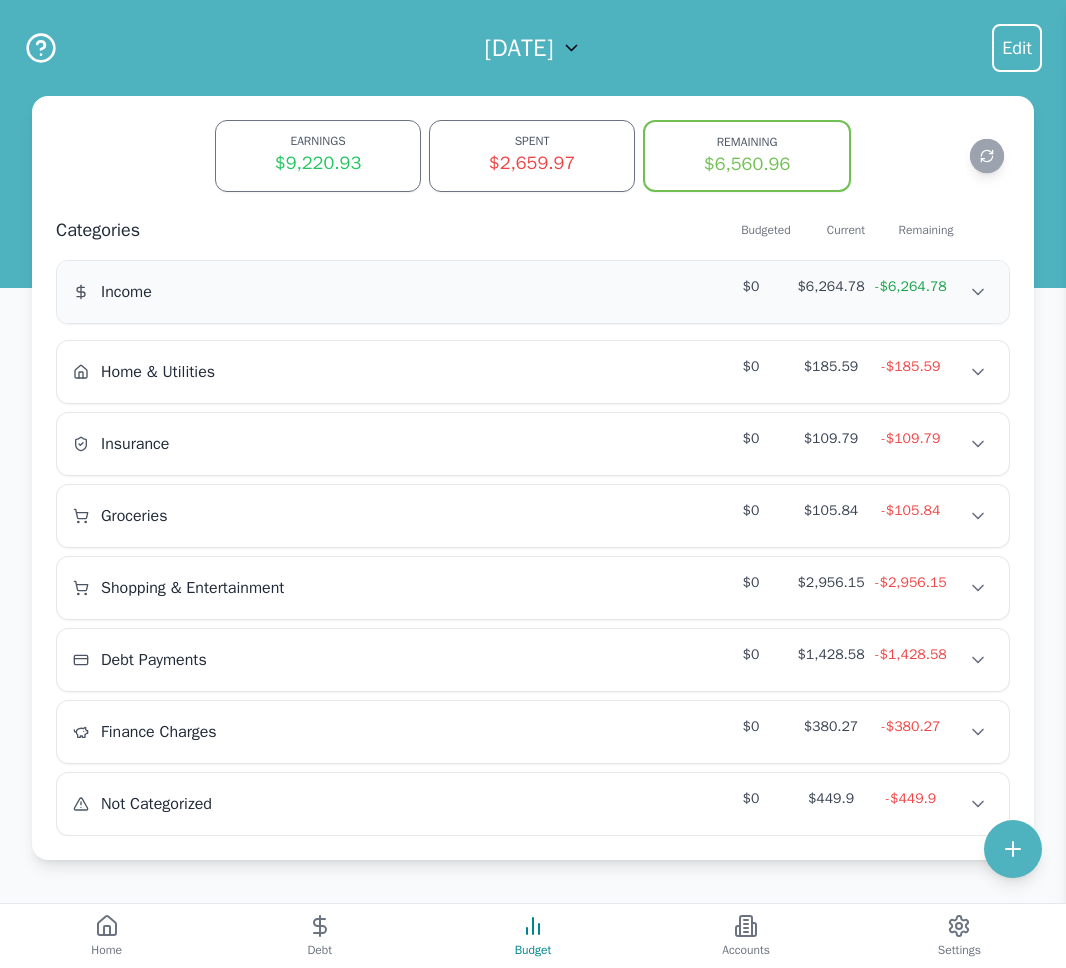 click on "Income $0 $6,264.78 -$6,264.78" at bounding box center (533, 292) 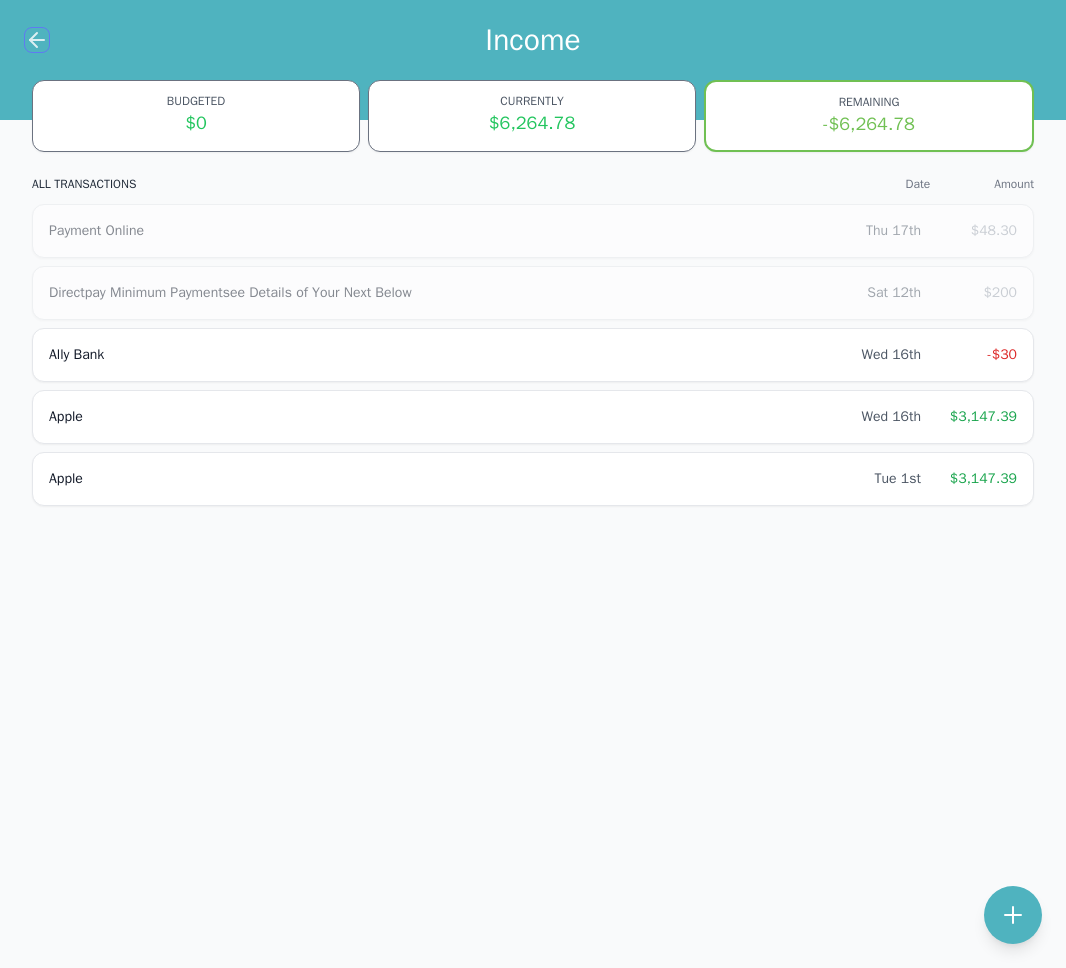 click 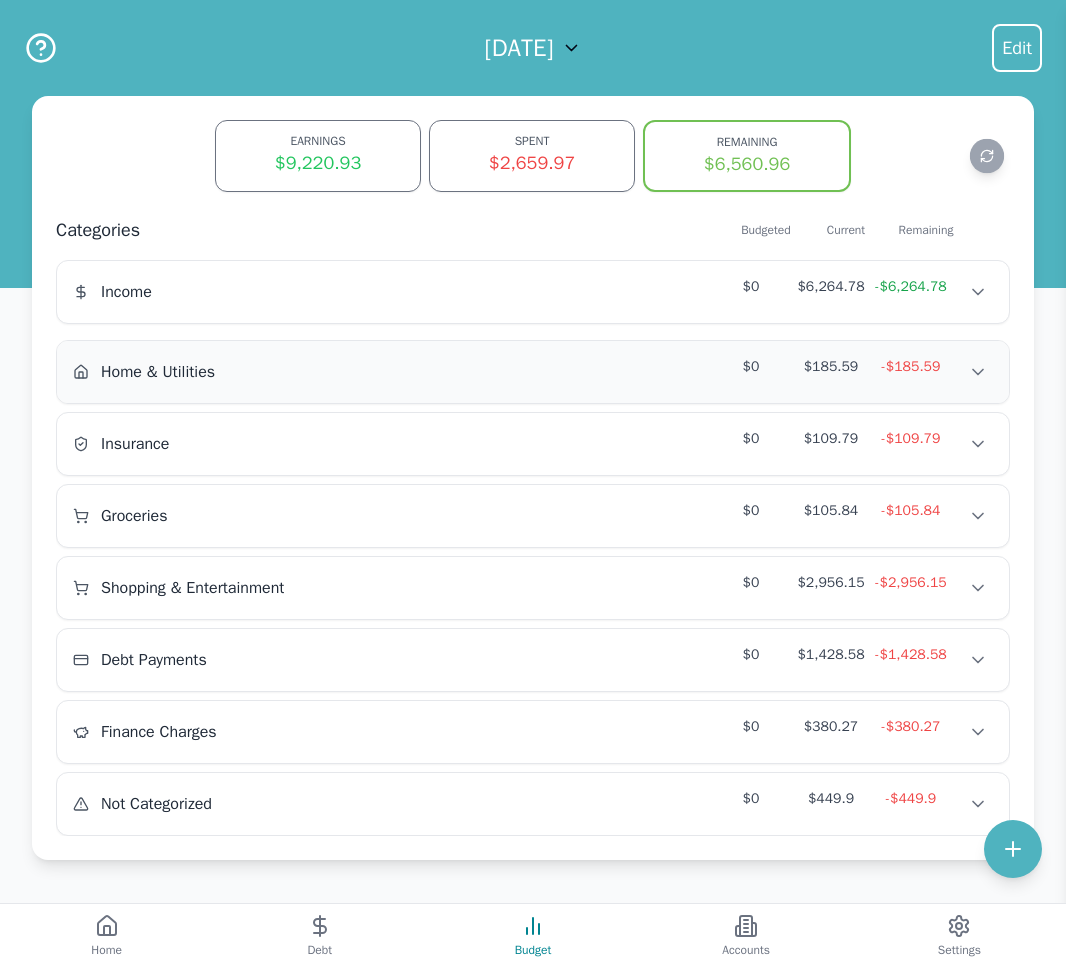 scroll, scrollTop: 0, scrollLeft: 0, axis: both 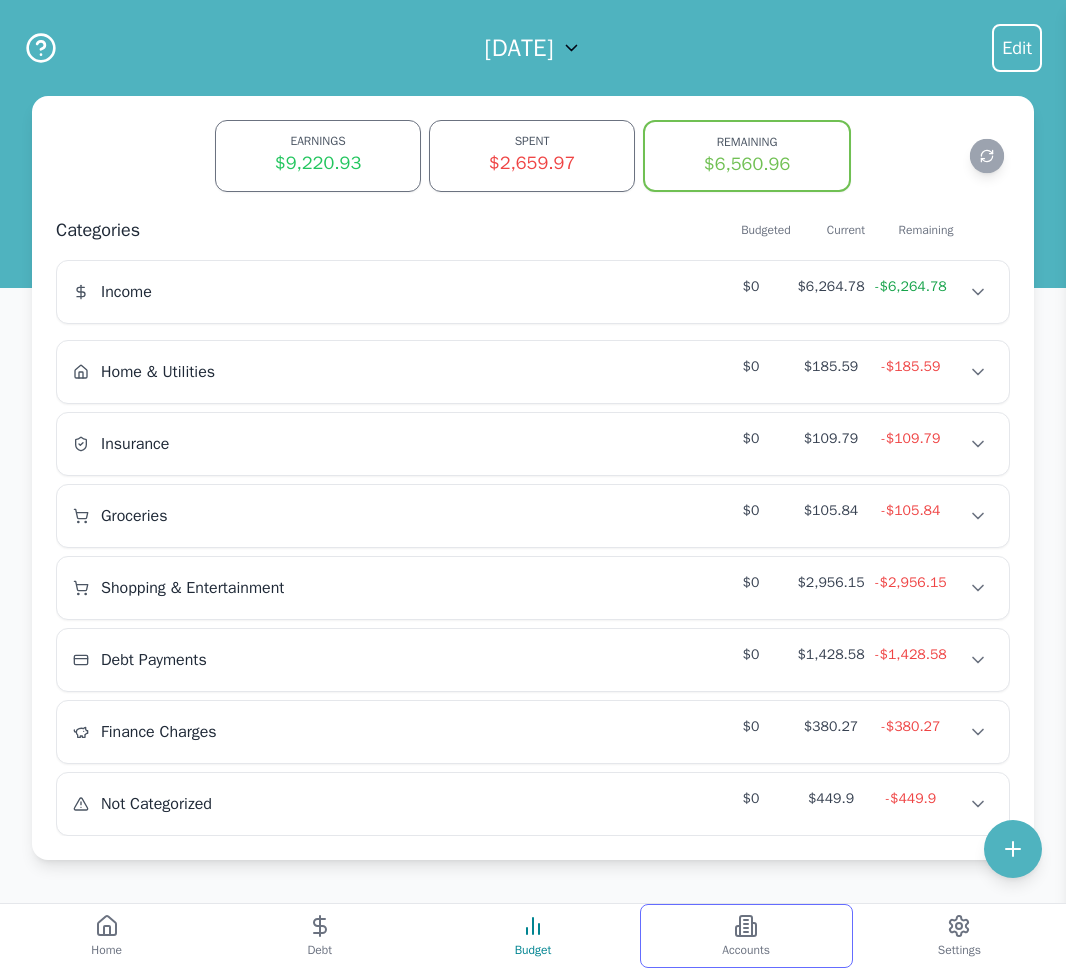 click 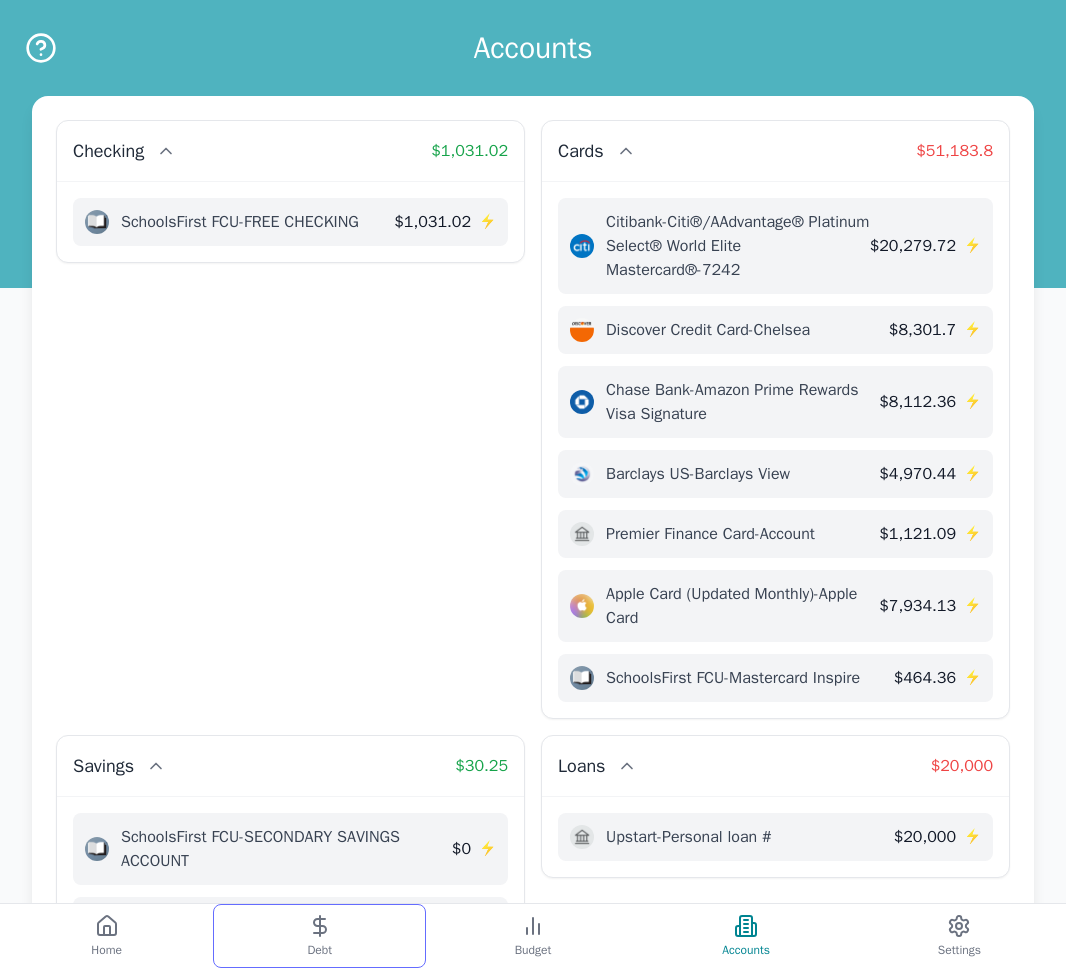 scroll, scrollTop: 0, scrollLeft: 0, axis: both 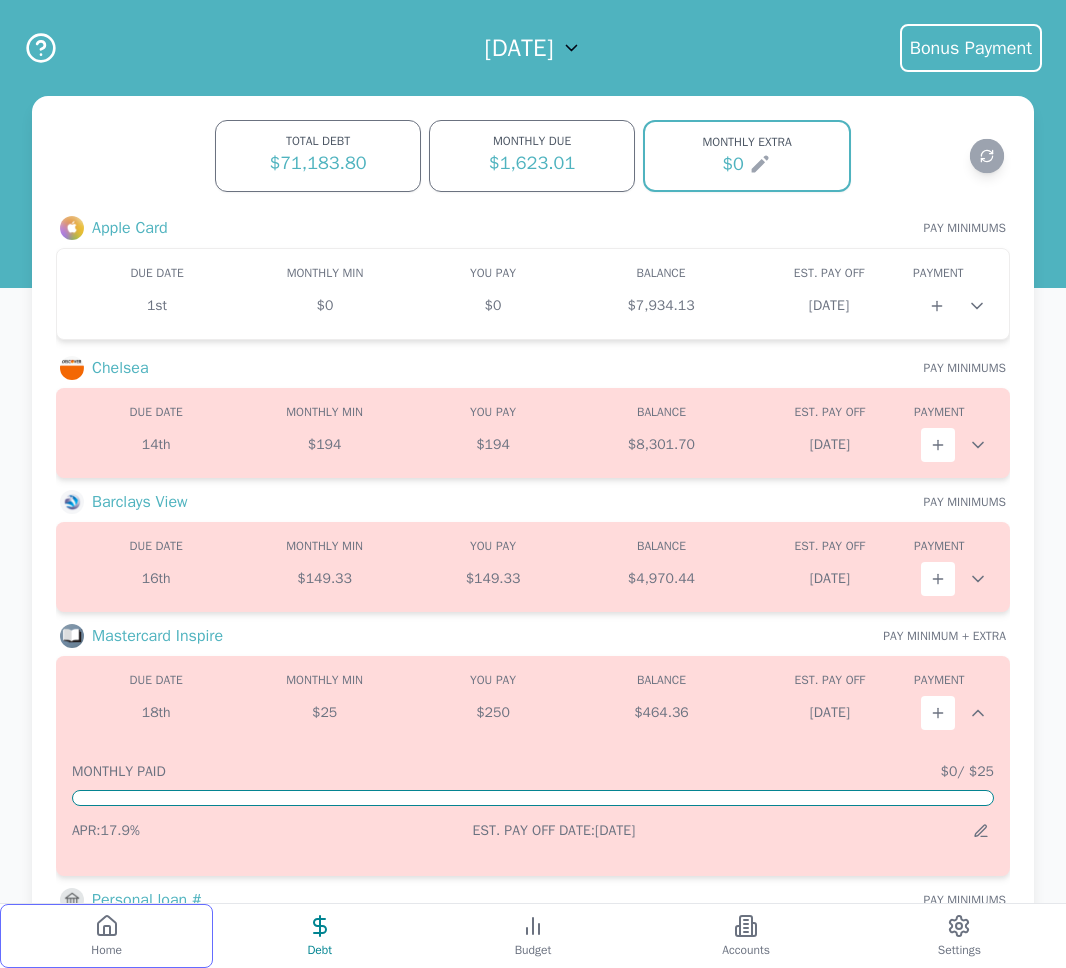 click on "Home" at bounding box center (106, 950) 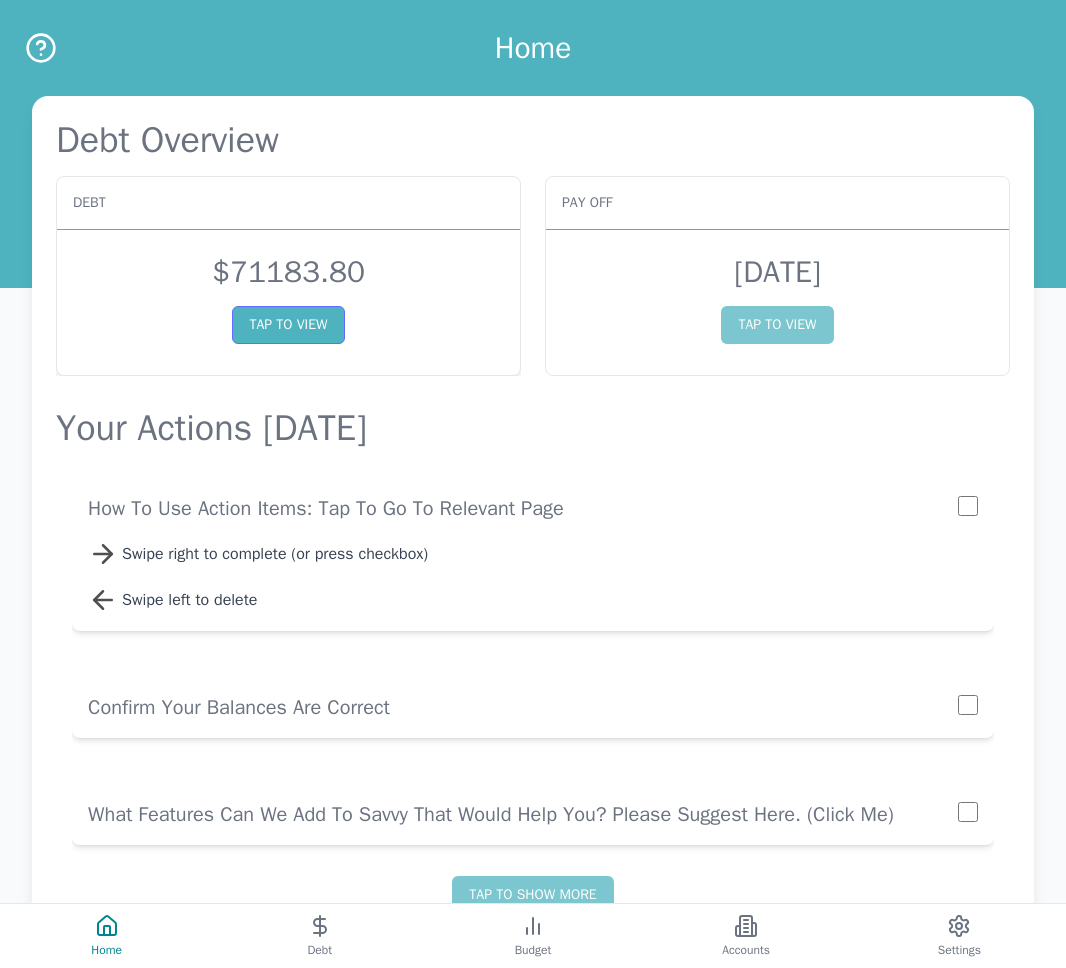 click on "TAP TO VIEW" at bounding box center (288, 325) 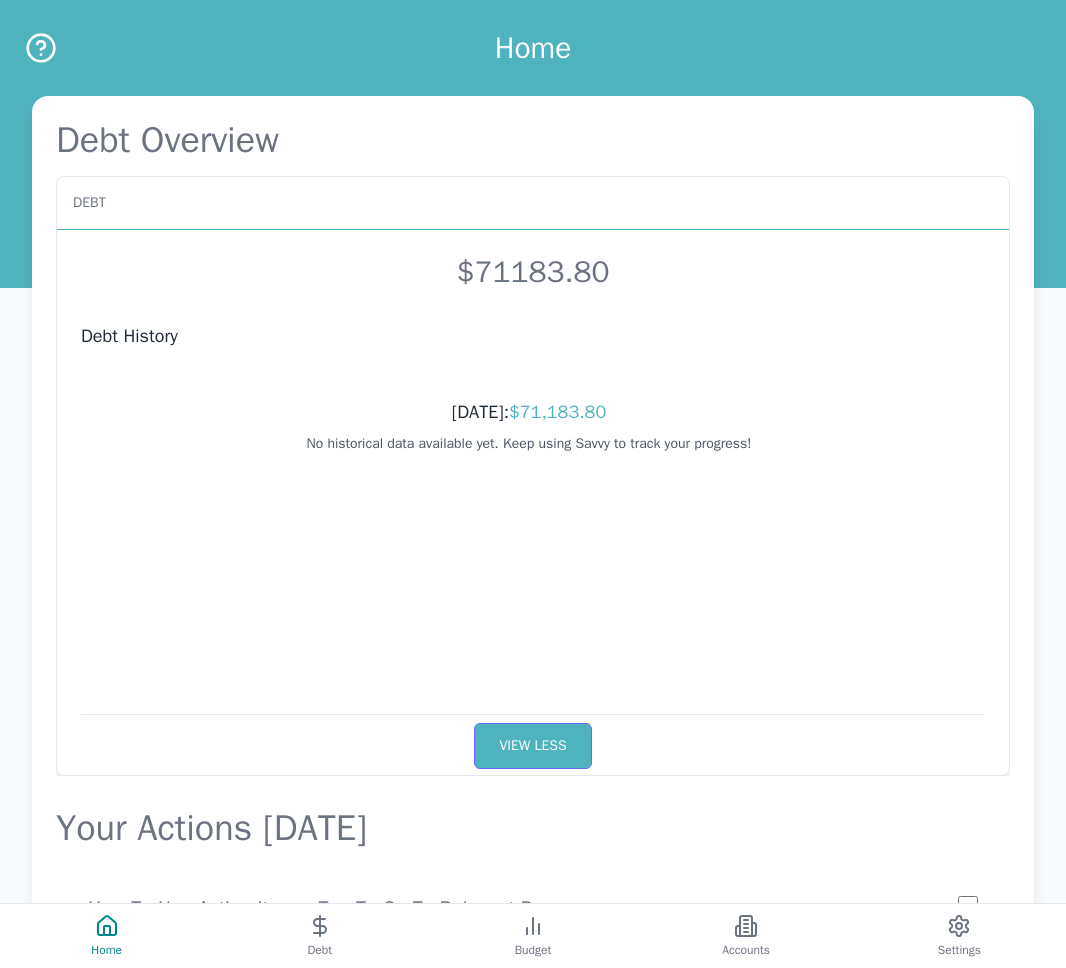 click on "VIEW LESS" at bounding box center (532, 746) 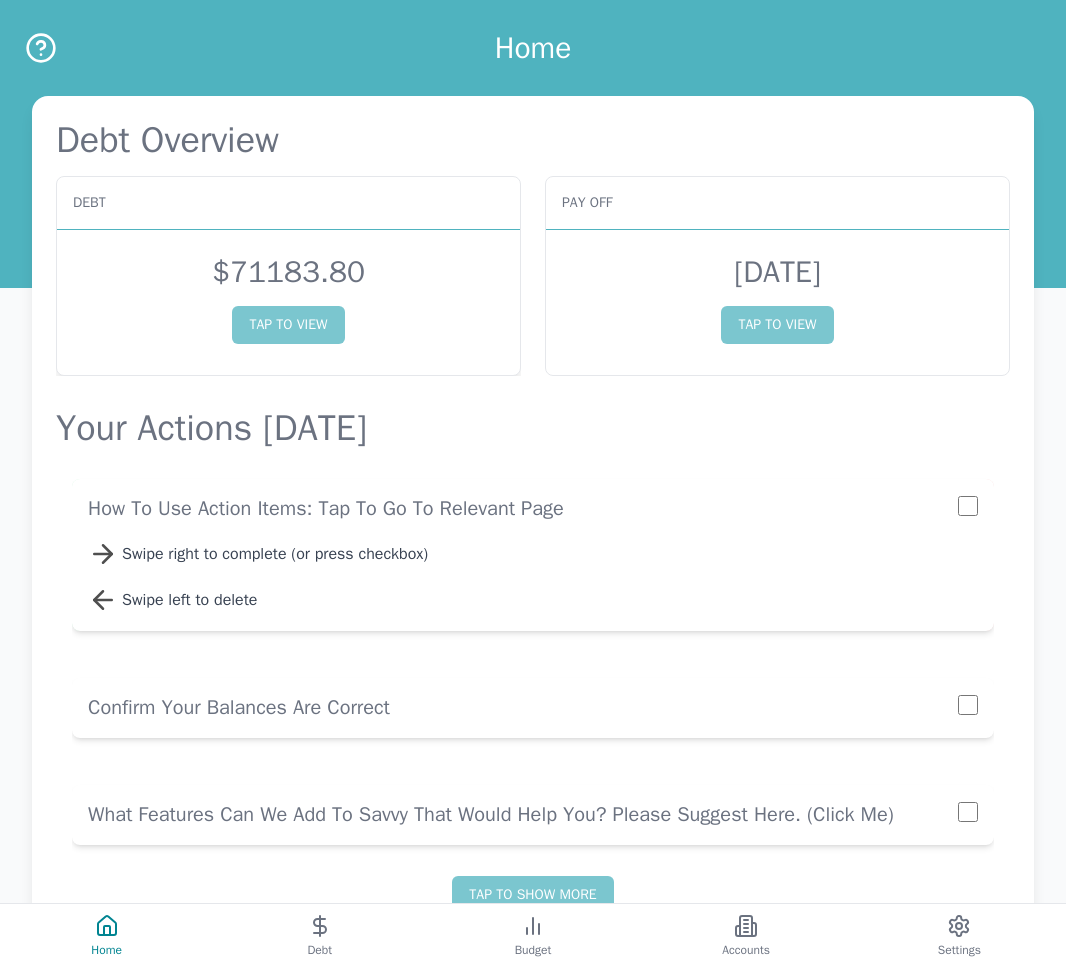click on "Swipe right to complete
(or press checkbox)" at bounding box center [550, 554] 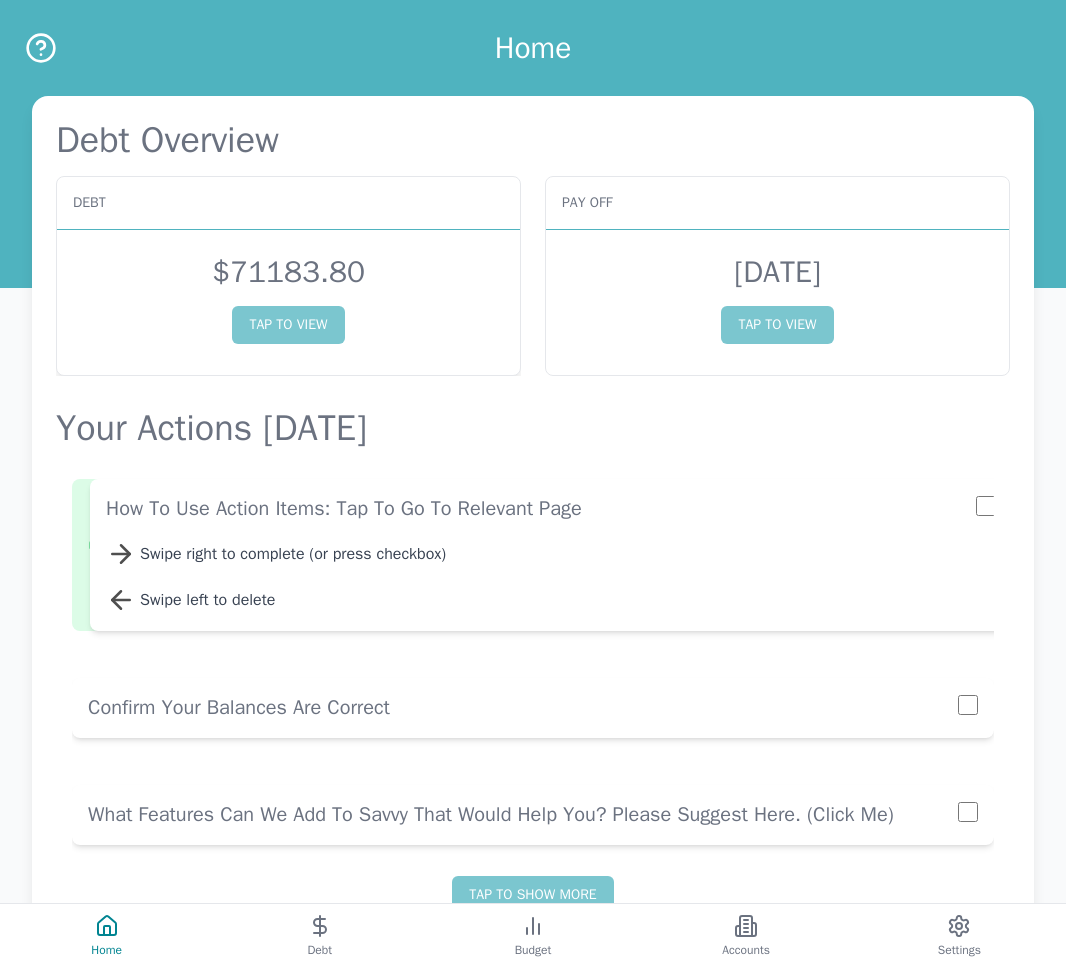 drag, startPoint x: 357, startPoint y: 559, endPoint x: 379, endPoint y: 559, distance: 22 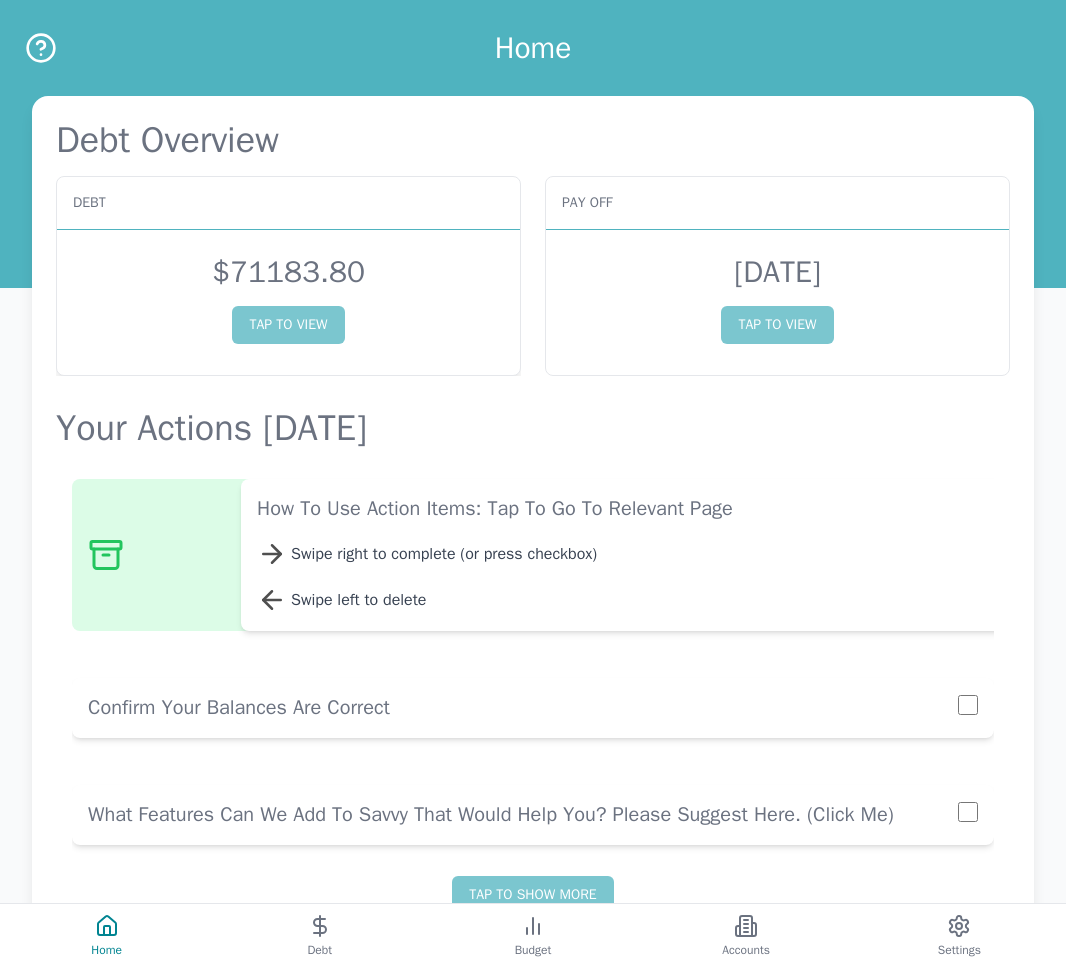 drag, startPoint x: 429, startPoint y: 557, endPoint x: 413, endPoint y: 565, distance: 17.888544 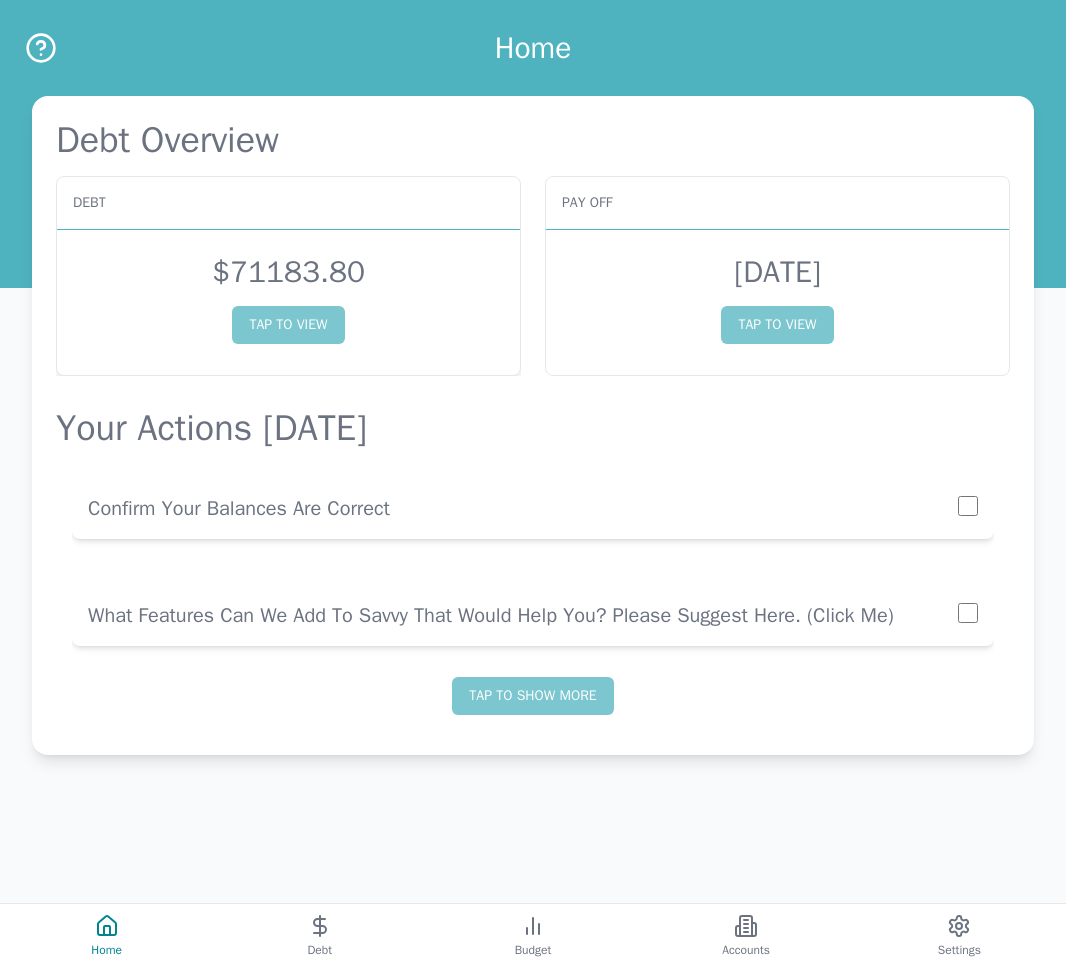 scroll, scrollTop: 0, scrollLeft: 0, axis: both 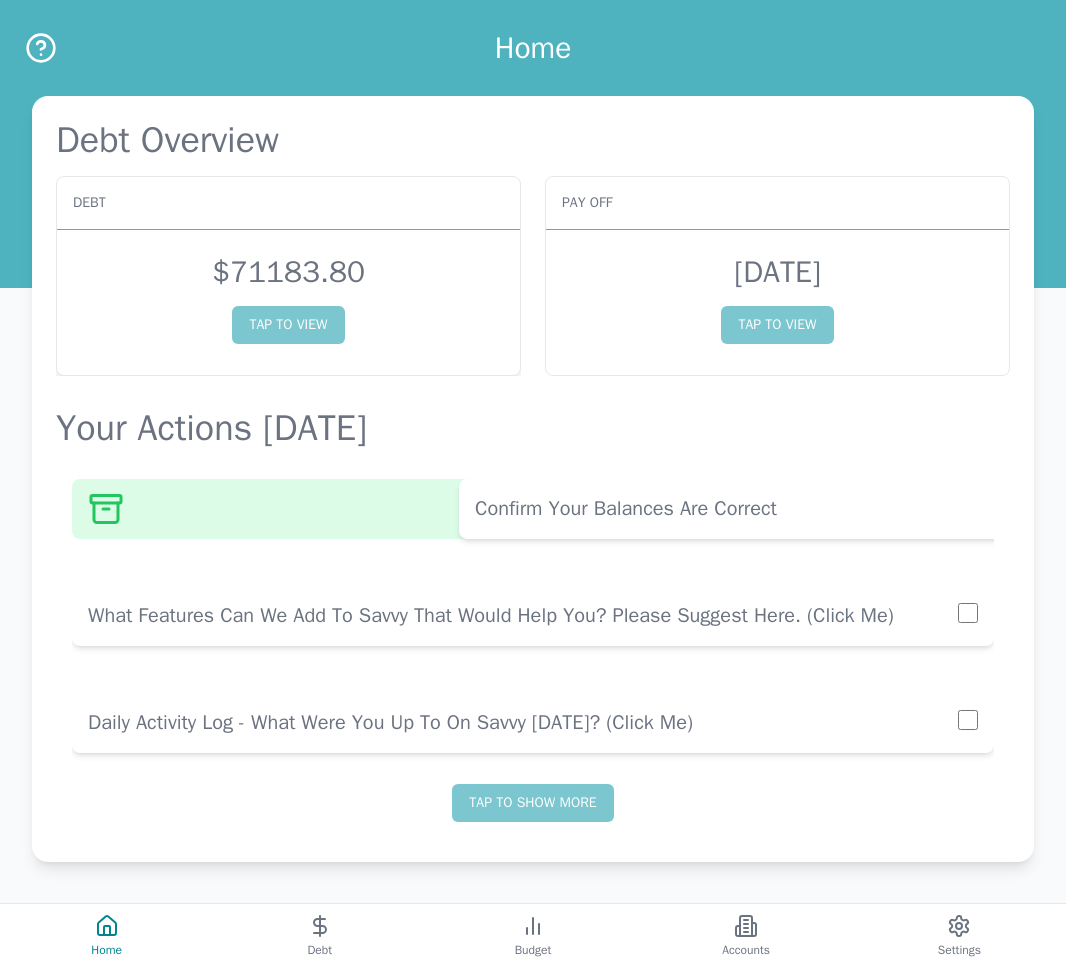 drag, startPoint x: 211, startPoint y: 526, endPoint x: 615, endPoint y: 532, distance: 404.04456 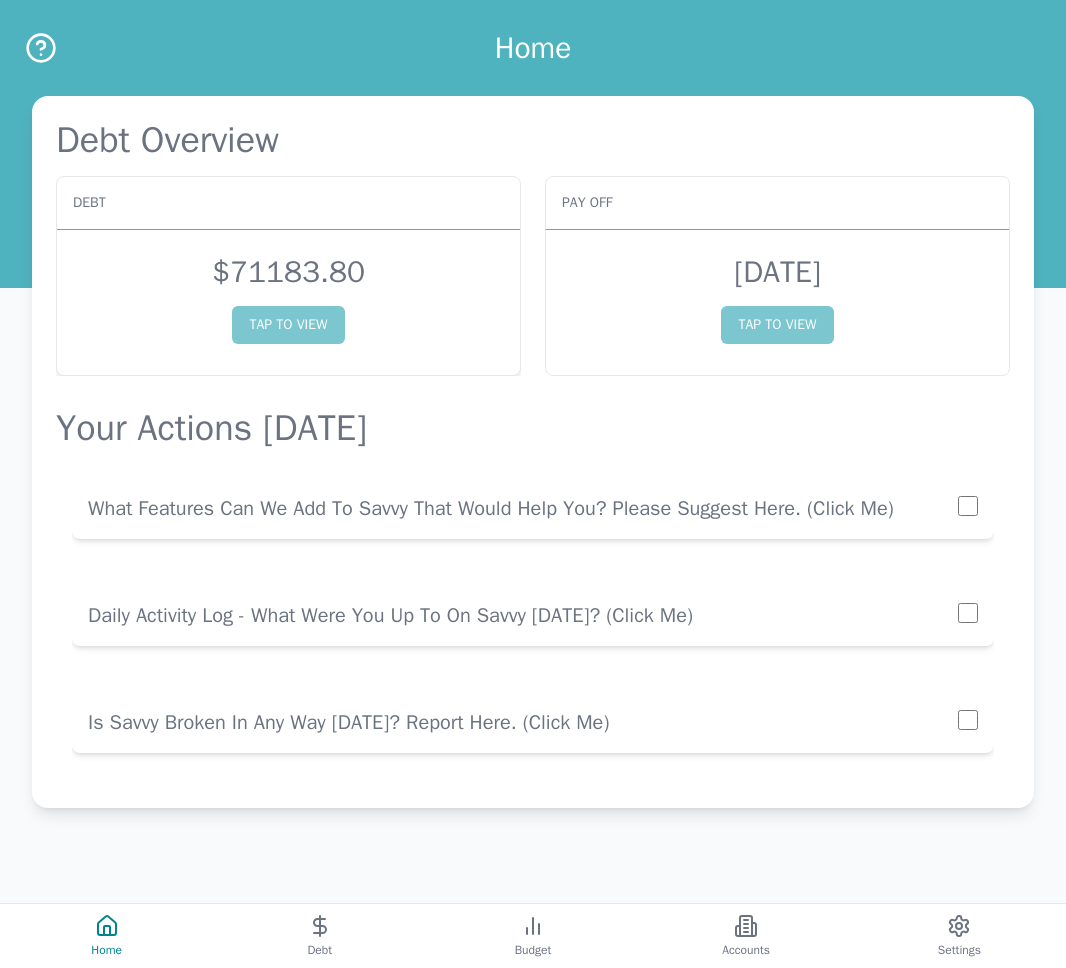 scroll, scrollTop: 0, scrollLeft: 0, axis: both 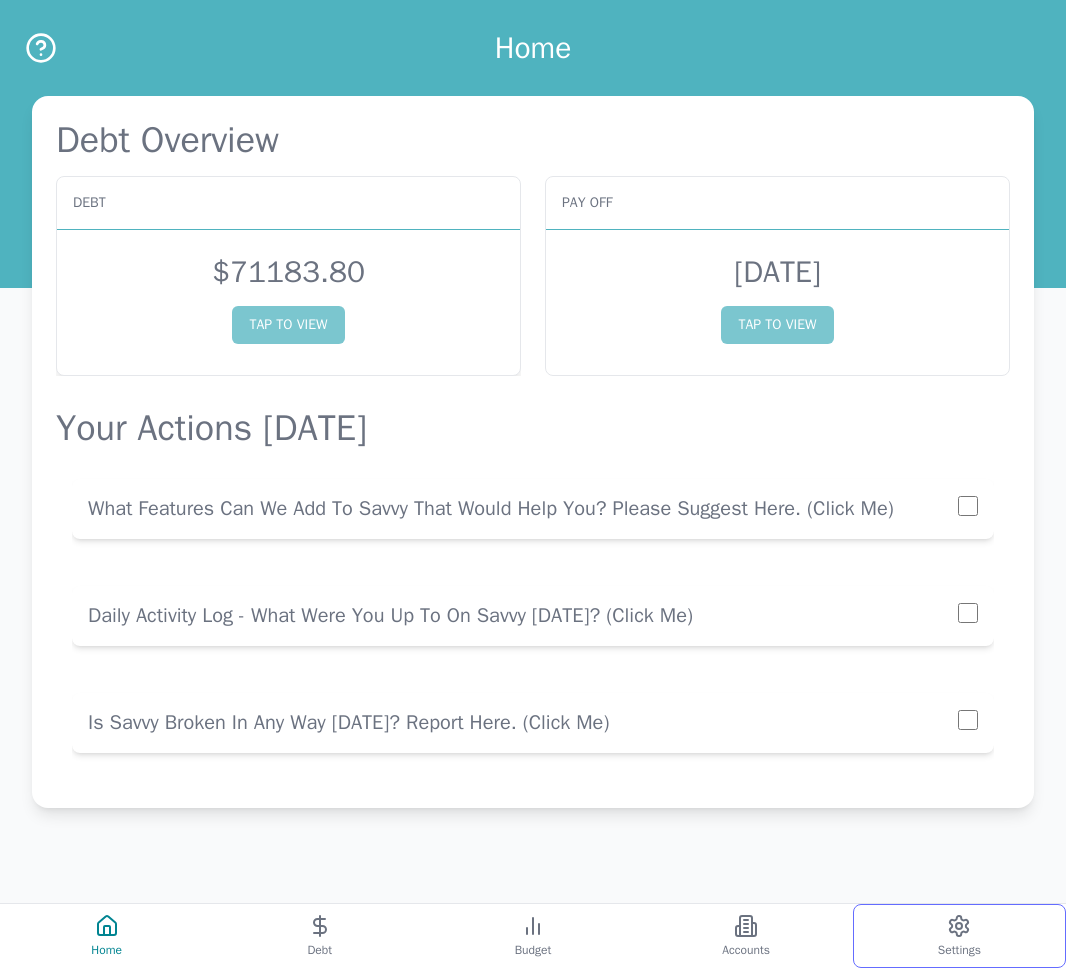 click on "Settings" at bounding box center [959, 936] 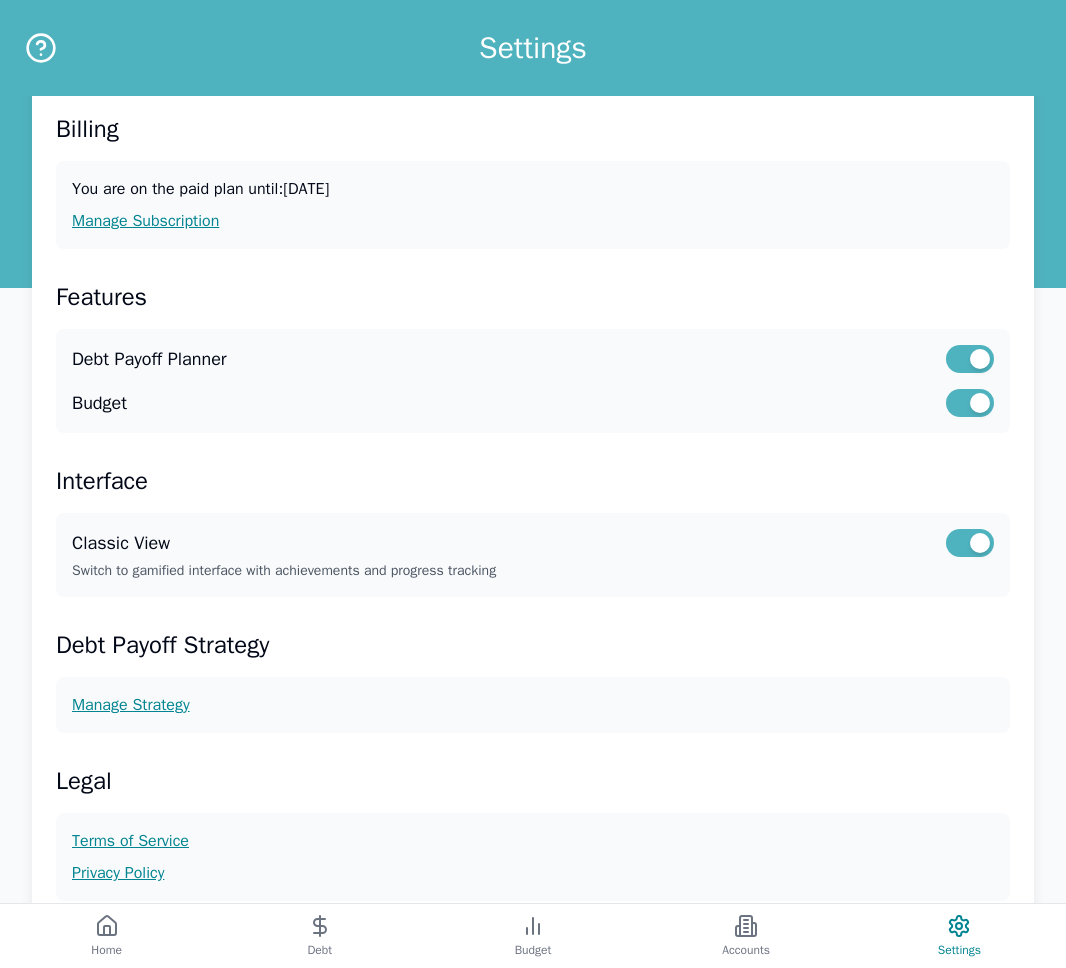 scroll, scrollTop: 204, scrollLeft: 0, axis: vertical 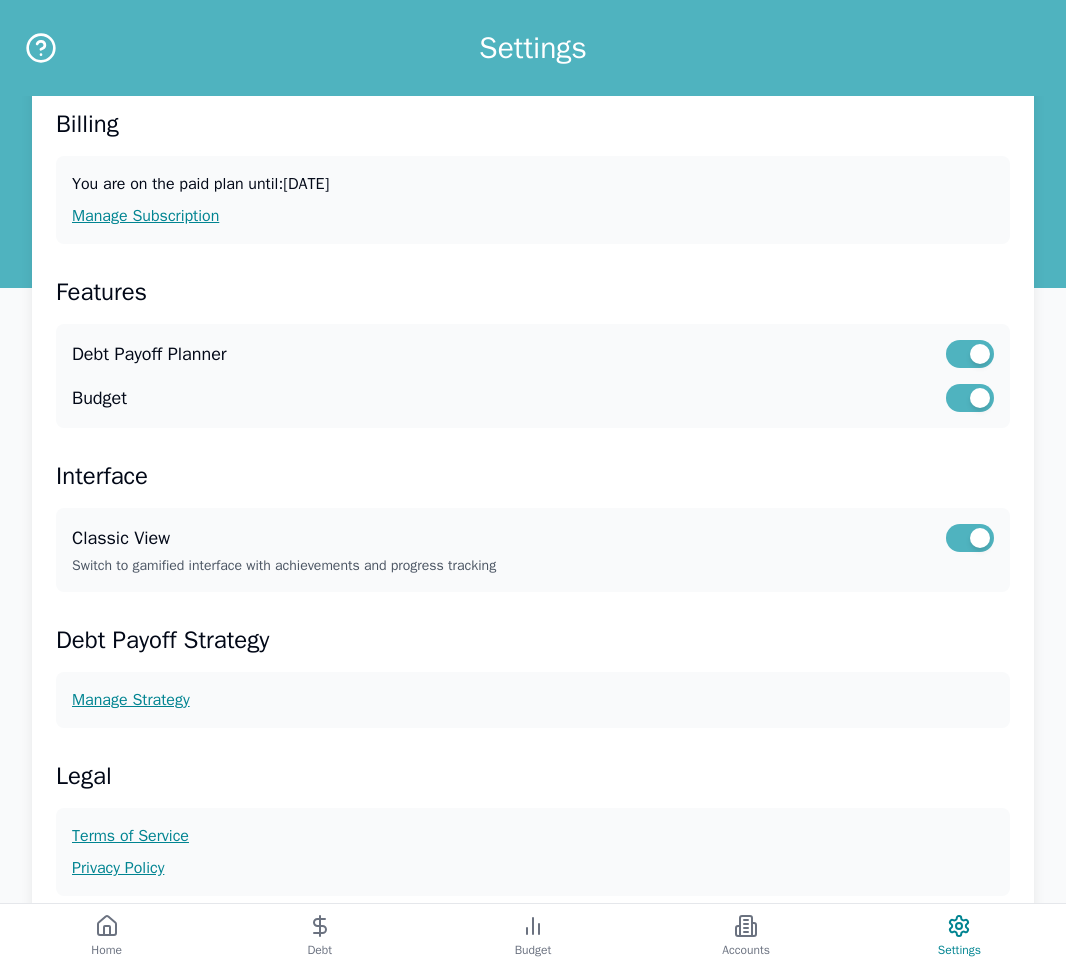 click at bounding box center [980, 538] 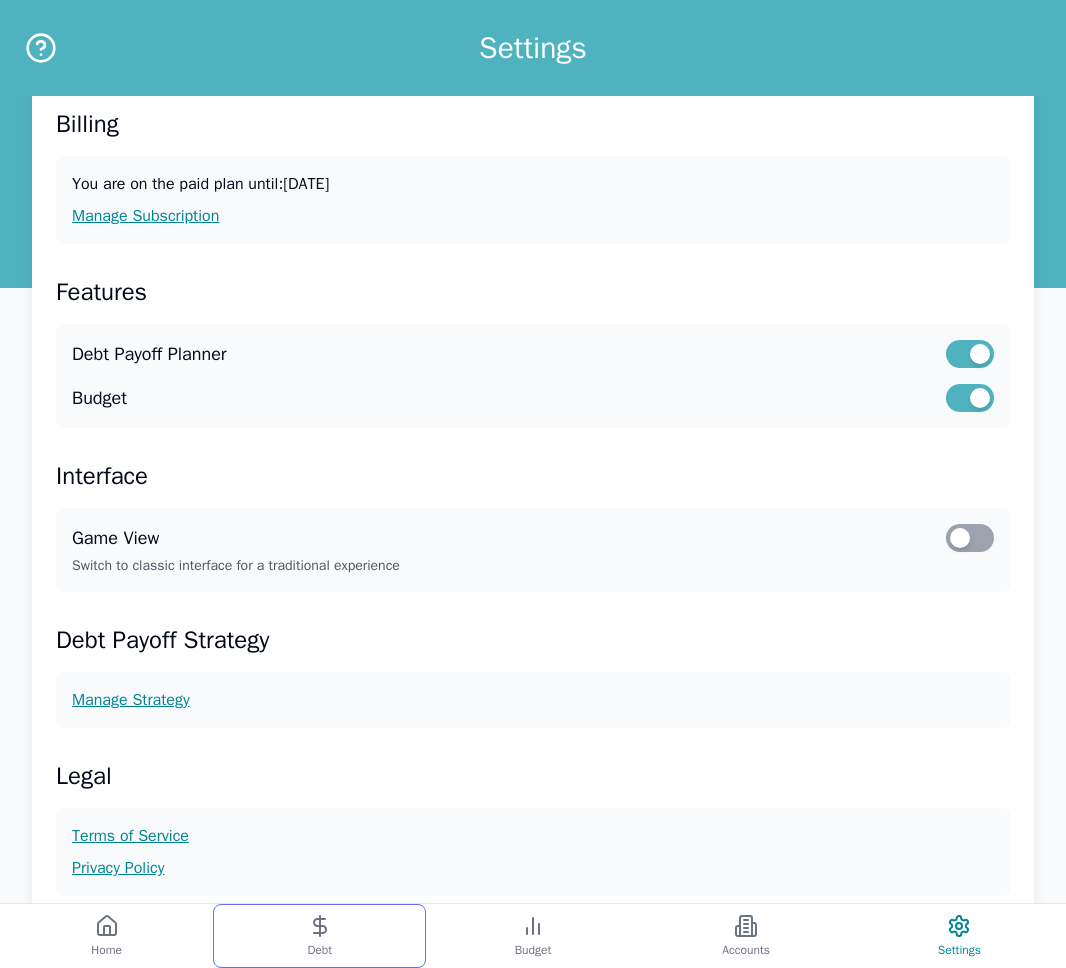 click on "Debt" at bounding box center [319, 936] 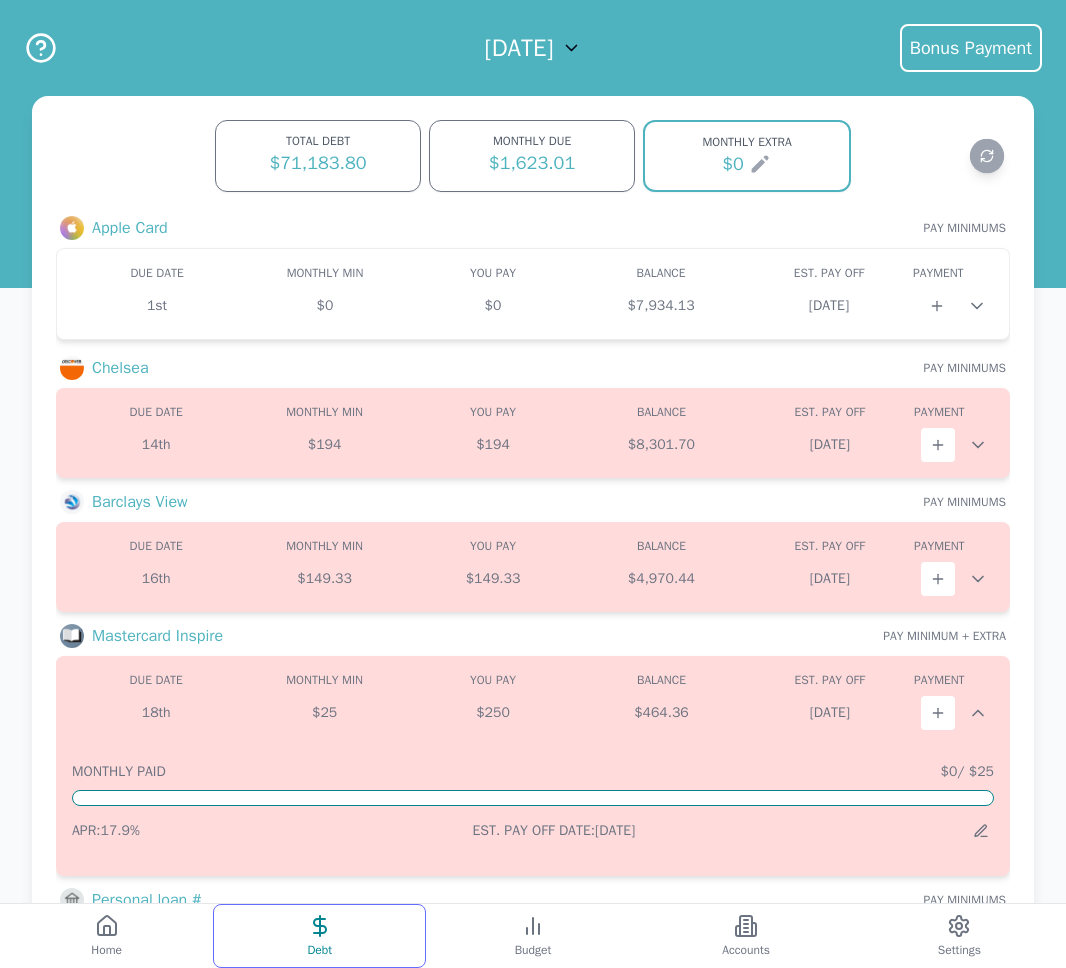 scroll, scrollTop: 0, scrollLeft: 0, axis: both 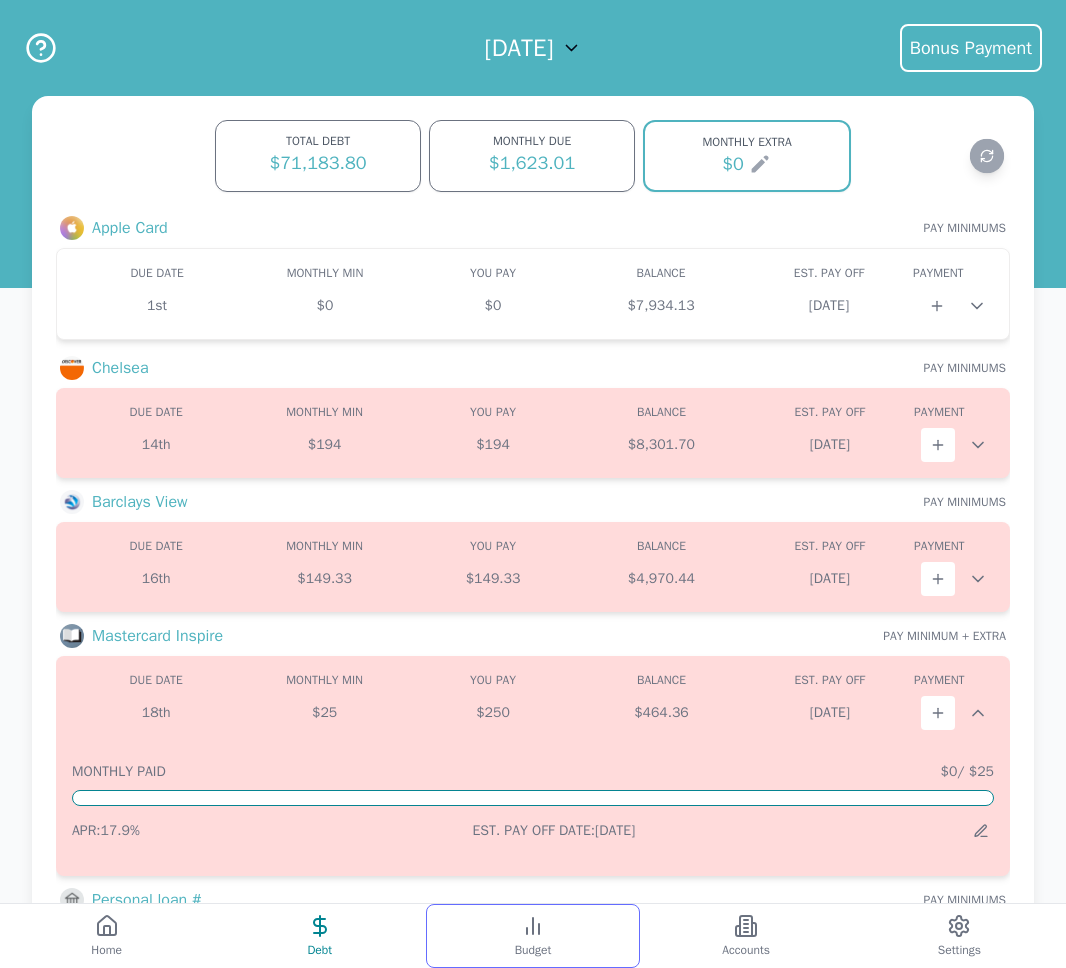click on "Budget" at bounding box center [532, 936] 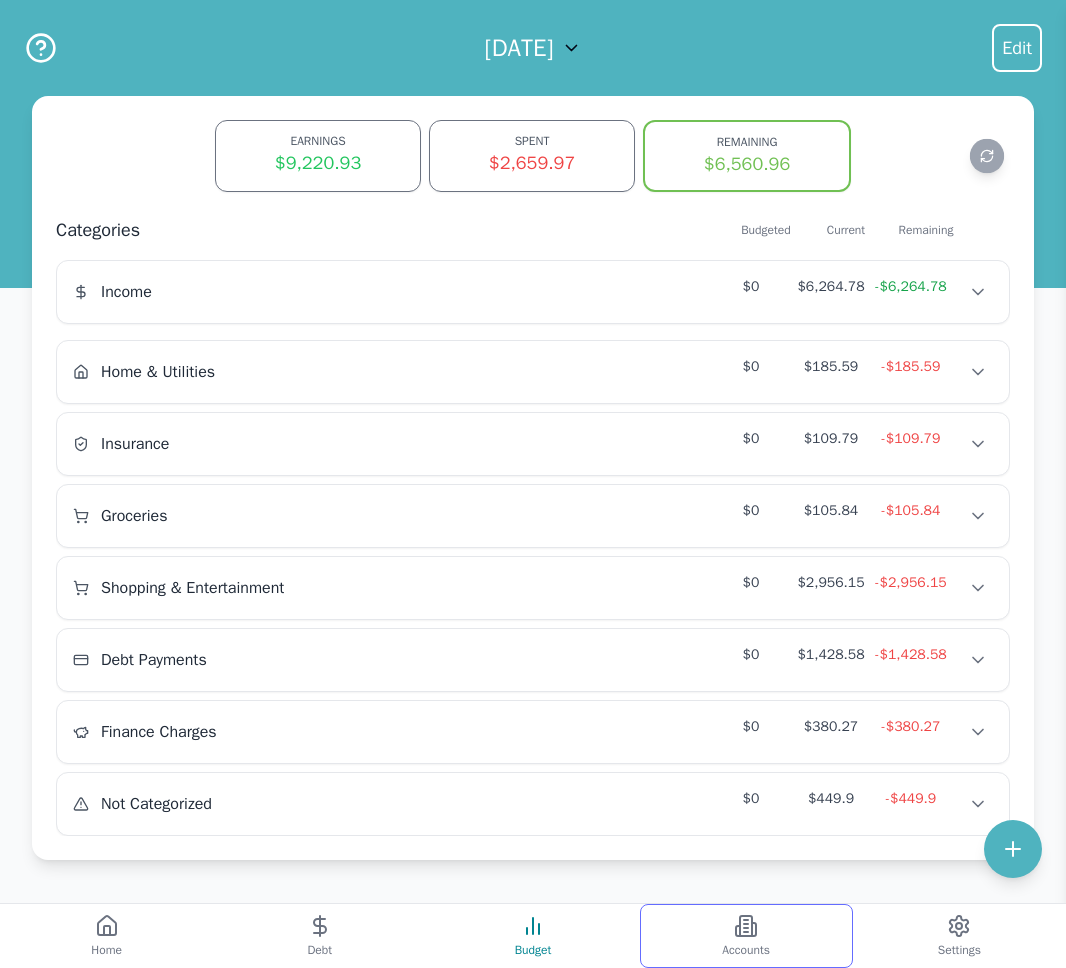 click on "Accounts" at bounding box center [746, 950] 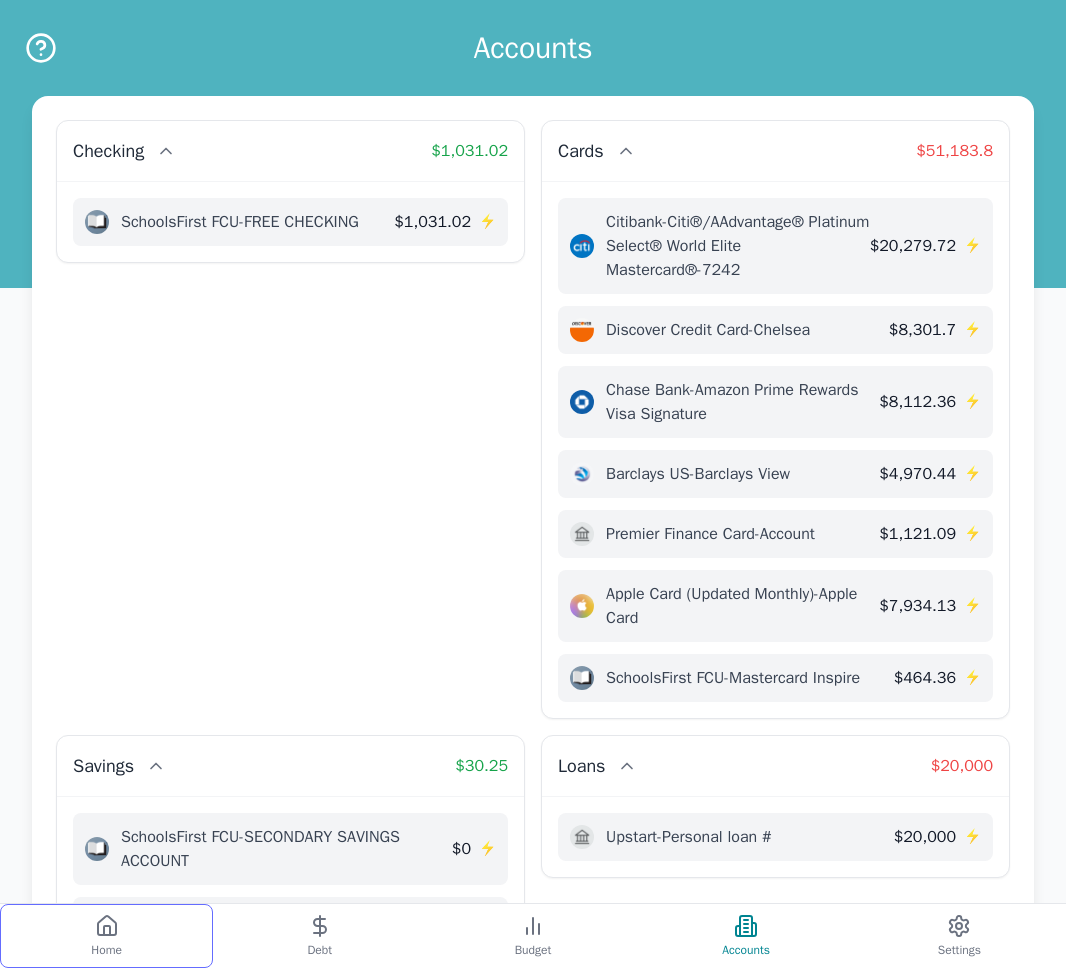 click on "Home" at bounding box center (106, 936) 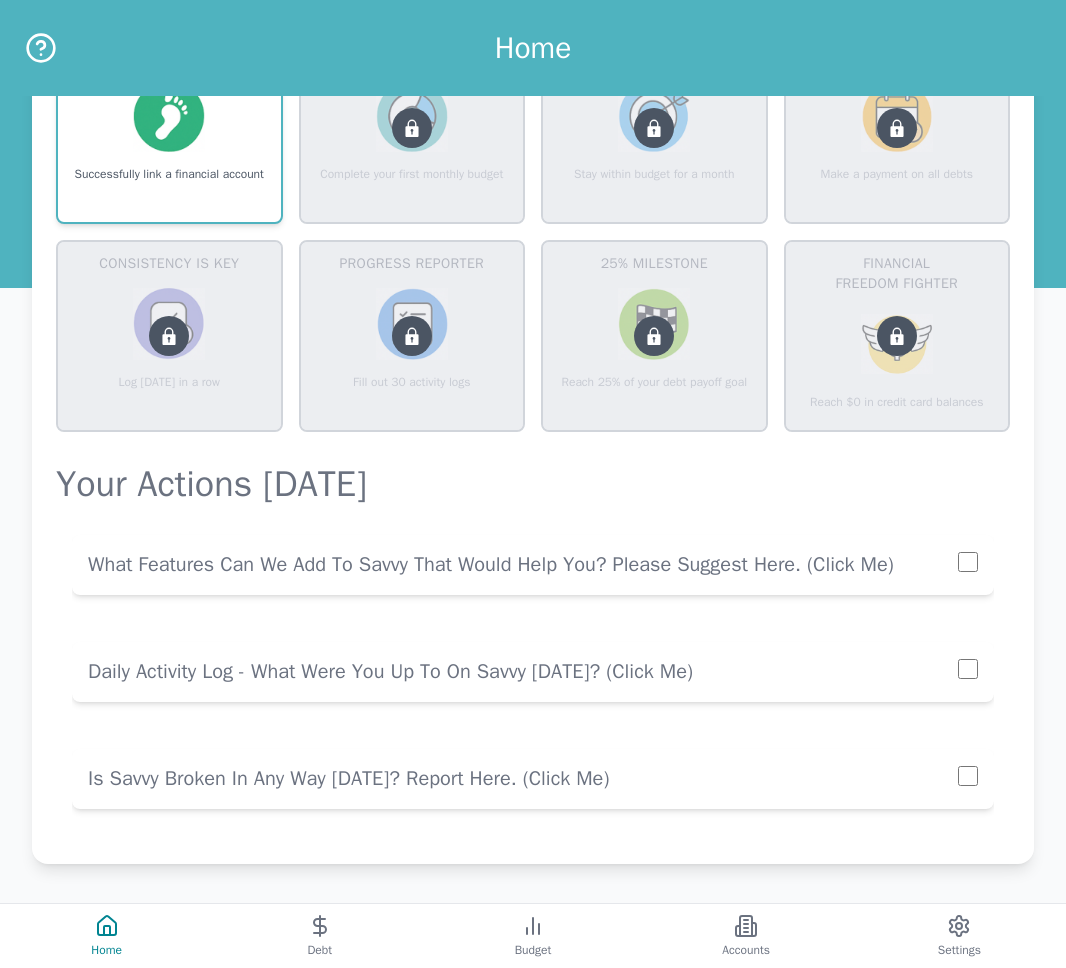 scroll, scrollTop: 788, scrollLeft: 0, axis: vertical 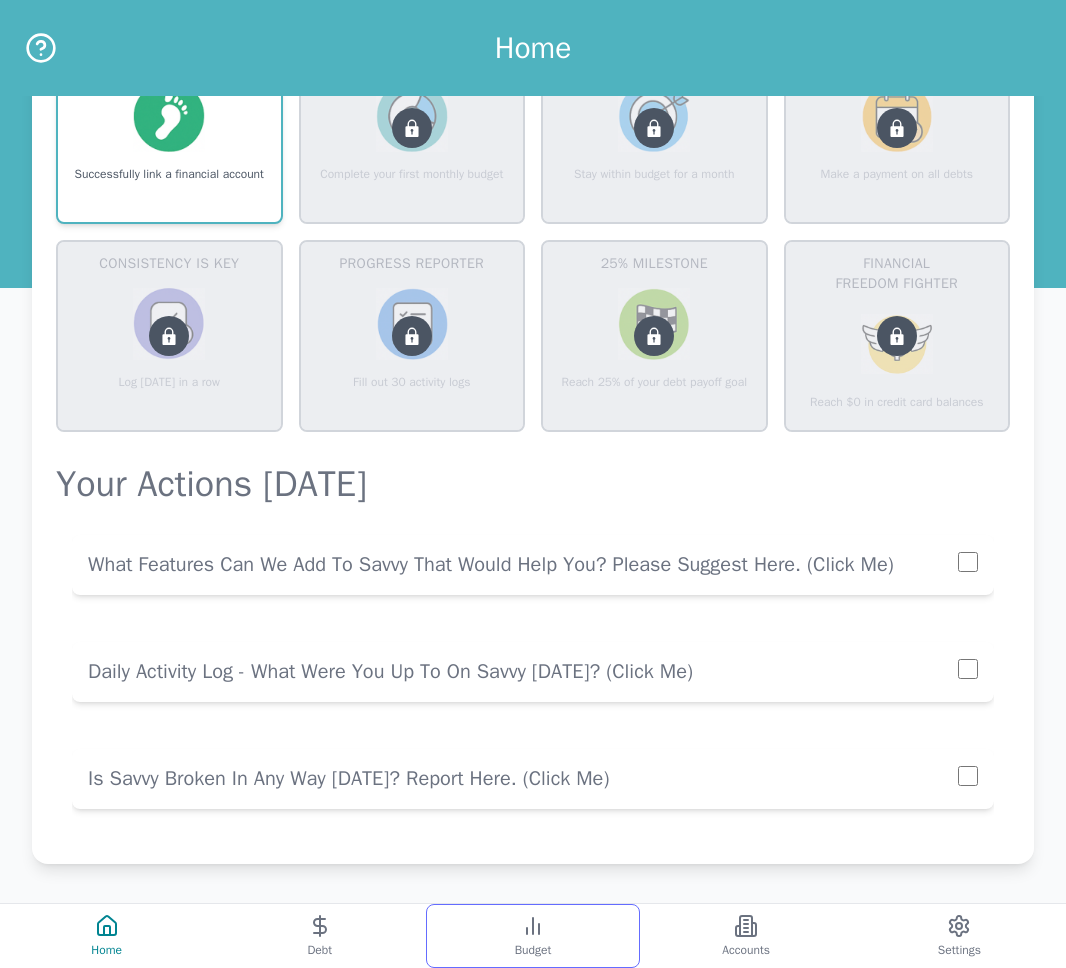 click on "Budget" at bounding box center [532, 936] 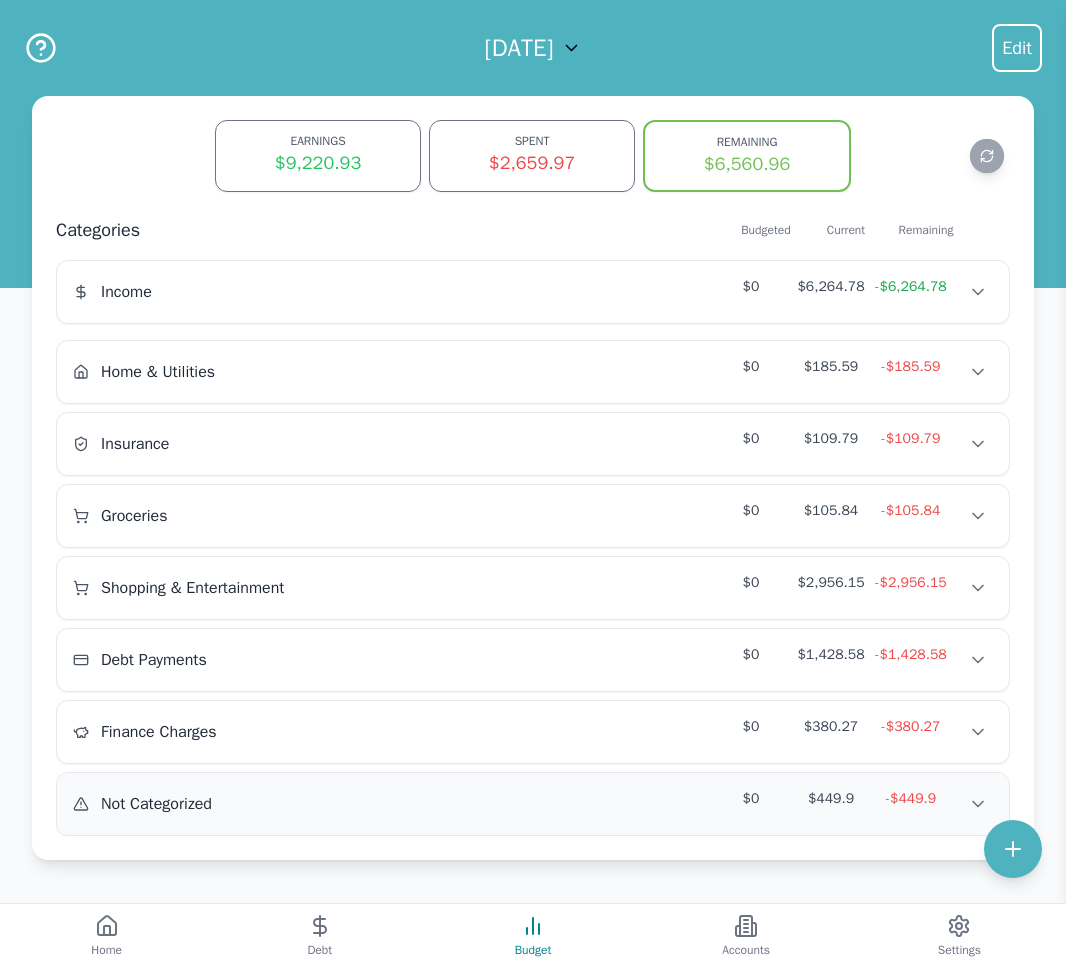 scroll, scrollTop: 0, scrollLeft: 0, axis: both 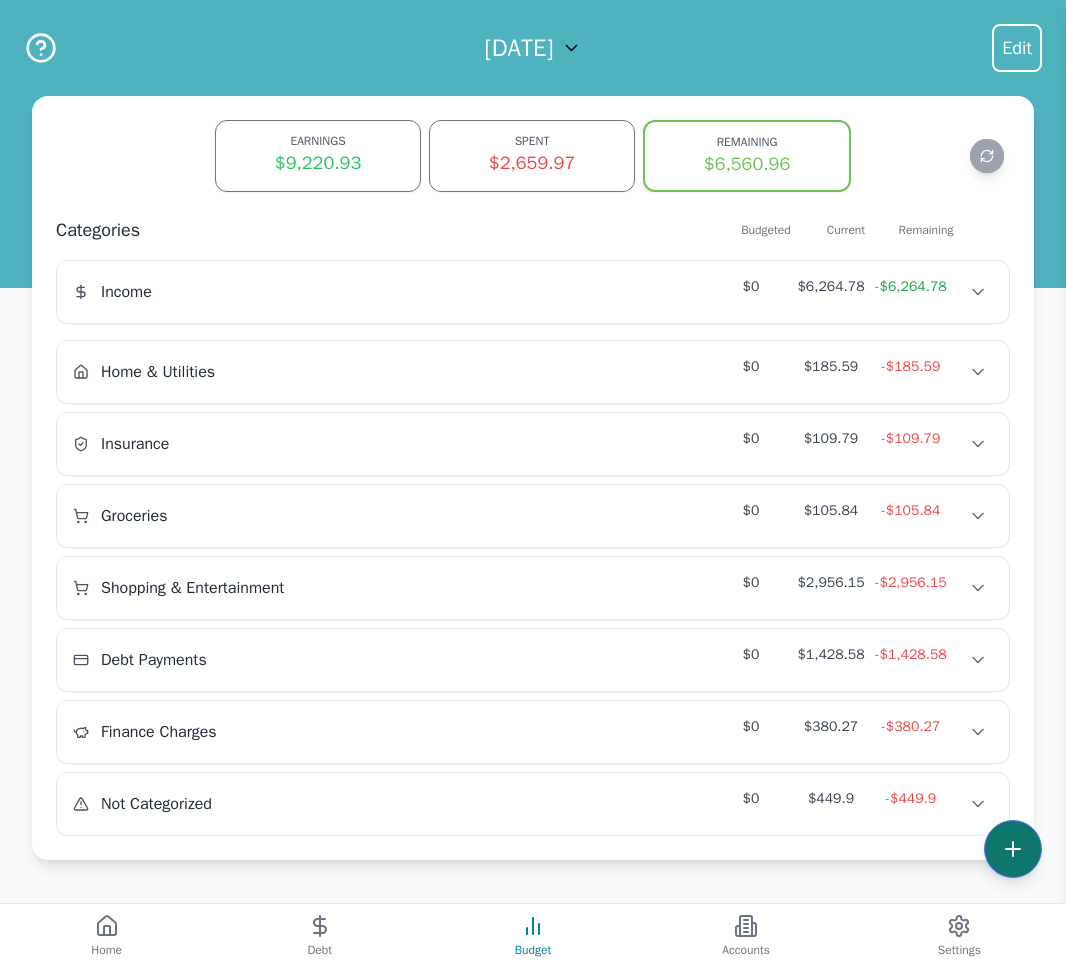 click 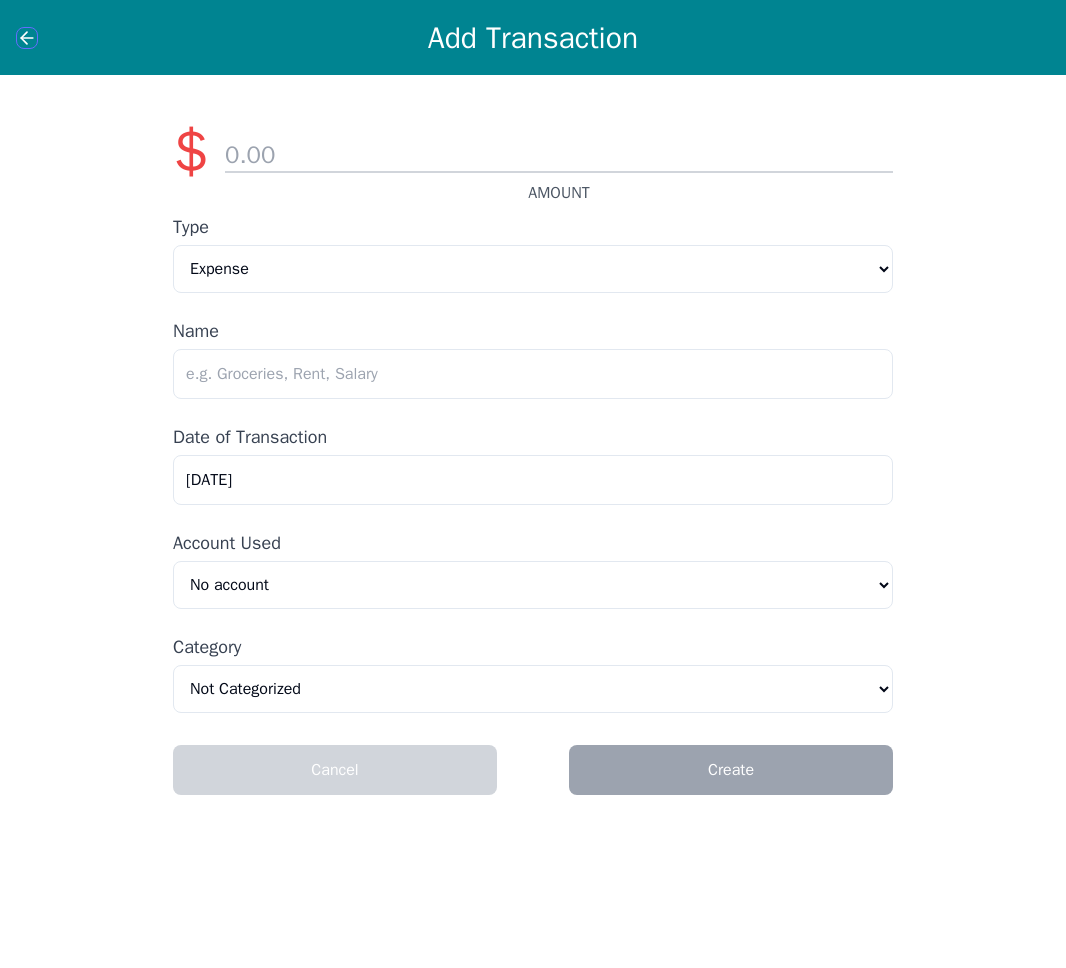 click 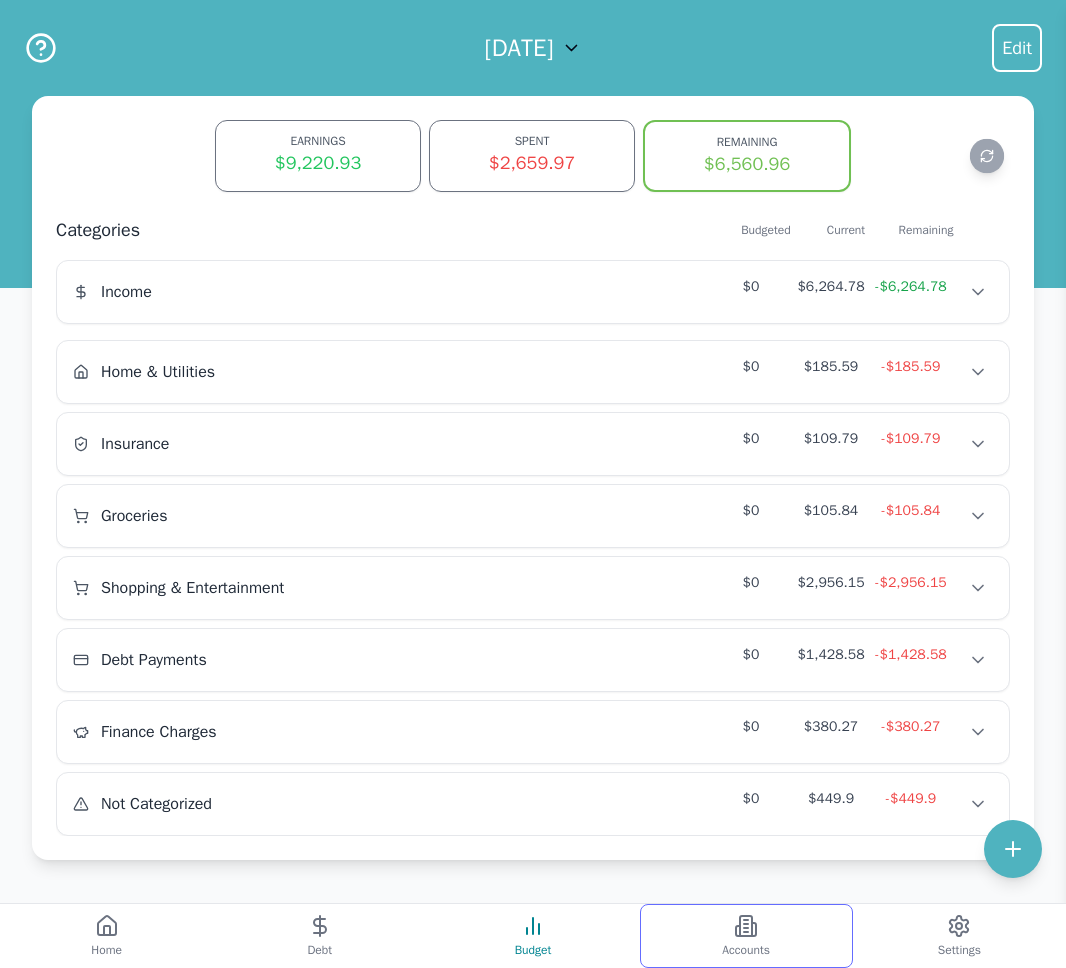 click on "Accounts" at bounding box center [746, 936] 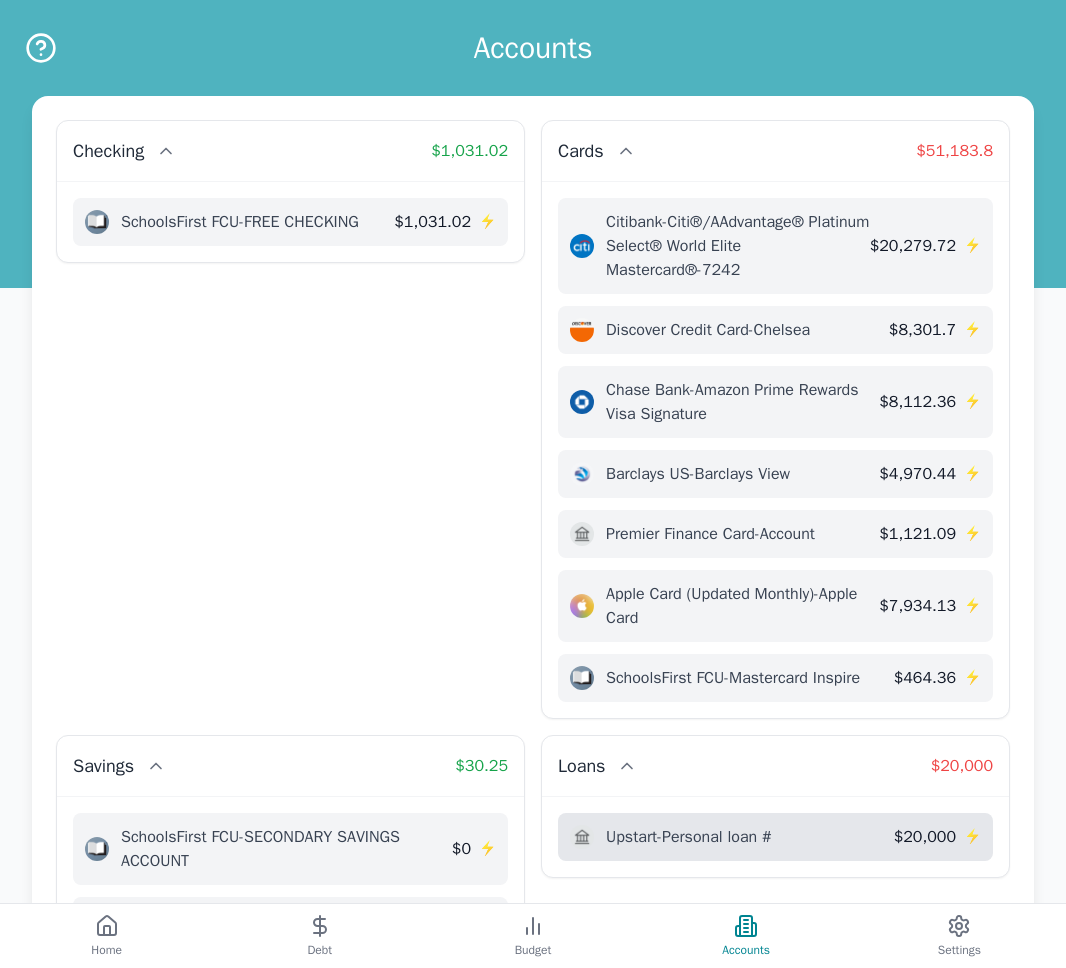 scroll, scrollTop: 0, scrollLeft: 0, axis: both 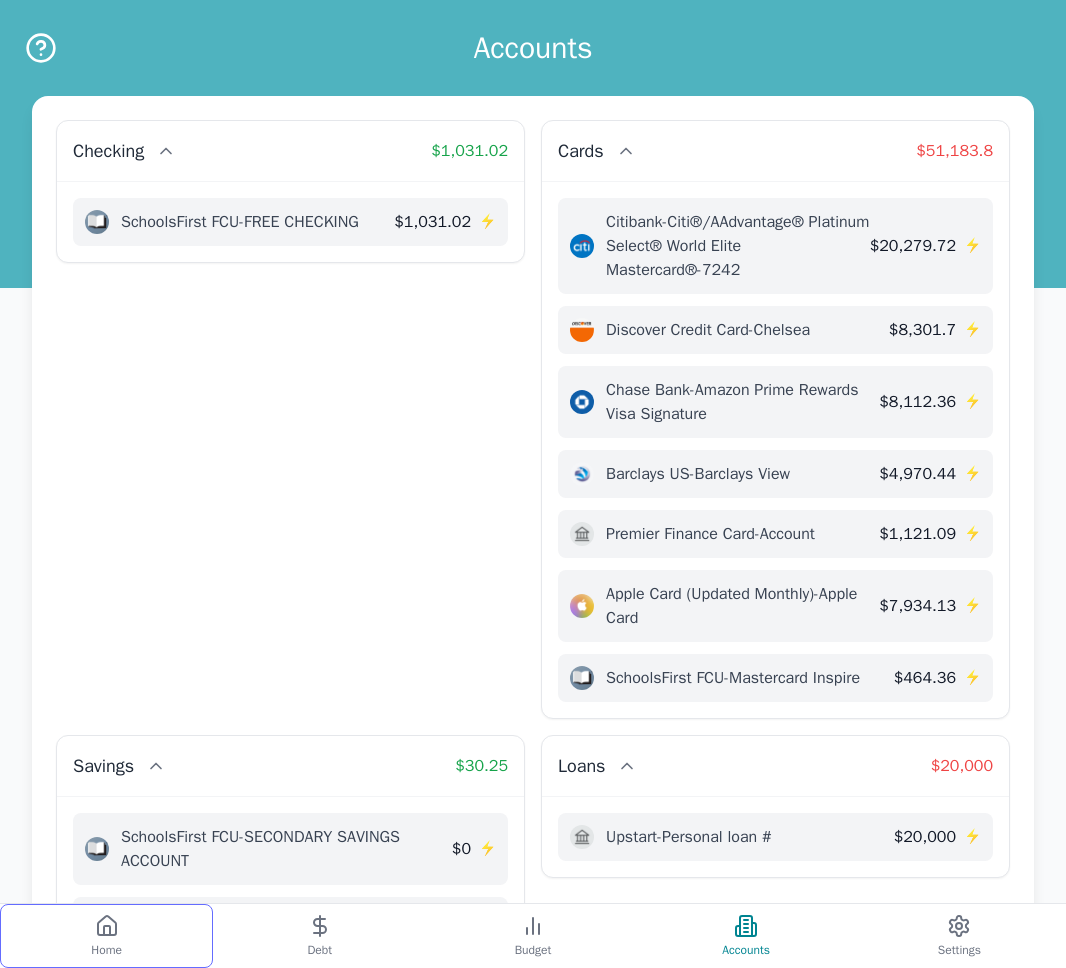 click on "Home" at bounding box center (106, 936) 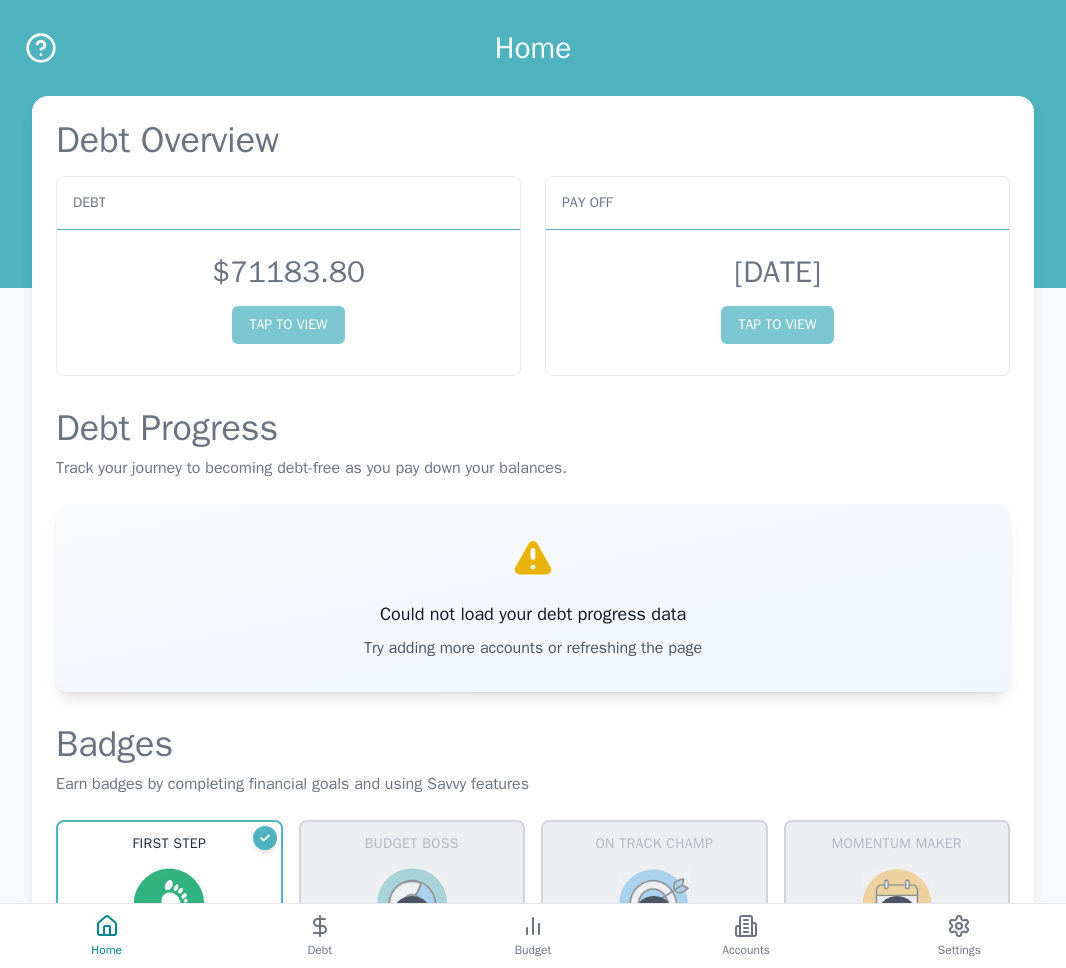 click on "Could not load your debt progress data Try adding more accounts or refreshing the page" at bounding box center (533, 598) 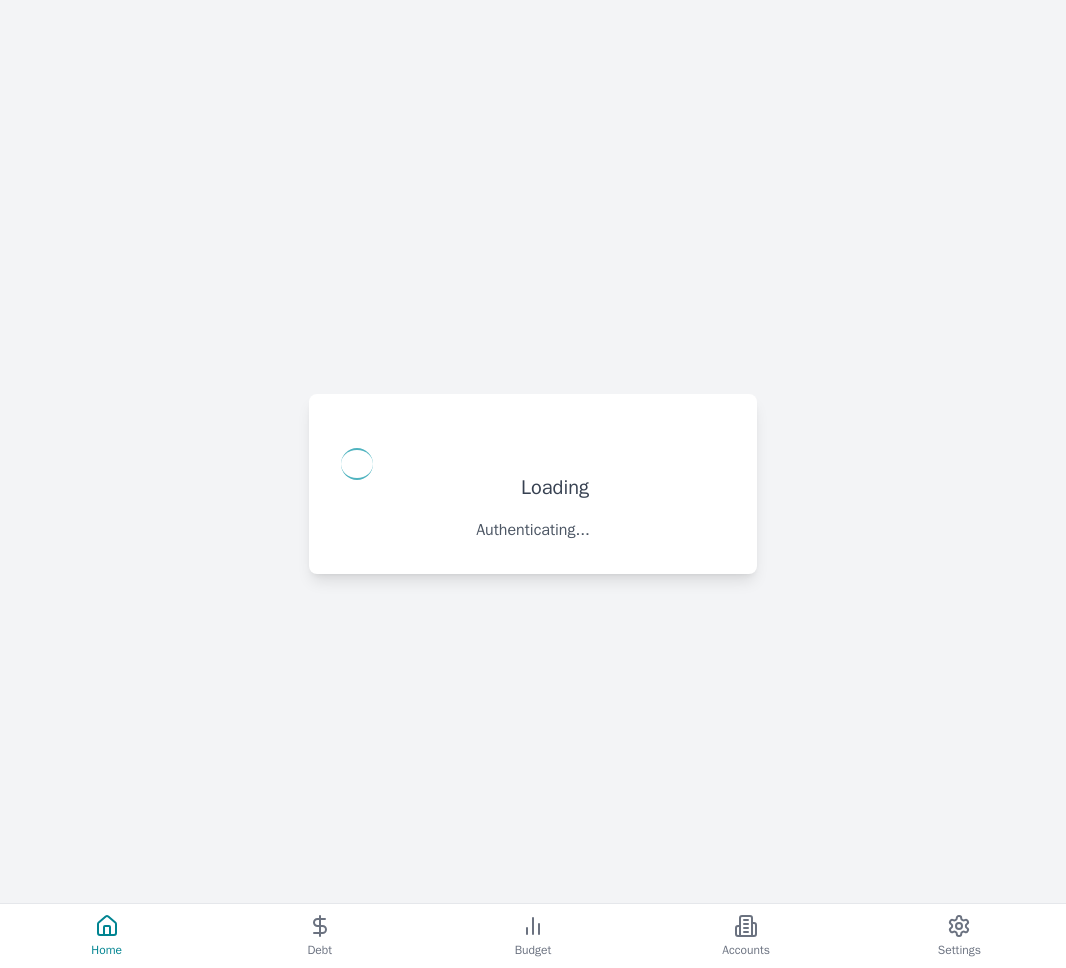 scroll, scrollTop: 0, scrollLeft: 0, axis: both 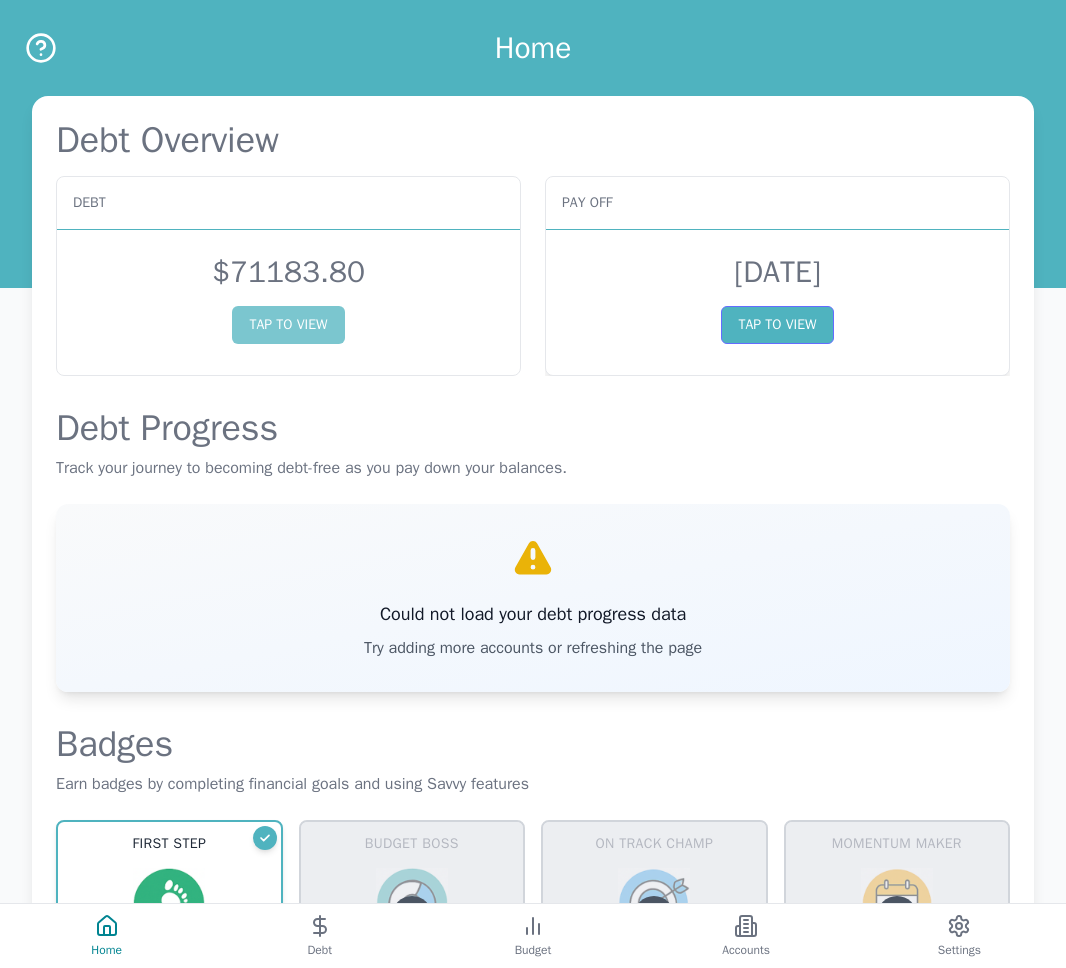 click on "TAP TO VIEW" at bounding box center [777, 325] 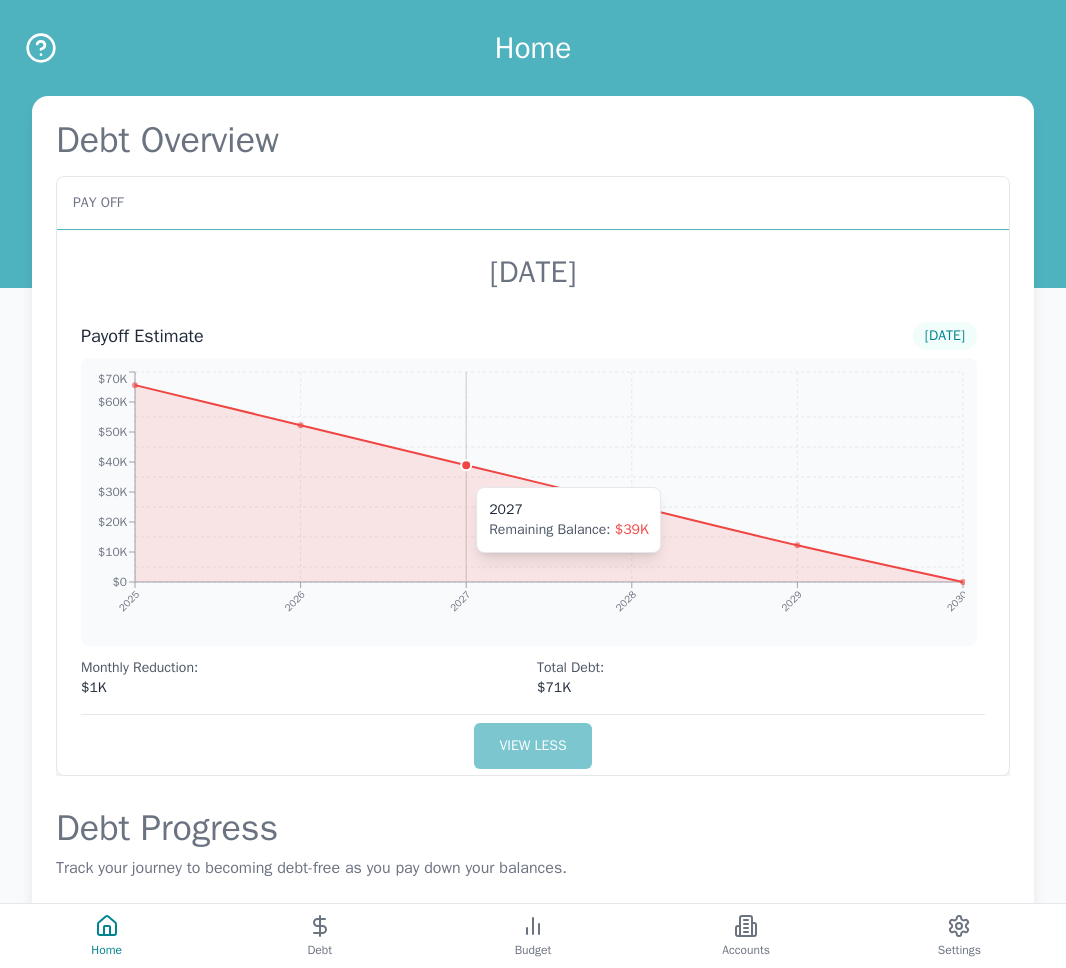 scroll, scrollTop: 0, scrollLeft: 0, axis: both 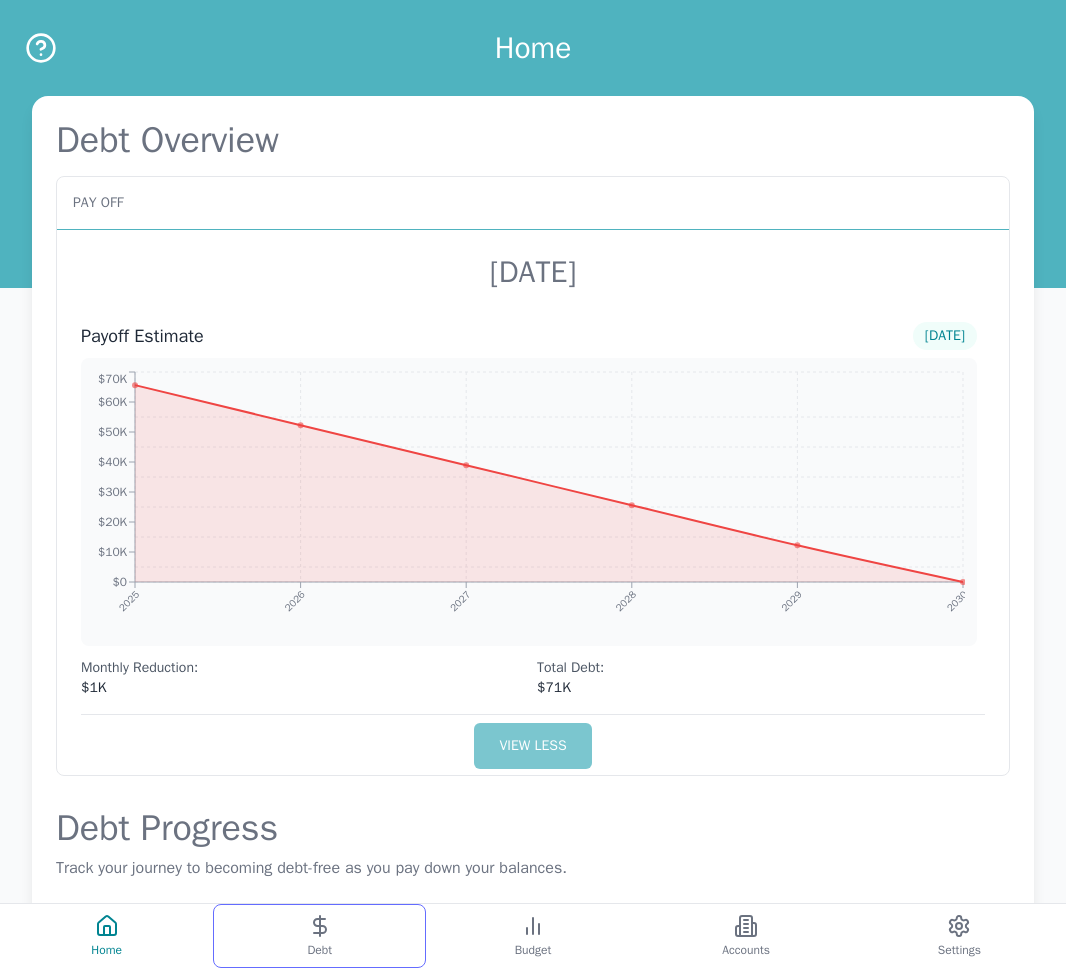 click on "Debt" at bounding box center (319, 936) 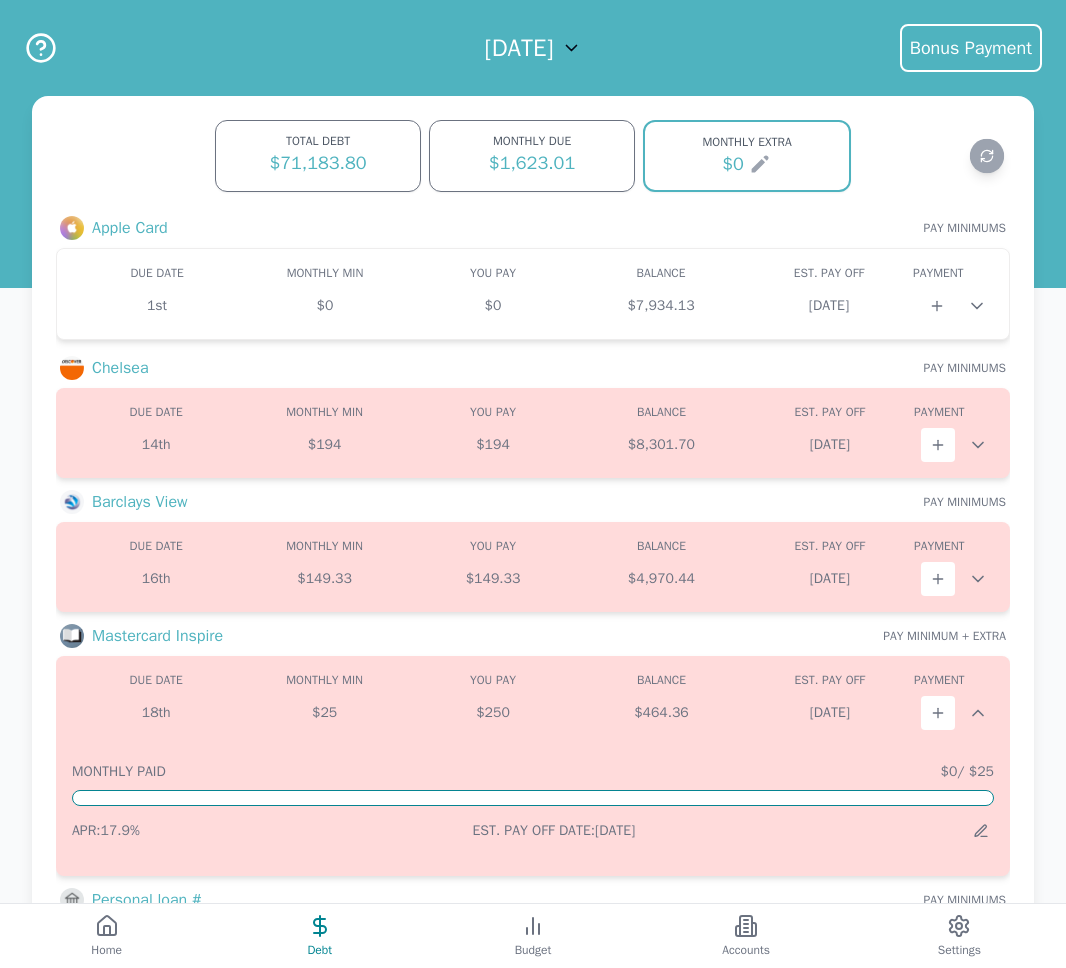 scroll, scrollTop: 0, scrollLeft: 0, axis: both 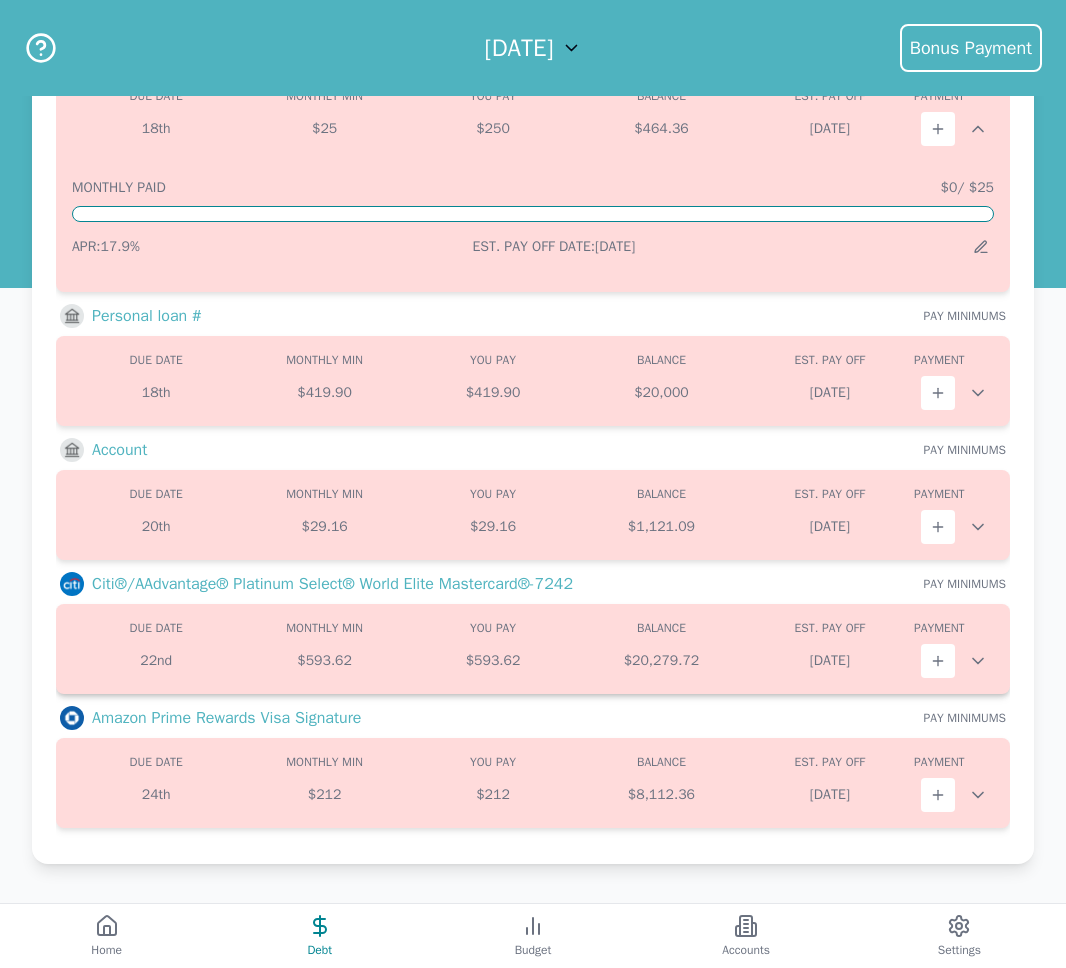 click on "22nd $593.62 $593.62 $20,279.72 May 2030" at bounding box center [533, 661] 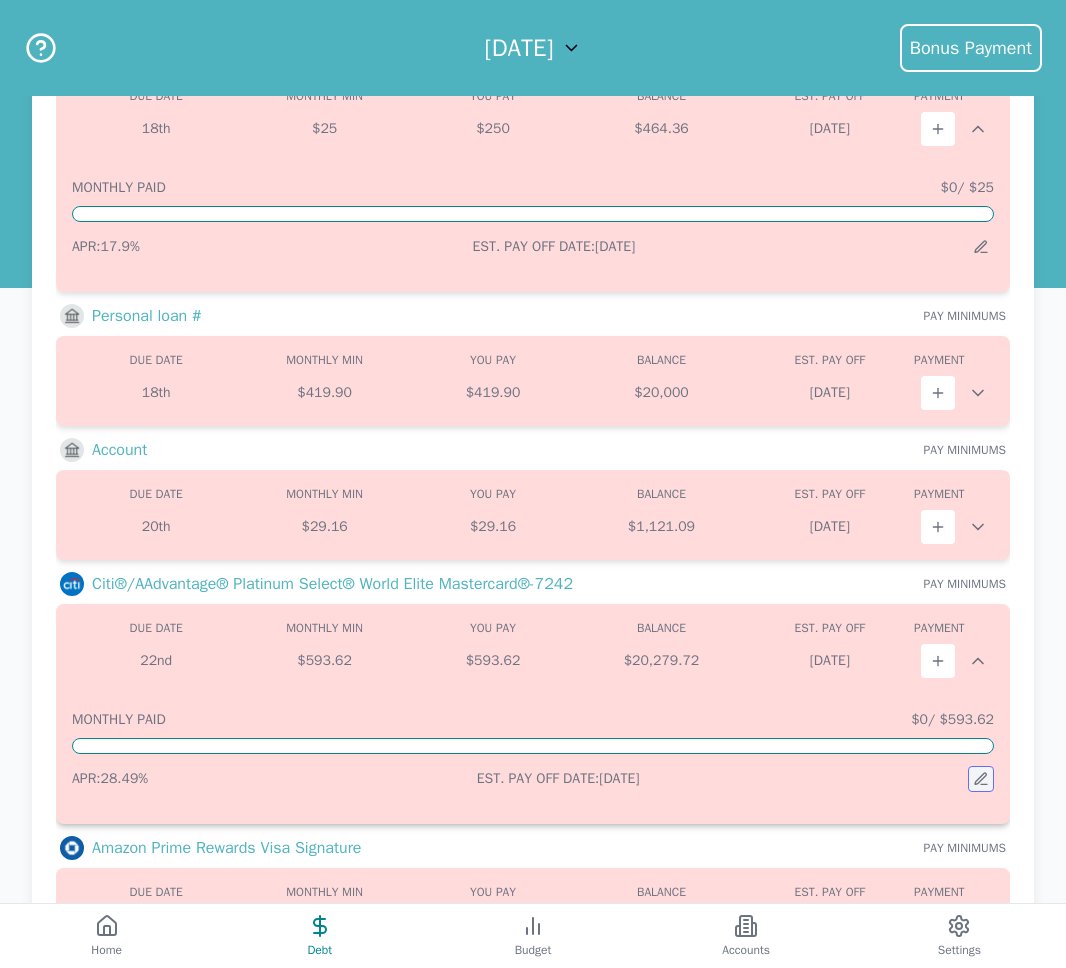 click 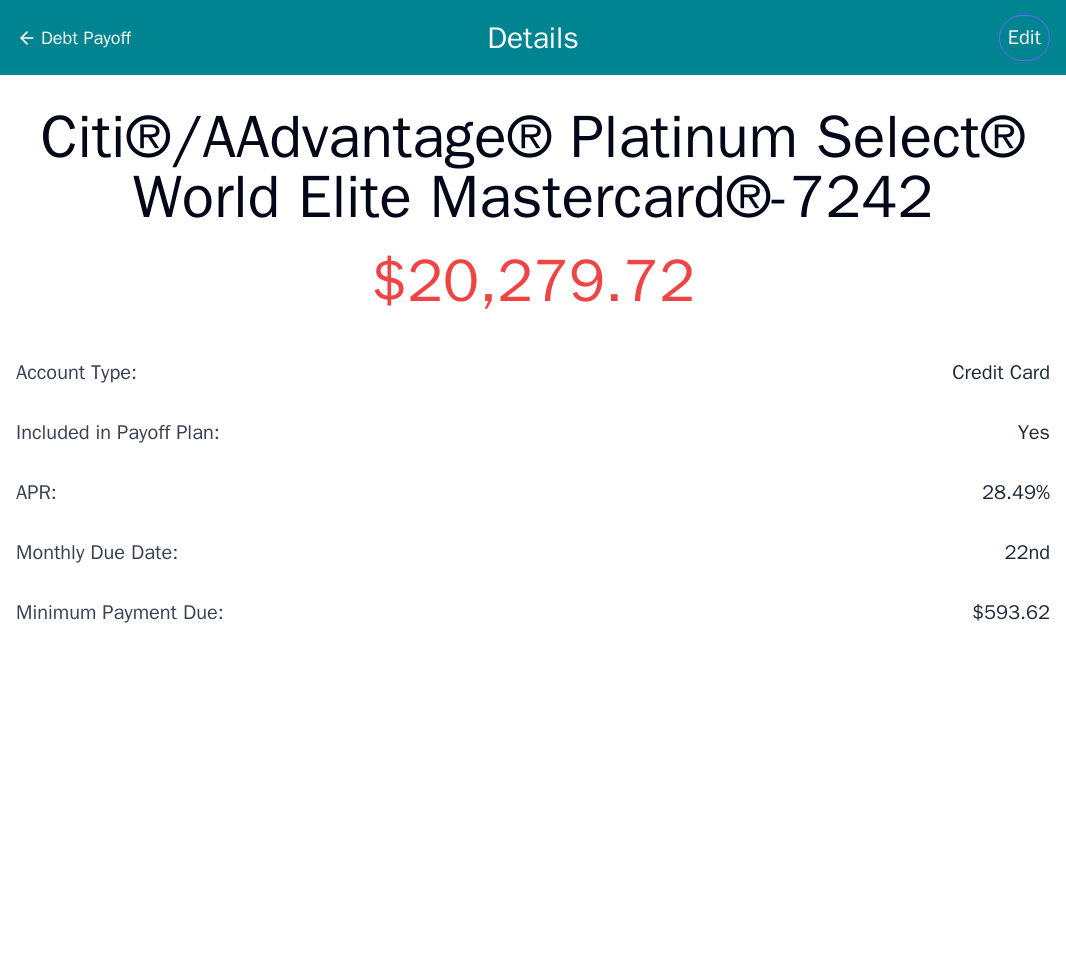 click on "Edit" at bounding box center [1024, 38] 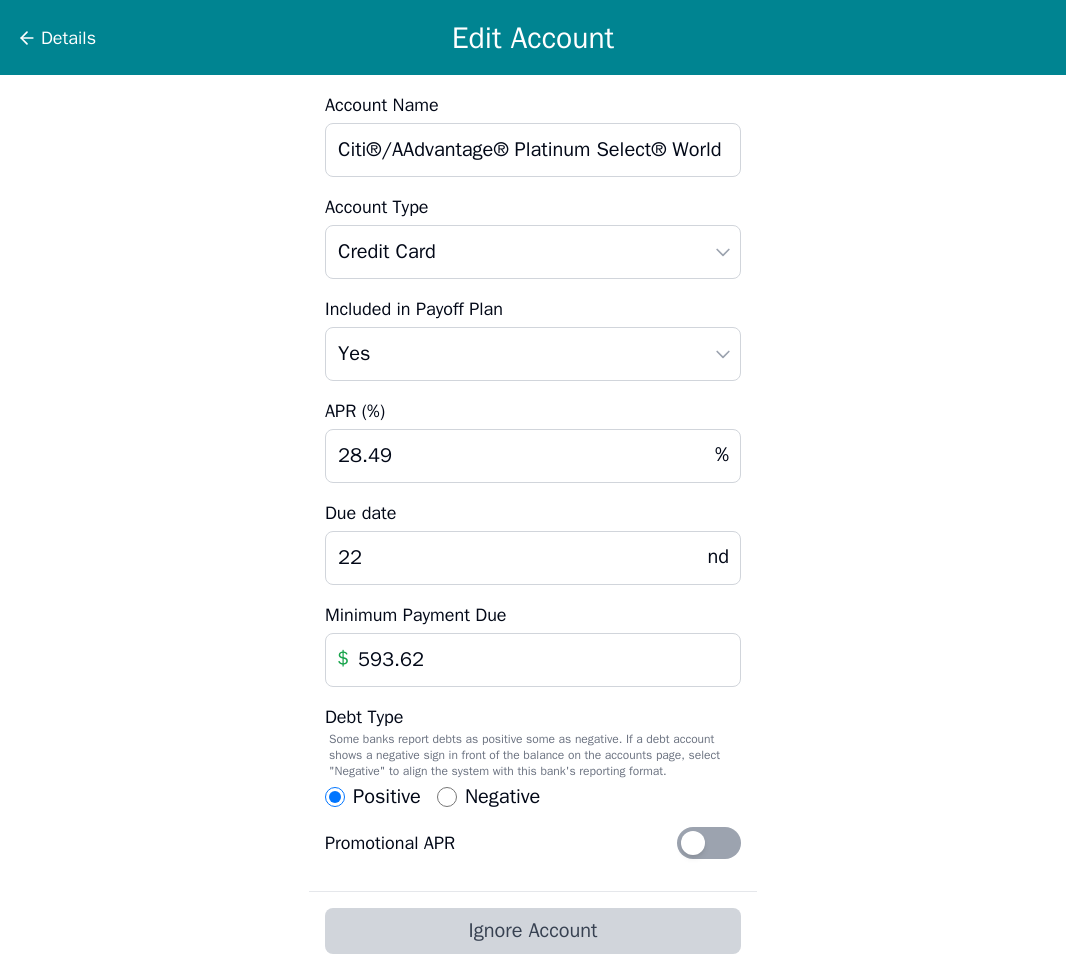 drag, startPoint x: 448, startPoint y: 665, endPoint x: 338, endPoint y: 660, distance: 110.11358 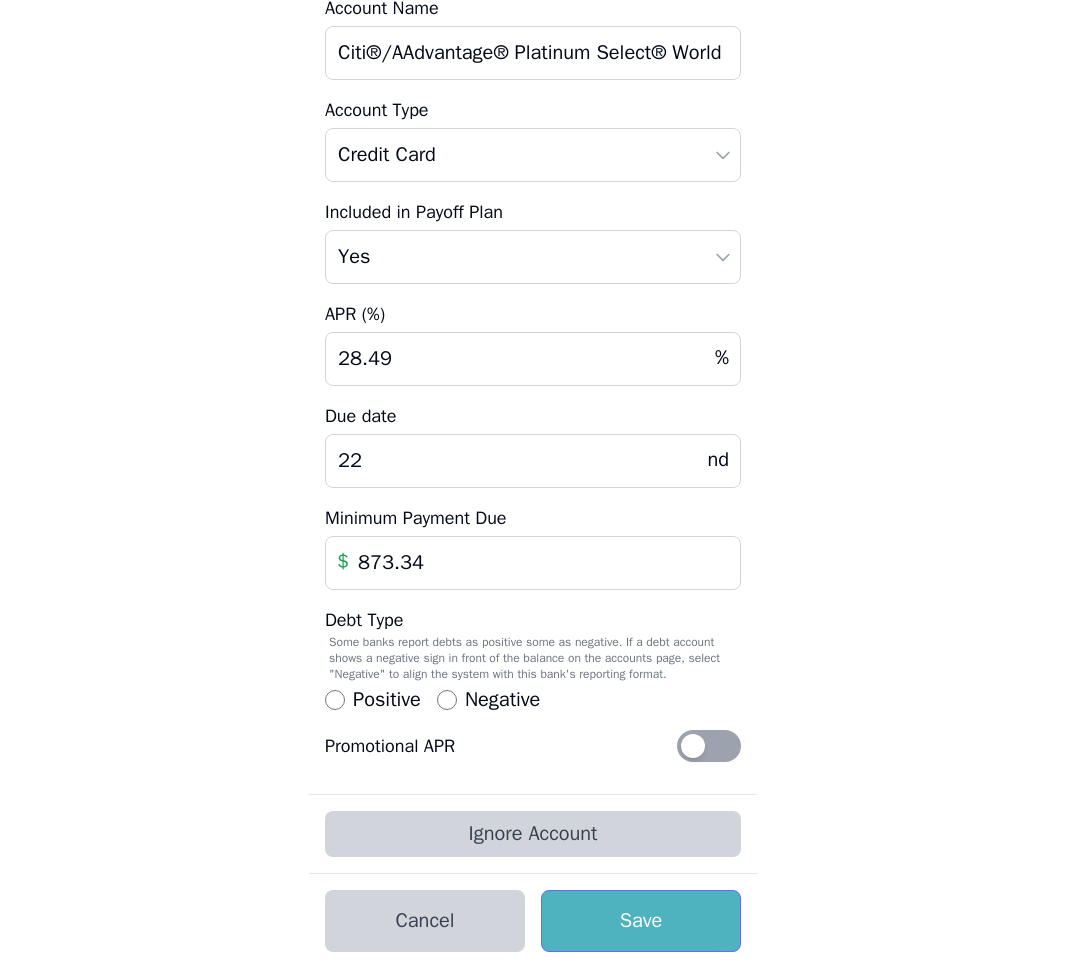 scroll, scrollTop: 113, scrollLeft: 0, axis: vertical 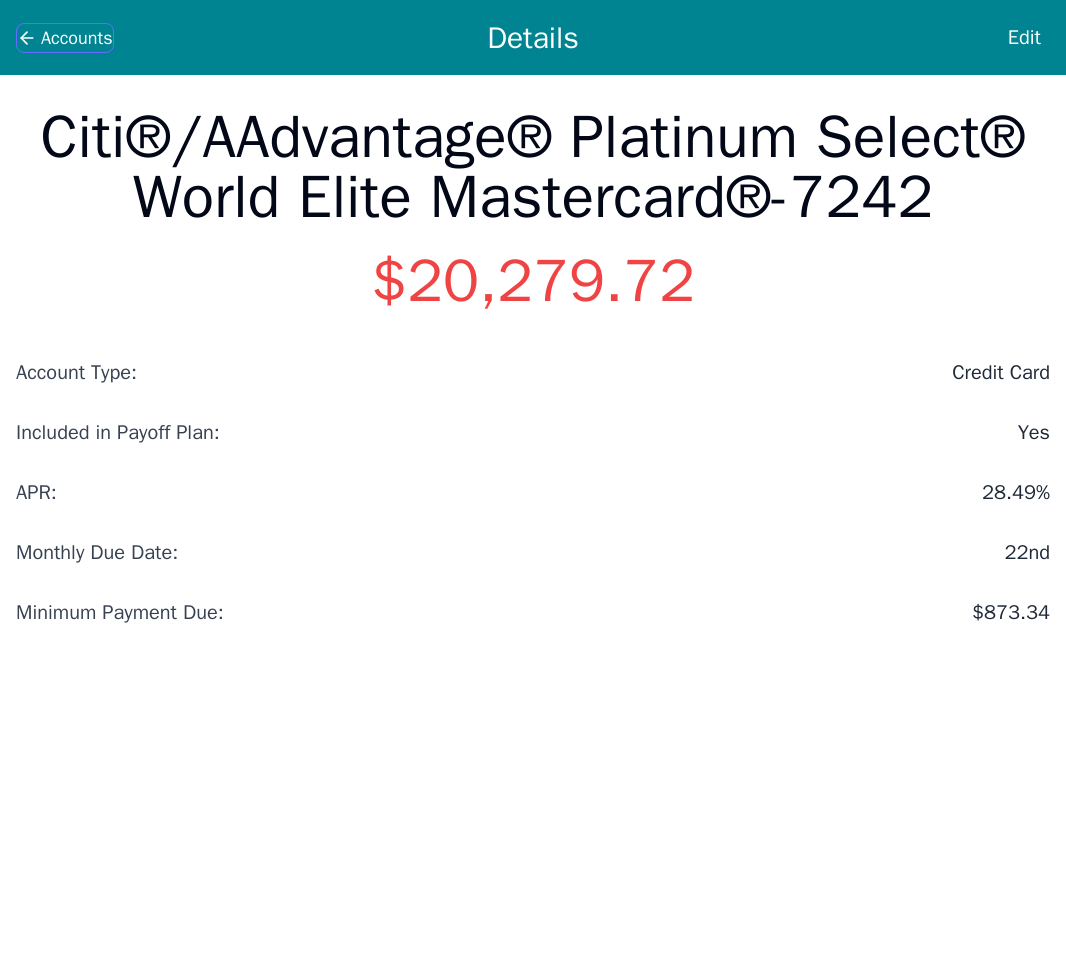 click on "Accounts" at bounding box center (77, 38) 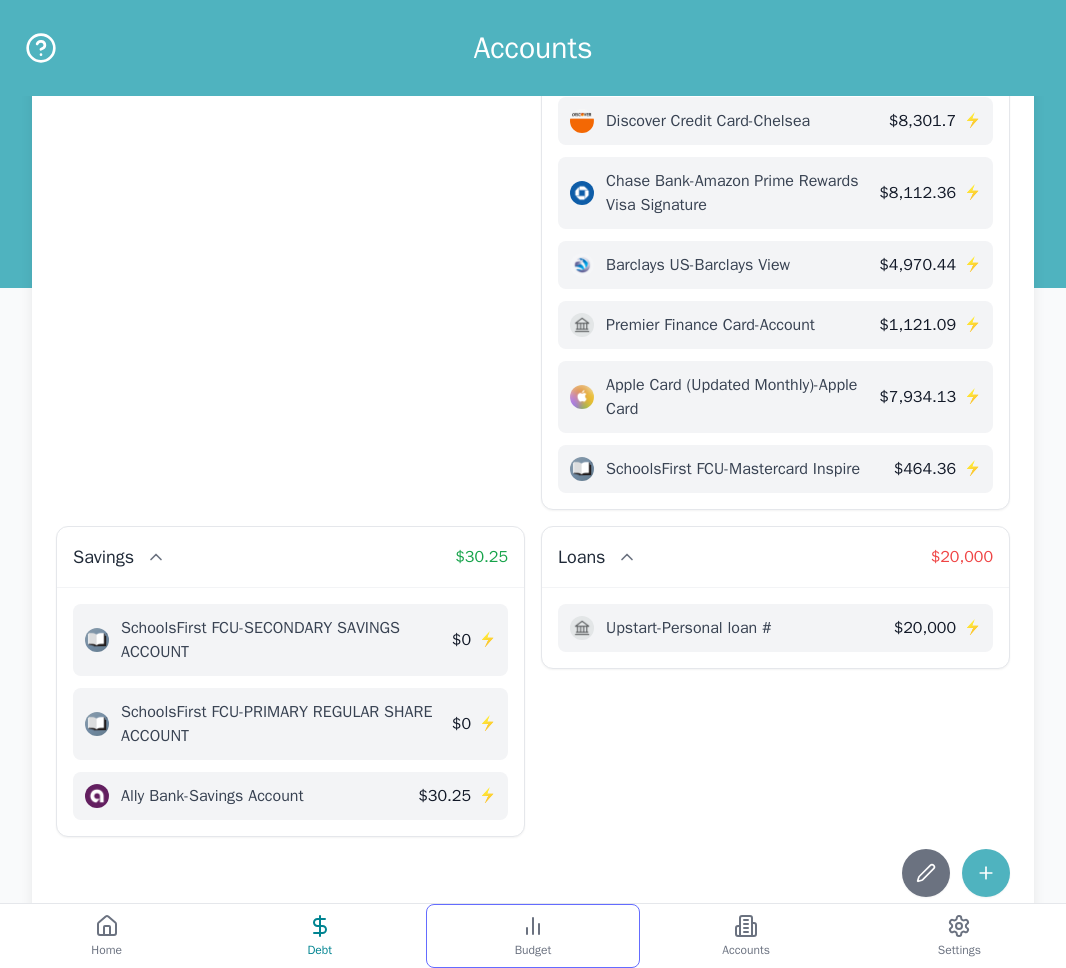 scroll, scrollTop: 213, scrollLeft: 0, axis: vertical 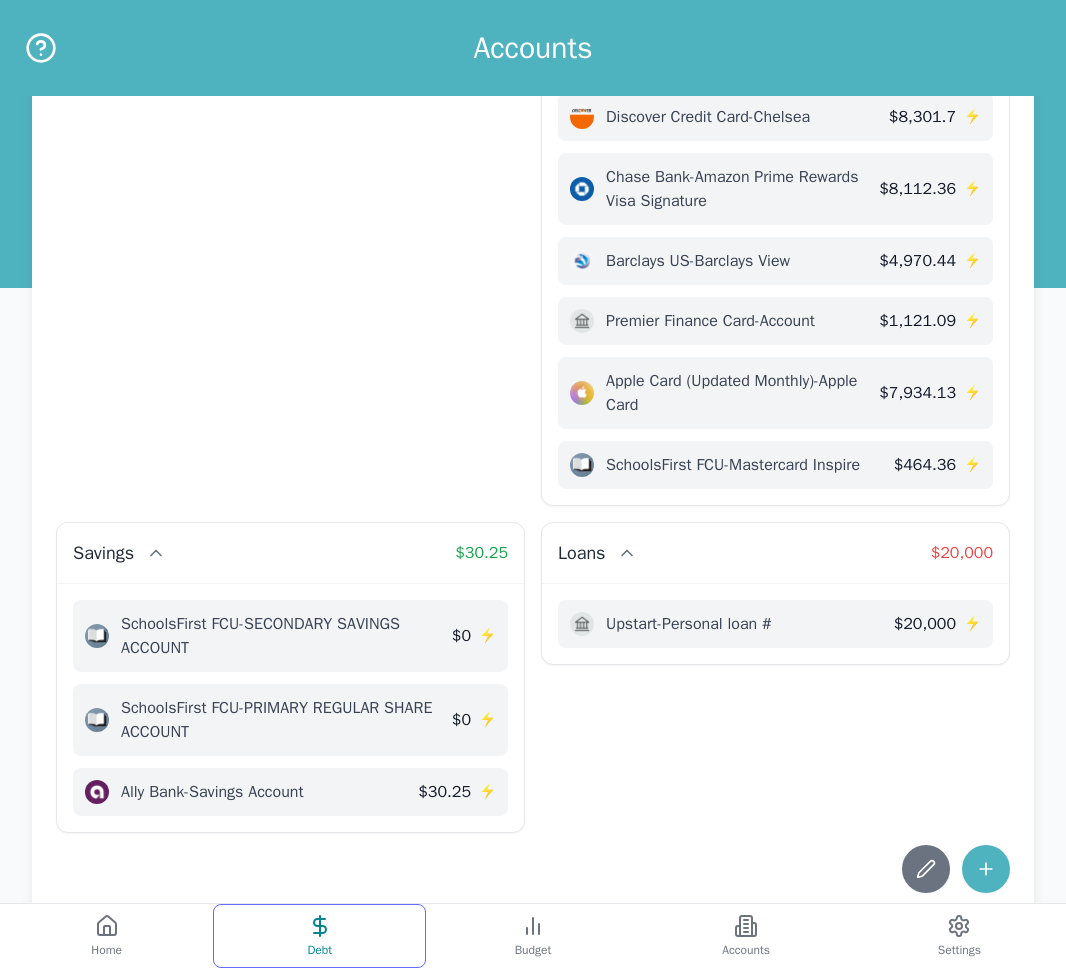 click on "Debt" at bounding box center [319, 936] 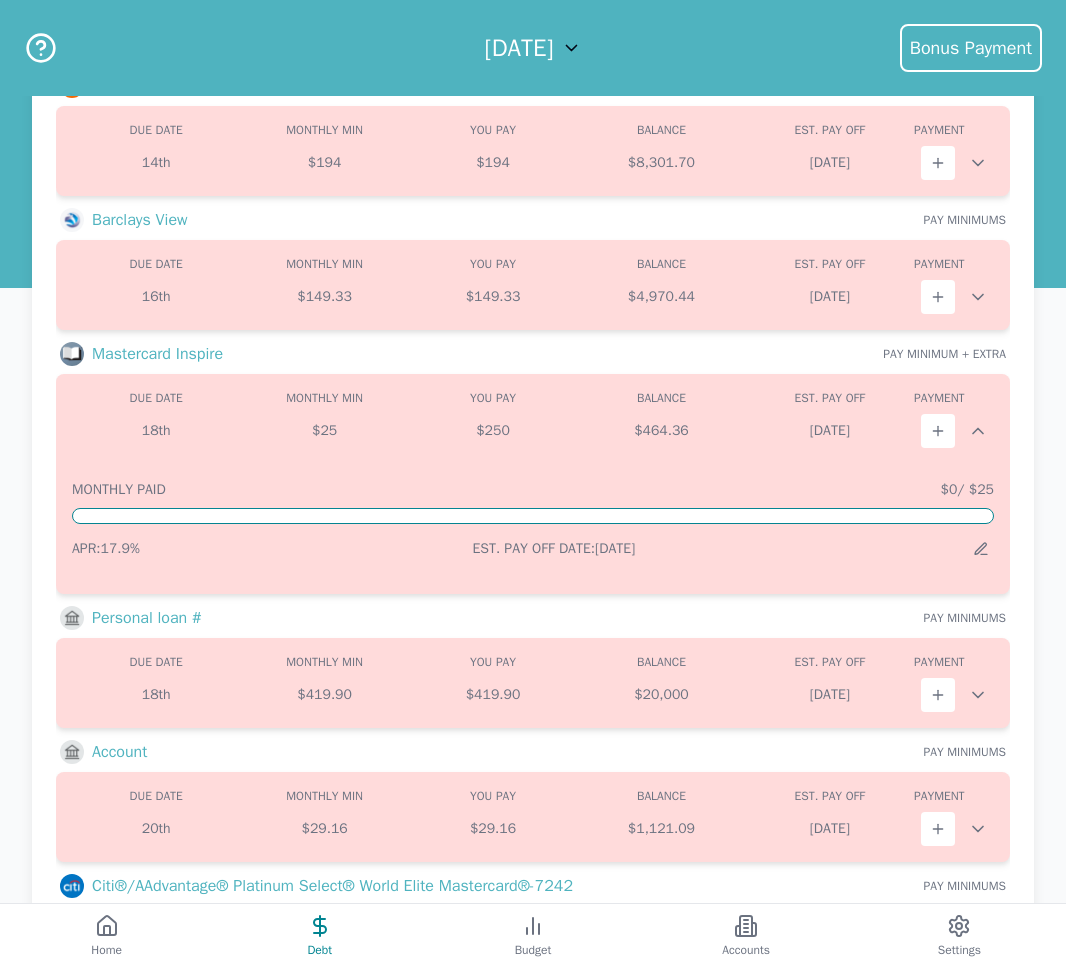 scroll, scrollTop: 282, scrollLeft: 0, axis: vertical 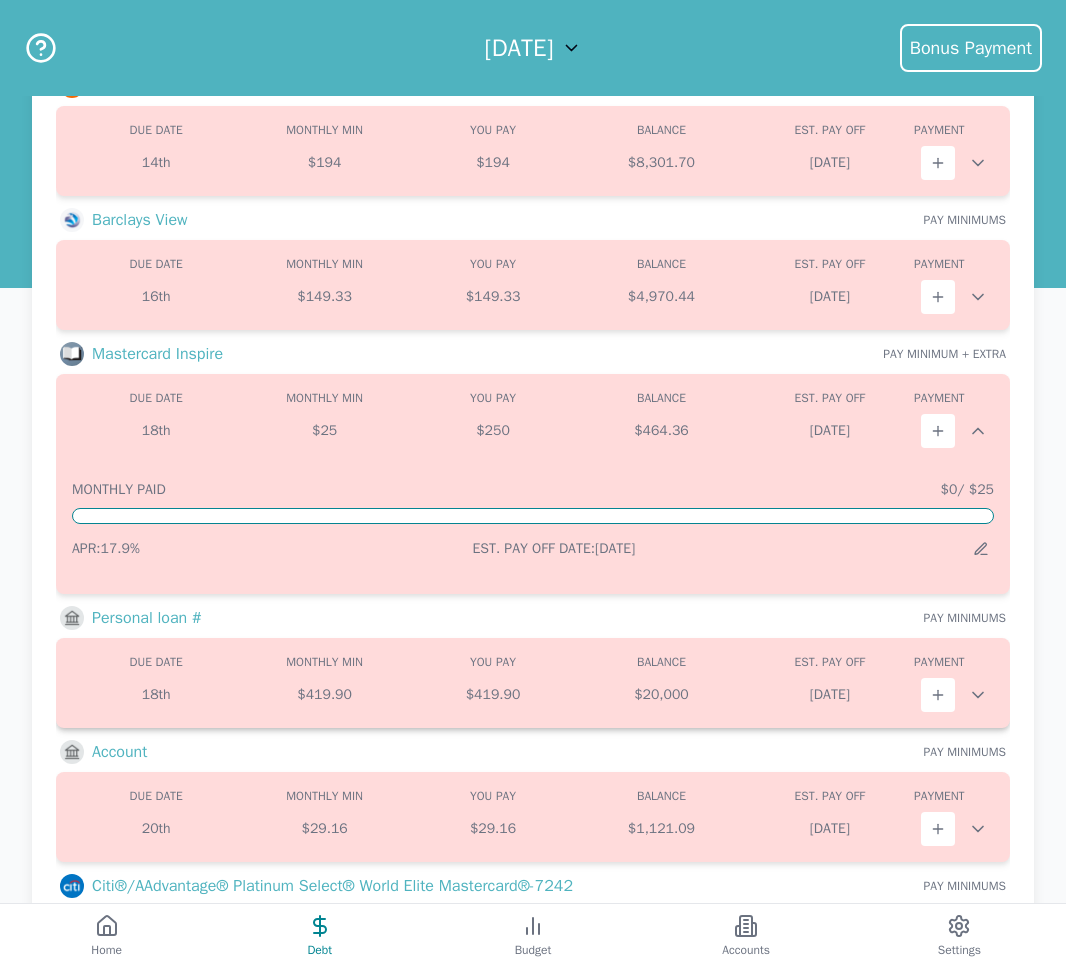 click on "[DATE]" at bounding box center (830, 695) 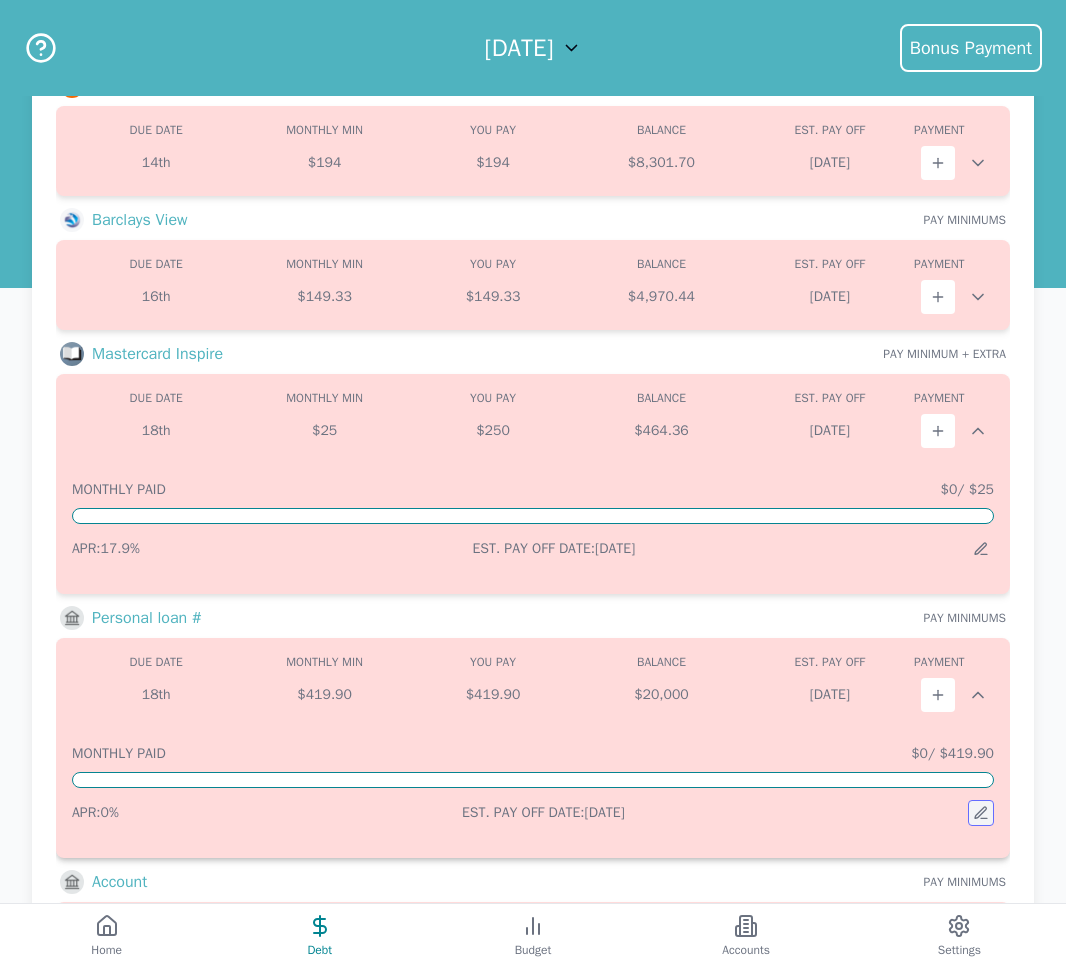 click 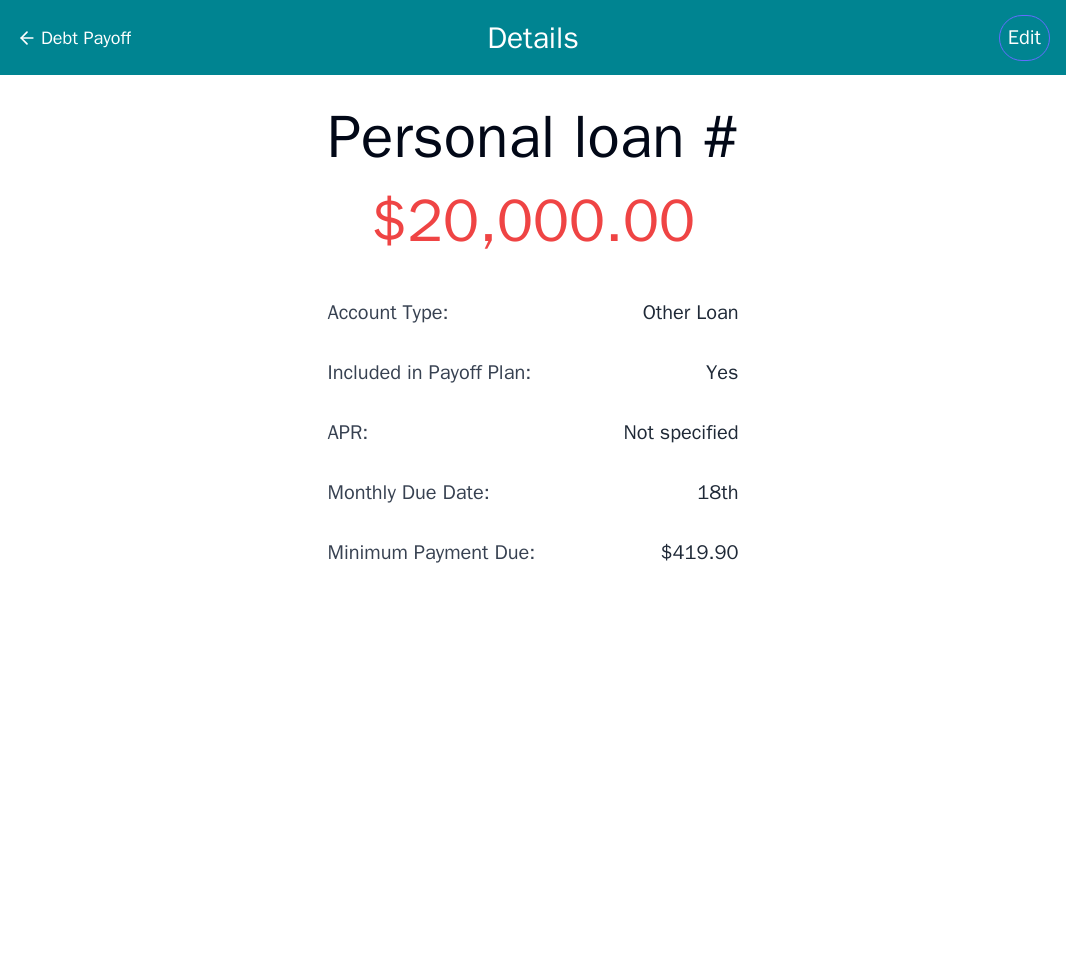 click on "Edit" at bounding box center [1024, 38] 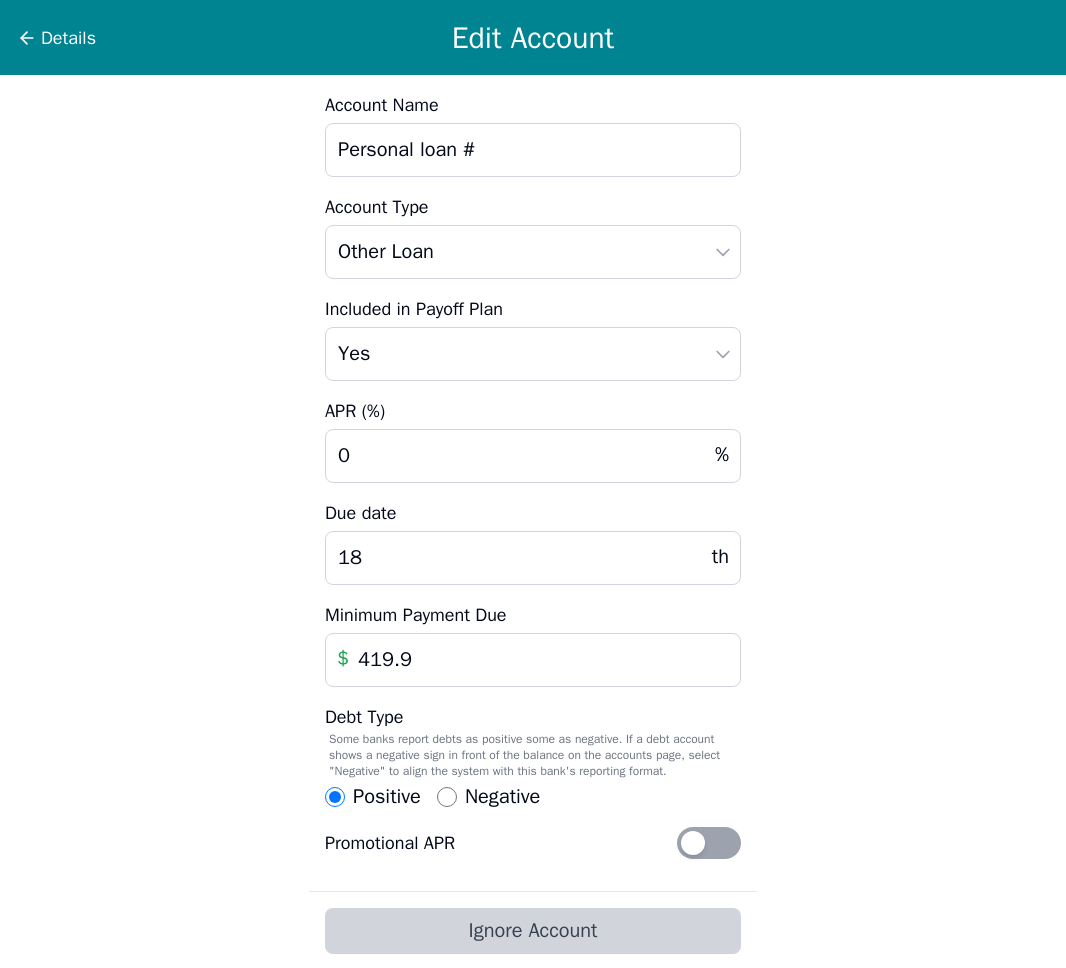 drag, startPoint x: 431, startPoint y: 147, endPoint x: 489, endPoint y: 149, distance: 58.034473 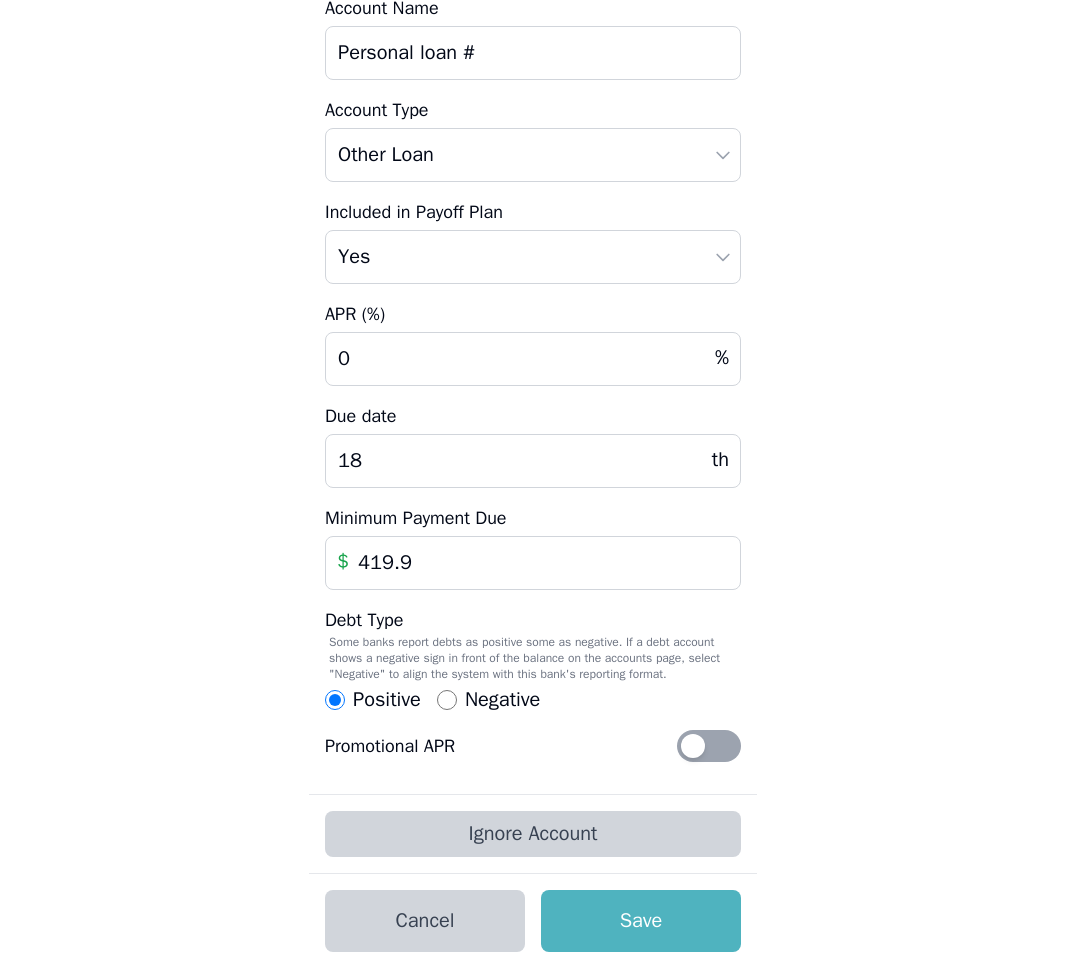 scroll, scrollTop: 113, scrollLeft: 0, axis: vertical 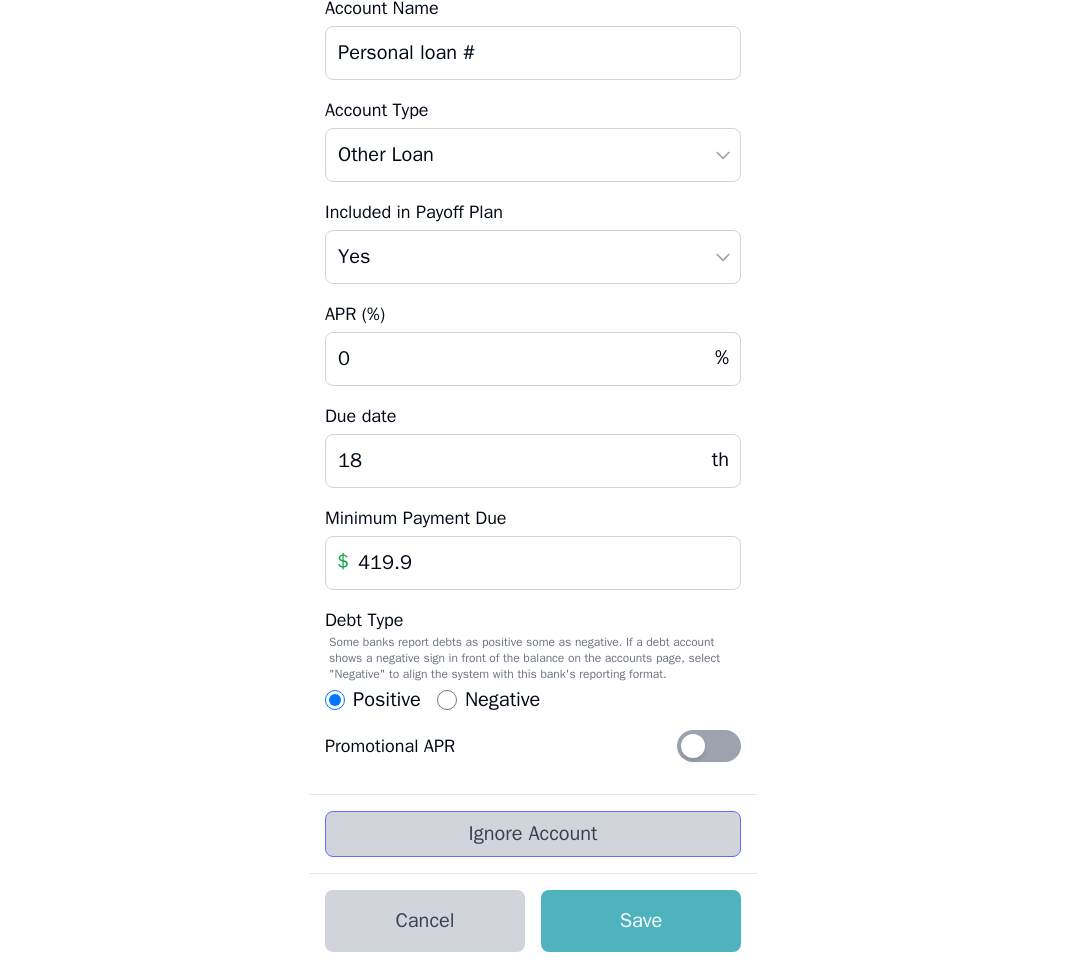 click on "Ignore Account" at bounding box center (533, 834) 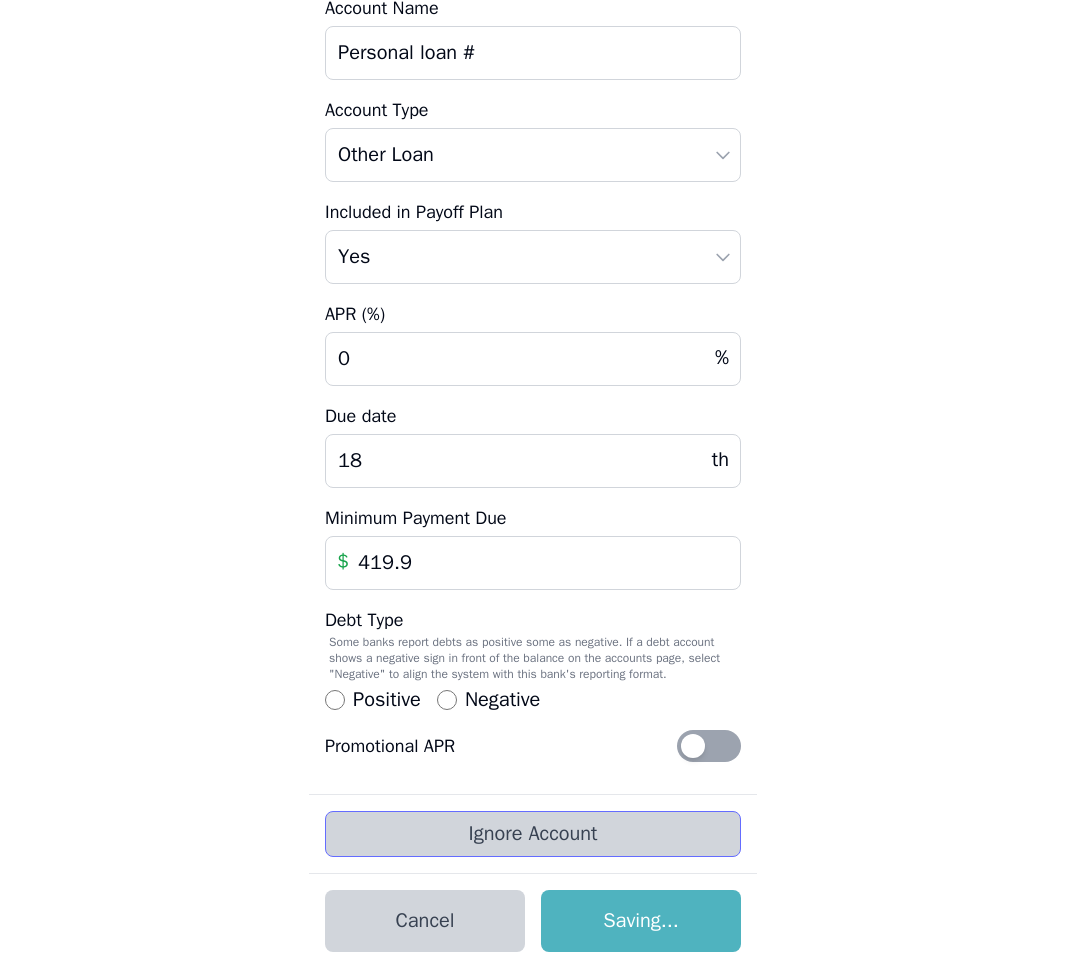 scroll, scrollTop: 0, scrollLeft: 0, axis: both 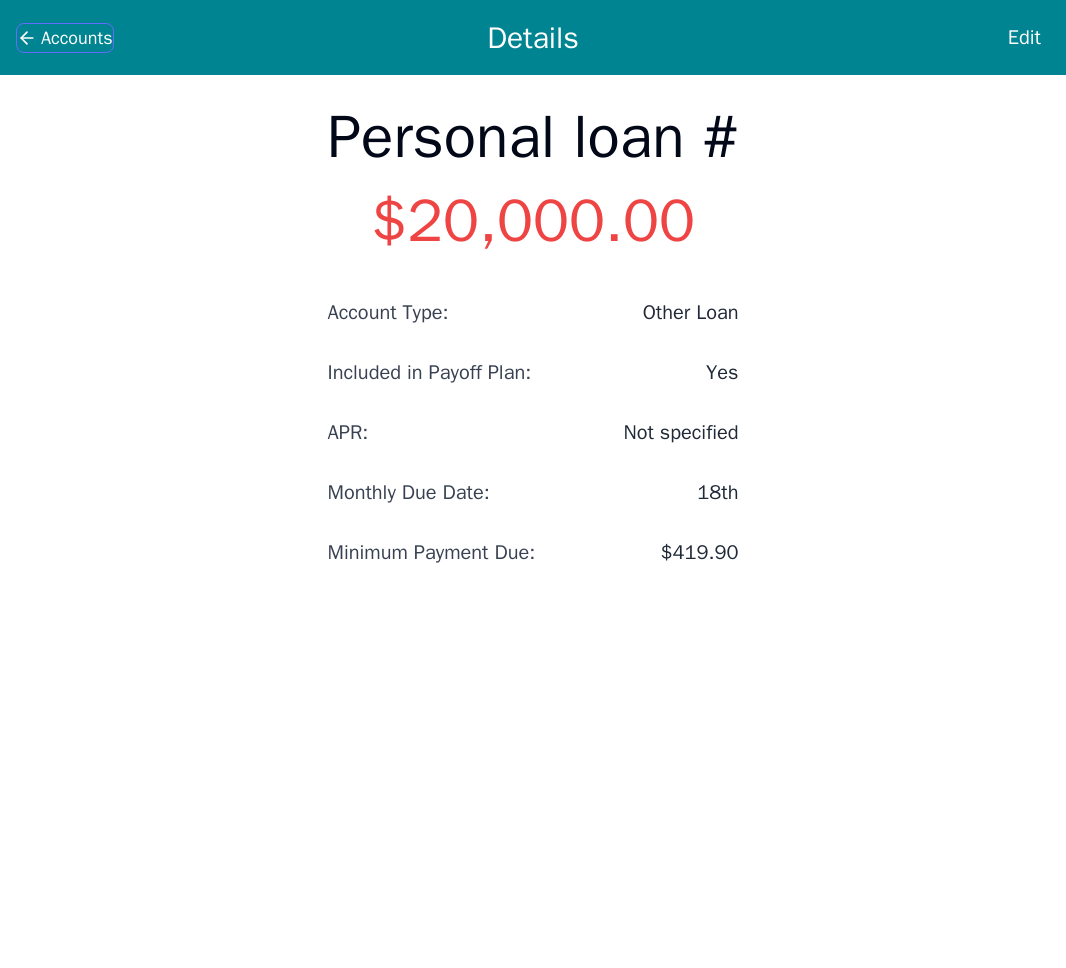 click 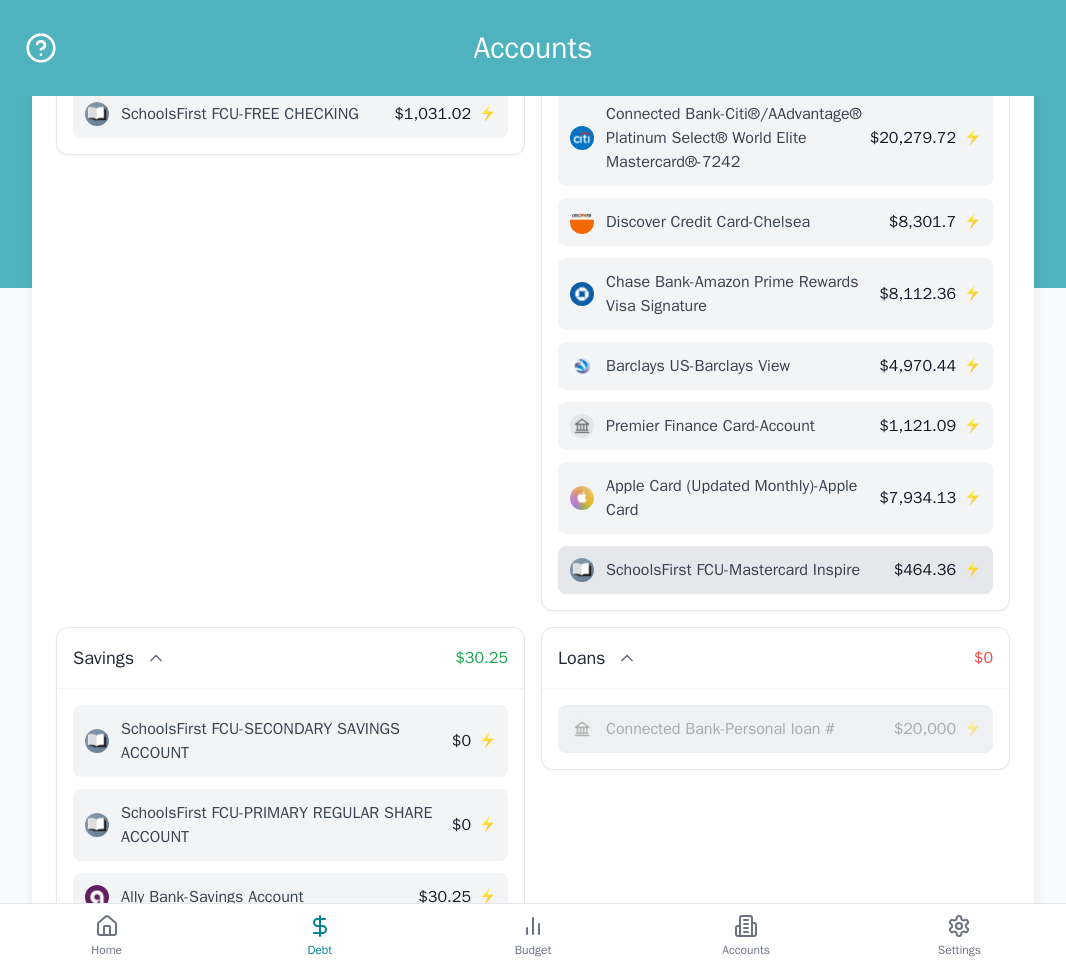 scroll, scrollTop: 112, scrollLeft: 0, axis: vertical 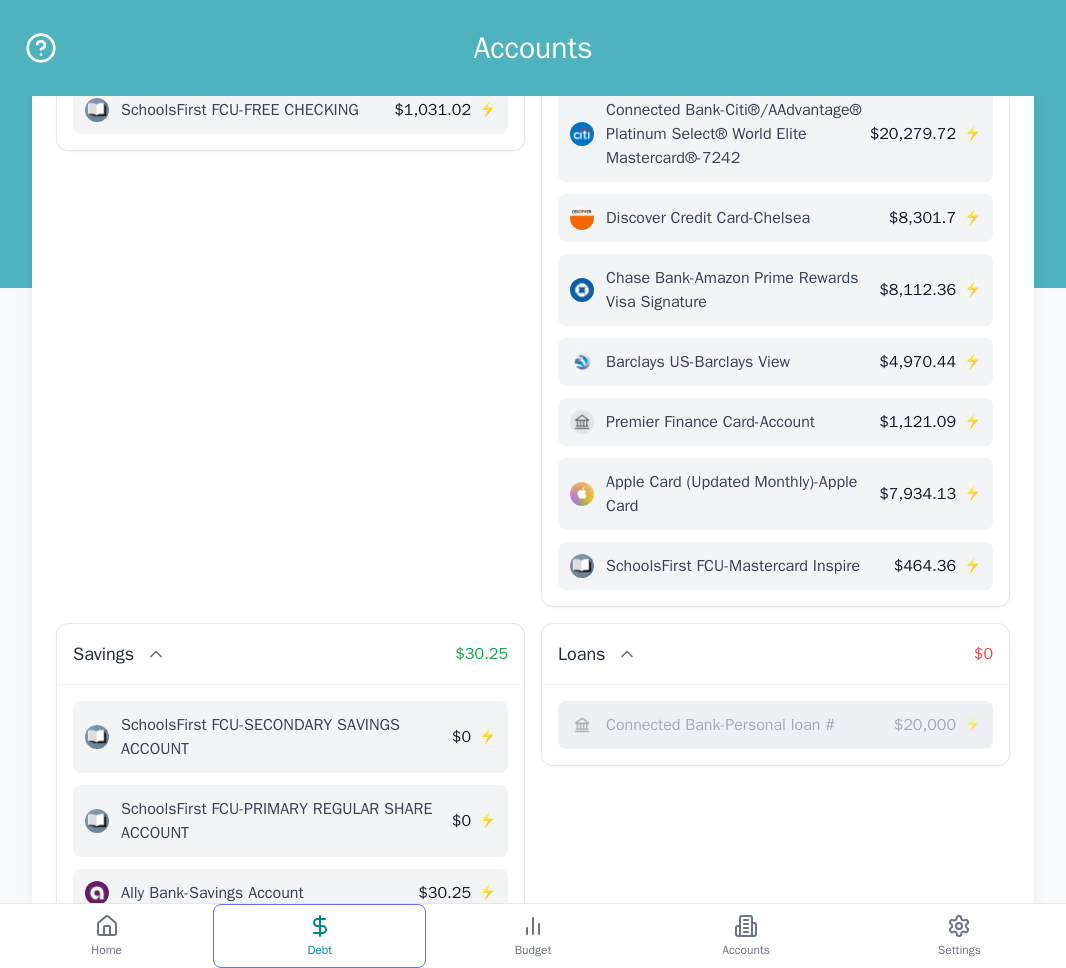 click 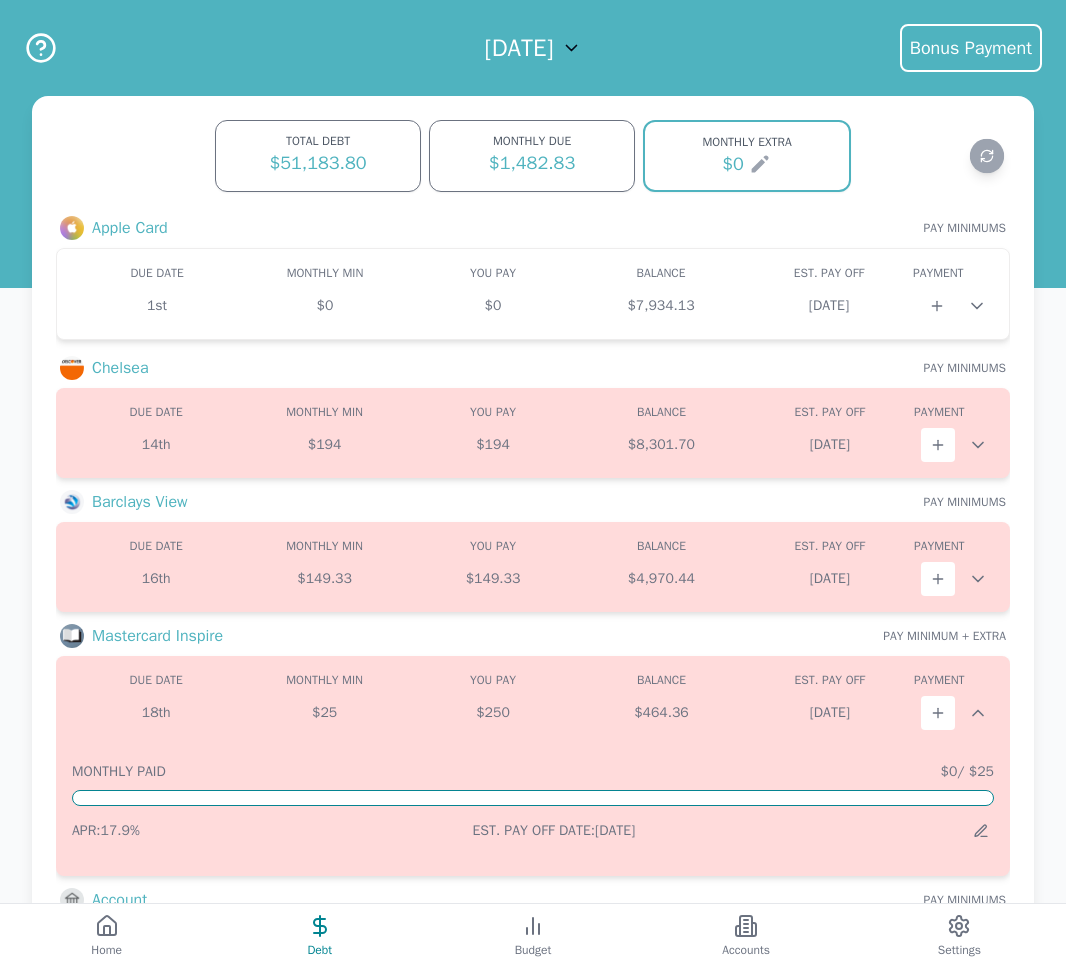 scroll, scrollTop: 0, scrollLeft: 0, axis: both 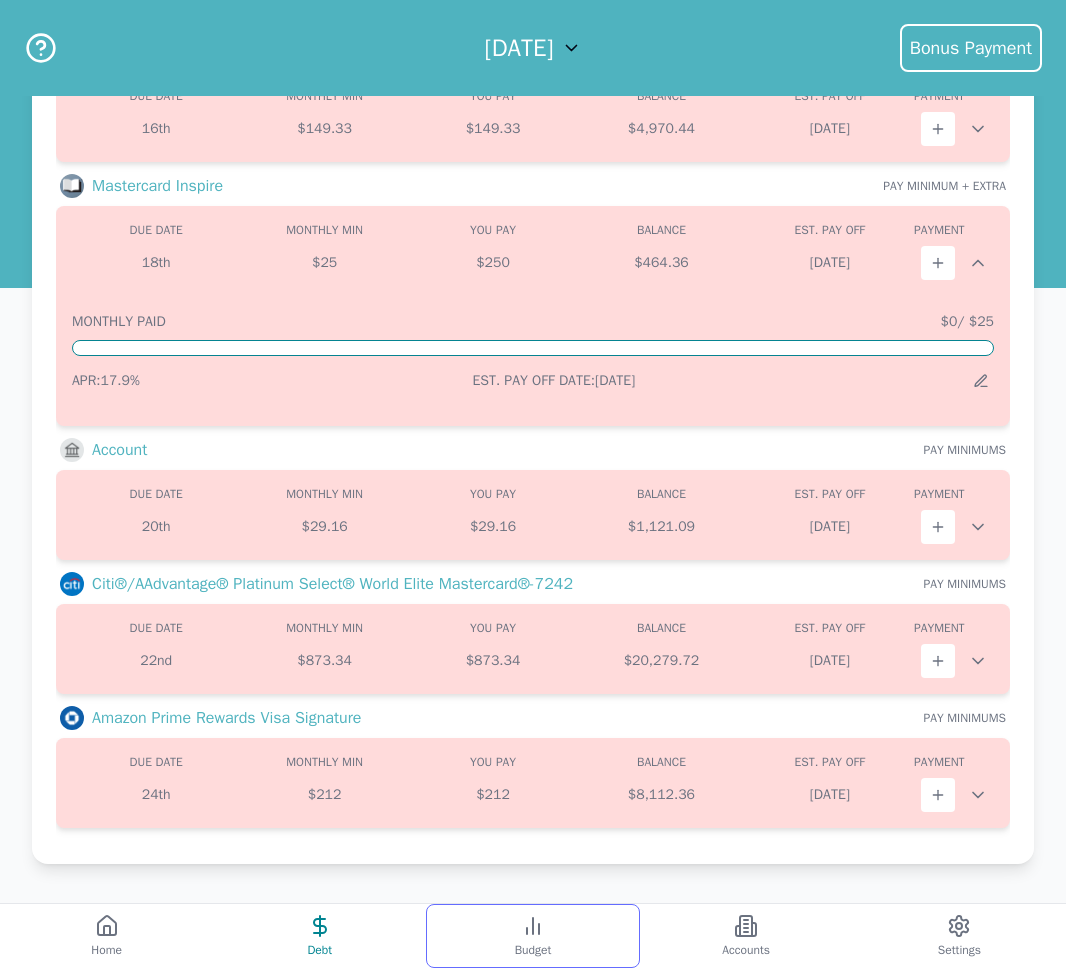 click on "Budget" at bounding box center [532, 936] 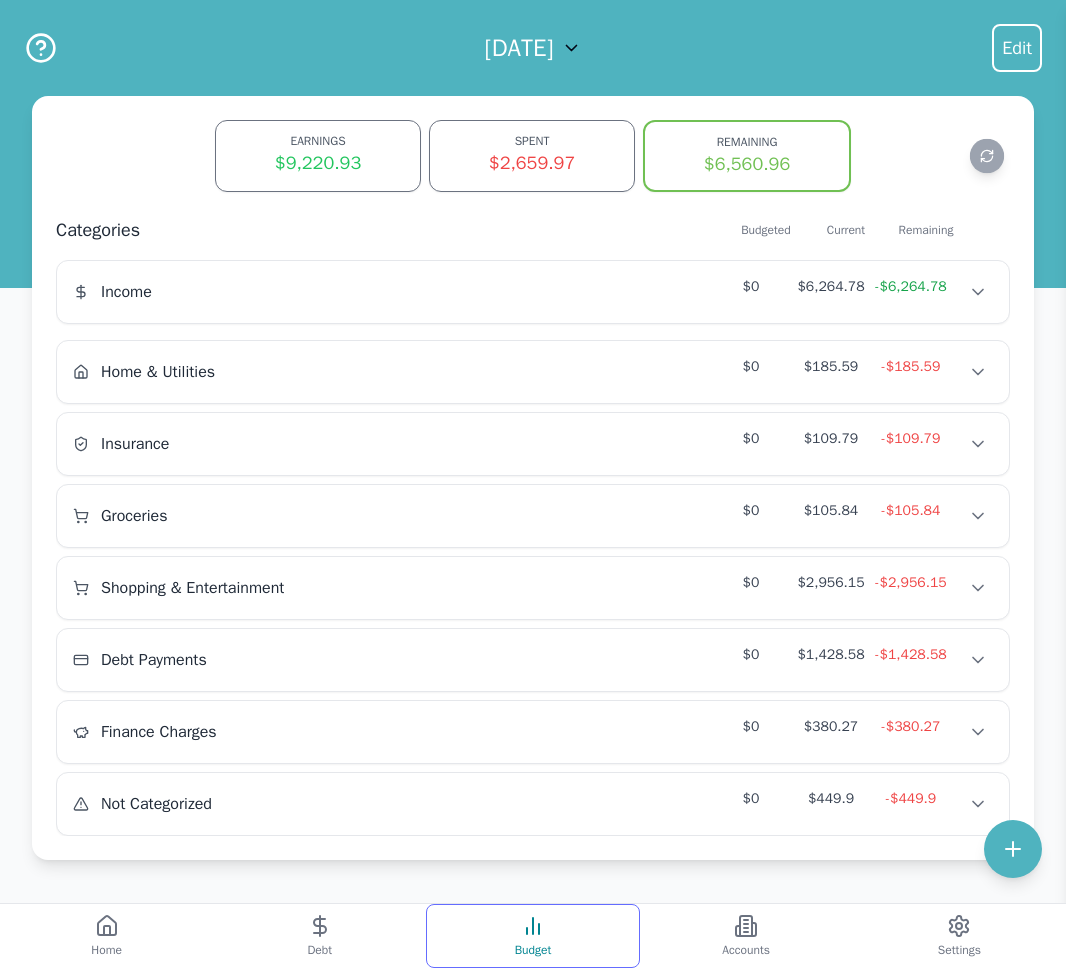 scroll, scrollTop: 0, scrollLeft: 0, axis: both 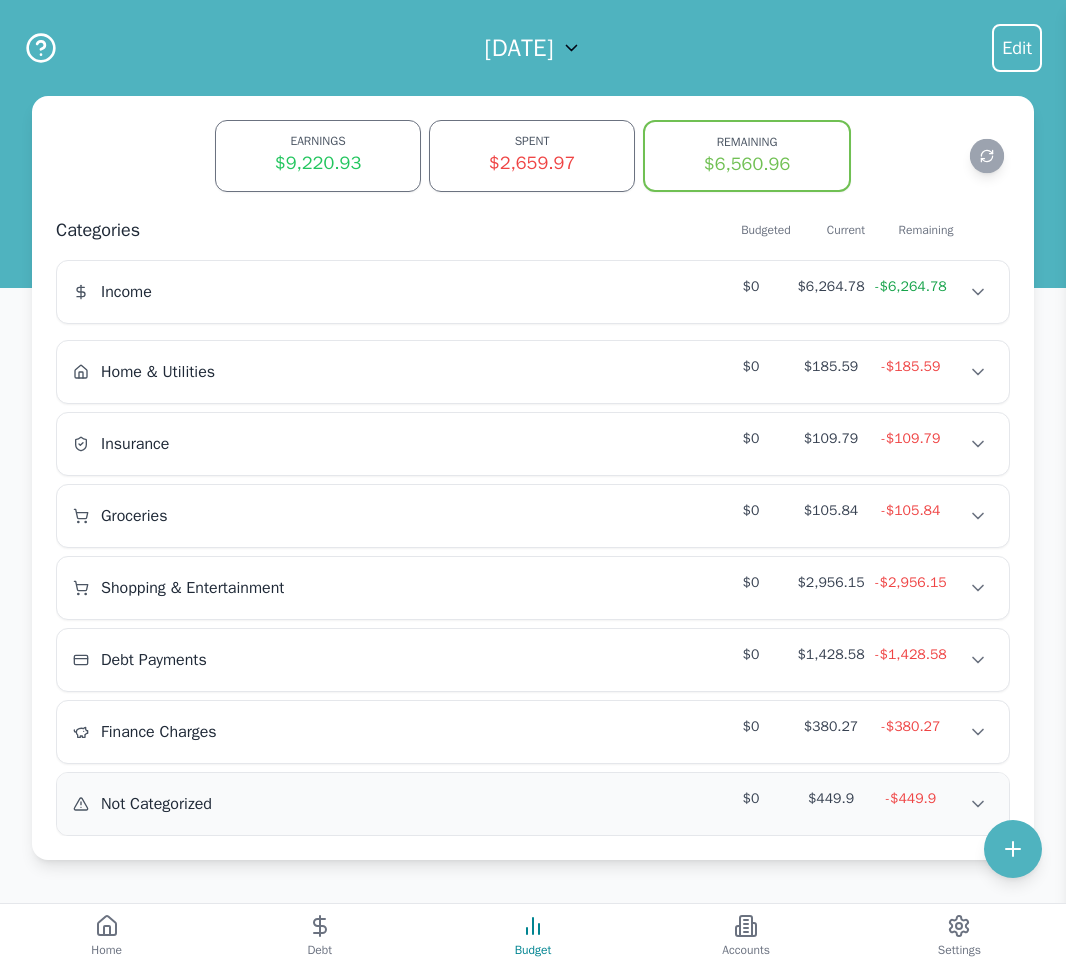 click on "Not Categorized $0 $449.9 -$449.9" at bounding box center [533, 804] 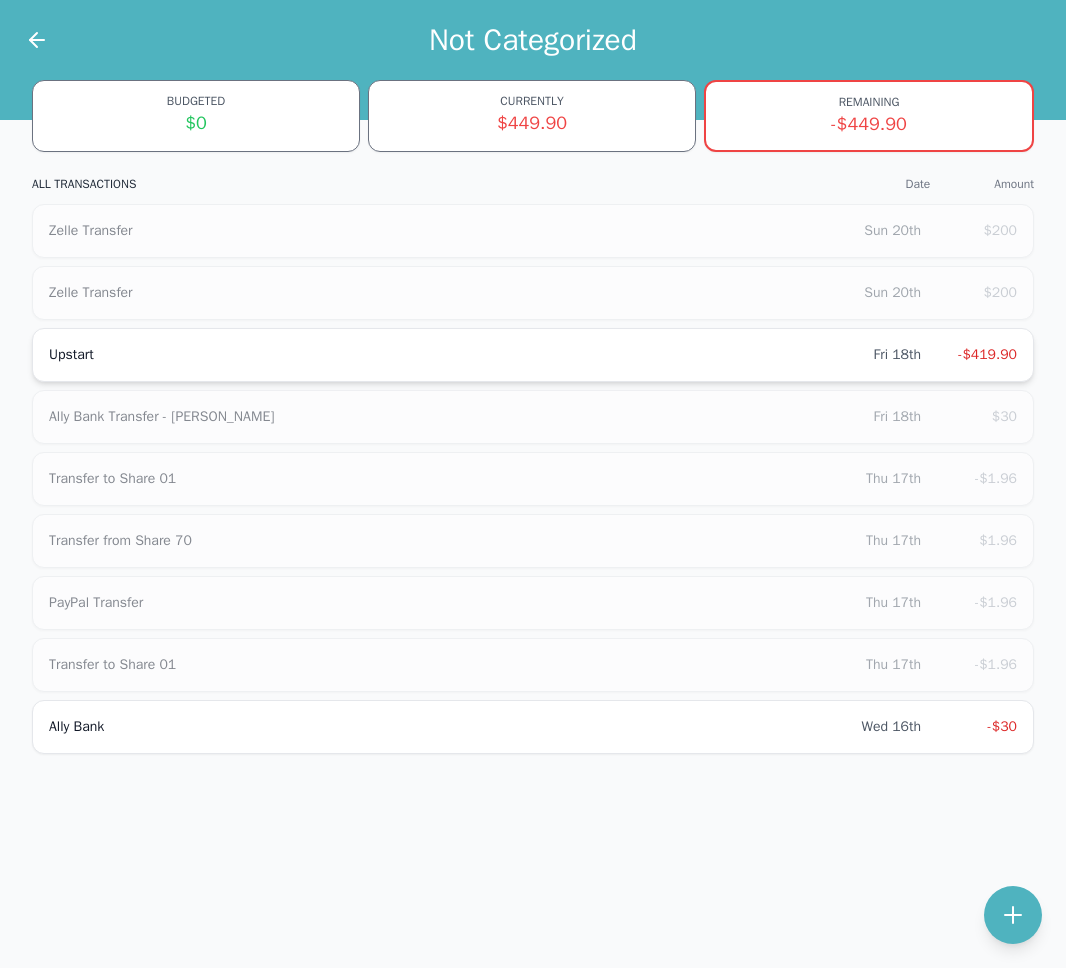 click on "Upstart" at bounding box center [461, 355] 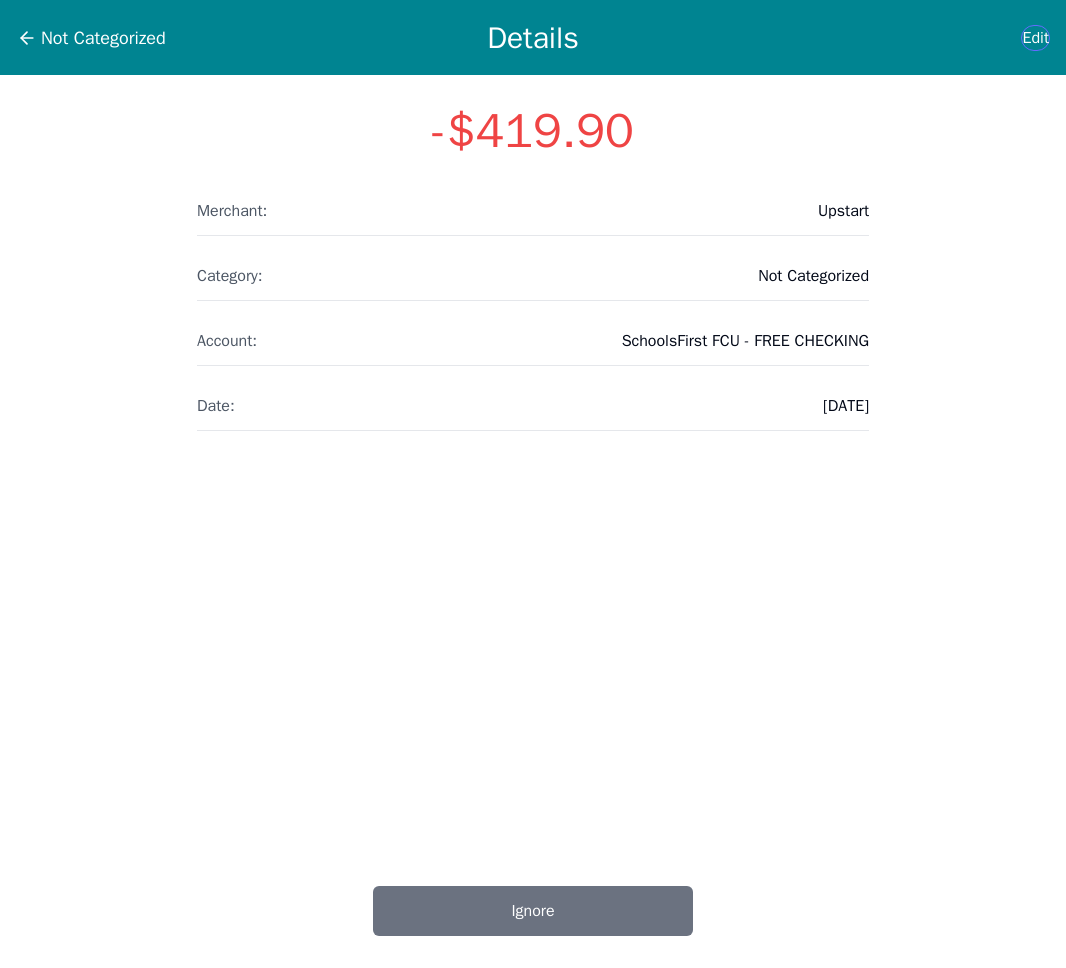 click on "Edit" at bounding box center (1035, 38) 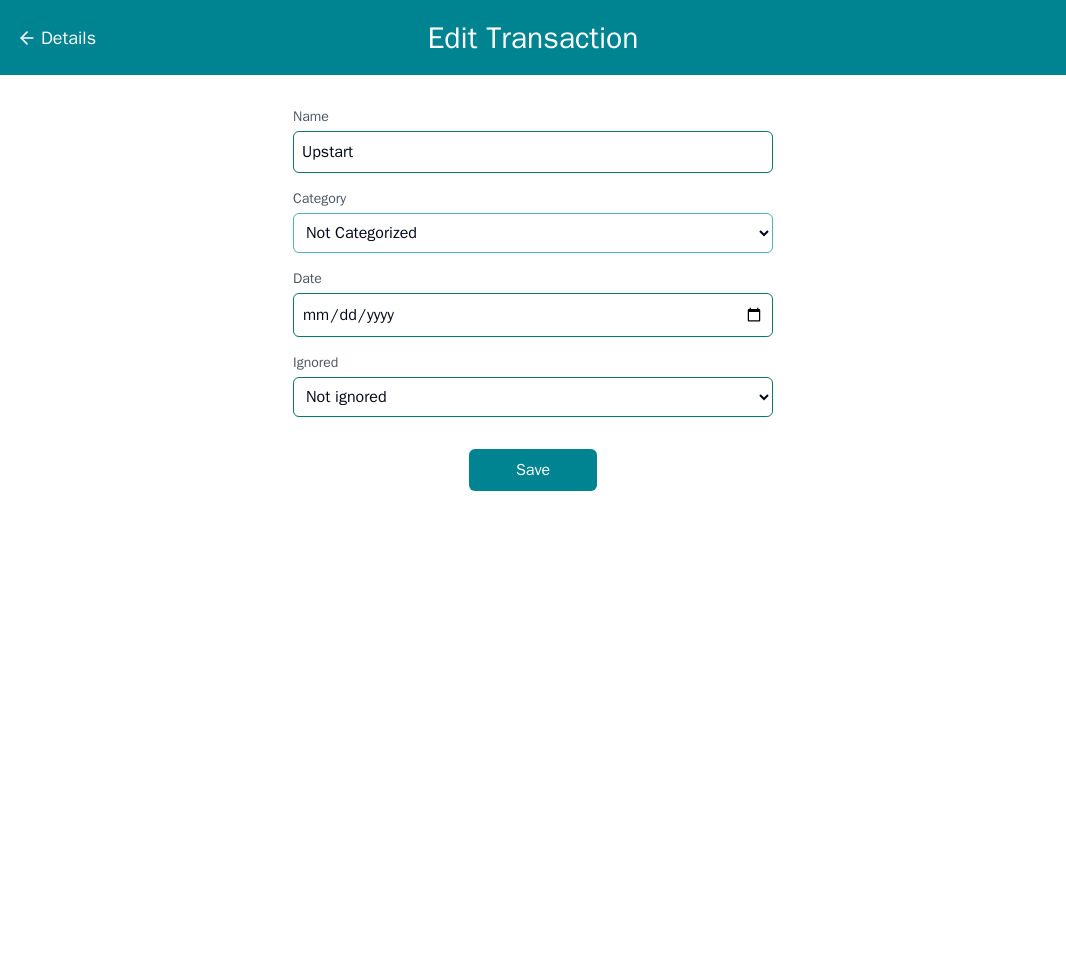select on "debt" 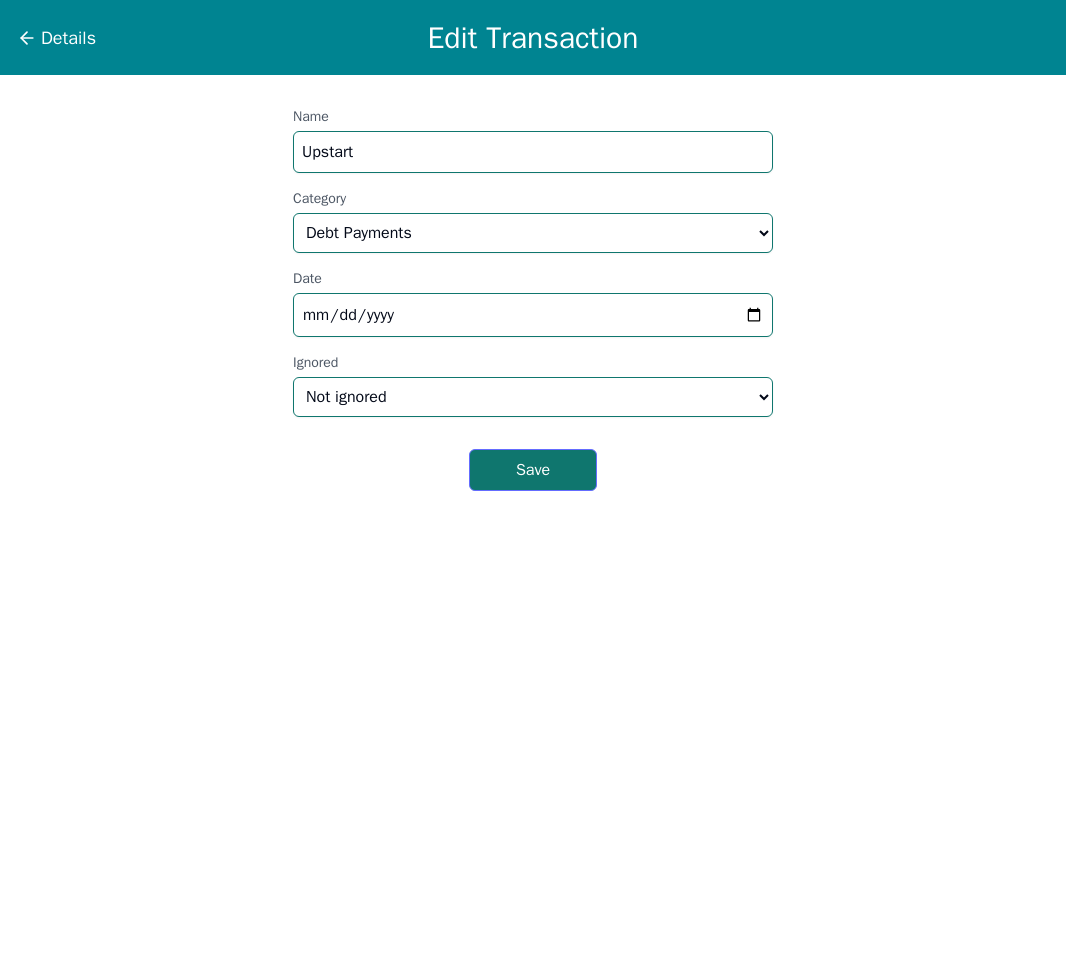 click on "Save" at bounding box center (533, 470) 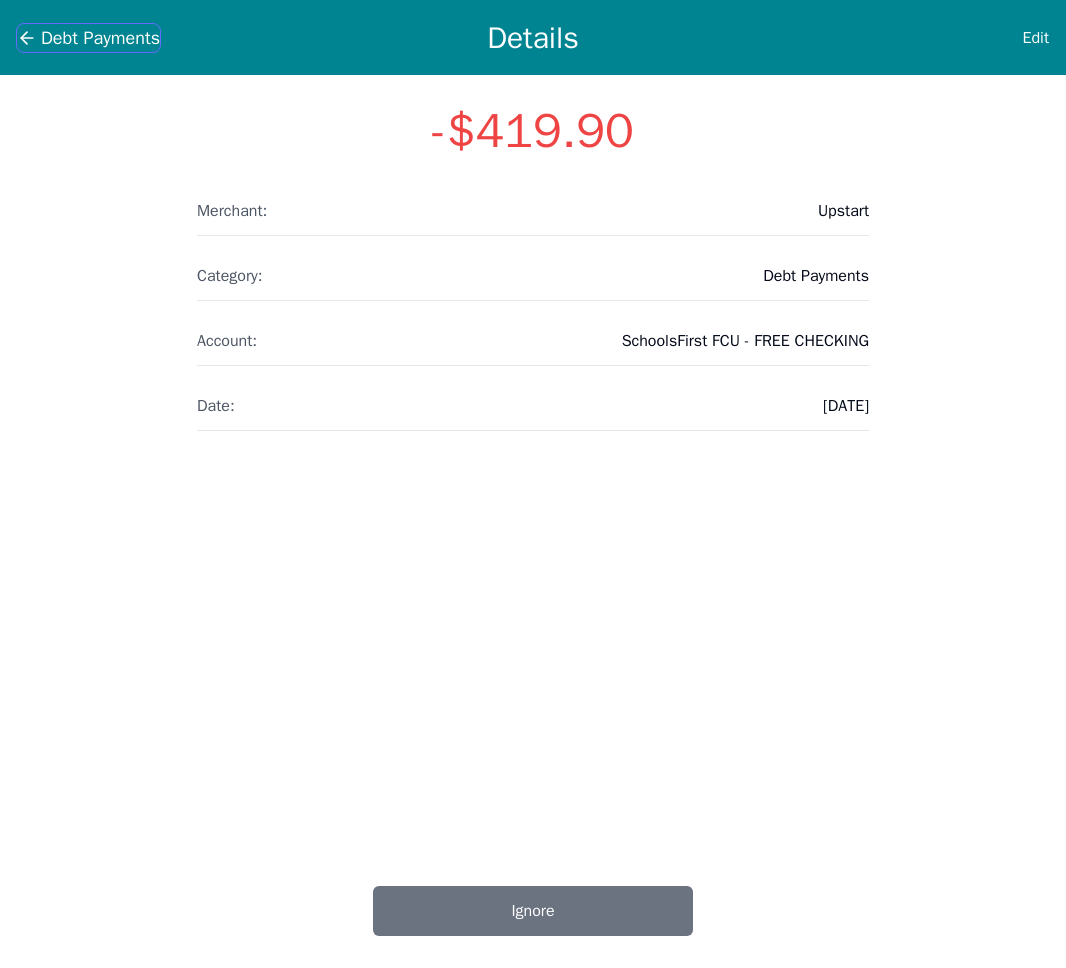 click on "Debt Payments" at bounding box center (100, 38) 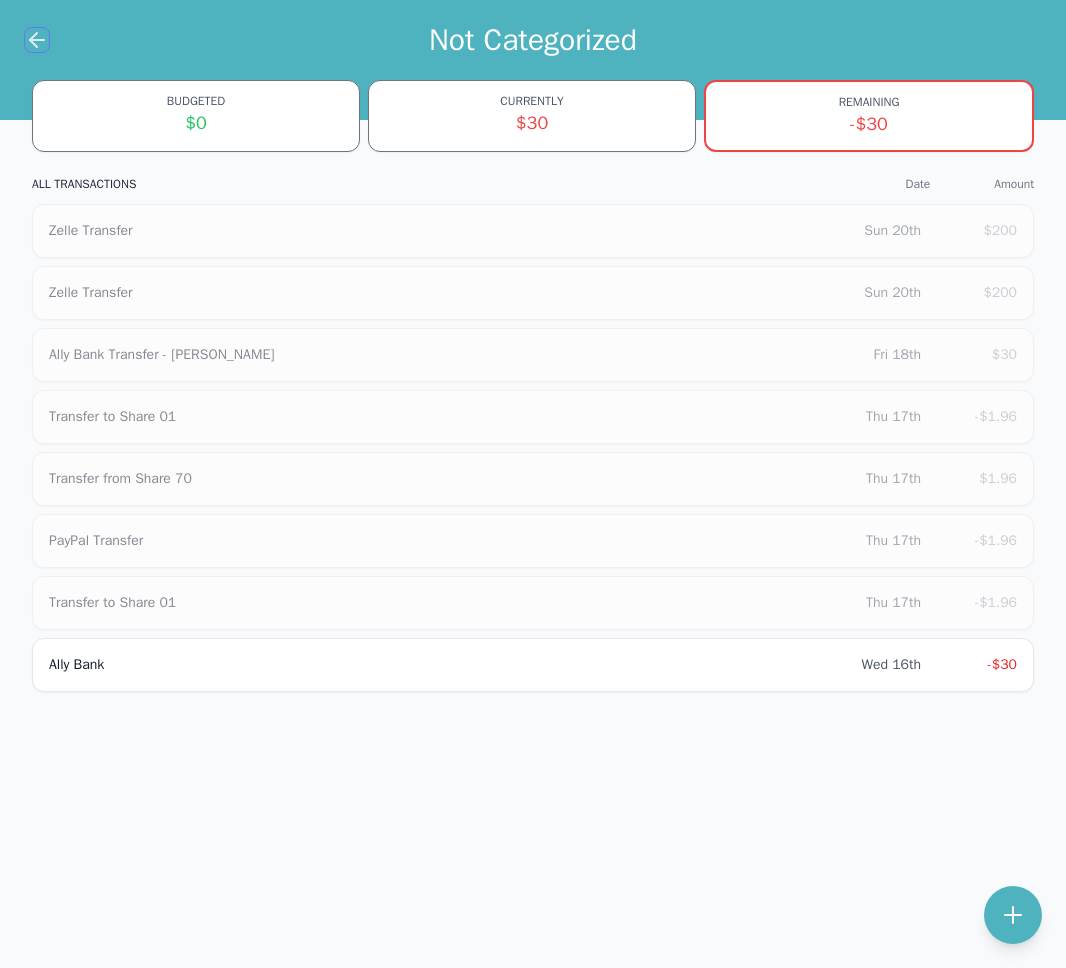 click 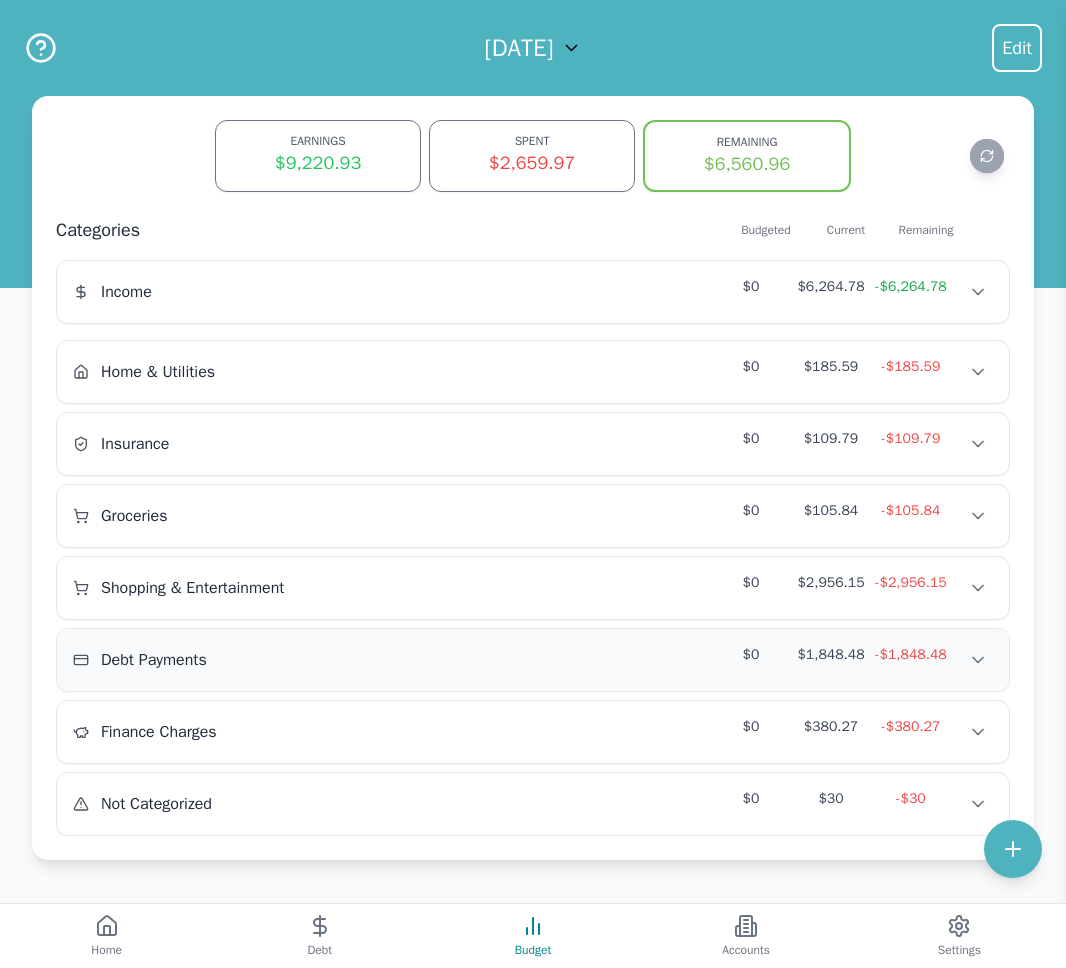 click on "Debt Payments" at bounding box center [201, 660] 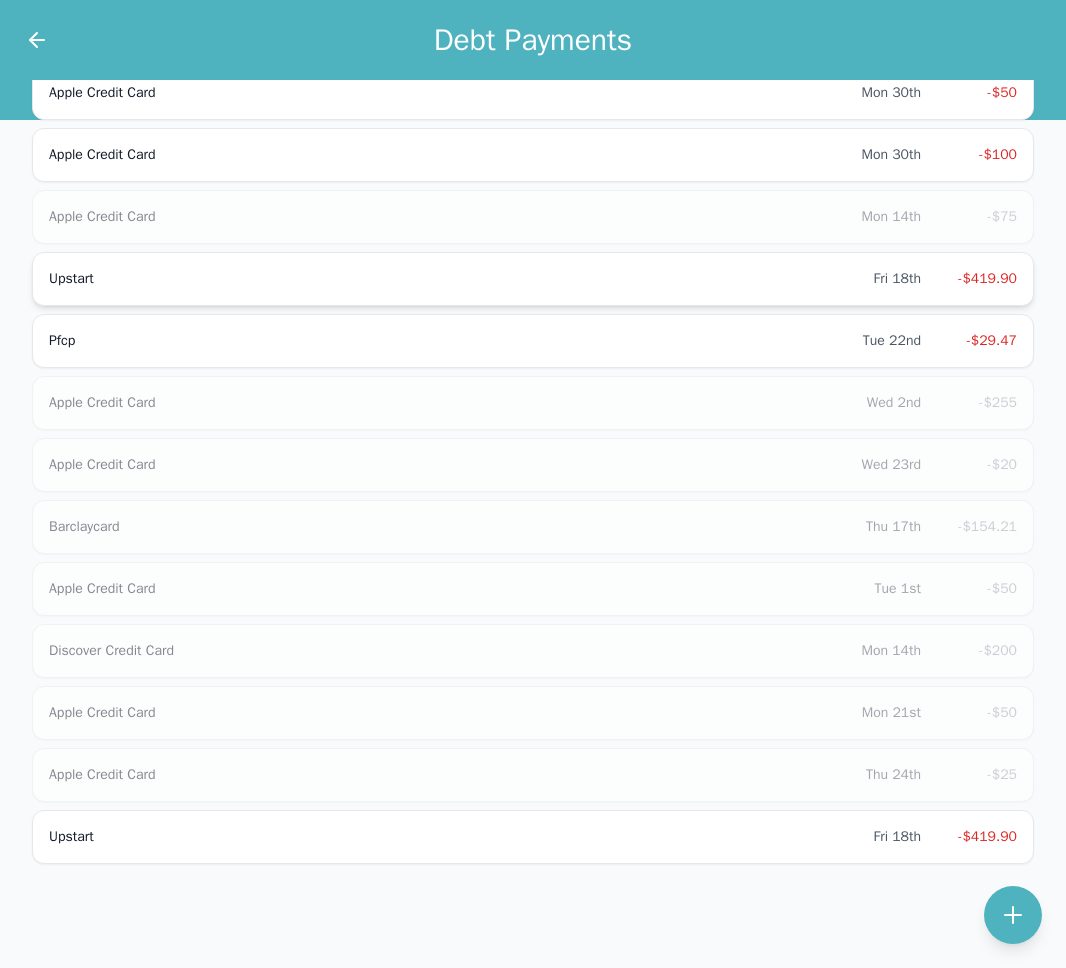 scroll, scrollTop: 2060, scrollLeft: 0, axis: vertical 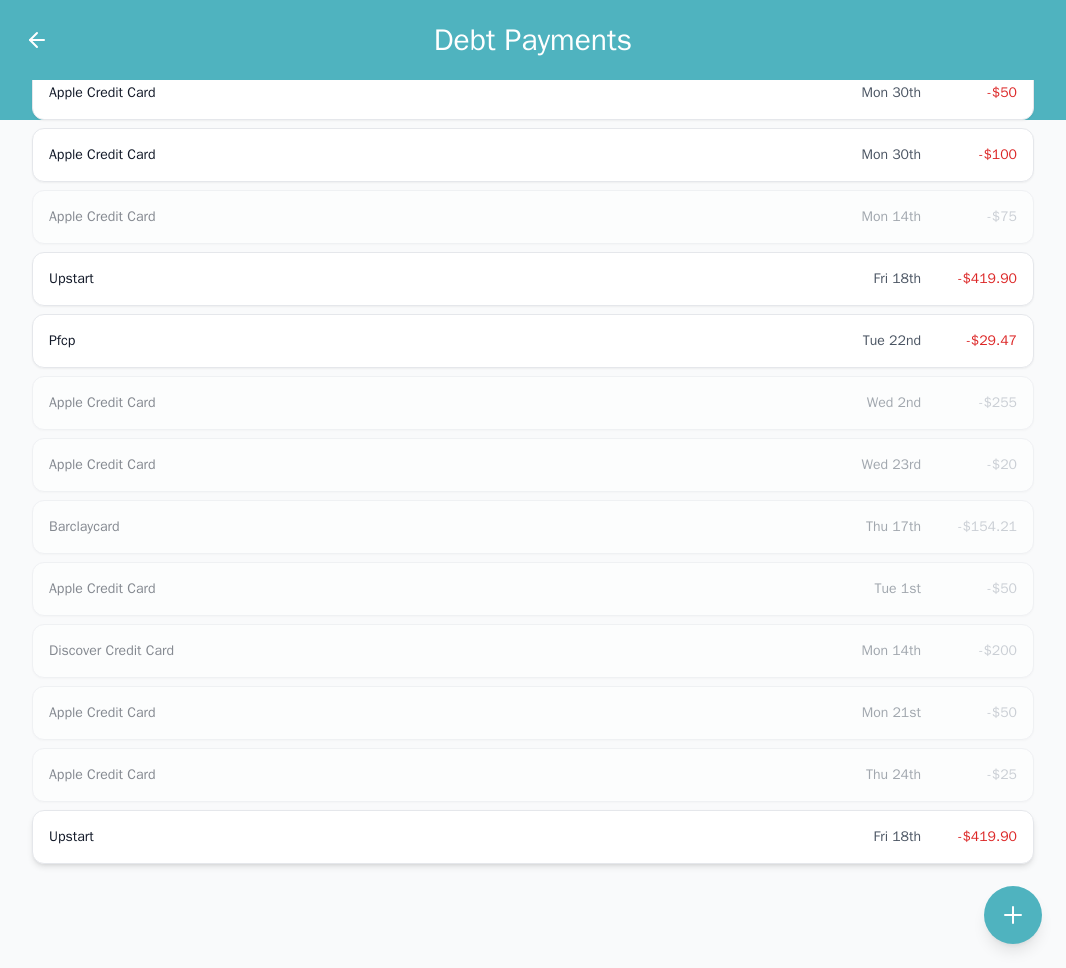 click on "Upstart" at bounding box center (461, 837) 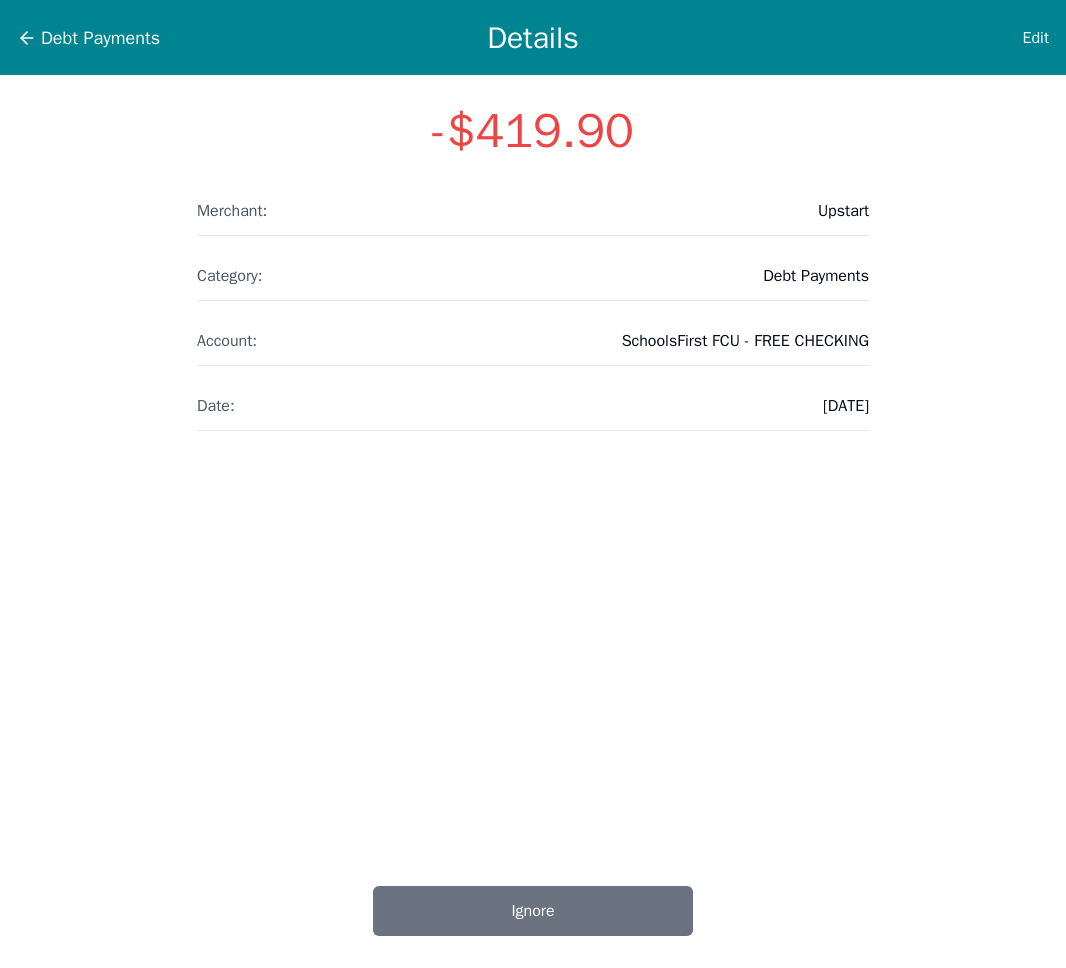 scroll, scrollTop: 0, scrollLeft: 0, axis: both 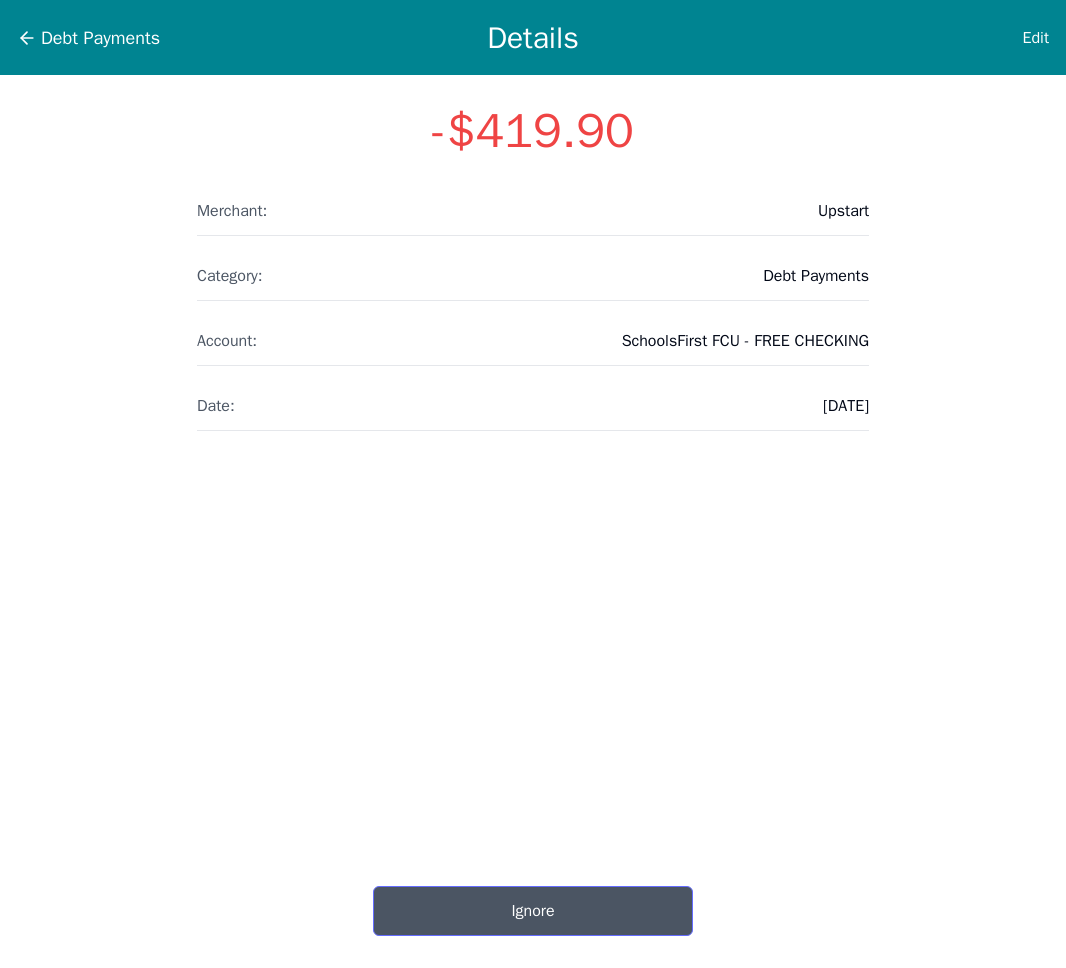 click on "Ignore" at bounding box center [533, 911] 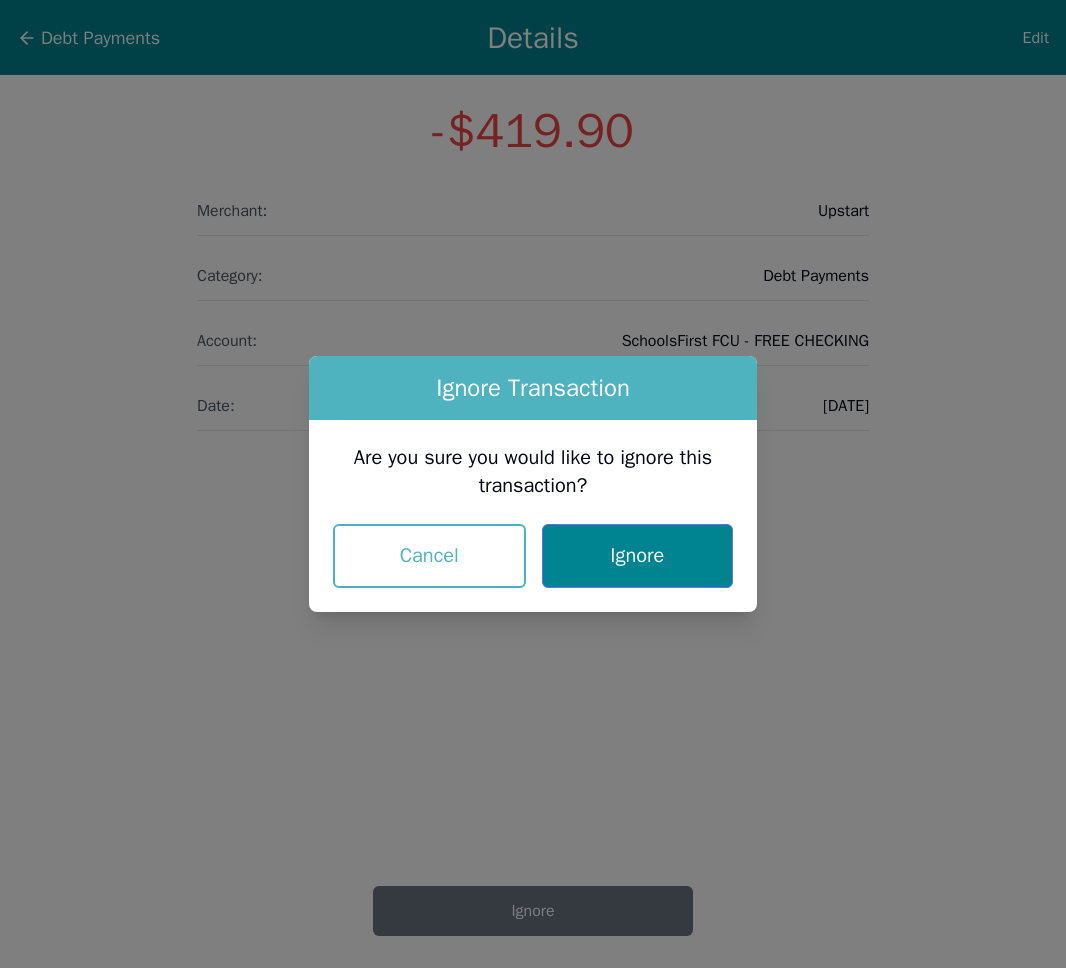 click on "Ignore" at bounding box center [637, 556] 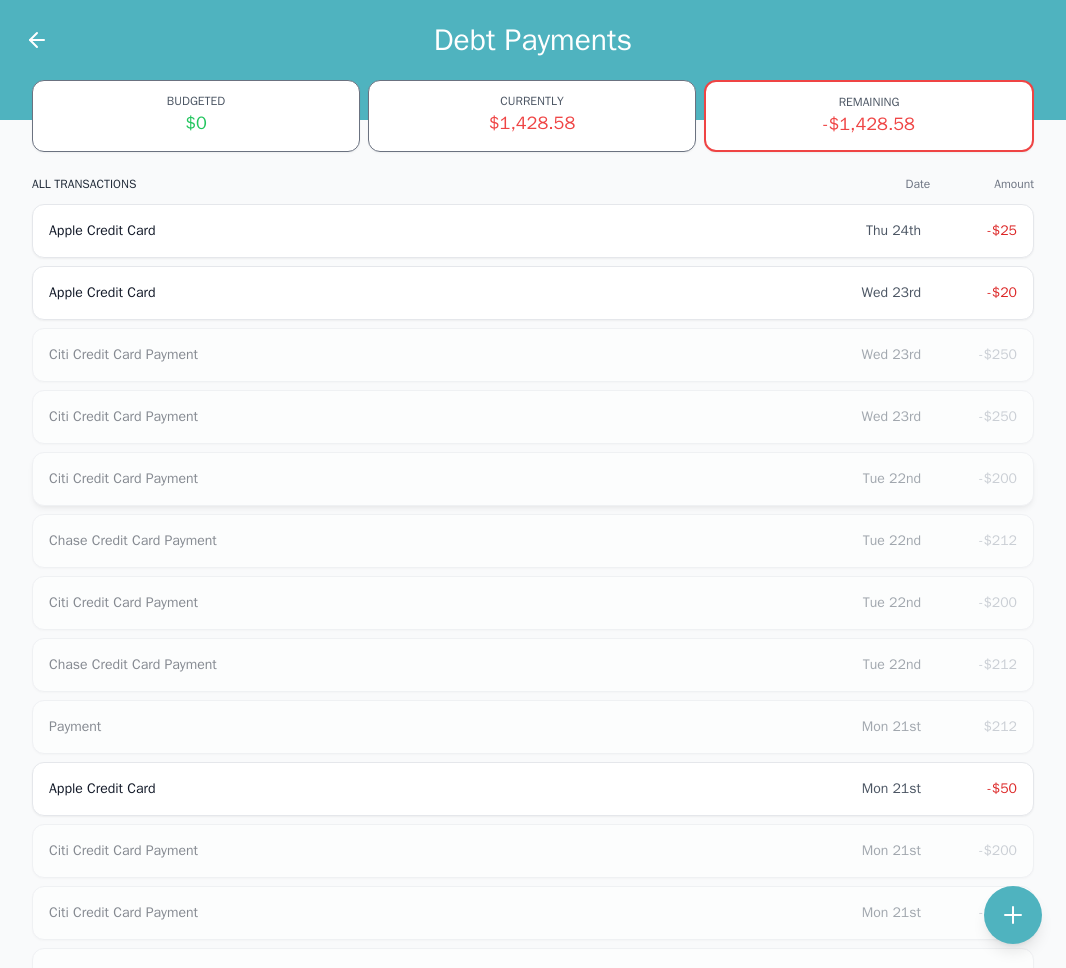 scroll, scrollTop: 0, scrollLeft: 0, axis: both 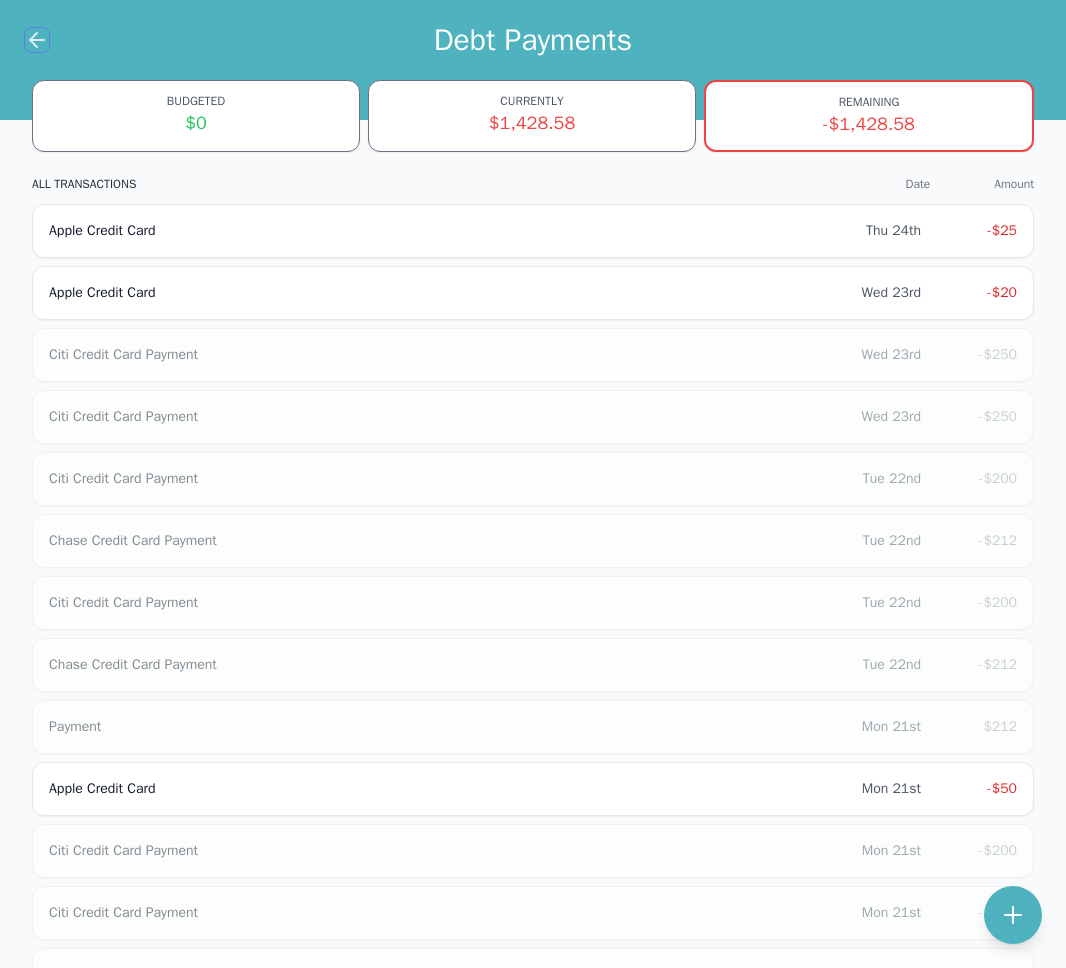 click 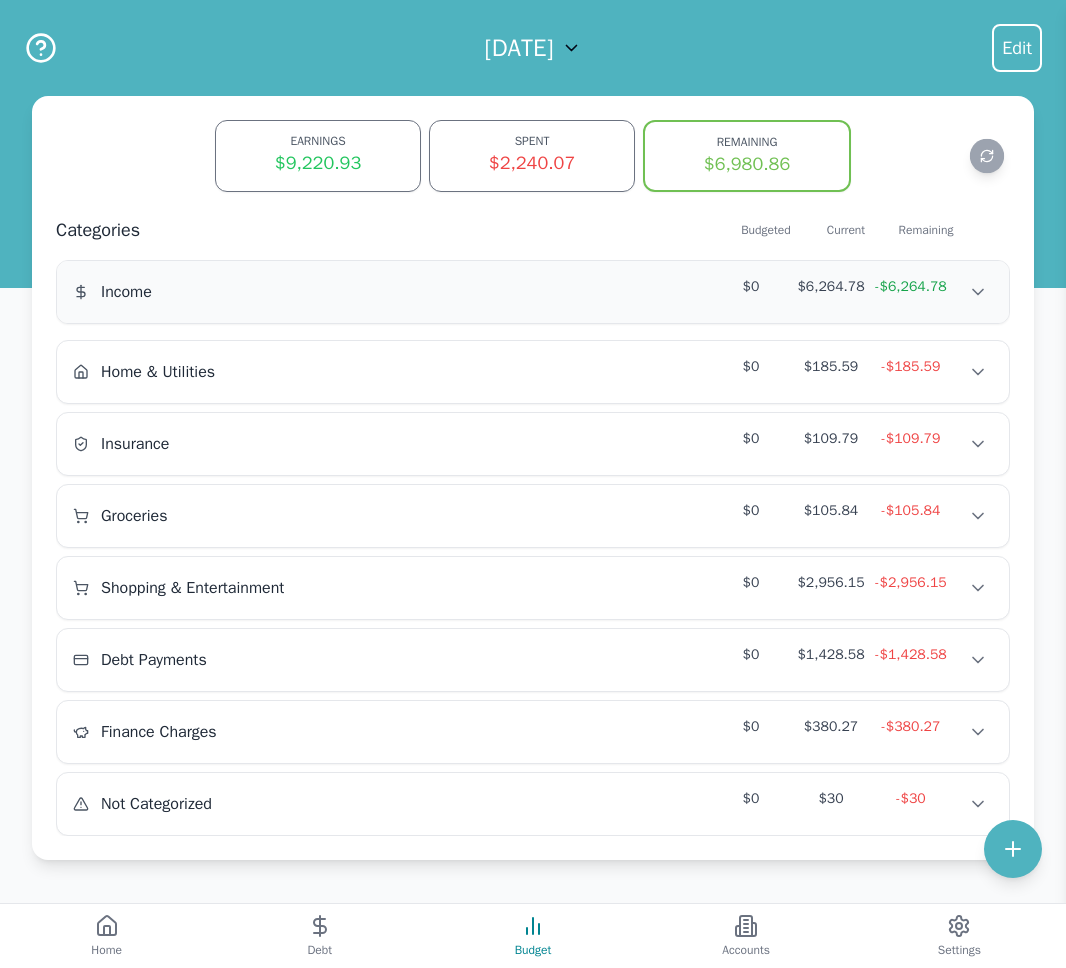 click on "Income" at bounding box center (201, 292) 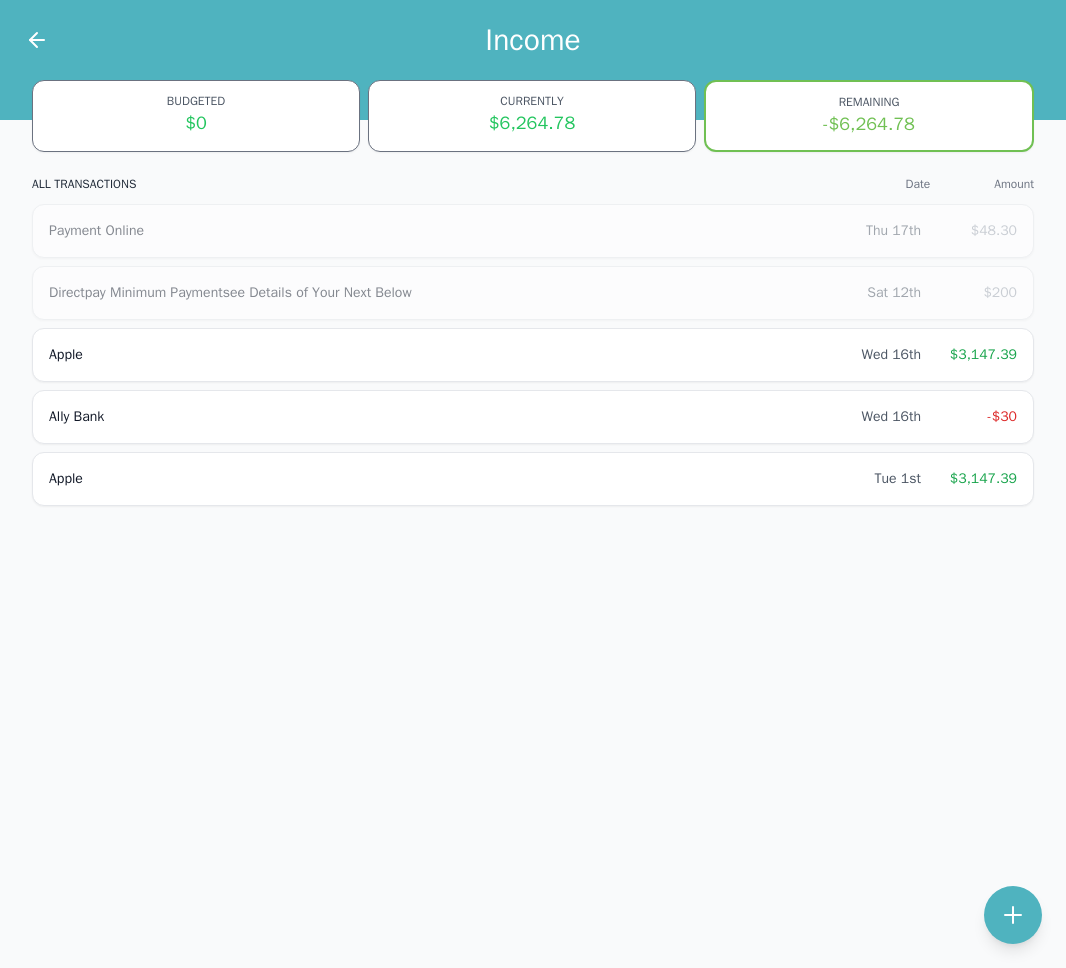 click on "-$6,264.78" at bounding box center (869, 124) 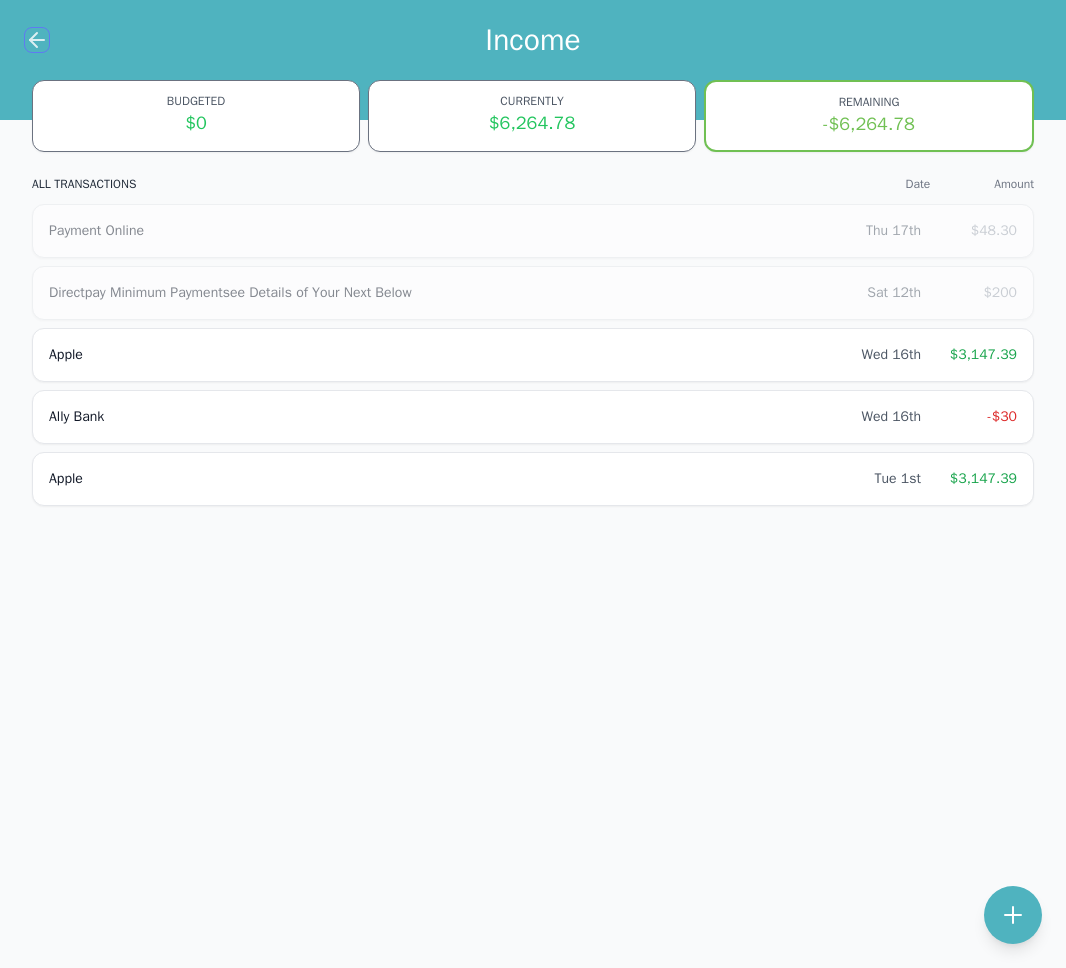 click 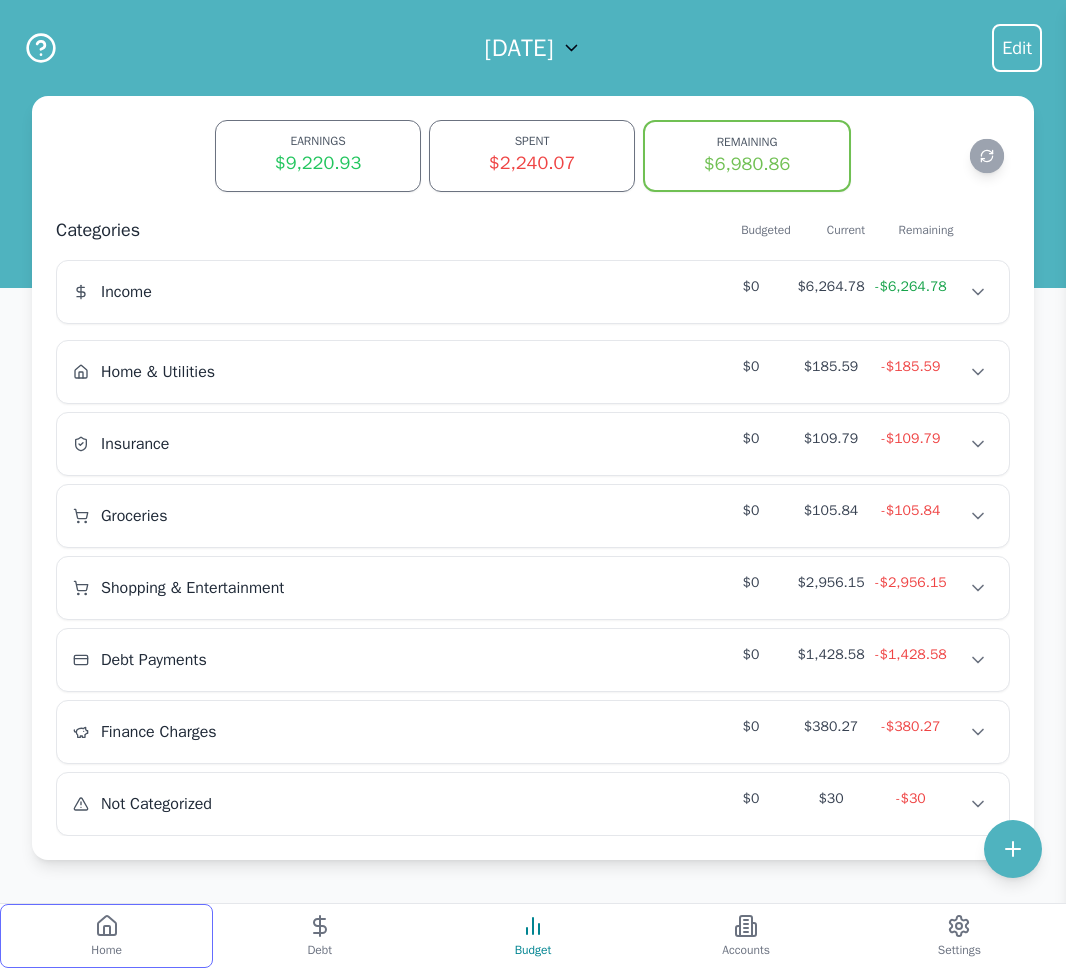 click on "Home" at bounding box center [106, 936] 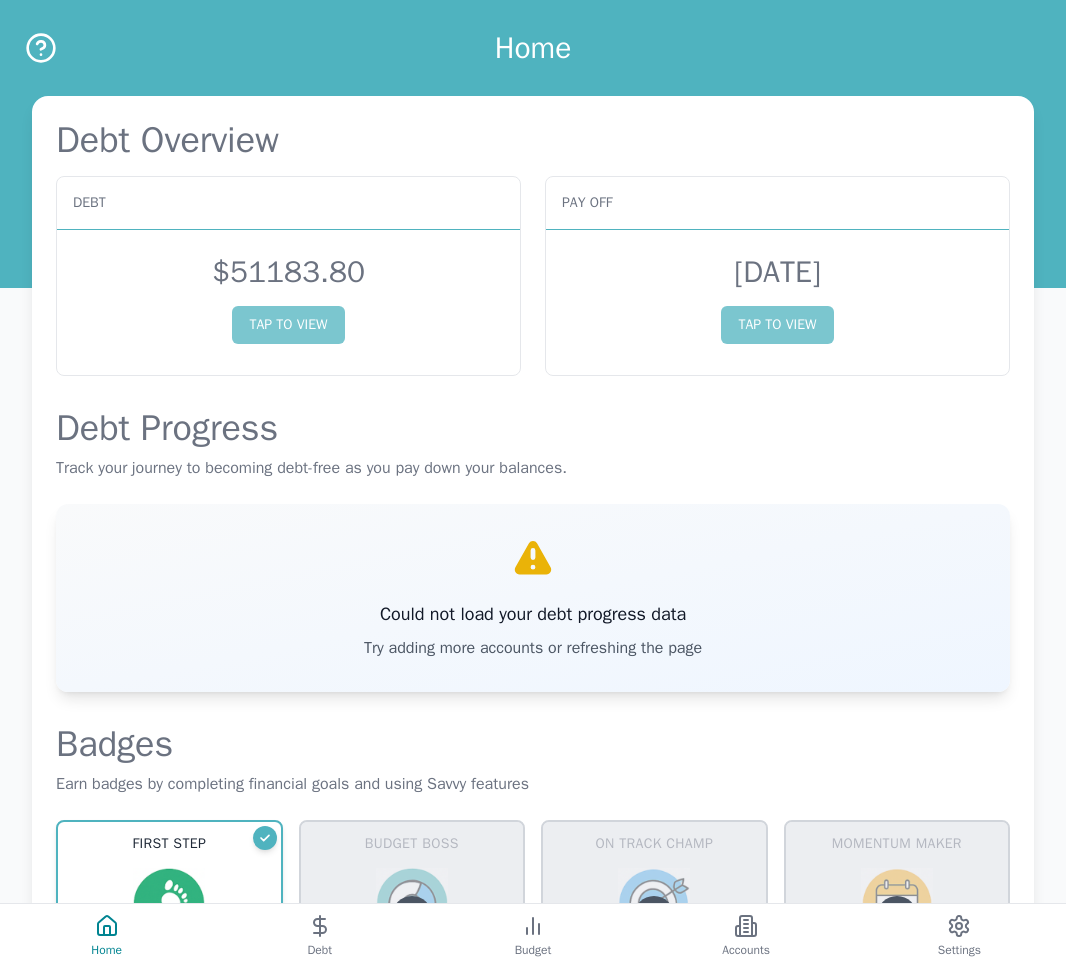 click on "Could not load your debt progress data Try adding more accounts or refreshing the page" at bounding box center [533, 598] 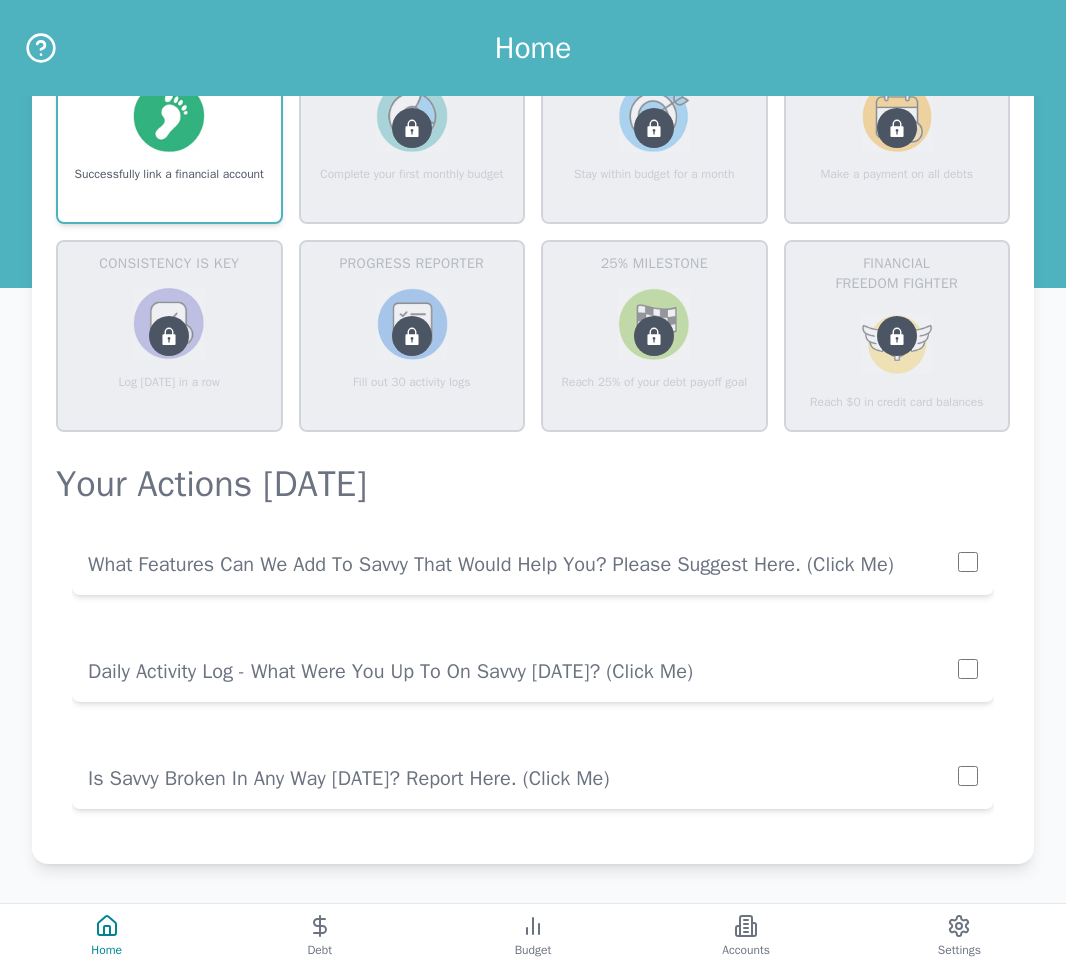 scroll, scrollTop: 788, scrollLeft: 0, axis: vertical 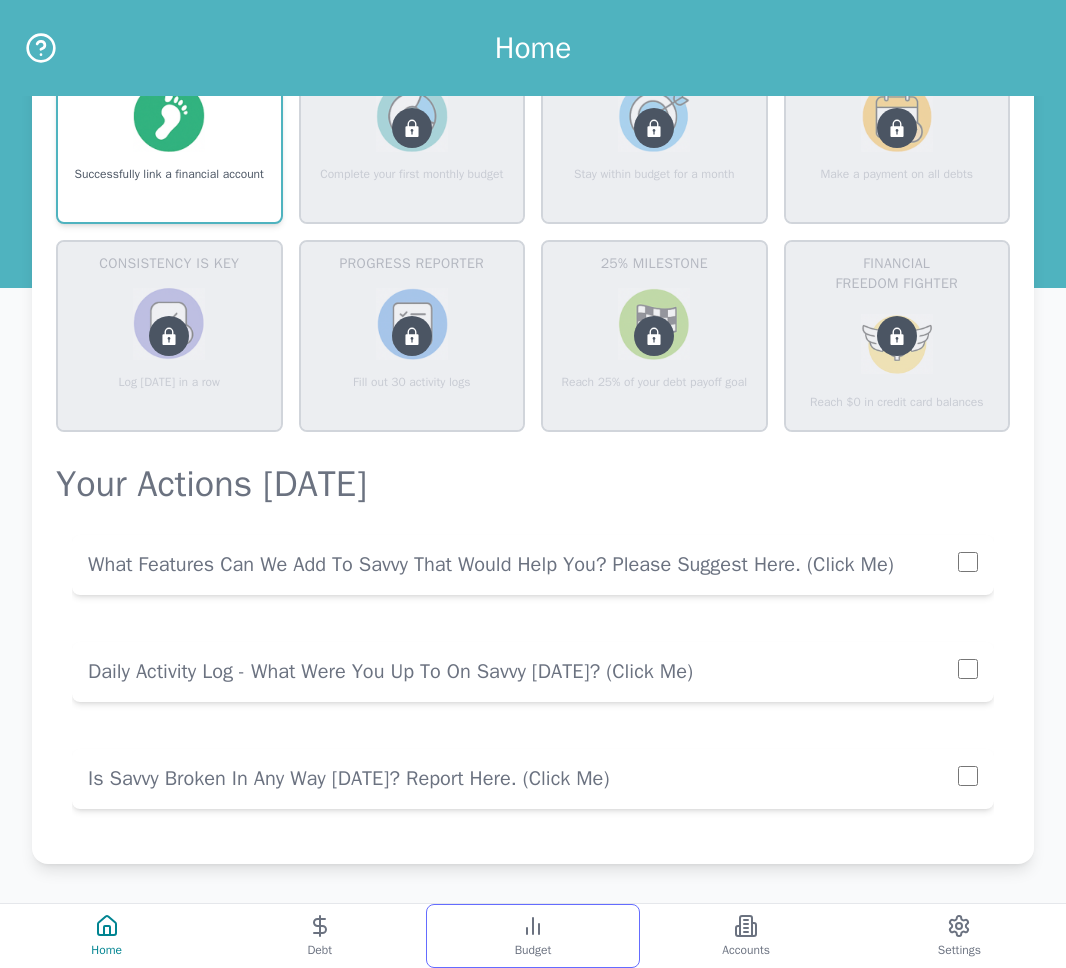 click 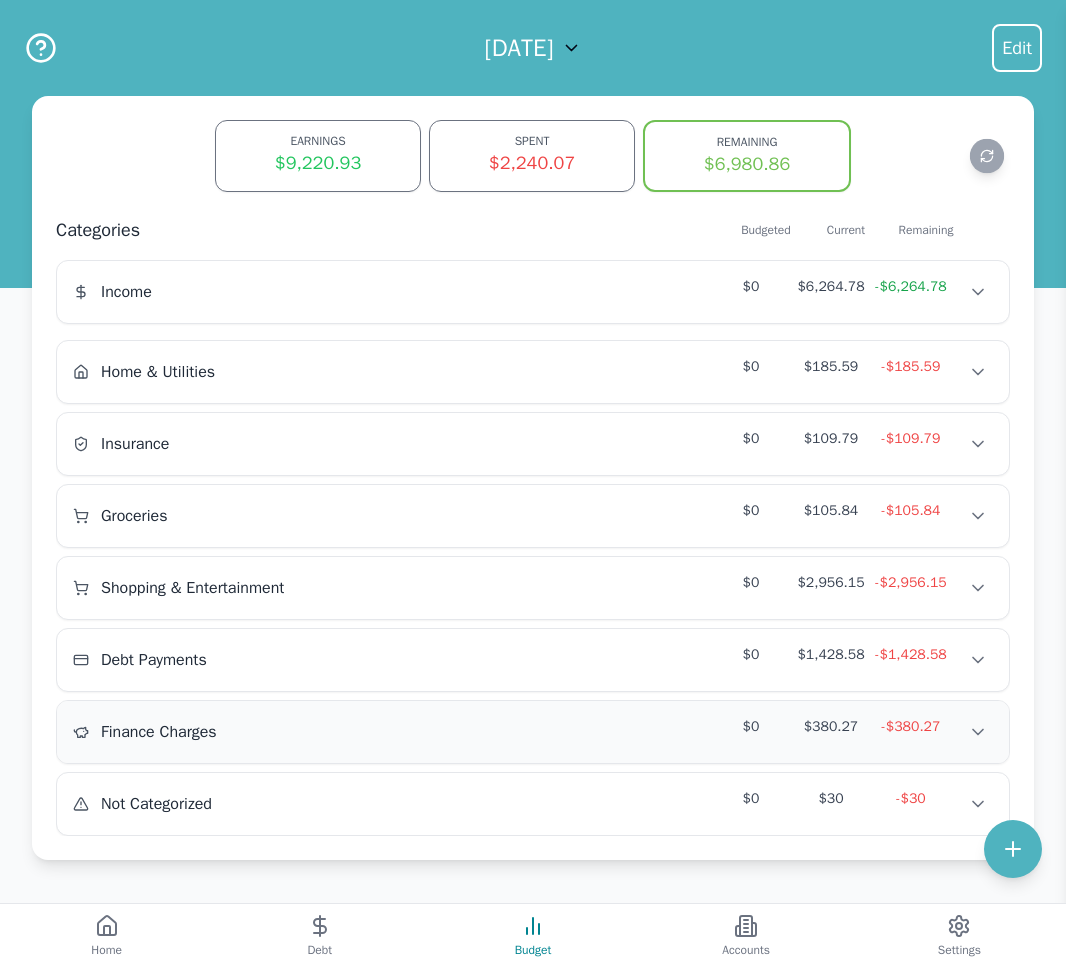 scroll, scrollTop: 0, scrollLeft: 0, axis: both 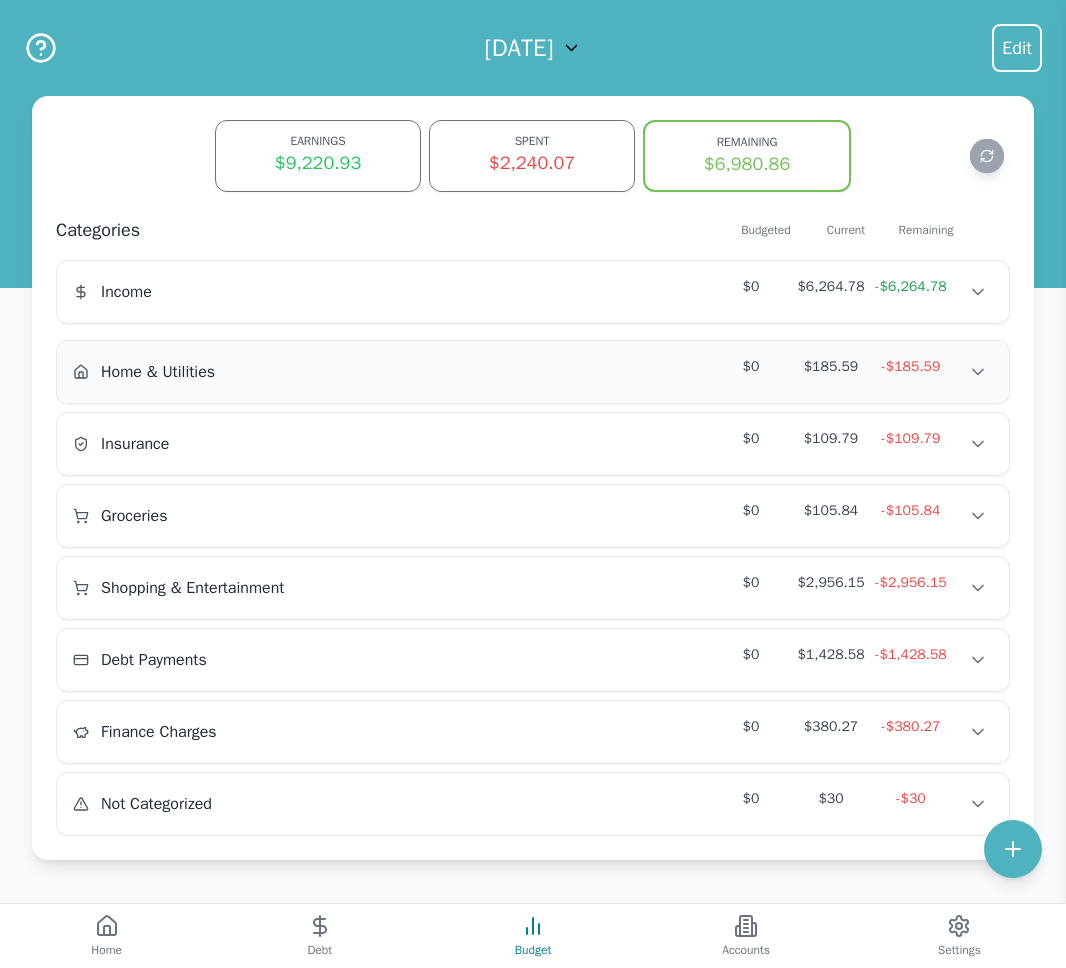 click on "Home & Utilities $0 $185.59 -$185.59" at bounding box center (533, 372) 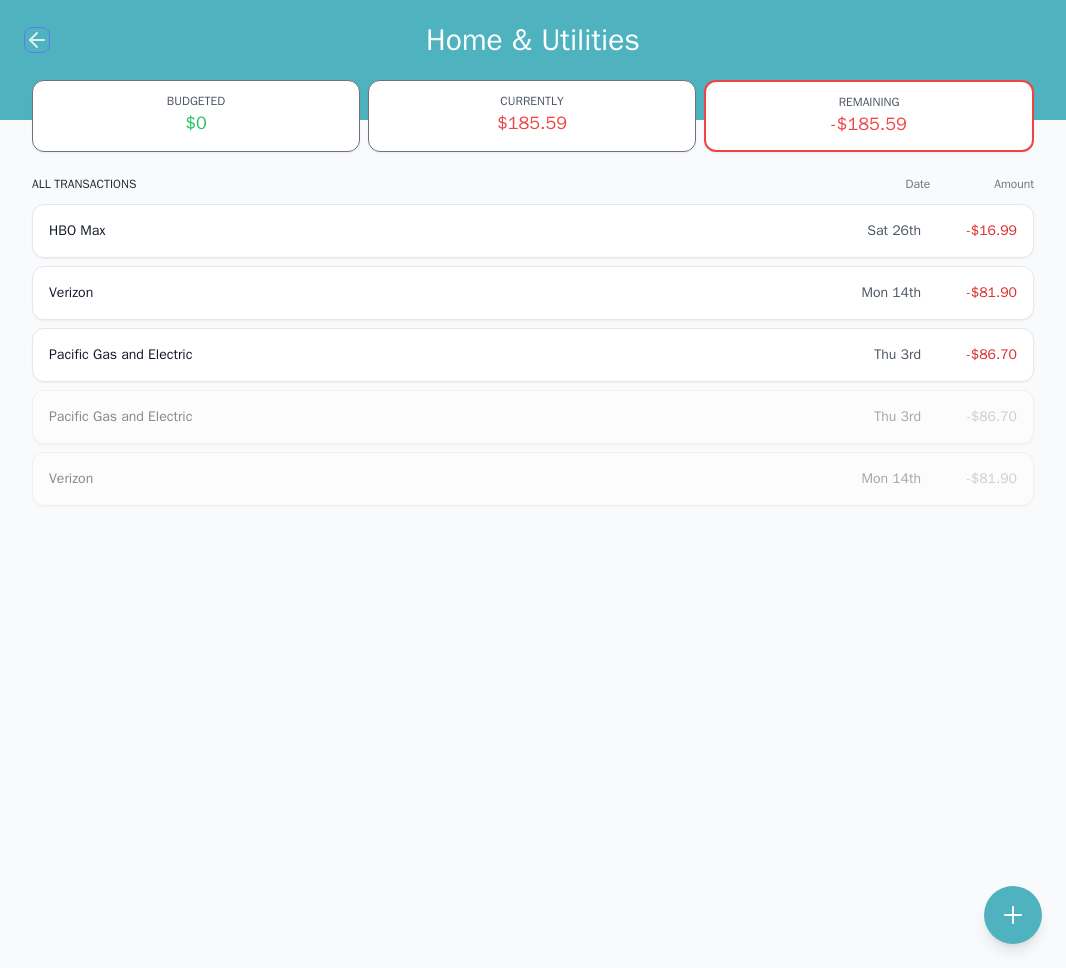 click 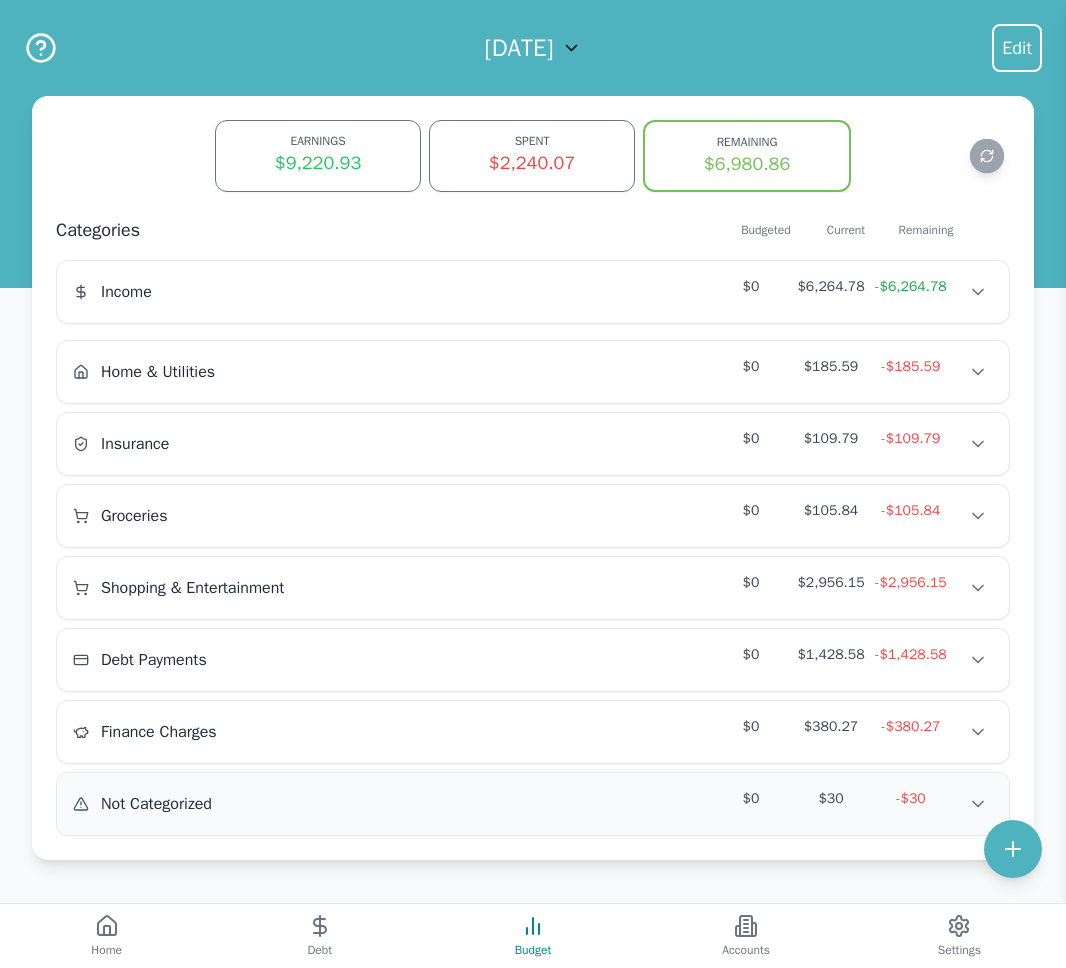 click on "Not Categorized" at bounding box center [201, 804] 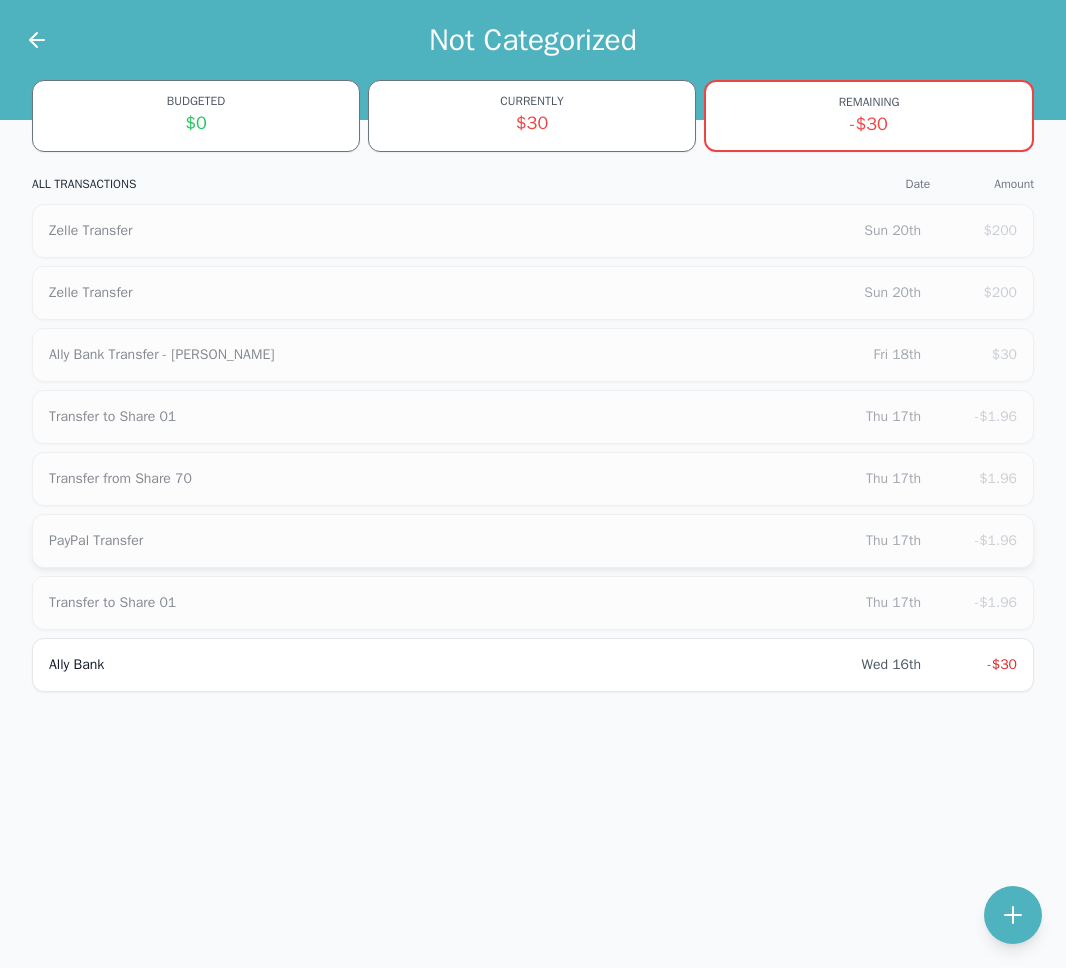 scroll, scrollTop: 0, scrollLeft: 0, axis: both 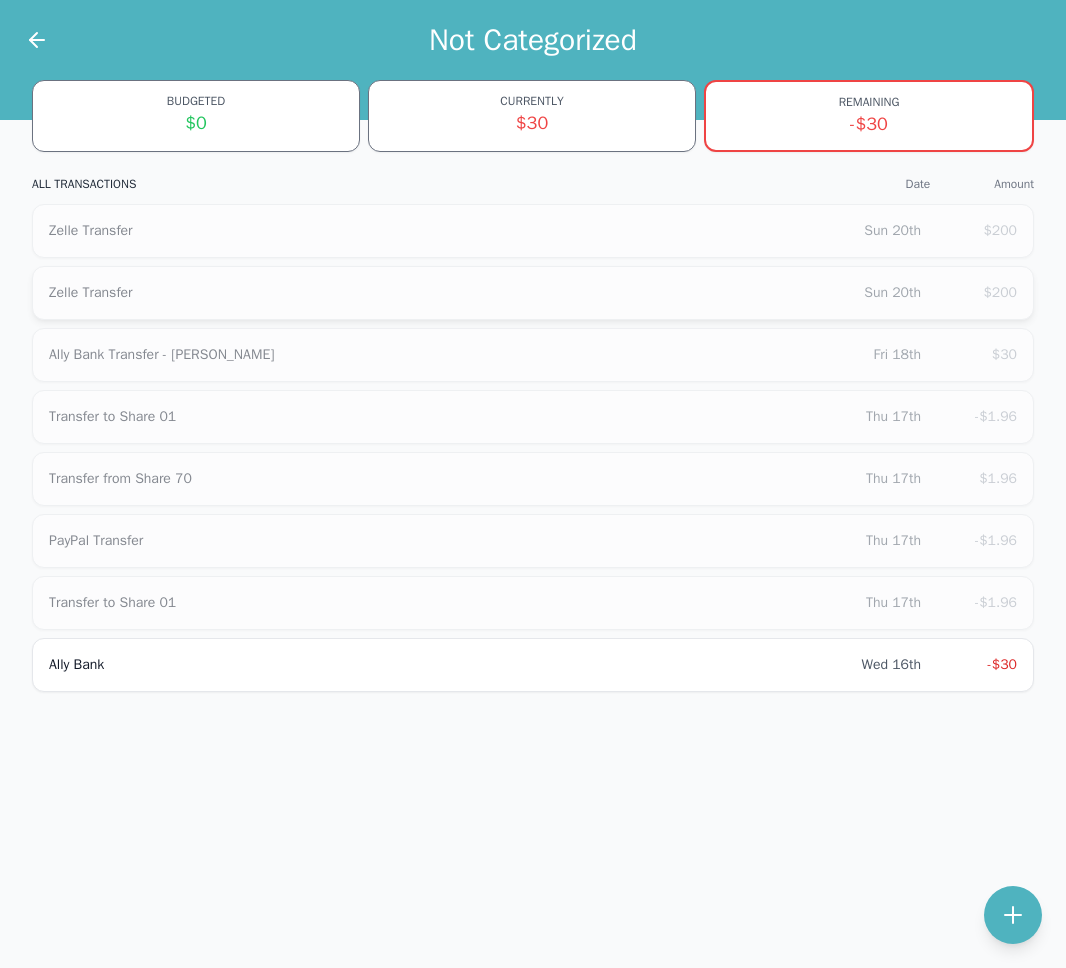 click on "Zelle Transfer Sun 20th $200" at bounding box center [533, 293] 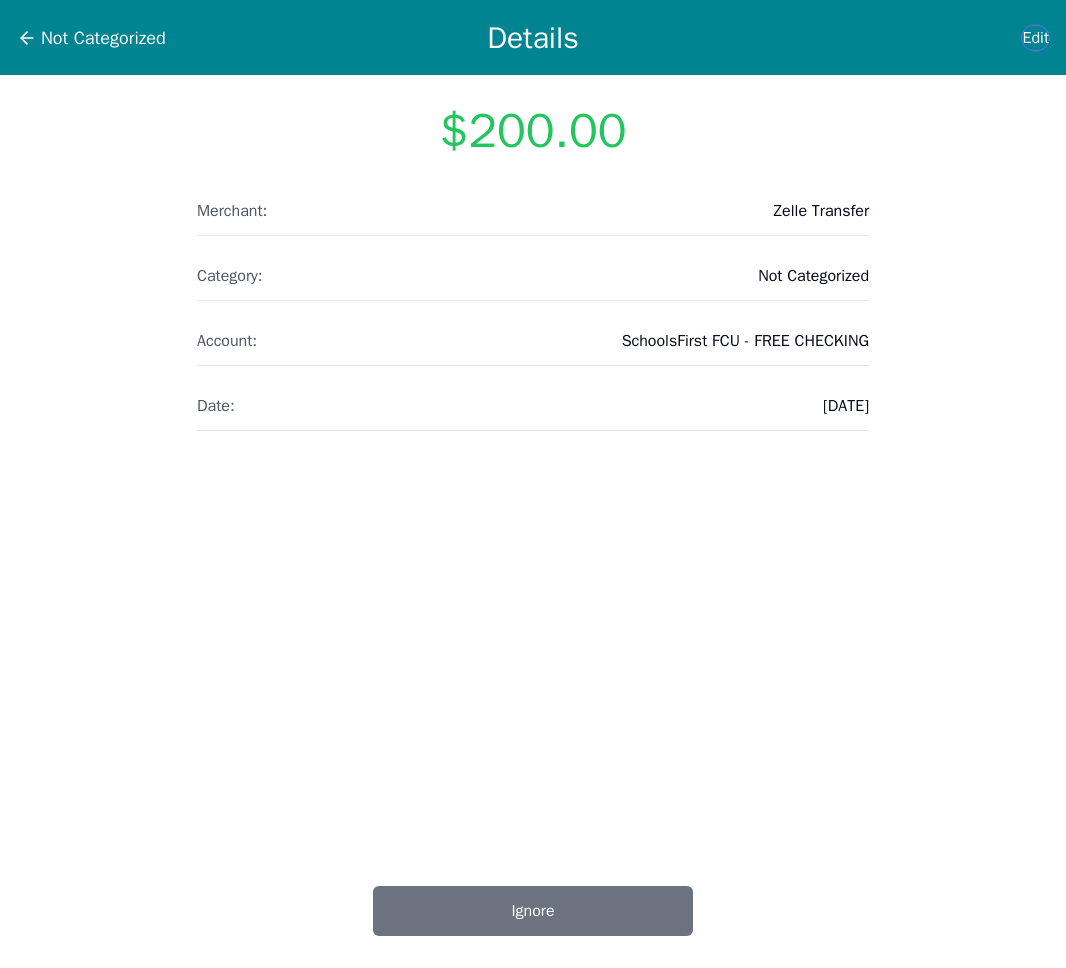click on "Edit" at bounding box center [1035, 38] 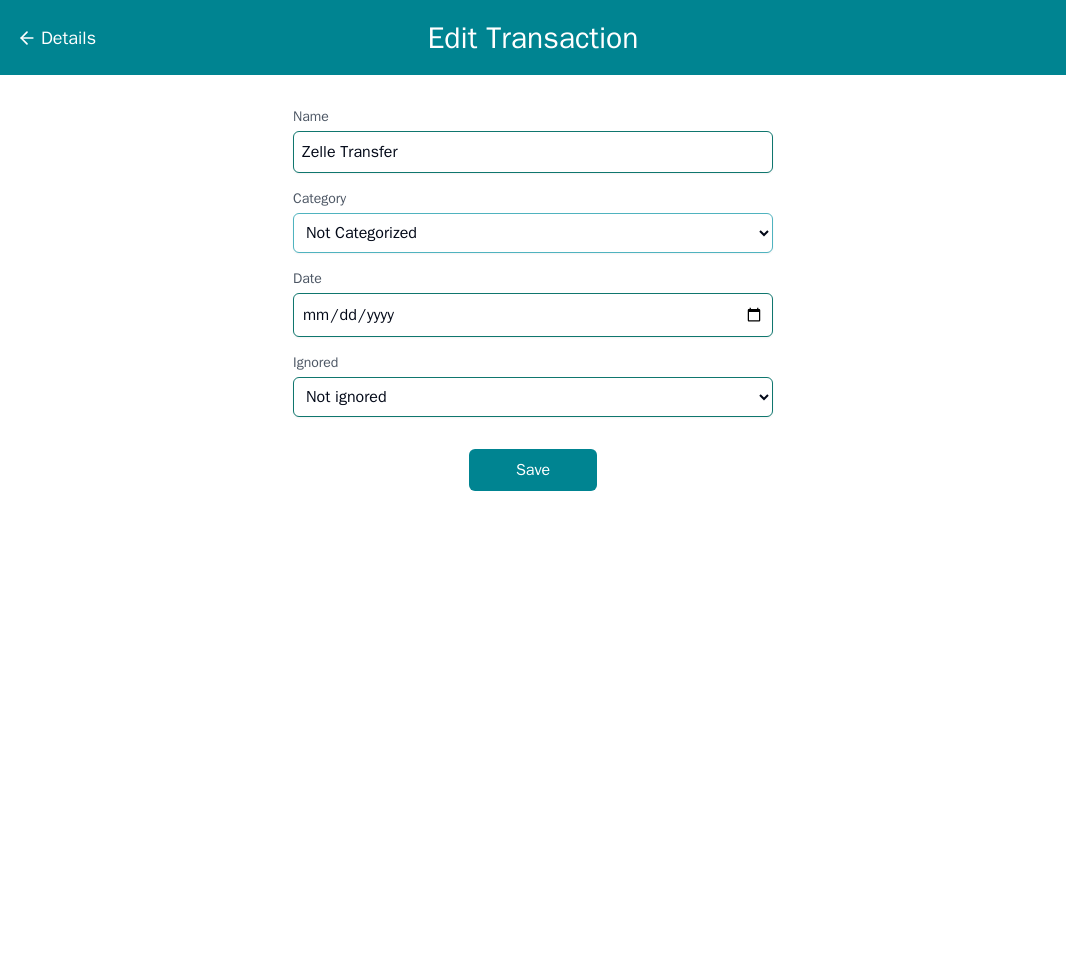 select on "income" 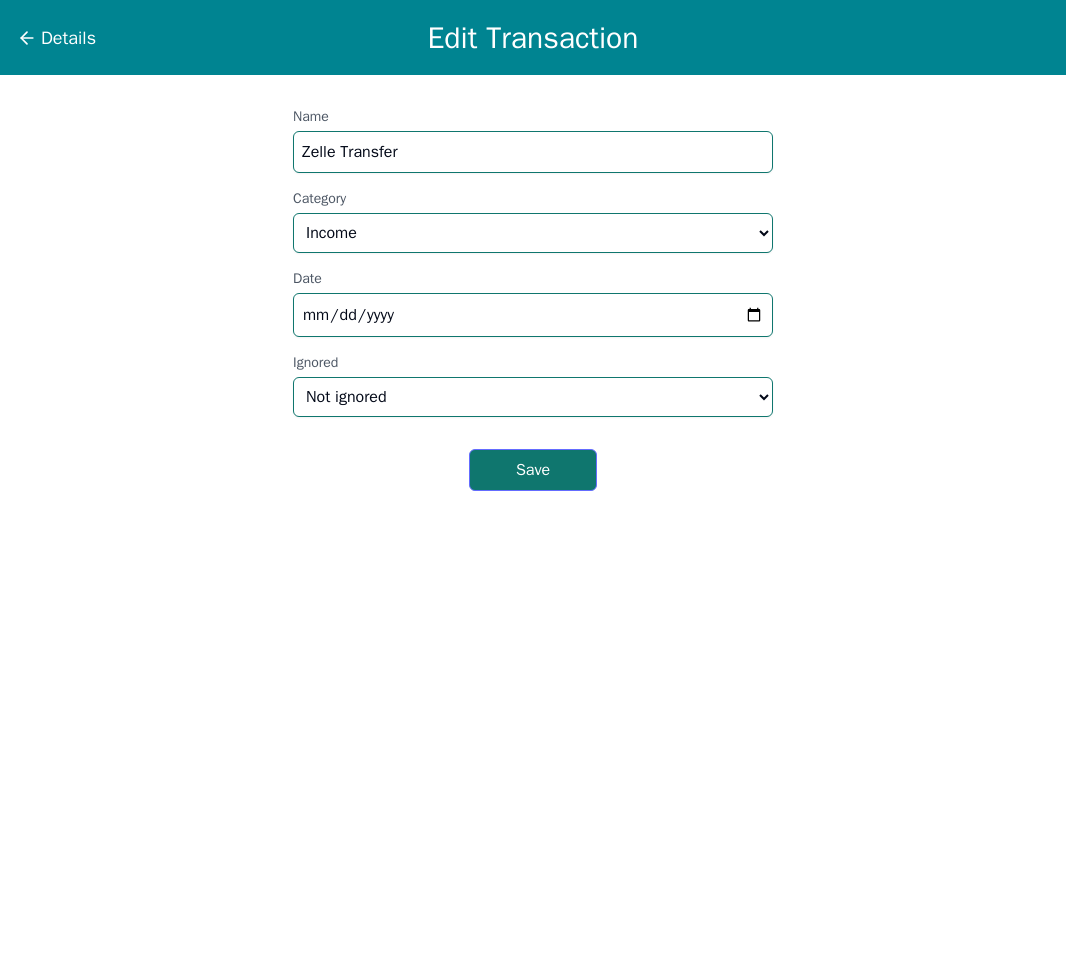click on "Save" at bounding box center (533, 470) 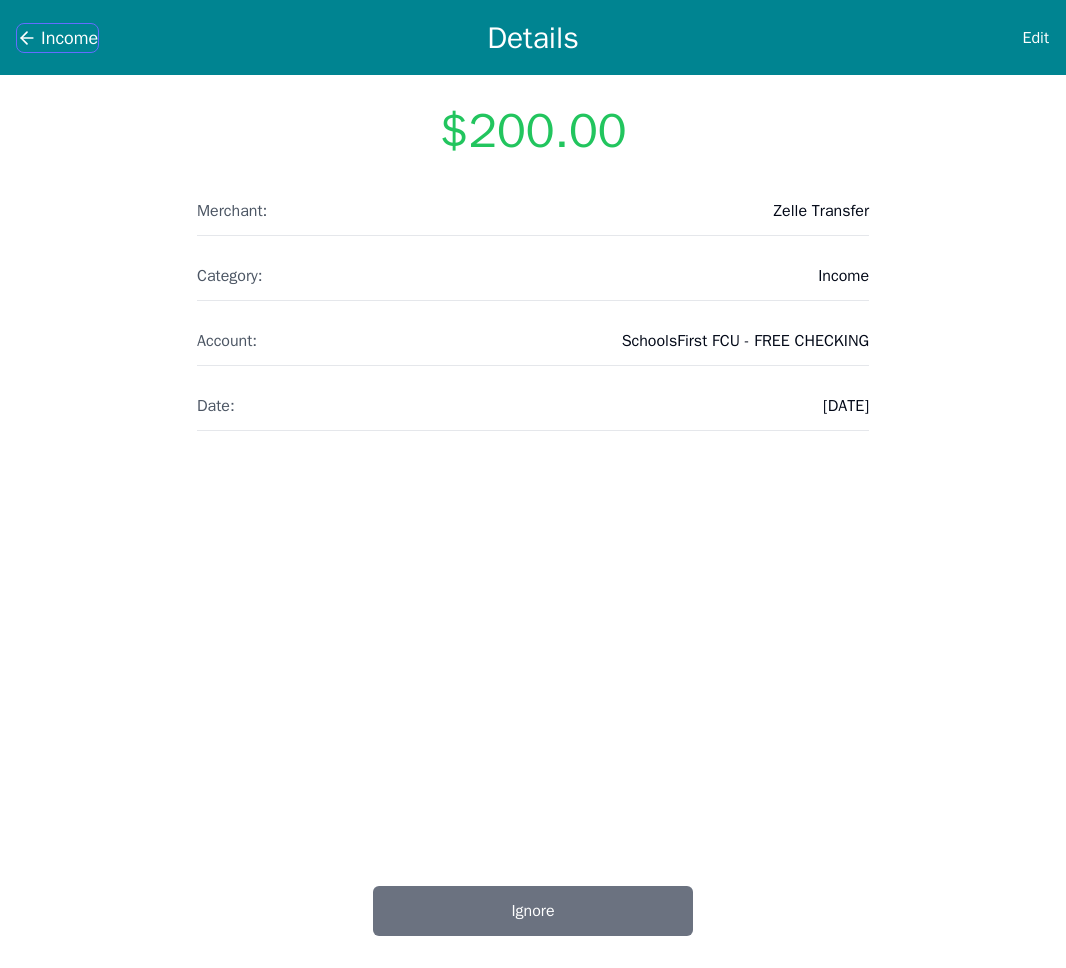 click on "Income" at bounding box center (69, 38) 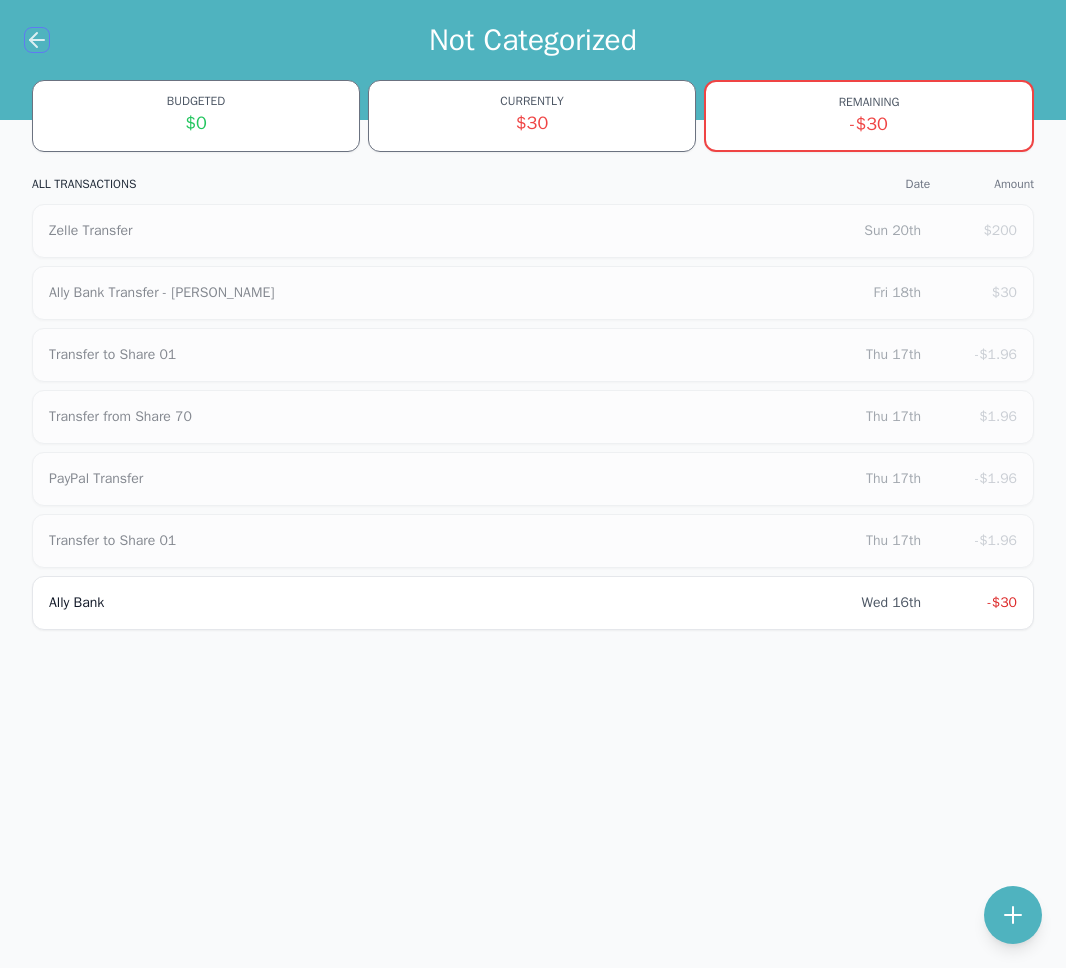 click 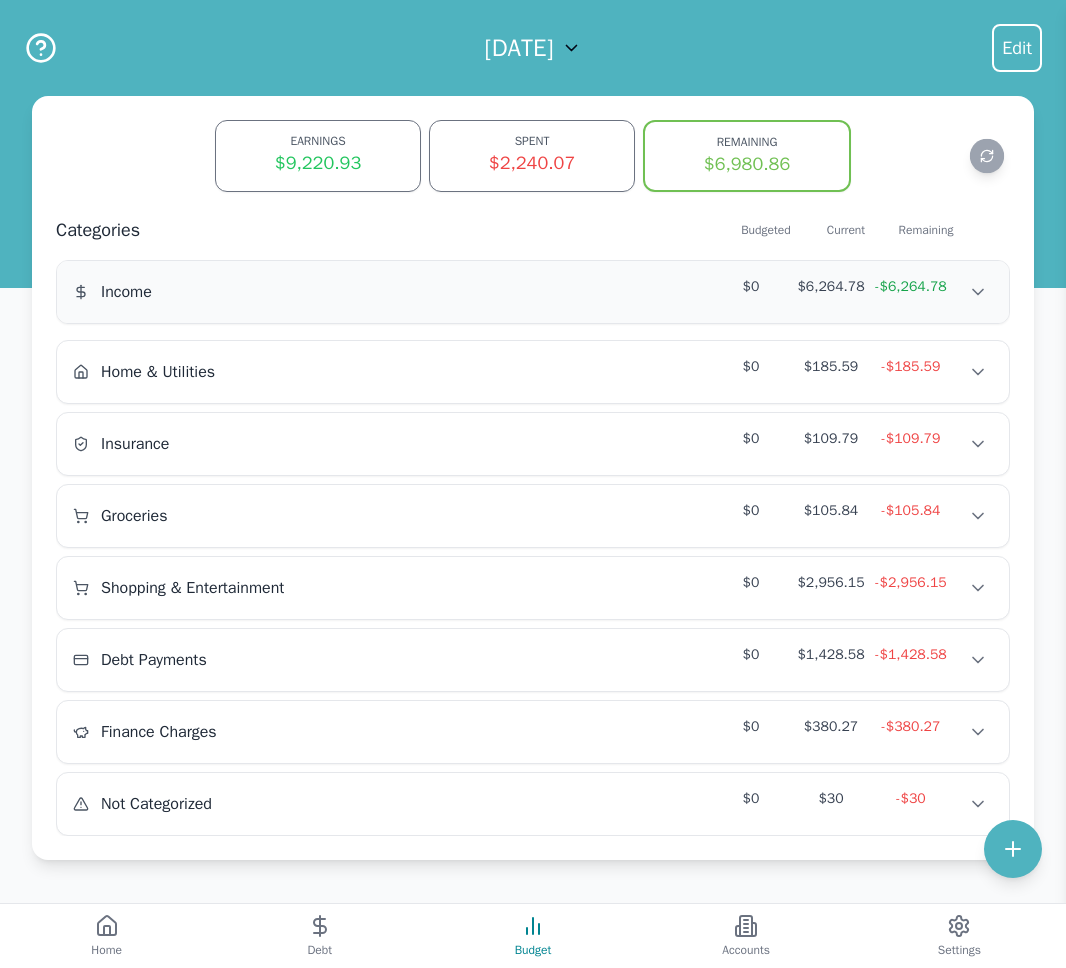 click on "Income $0 $6,264.78 -$6,264.78 Income $0 $6,264.78 -$6,264.78 Income $0 $6,264.78 -$6,264.78" at bounding box center [533, 292] 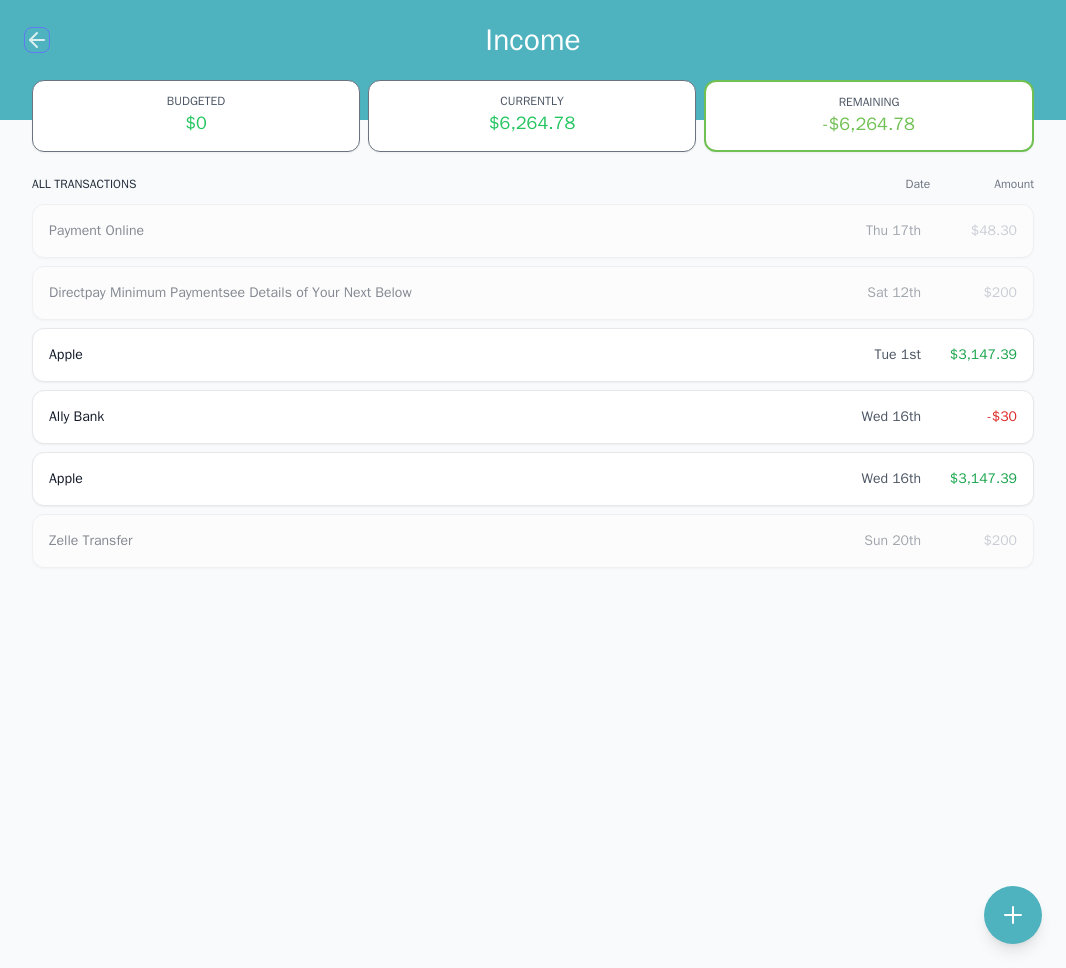 click 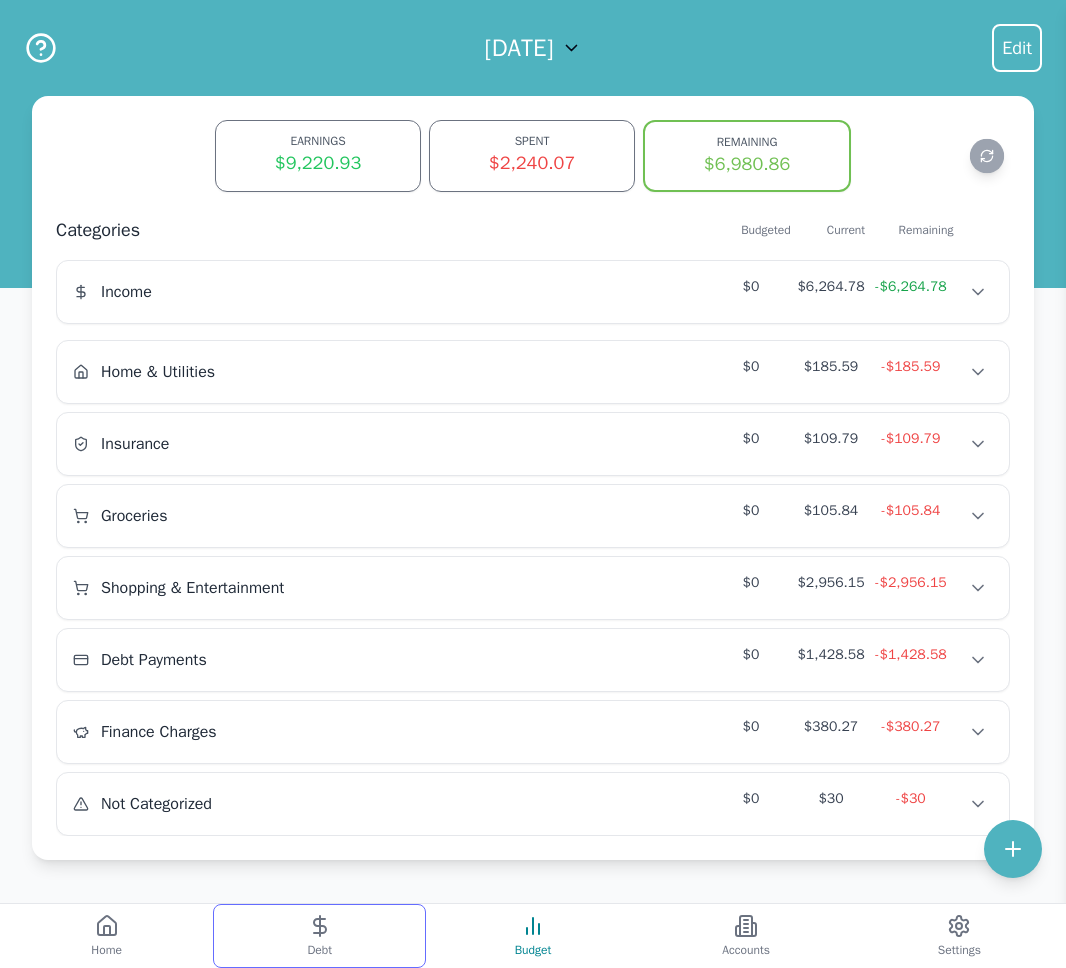 click 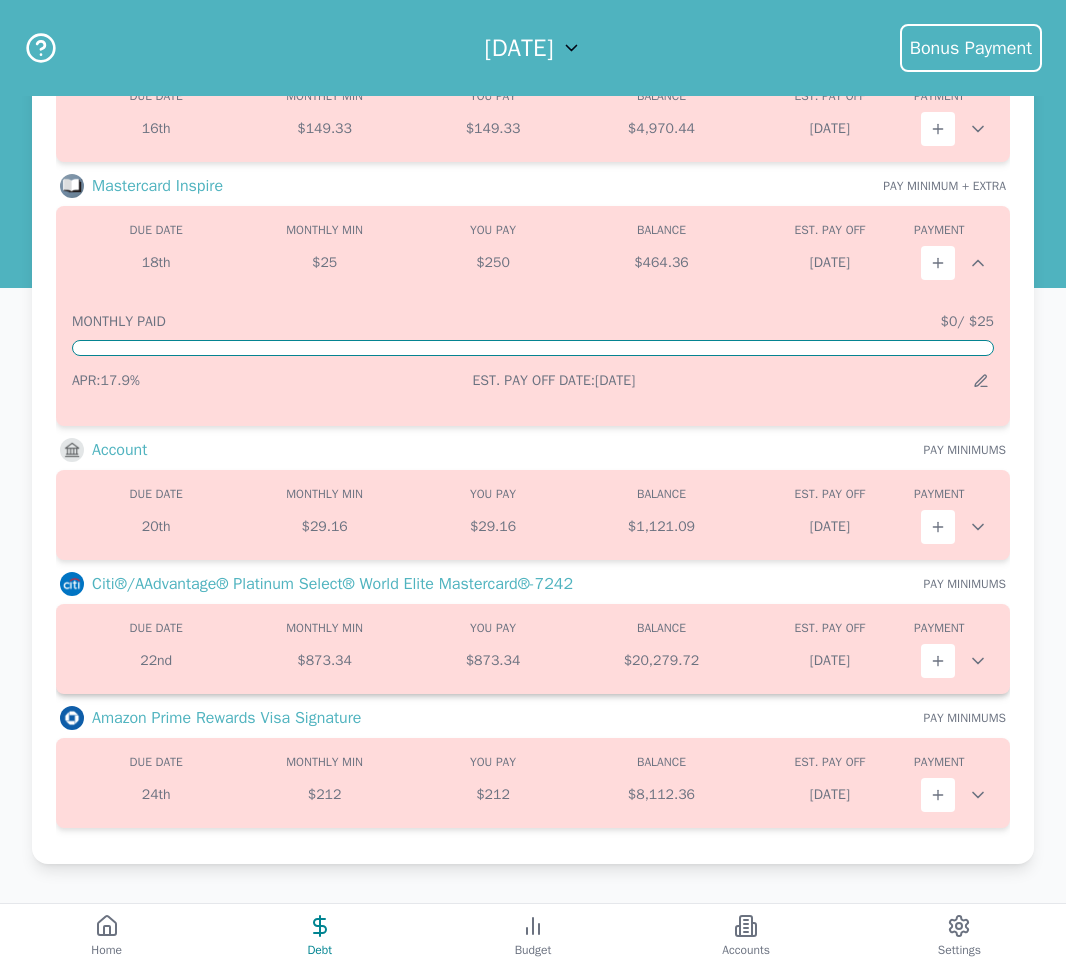 scroll, scrollTop: 450, scrollLeft: 0, axis: vertical 